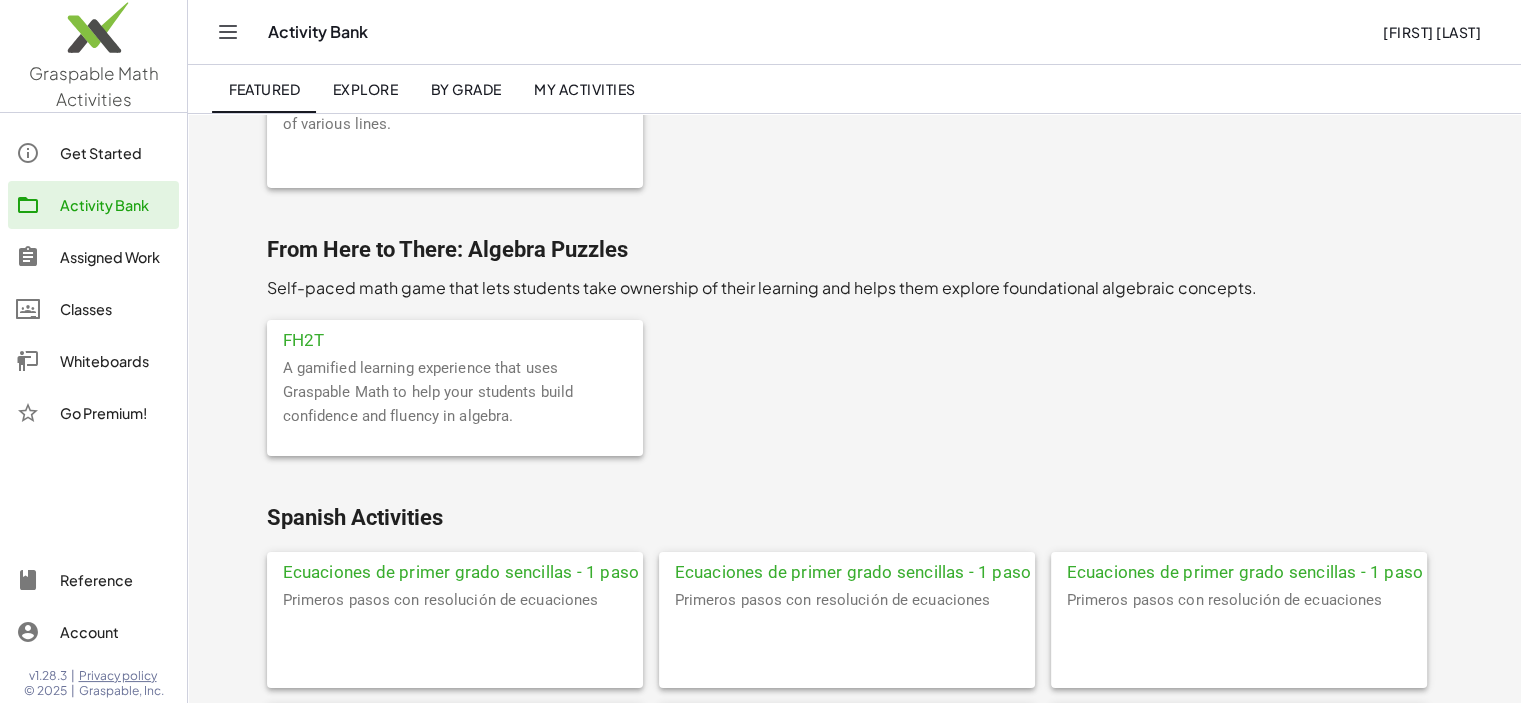 scroll, scrollTop: 6532, scrollLeft: 0, axis: vertical 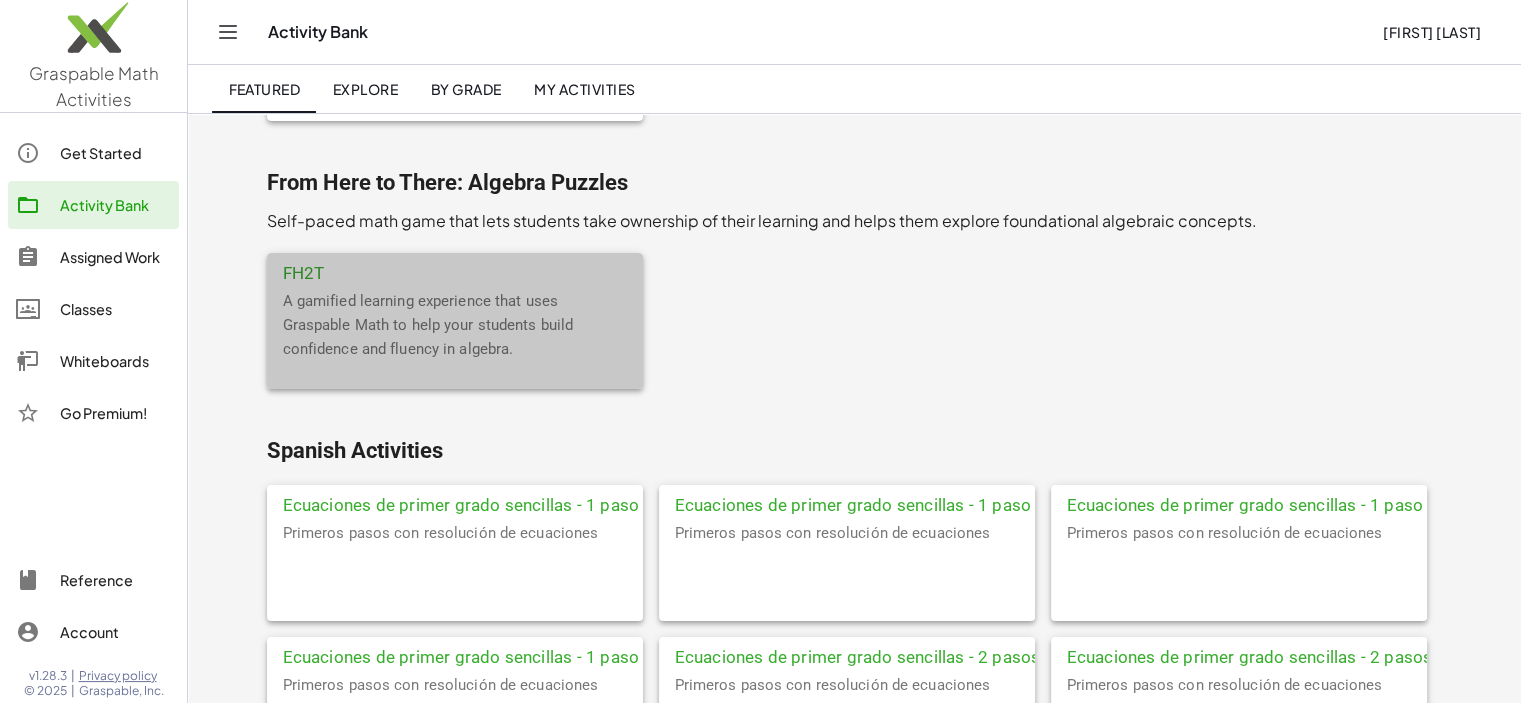 click on "FH2T" 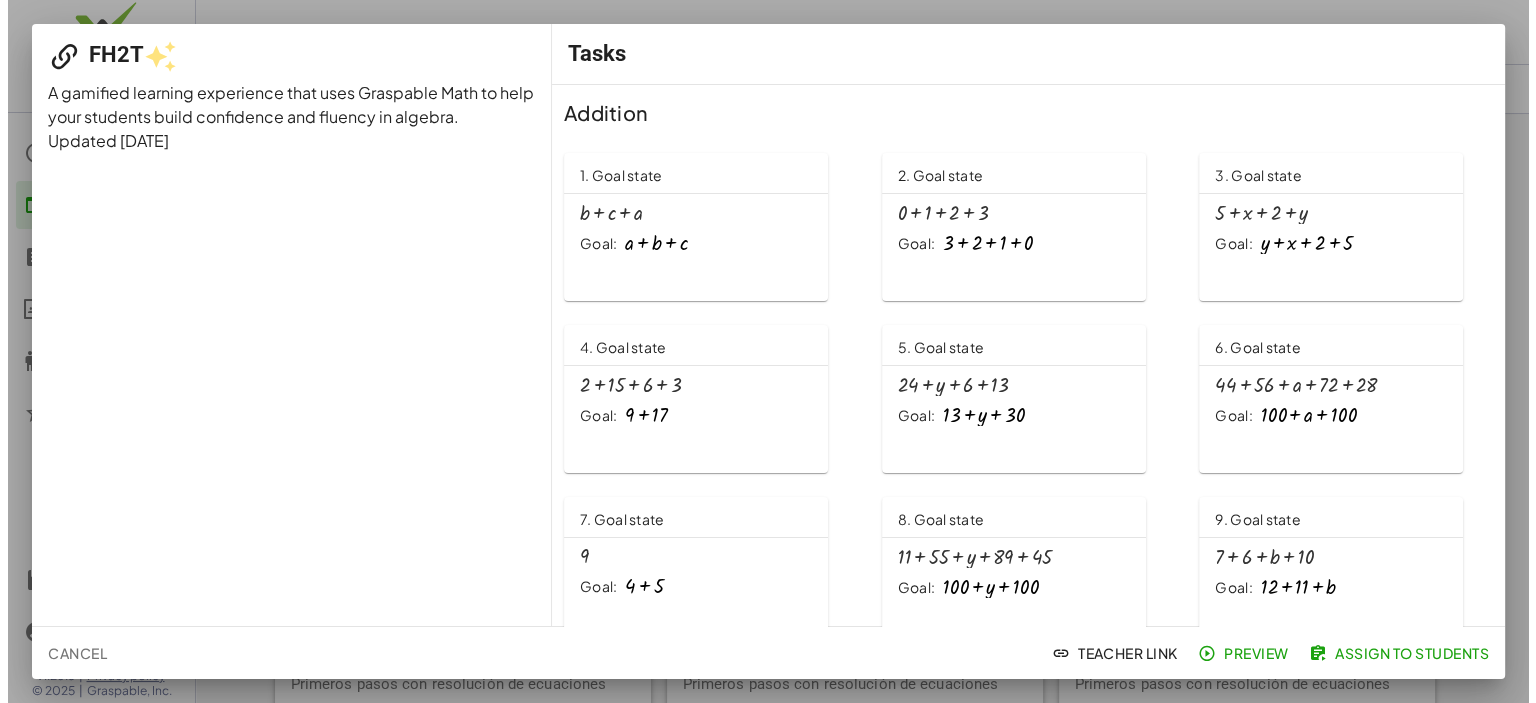 scroll, scrollTop: 0, scrollLeft: 0, axis: both 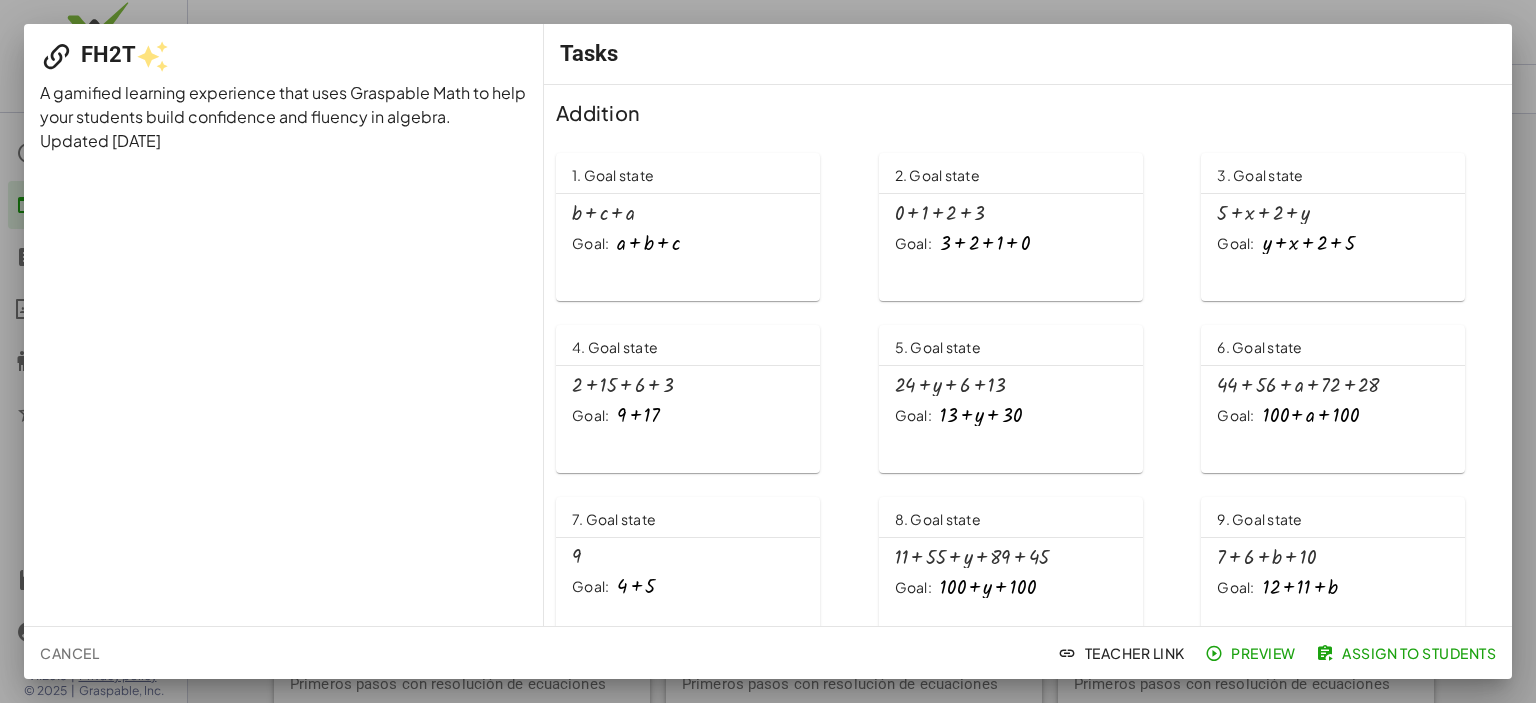 click at bounding box center (648, 243) 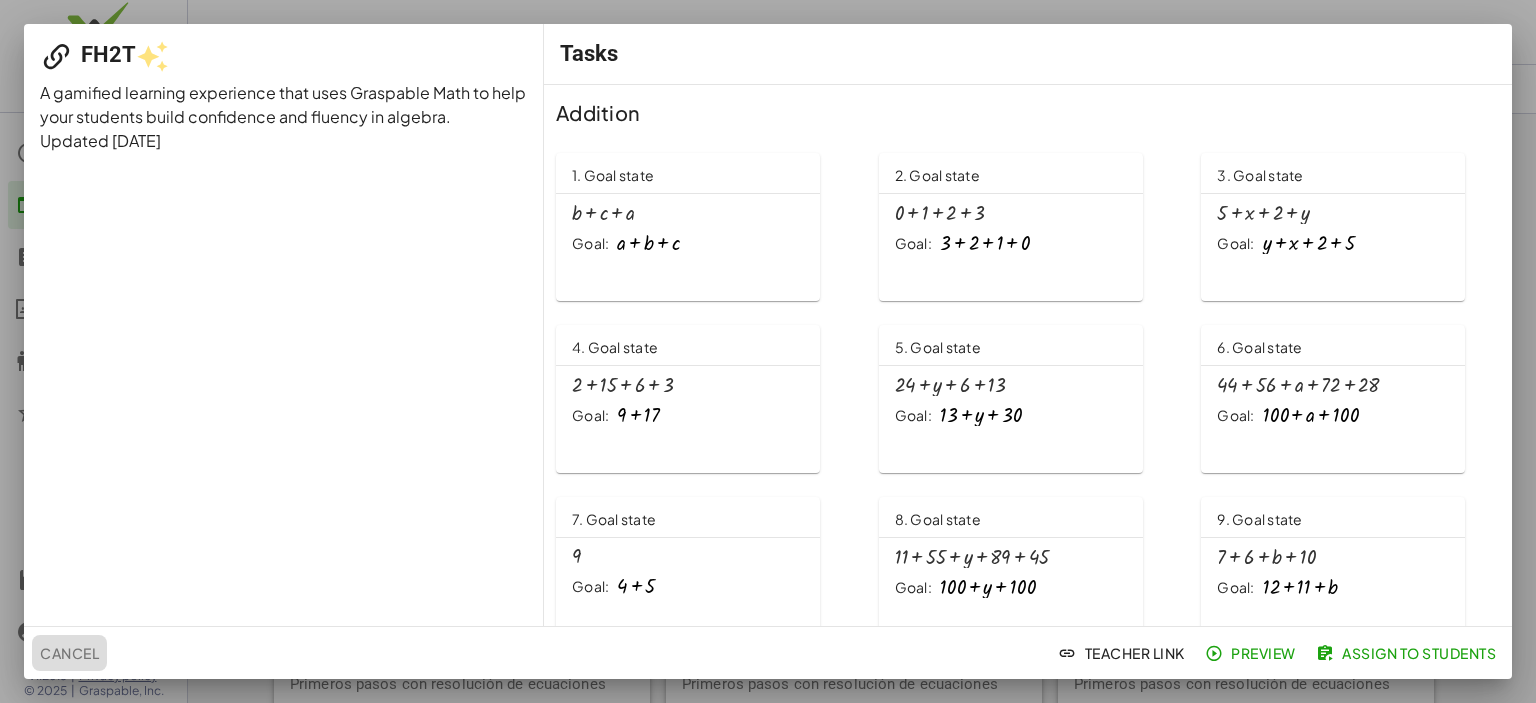 click on "Cancel" 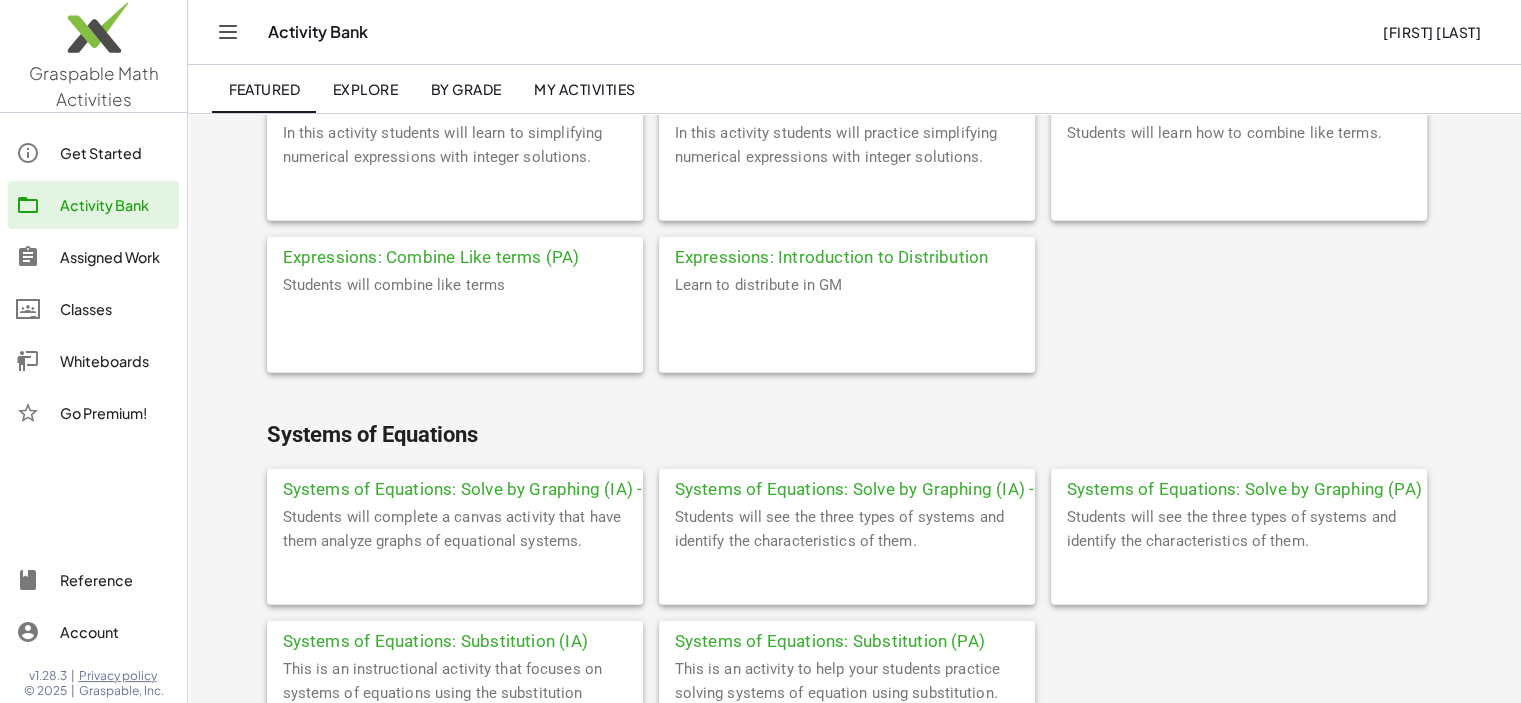 scroll, scrollTop: 4947, scrollLeft: 0, axis: vertical 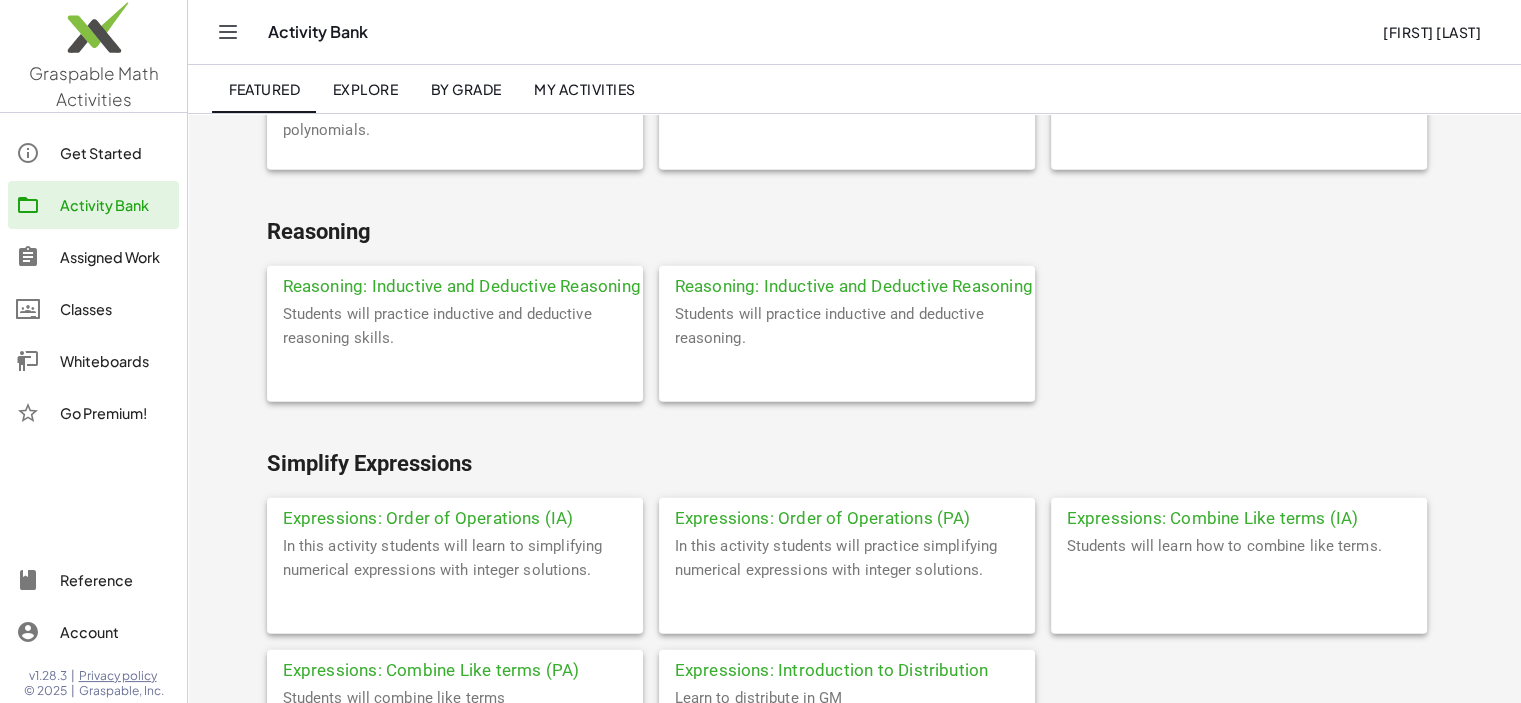 click on "Expressions: Combine Like terms (IA)" 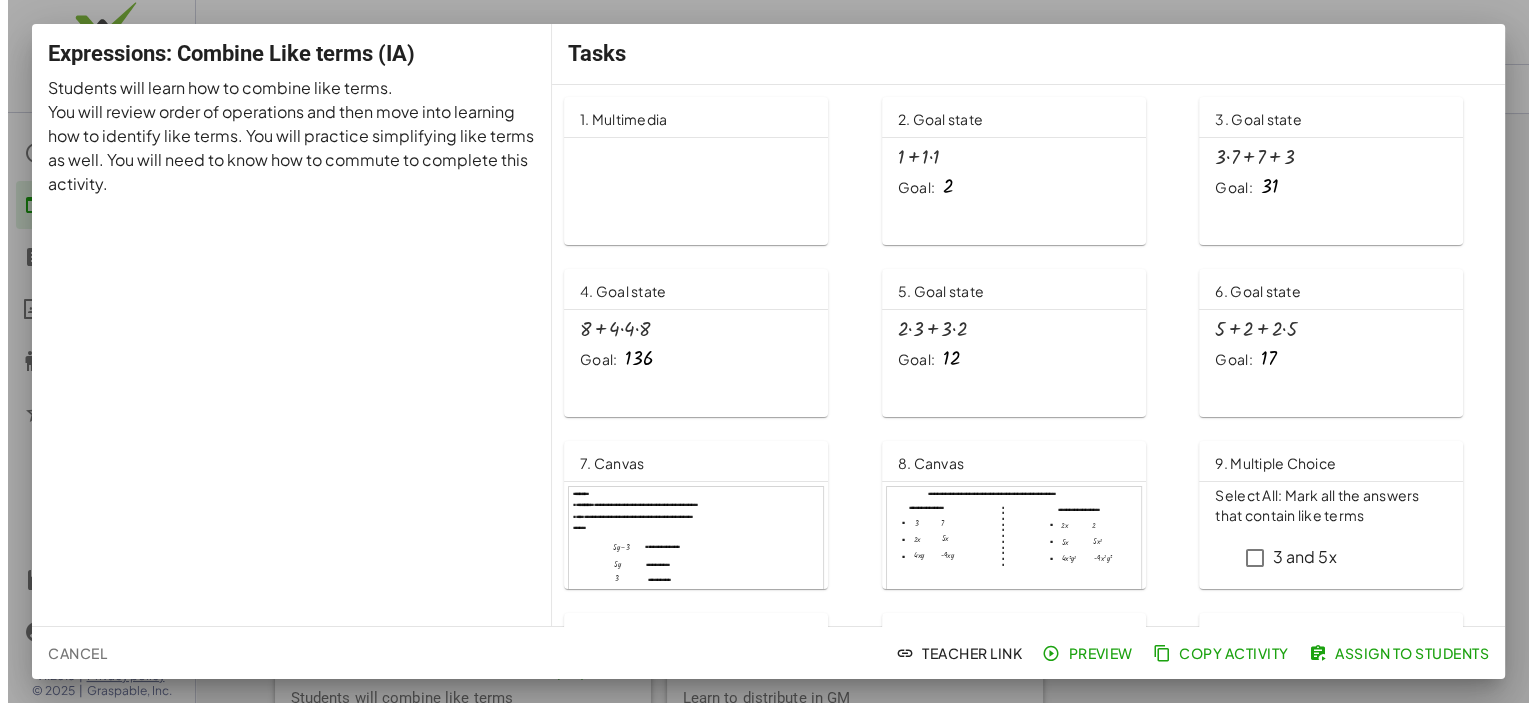 scroll, scrollTop: 0, scrollLeft: 0, axis: both 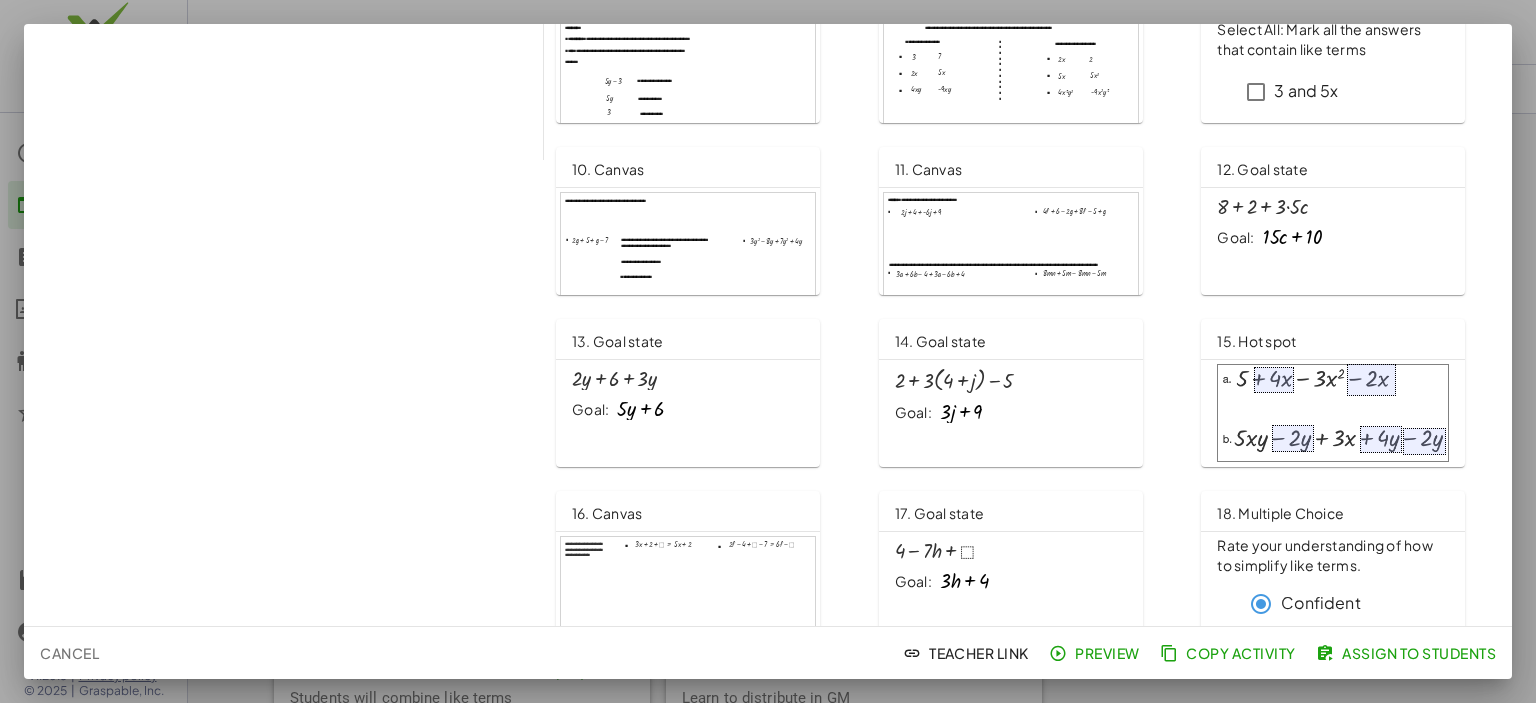 click at bounding box center [1333, 413] 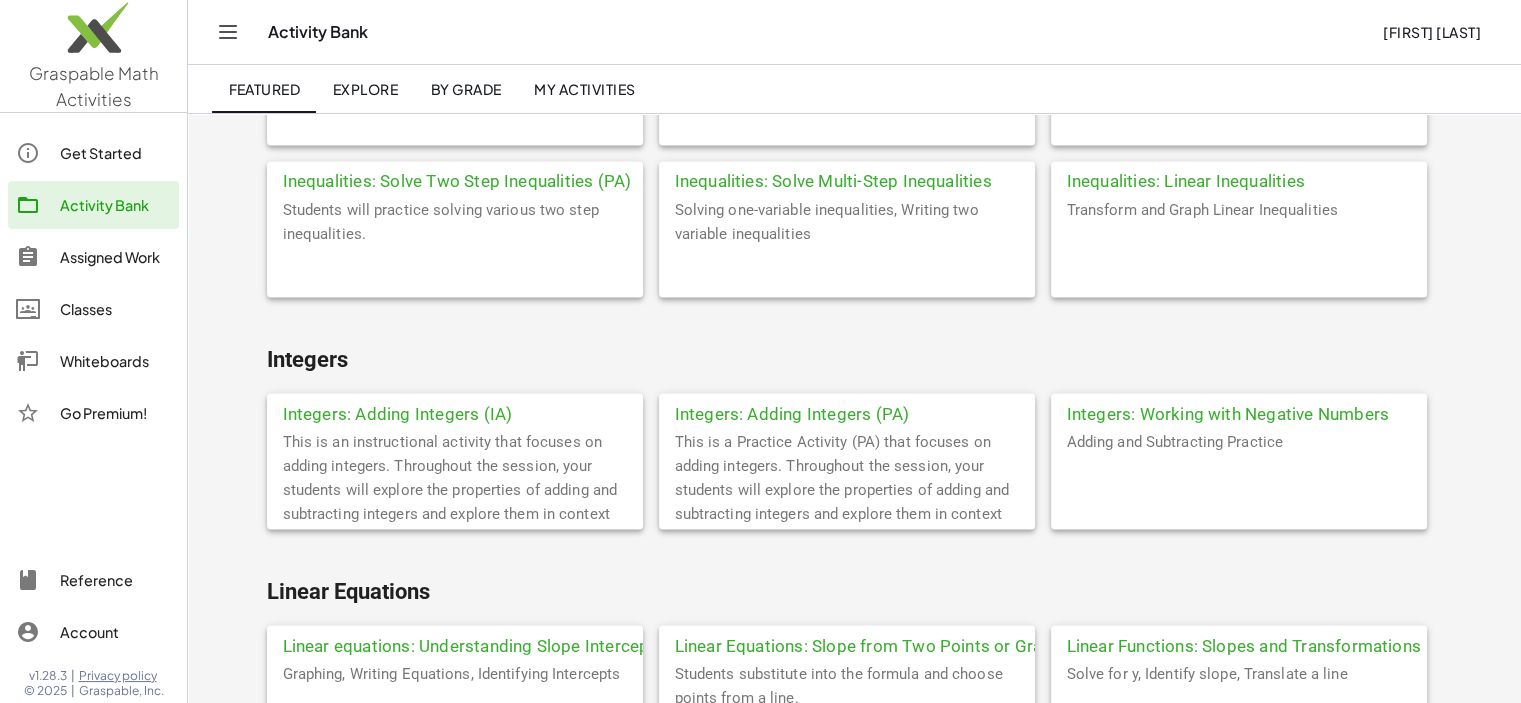 scroll, scrollTop: 3547, scrollLeft: 0, axis: vertical 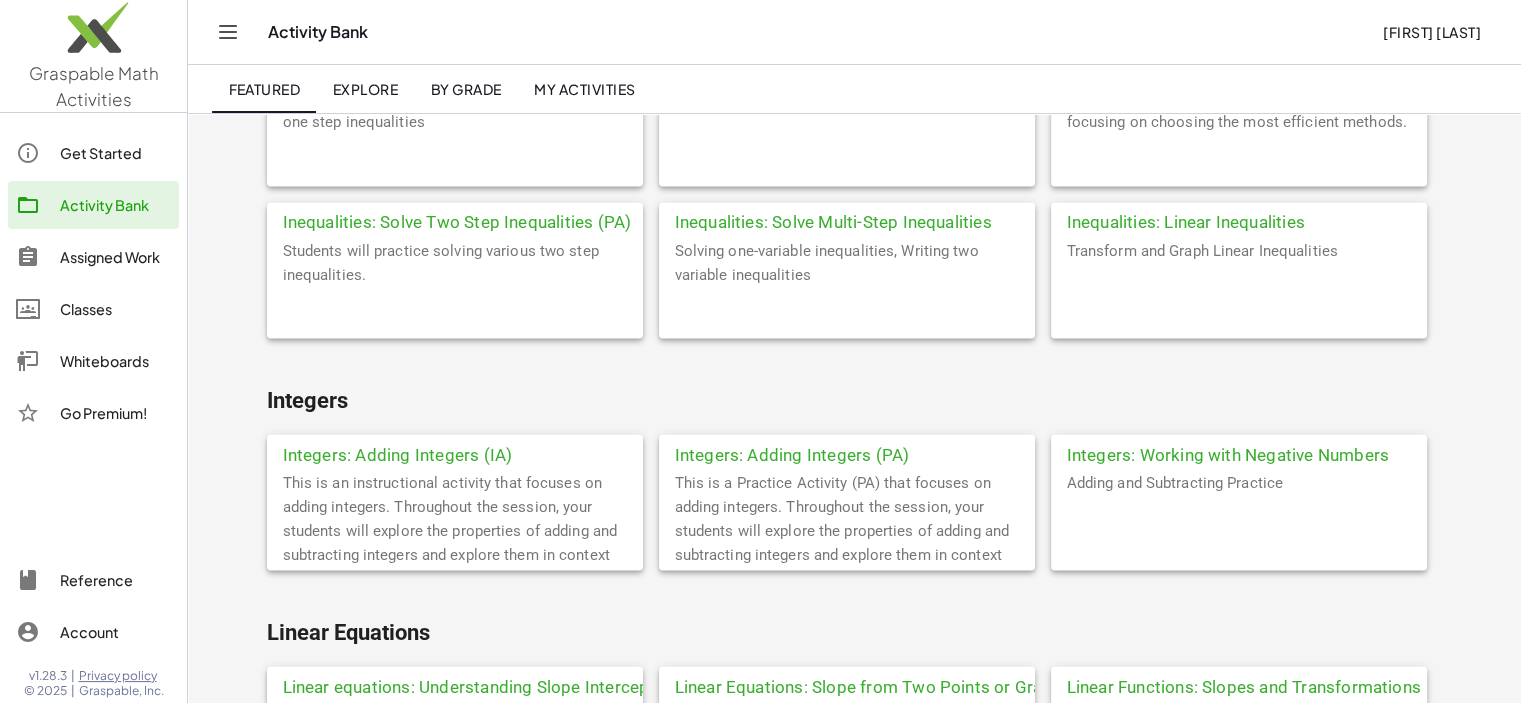 click on "Integers: Adding Integers (IA)" 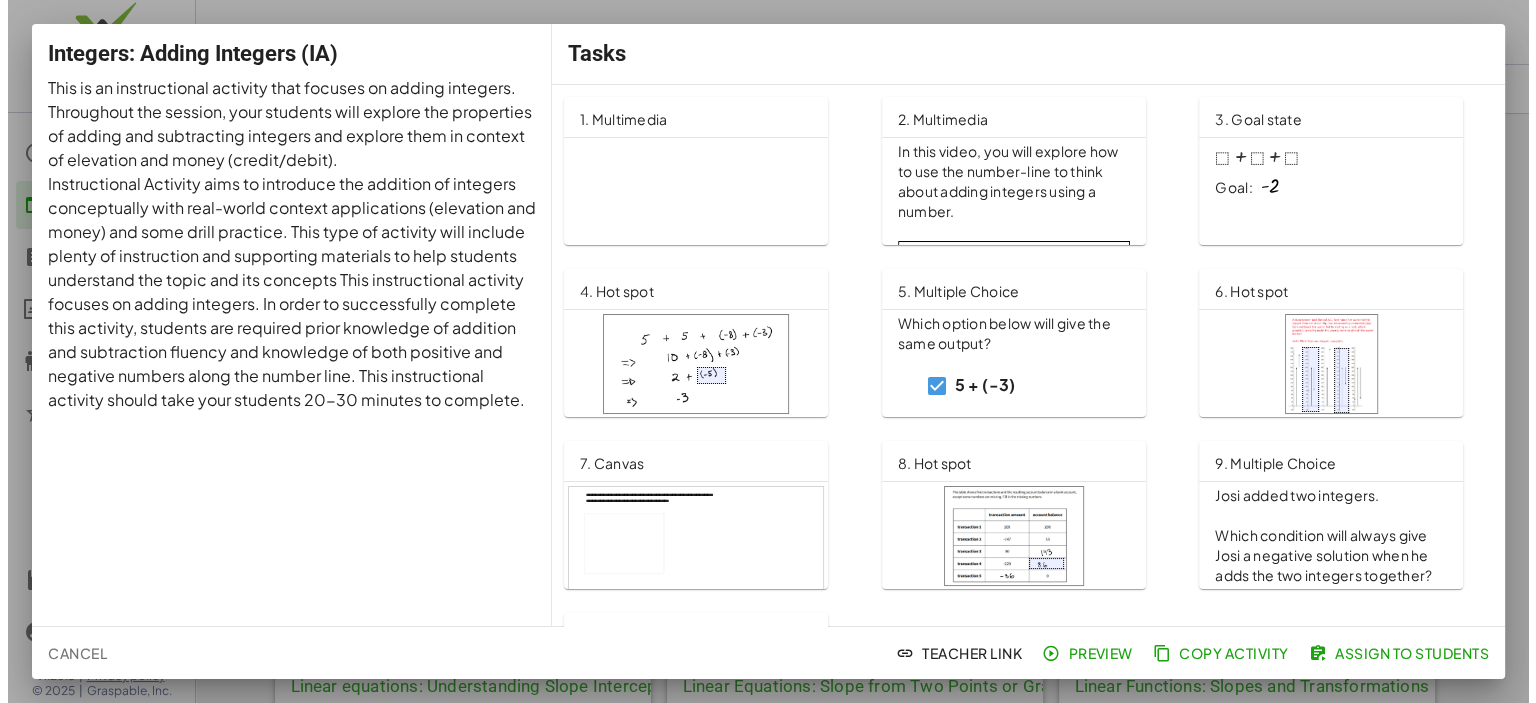 scroll, scrollTop: 0, scrollLeft: 0, axis: both 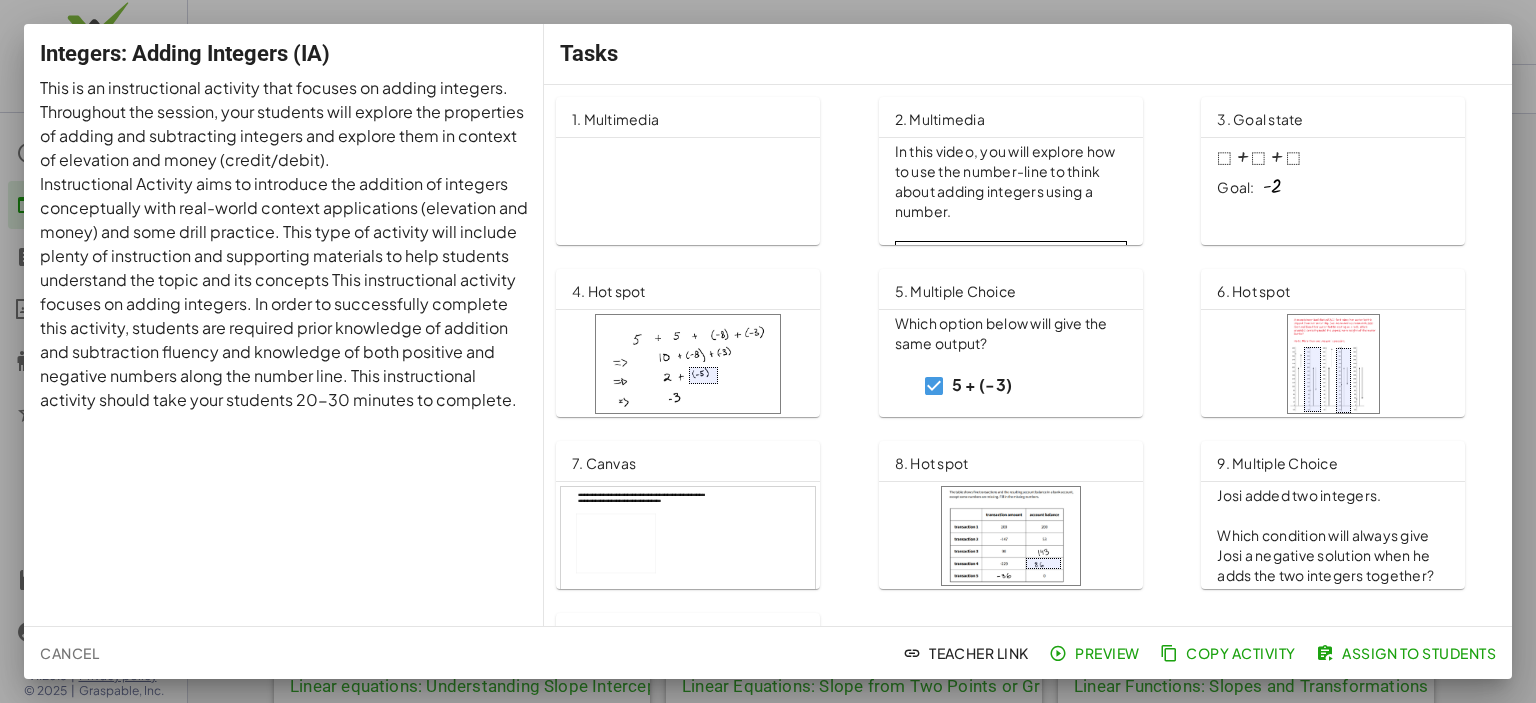 click at bounding box center [1333, 364] 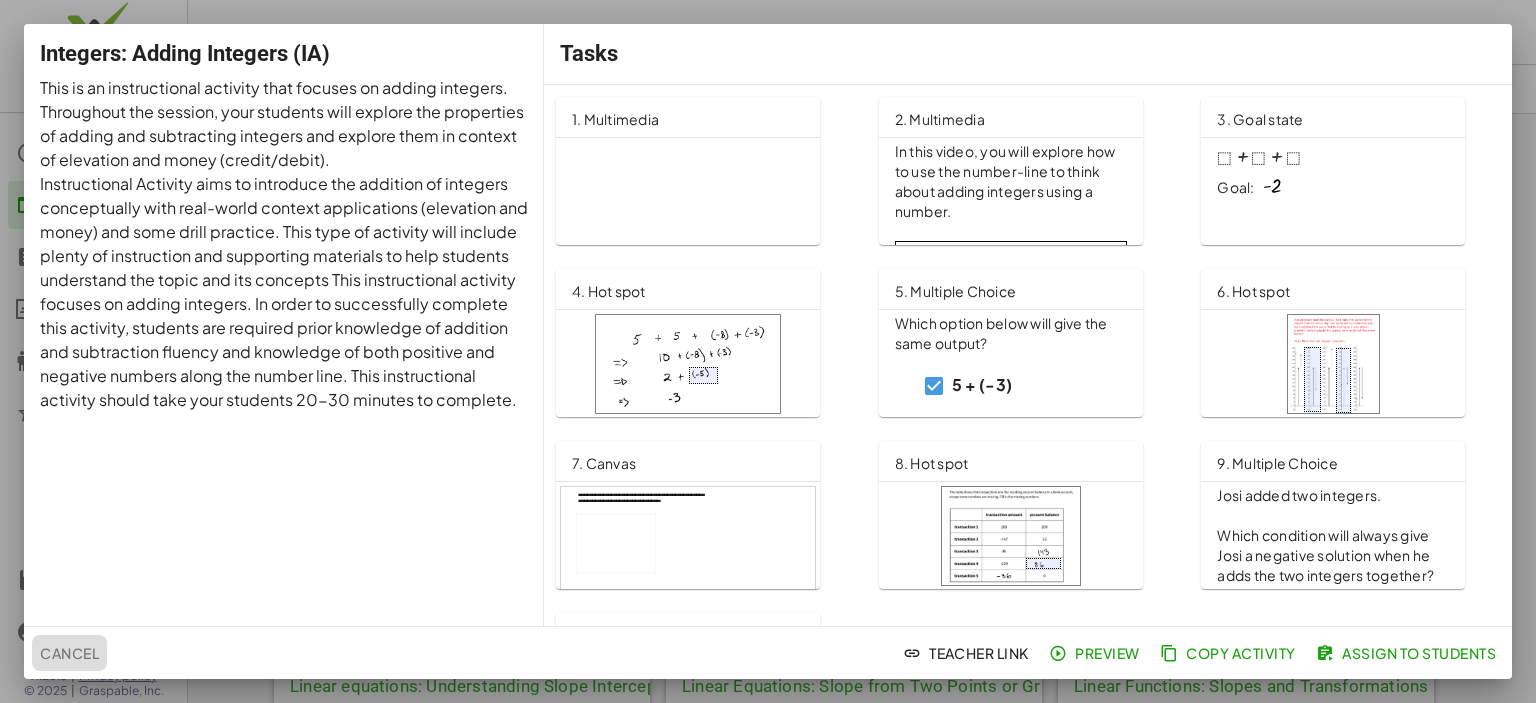click on "Cancel" 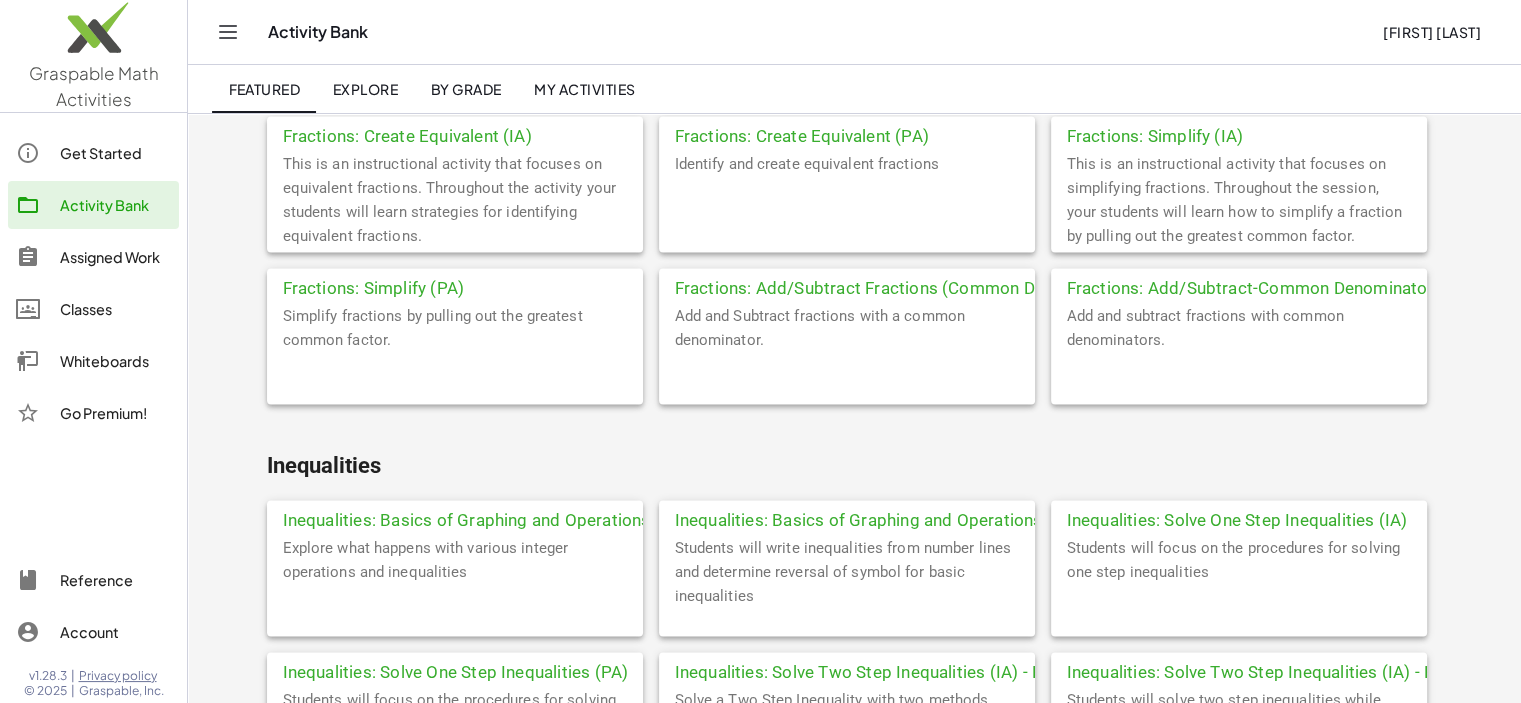 scroll, scrollTop: 2613, scrollLeft: 0, axis: vertical 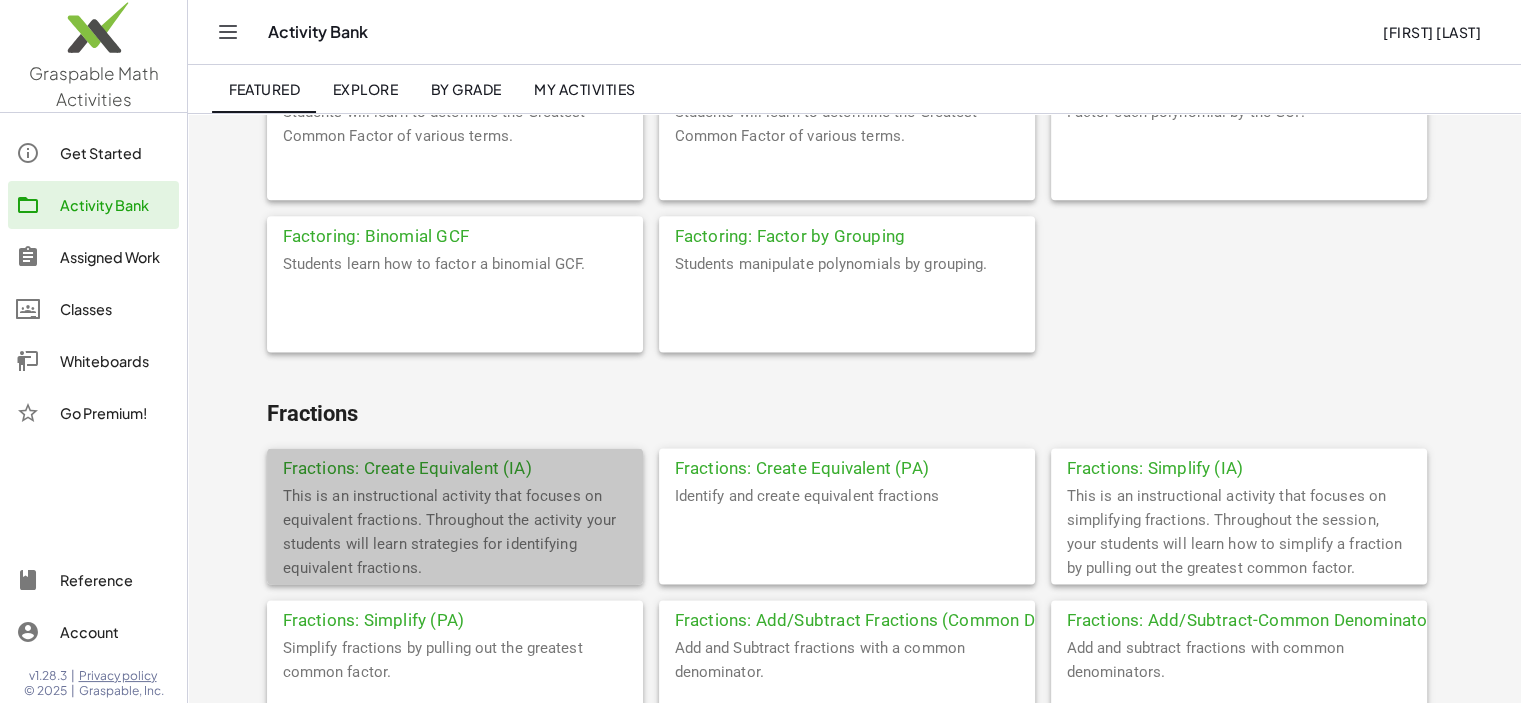 click on "Fractions: Create Equivalent (IA)" 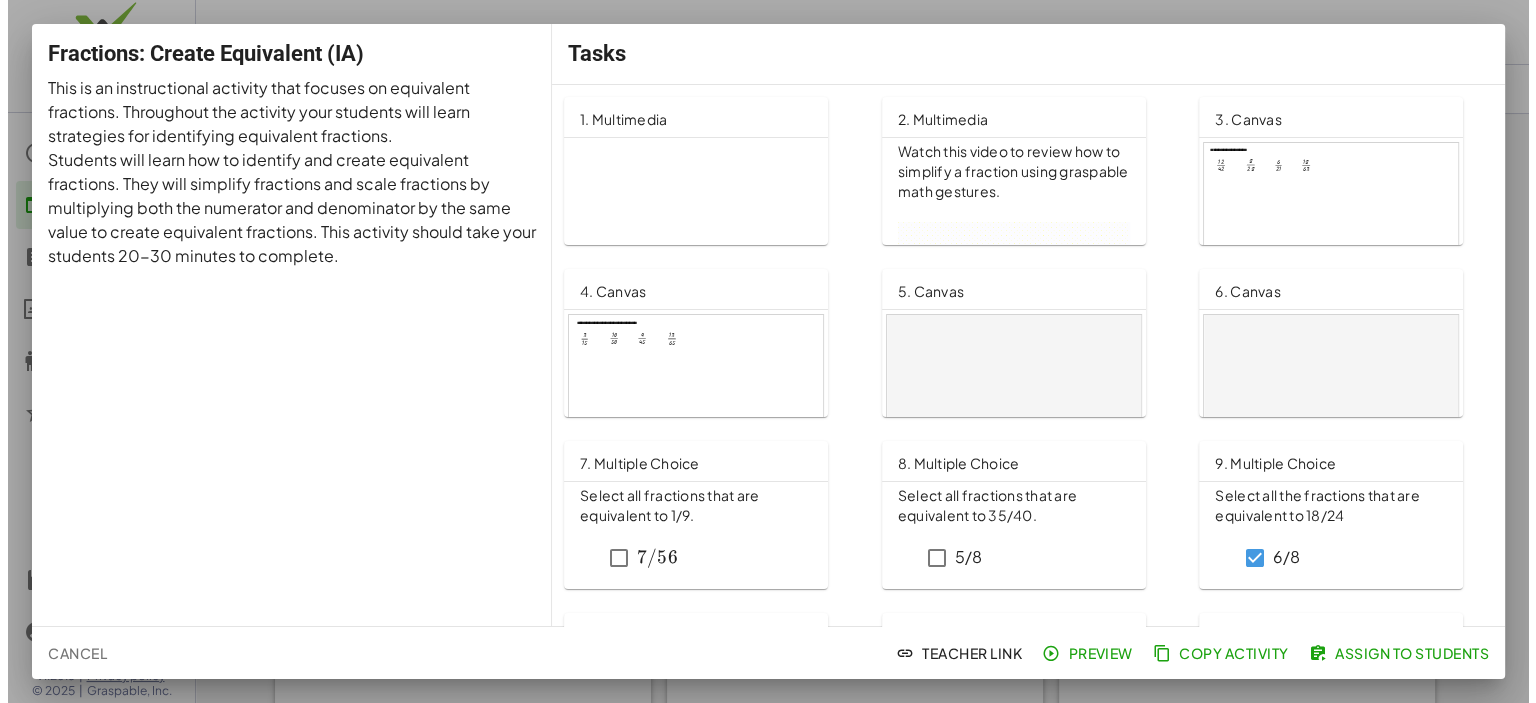 scroll, scrollTop: 0, scrollLeft: 0, axis: both 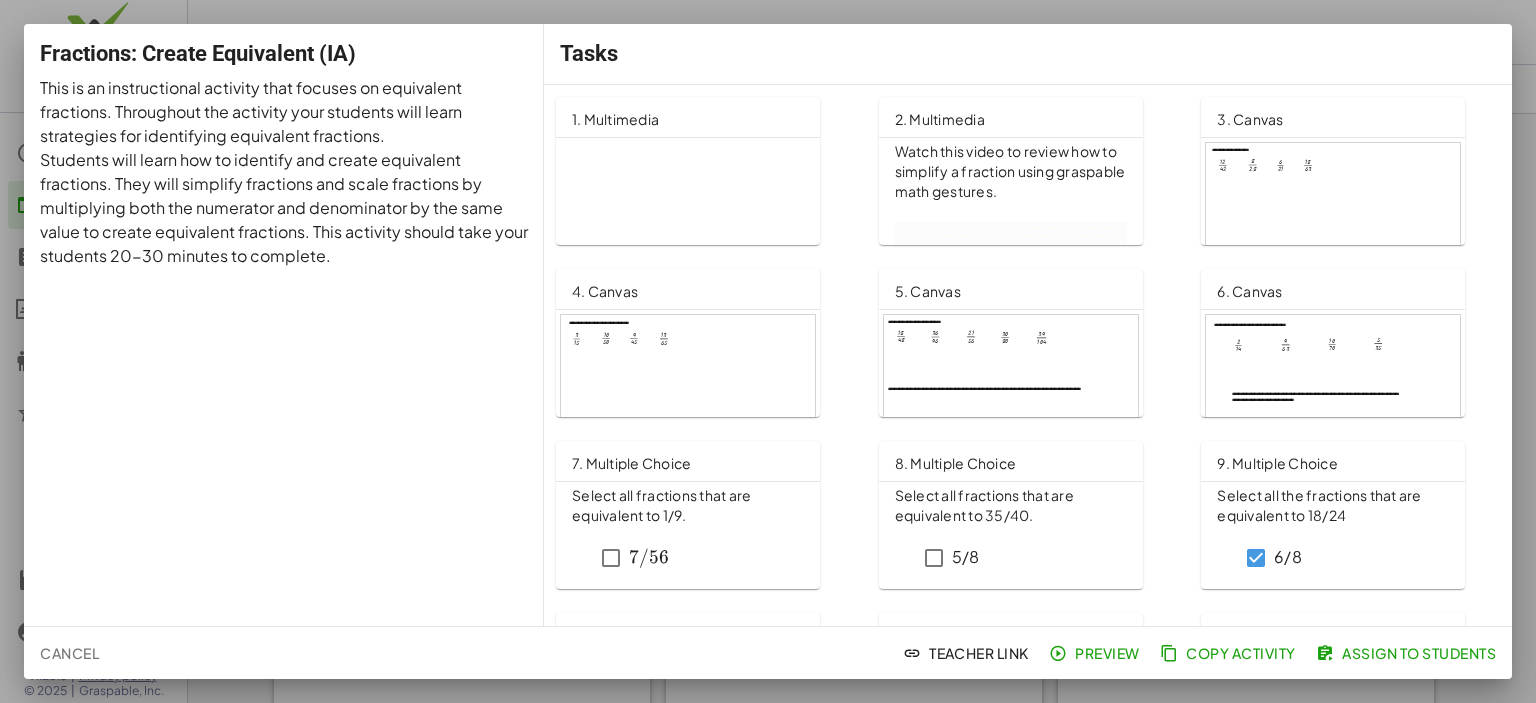 click on "Watch this video to review how to simplify a fraction using graspable math gestures." at bounding box center (1011, 172) 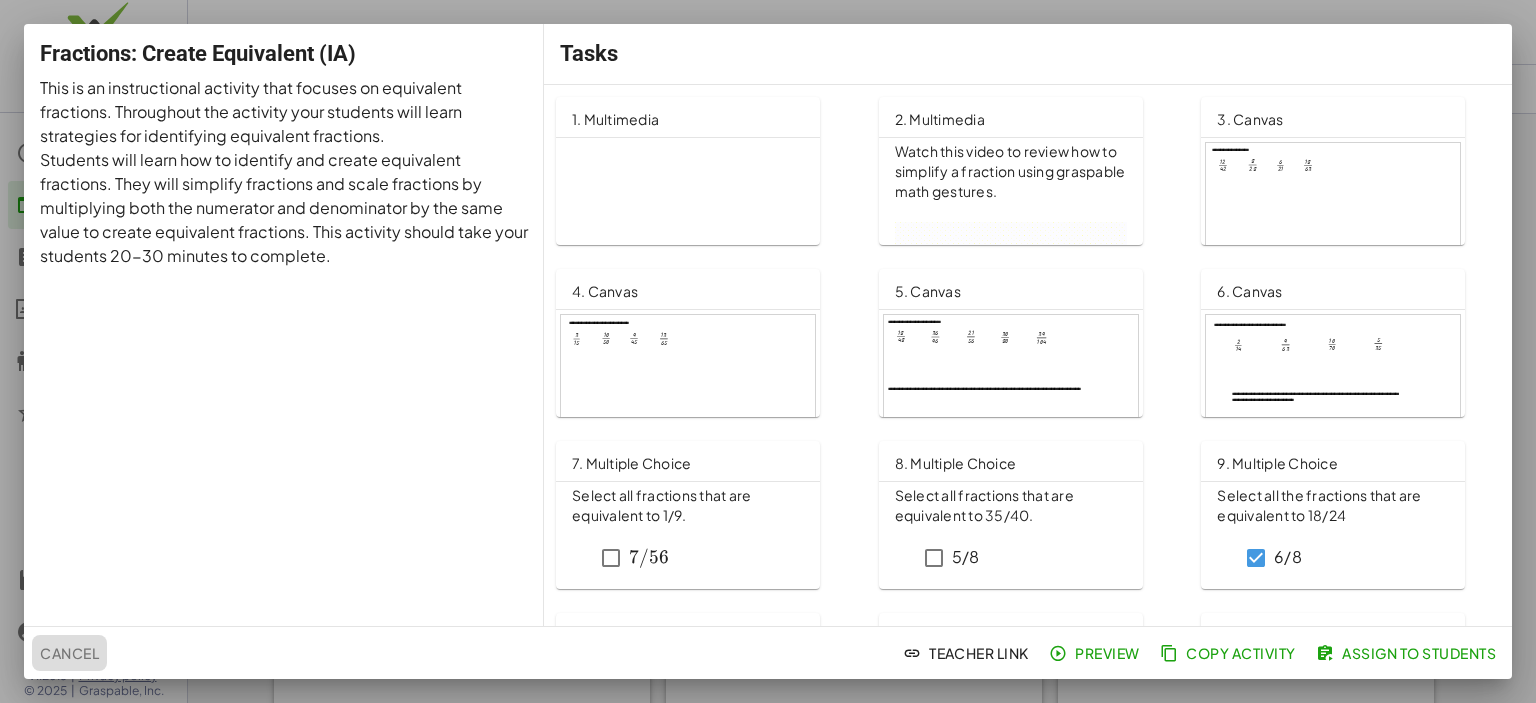 click on "Cancel" 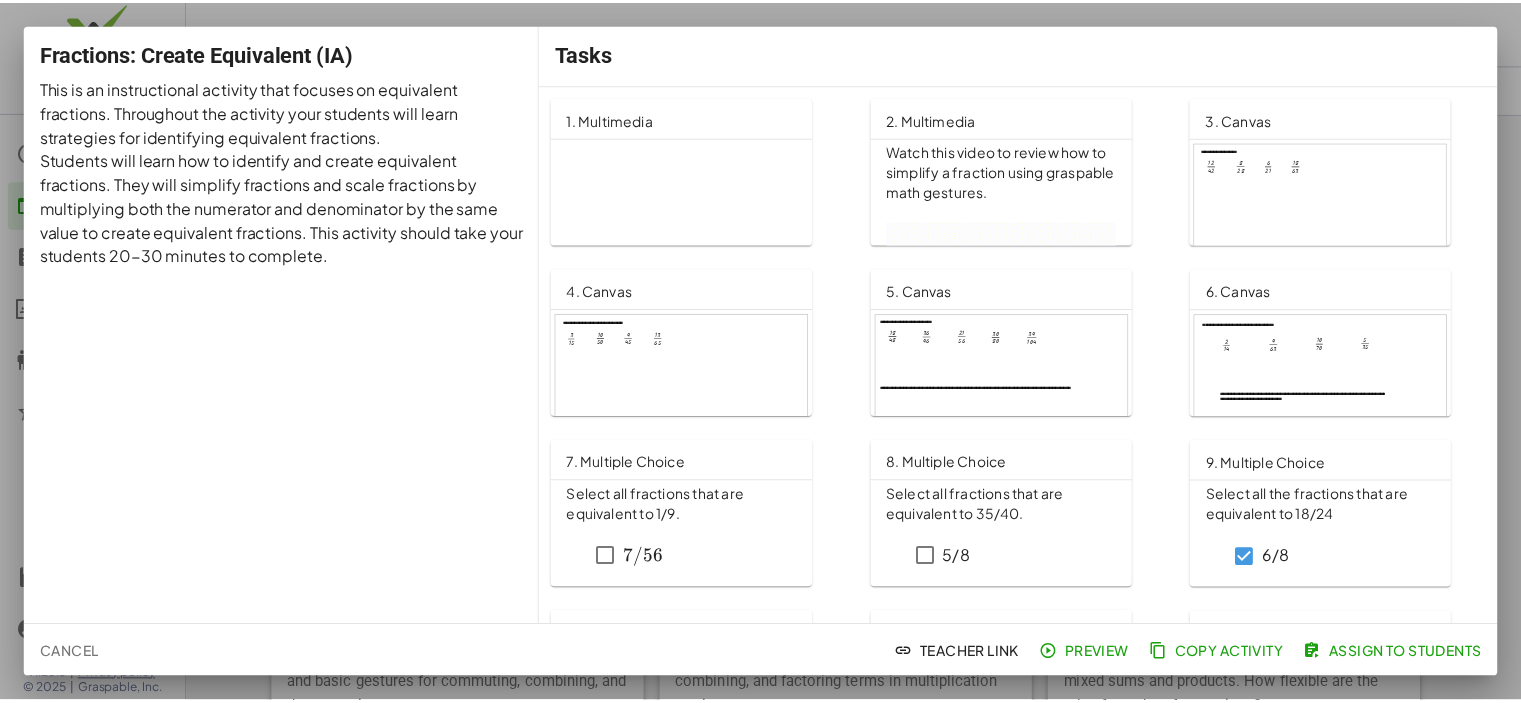 scroll, scrollTop: 2613, scrollLeft: 0, axis: vertical 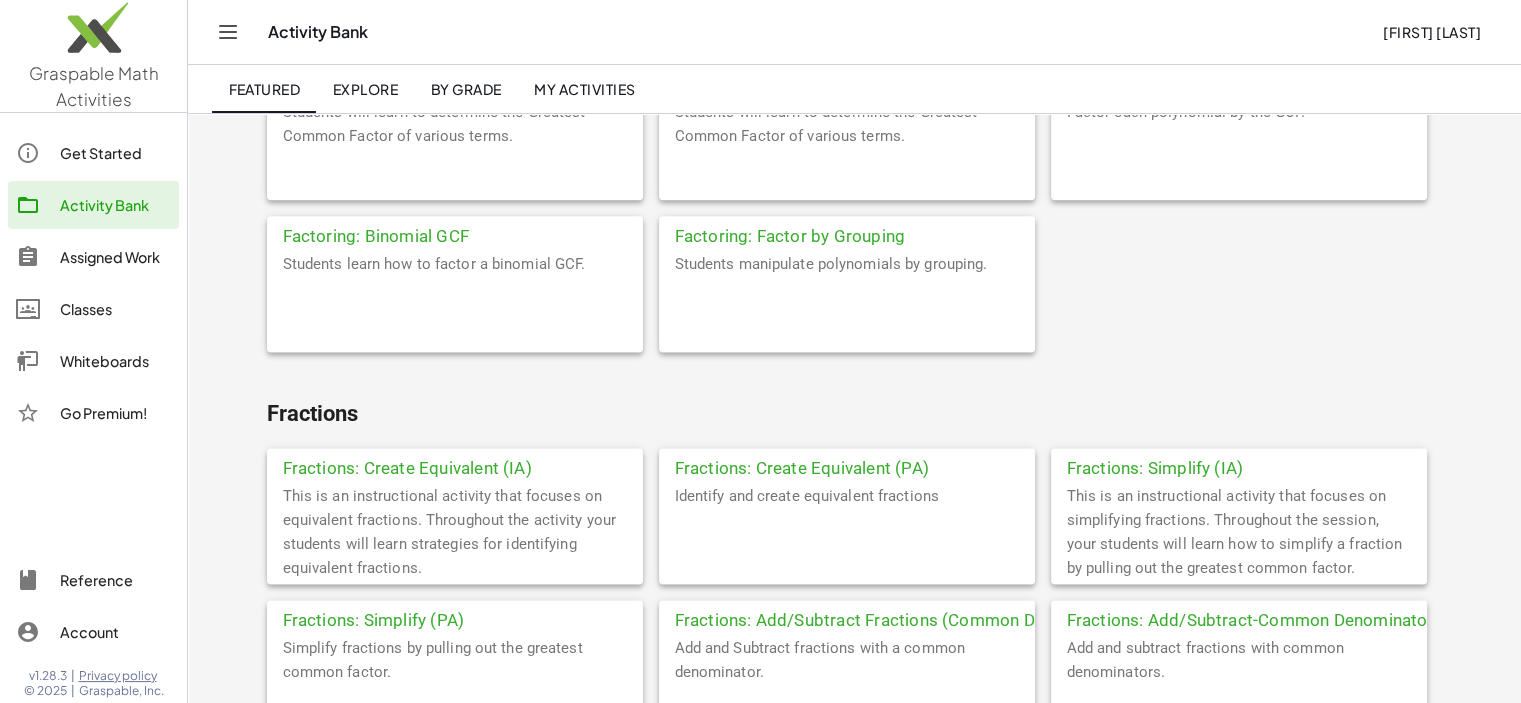click on "Identify and create equivalent fractions" 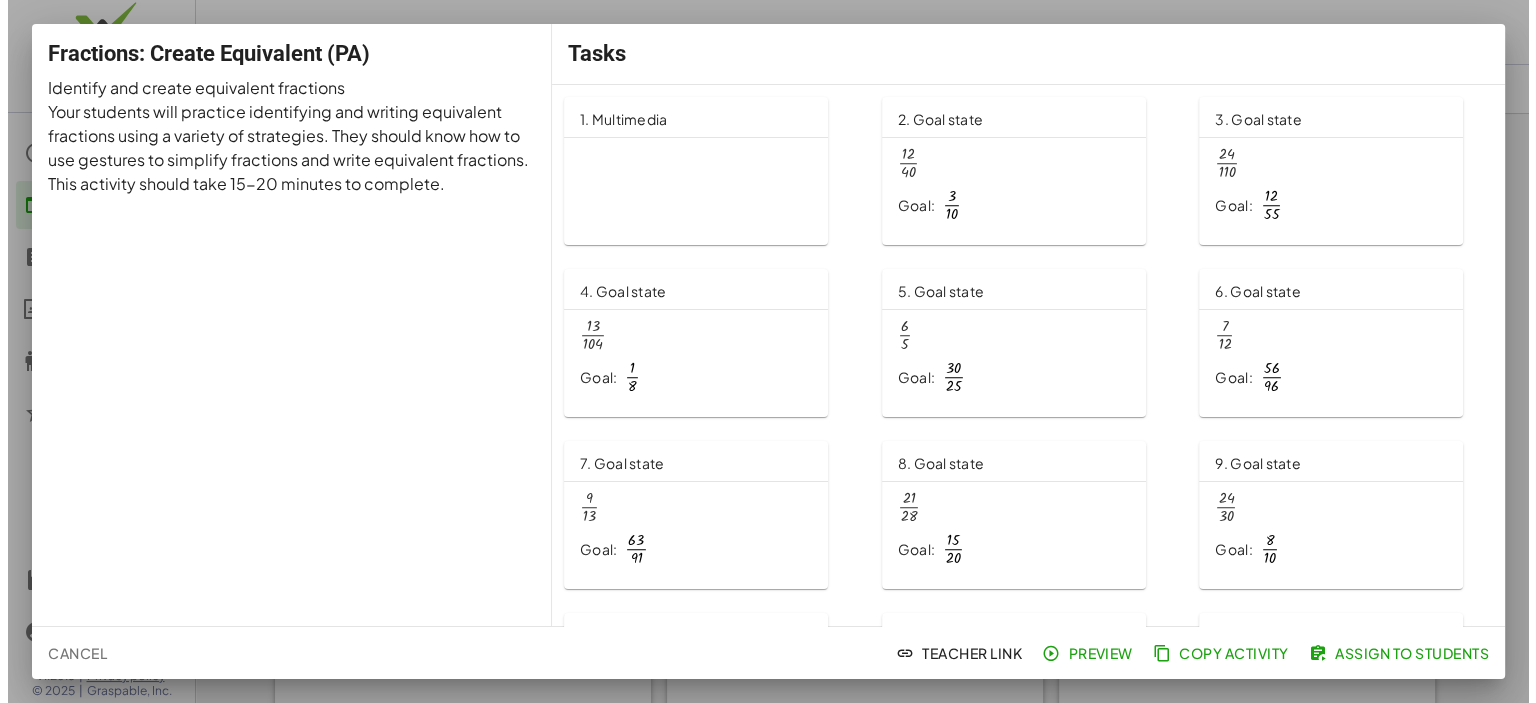 scroll, scrollTop: 0, scrollLeft: 0, axis: both 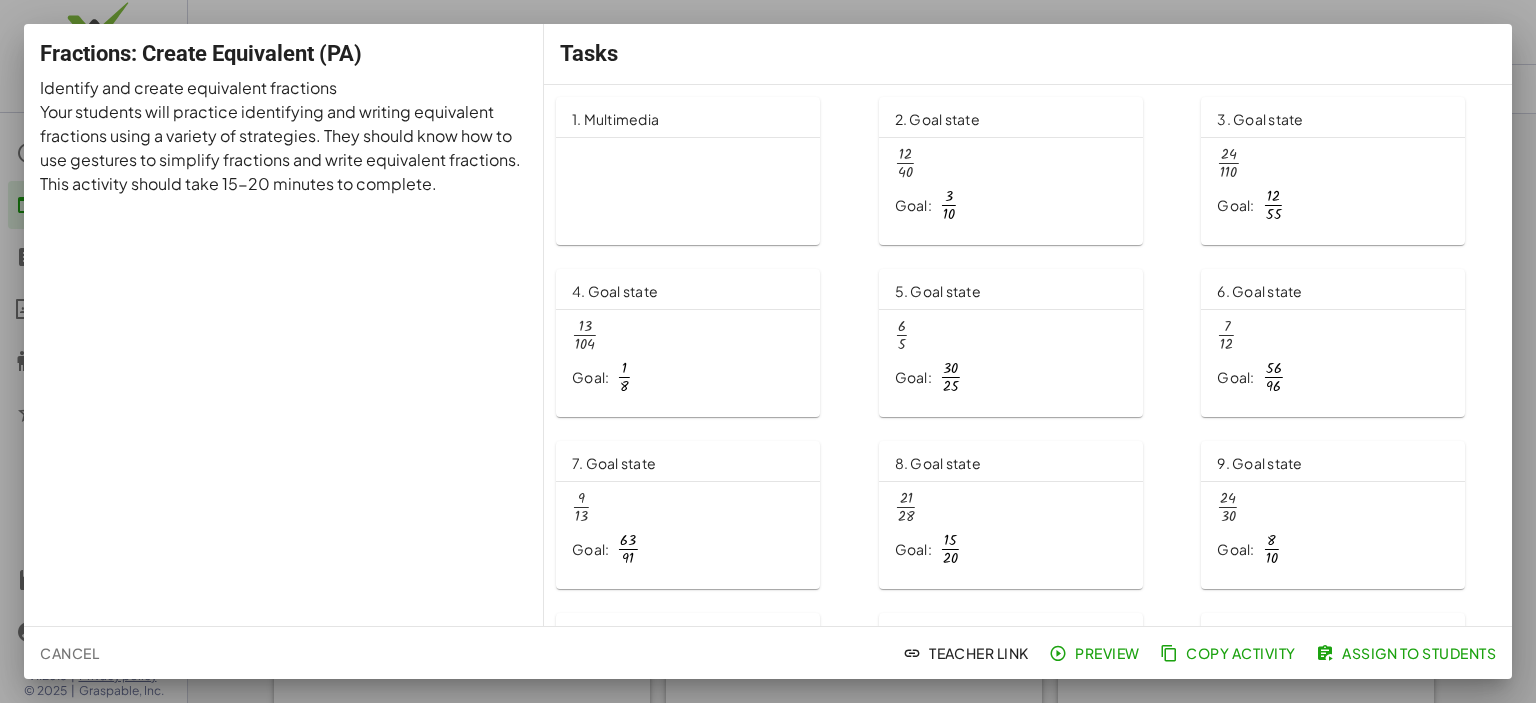 click on "Goal: · 3 · 10" at bounding box center (1011, 205) 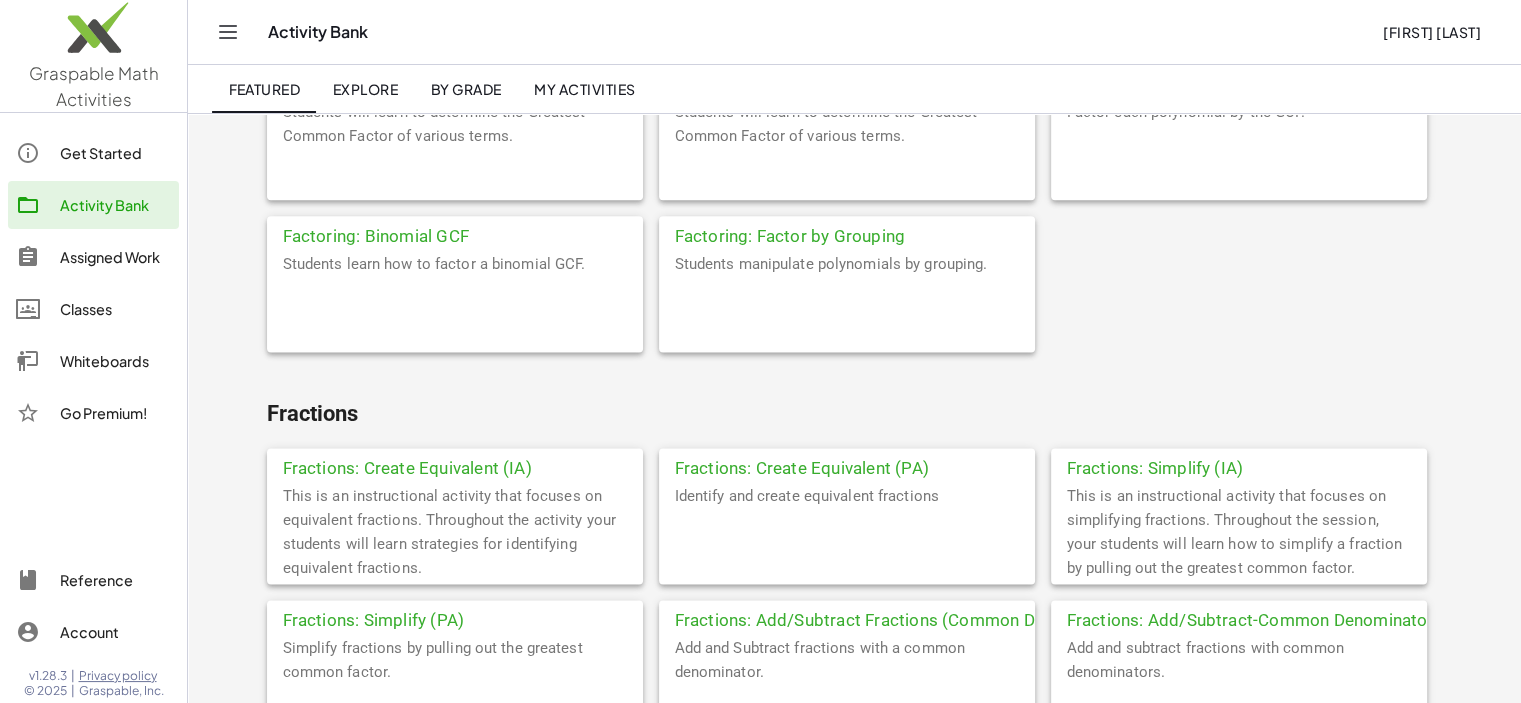 scroll, scrollTop: 2847, scrollLeft: 0, axis: vertical 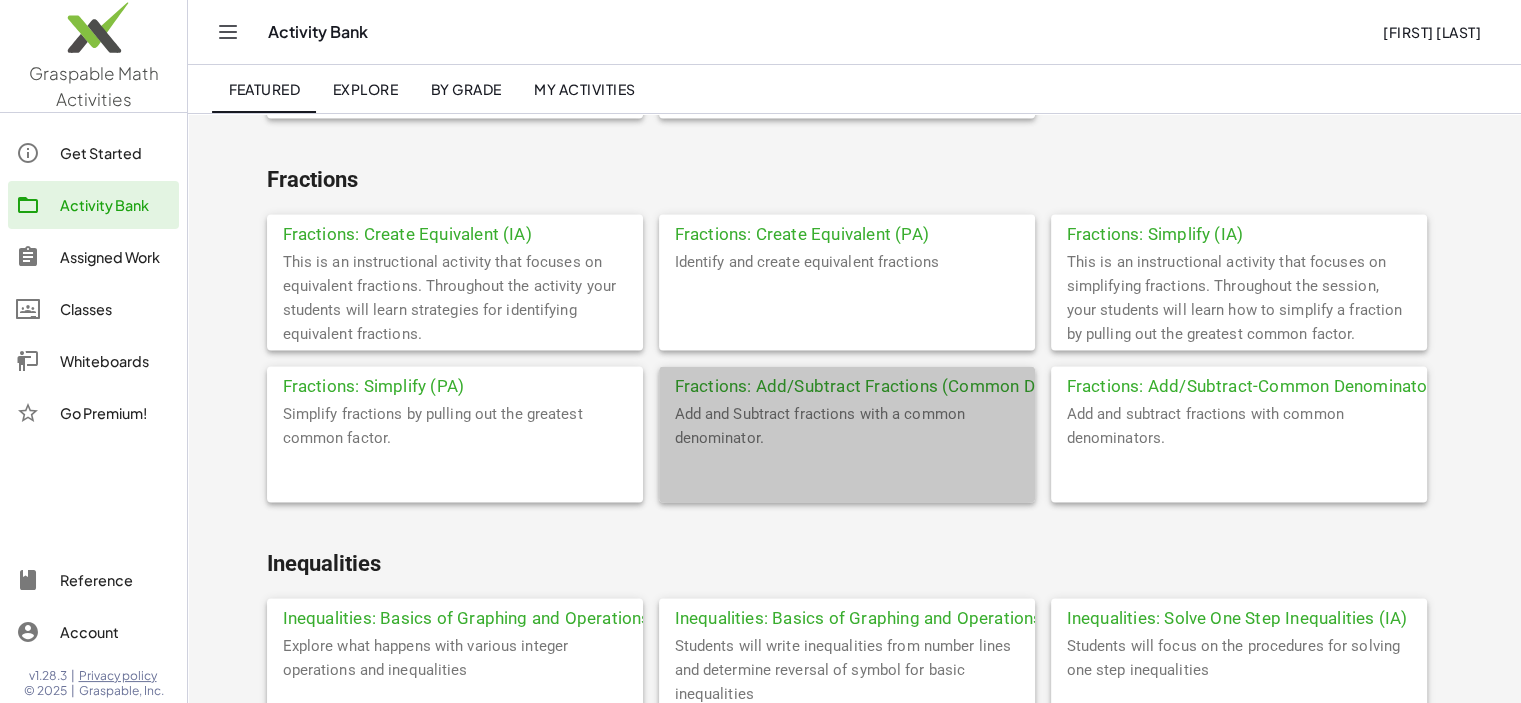 click on "Add and Subtract fractions with a common denominator." 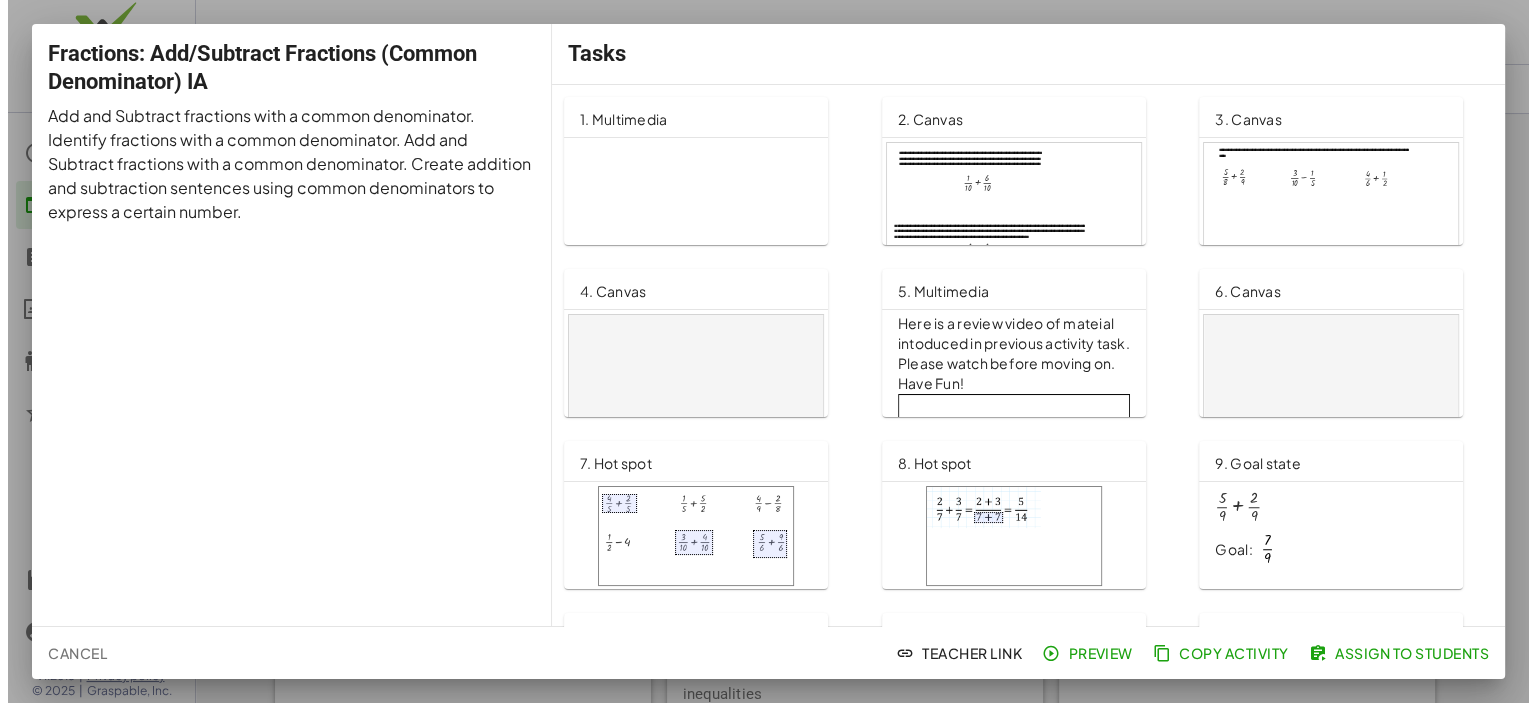 scroll, scrollTop: 0, scrollLeft: 0, axis: both 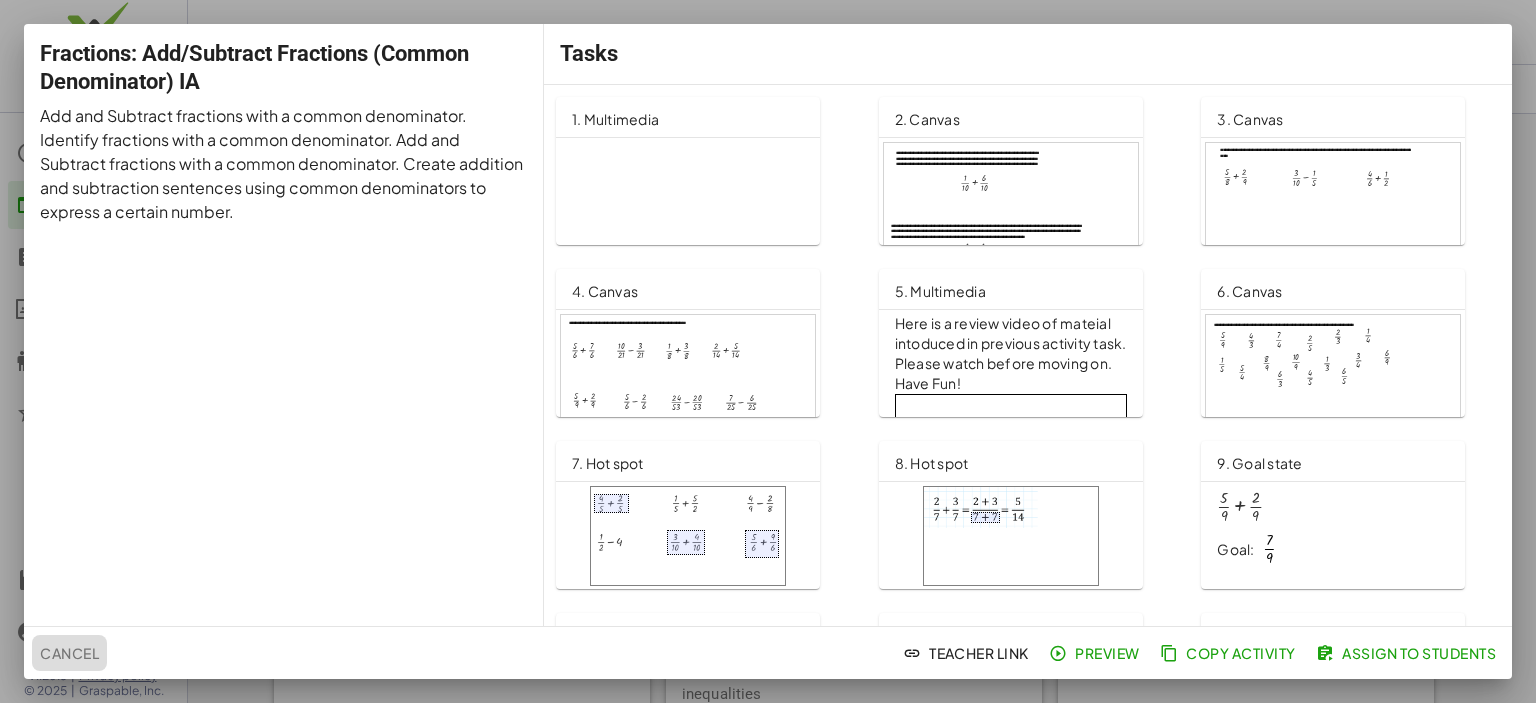 click on "Cancel" 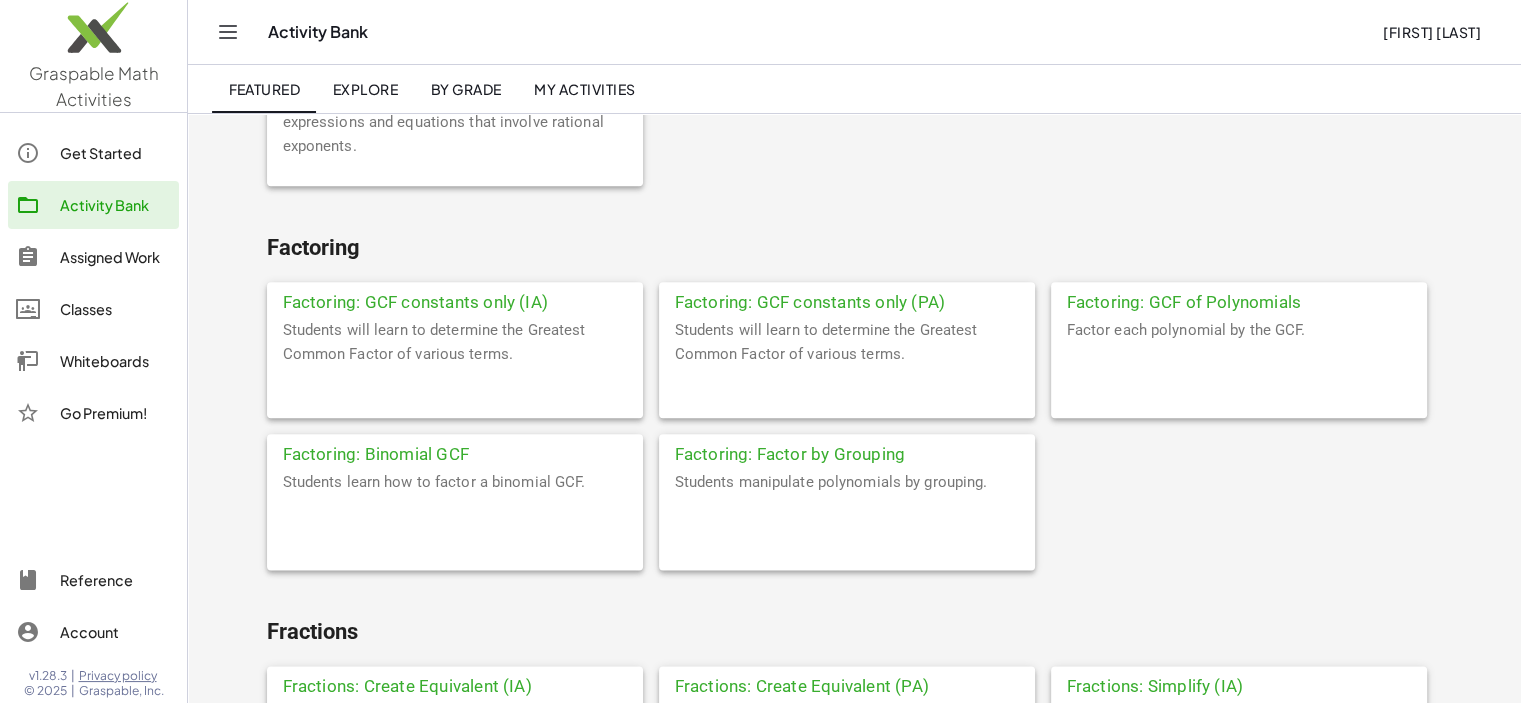 scroll, scrollTop: 2380, scrollLeft: 0, axis: vertical 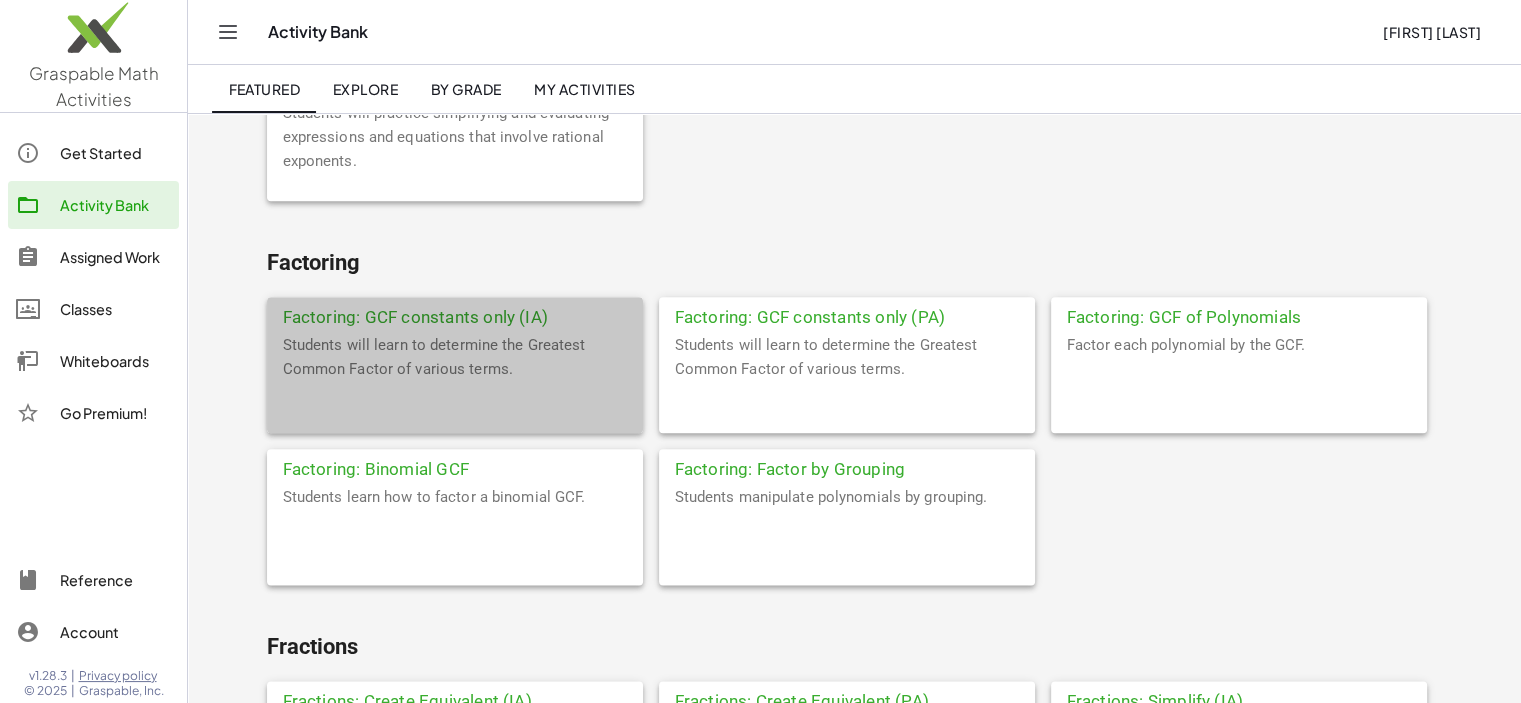 click on "Students will learn to determine the Greatest Common Factor of various terms." 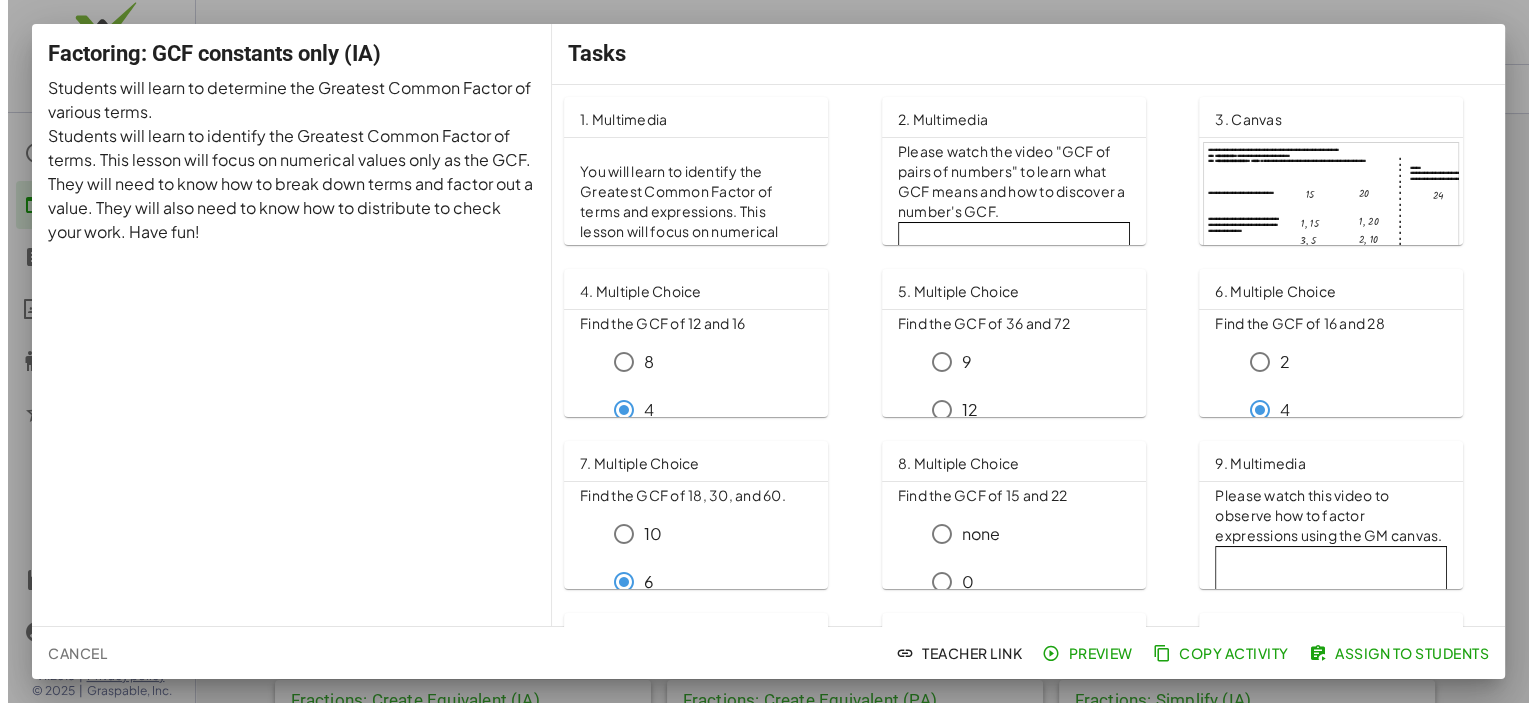 scroll, scrollTop: 0, scrollLeft: 0, axis: both 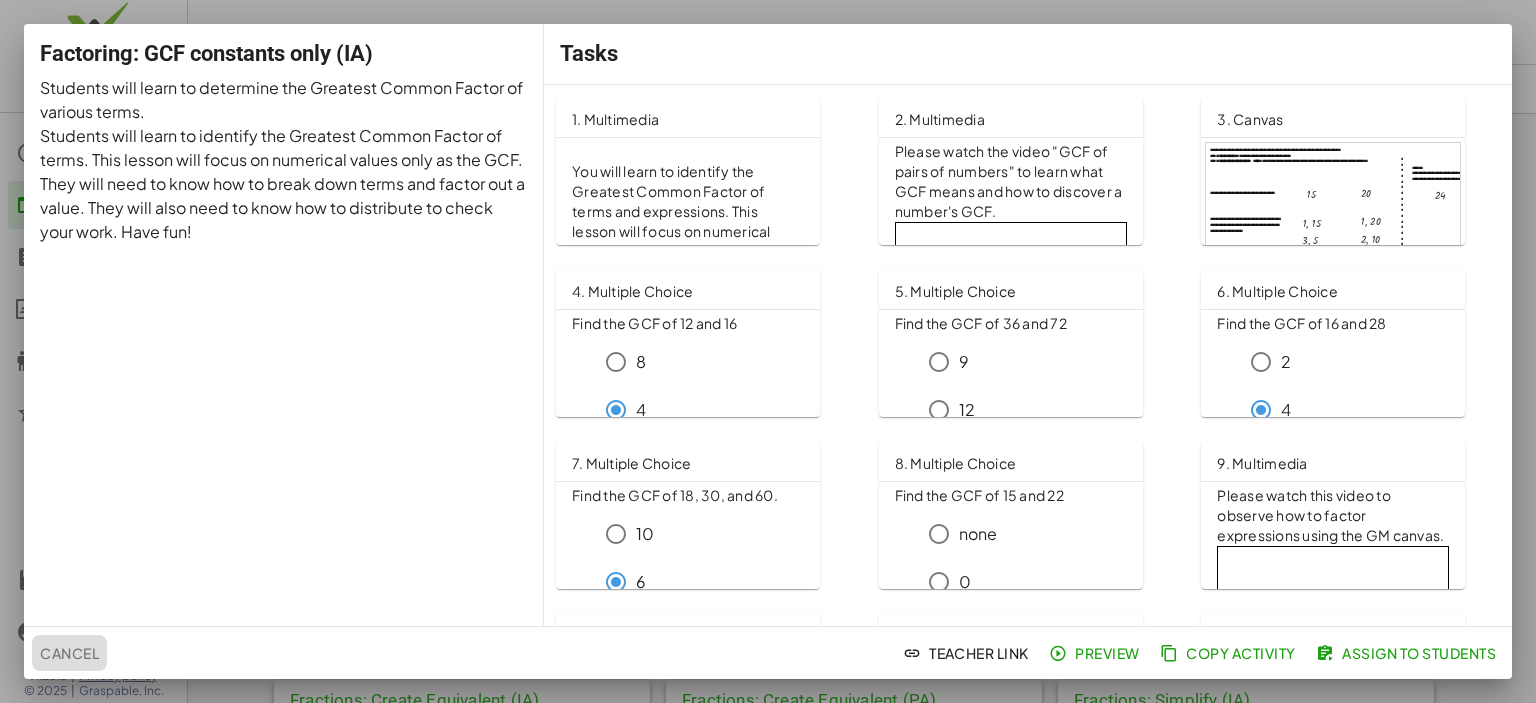 click on "Cancel" 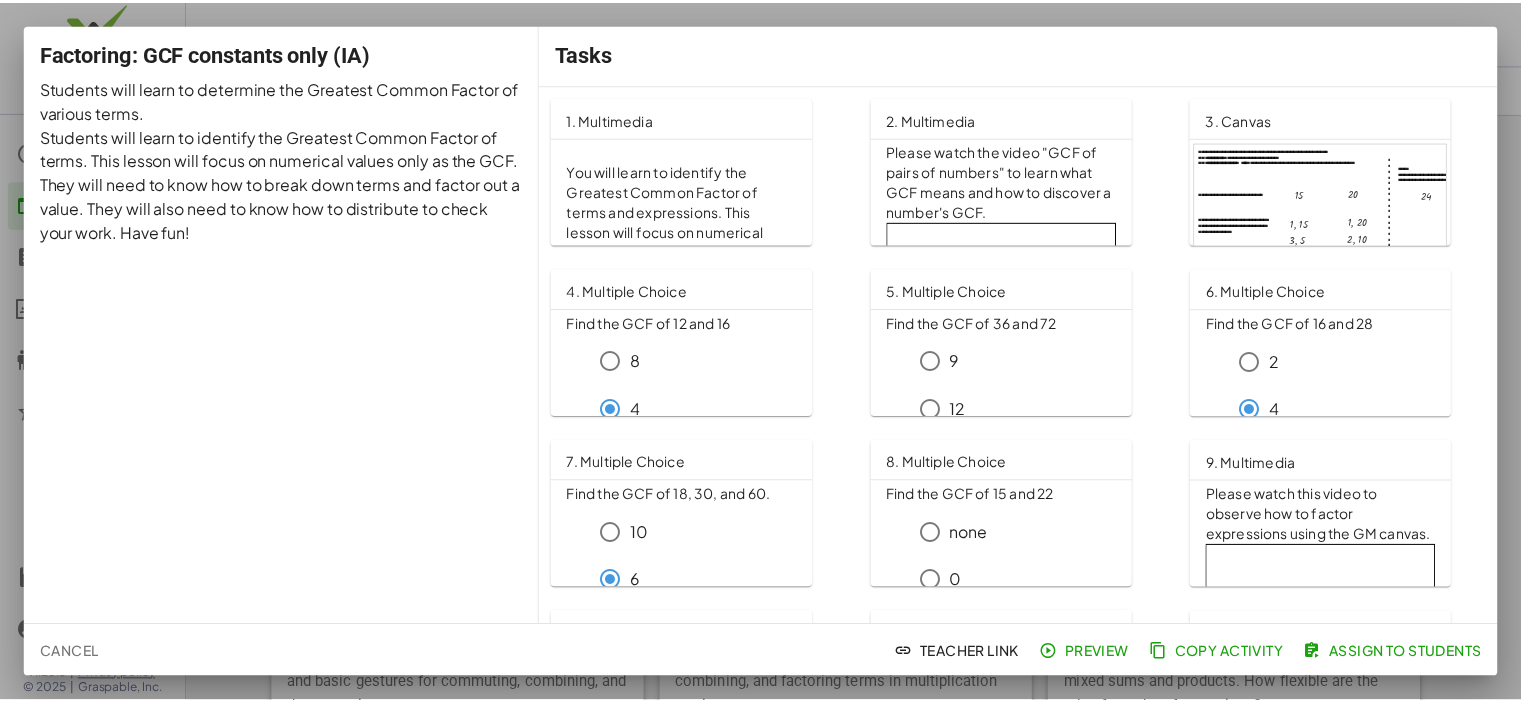 scroll, scrollTop: 2380, scrollLeft: 0, axis: vertical 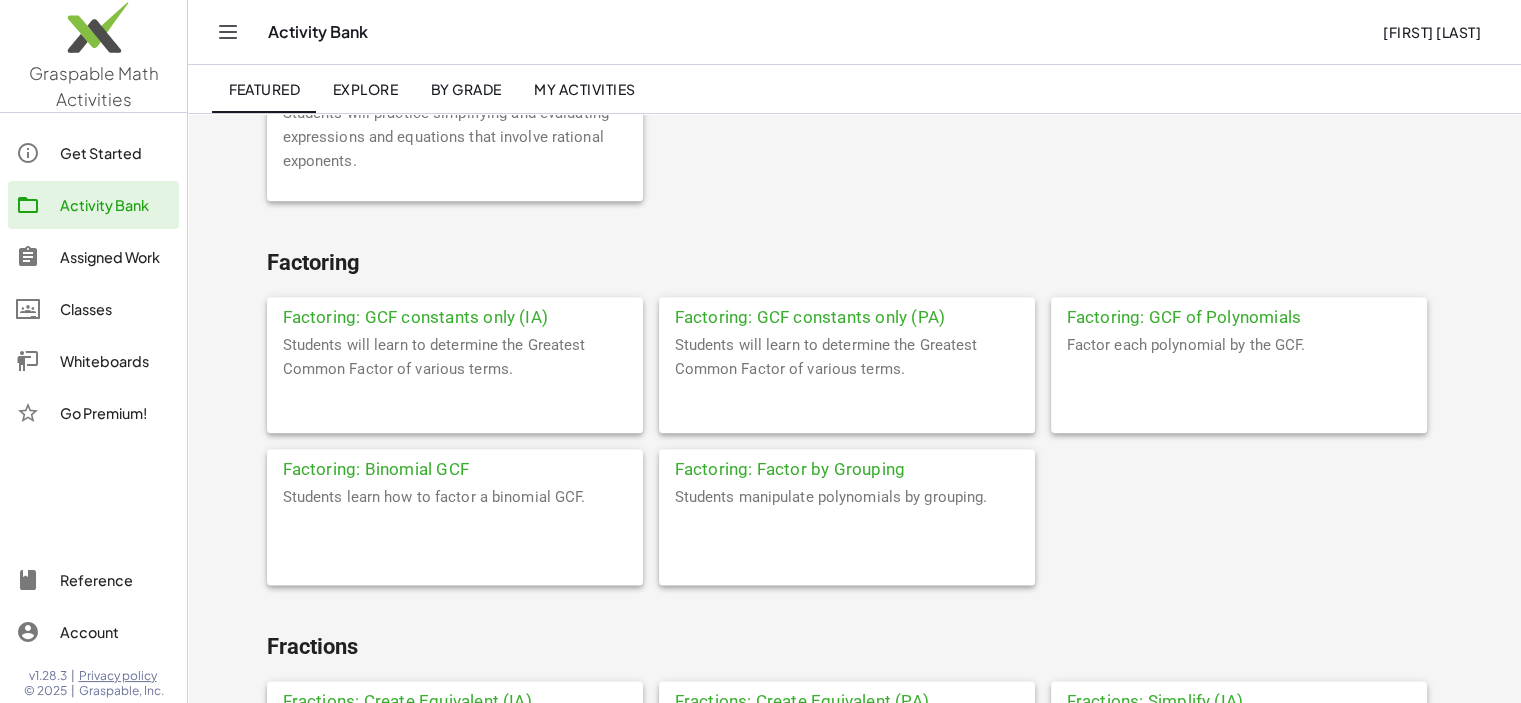 click on "Factor each polynomial by the GCF." 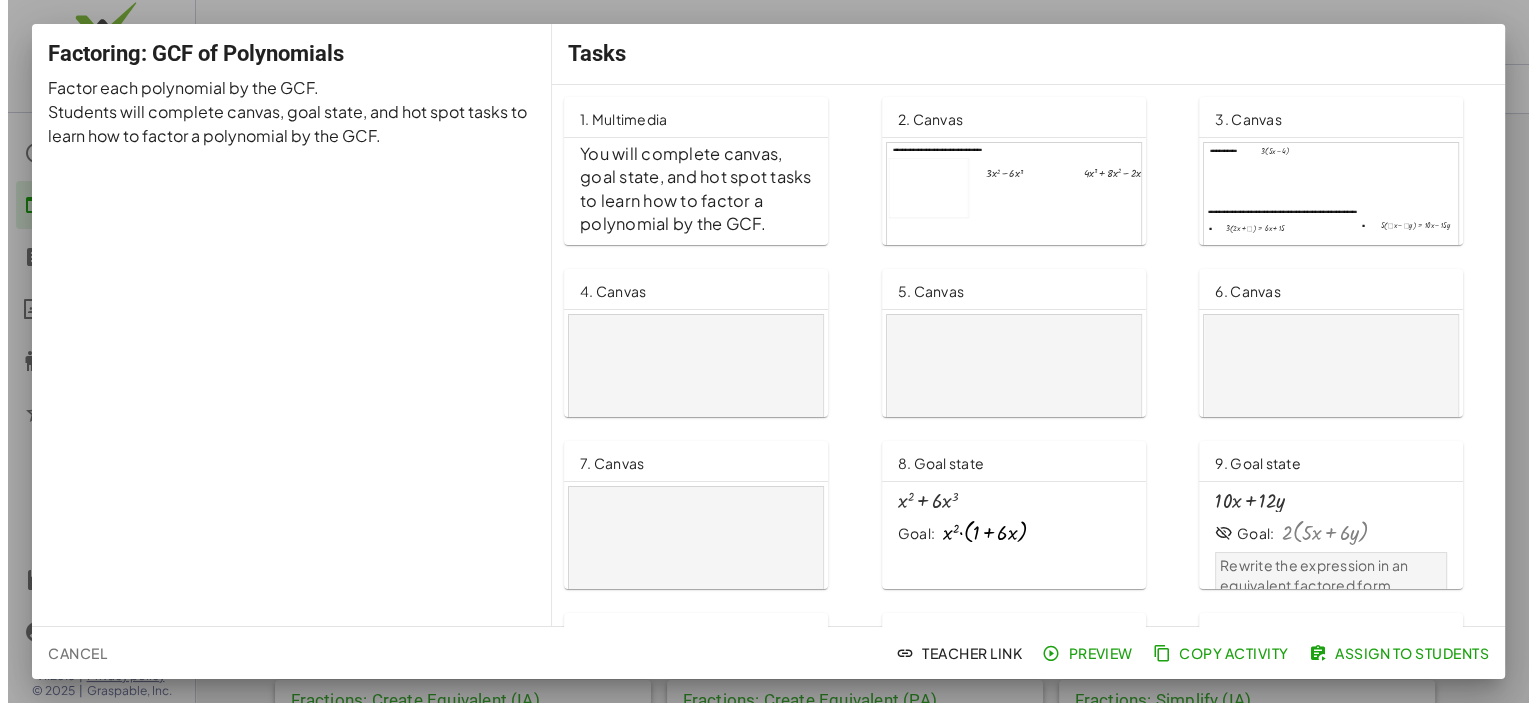 scroll, scrollTop: 0, scrollLeft: 0, axis: both 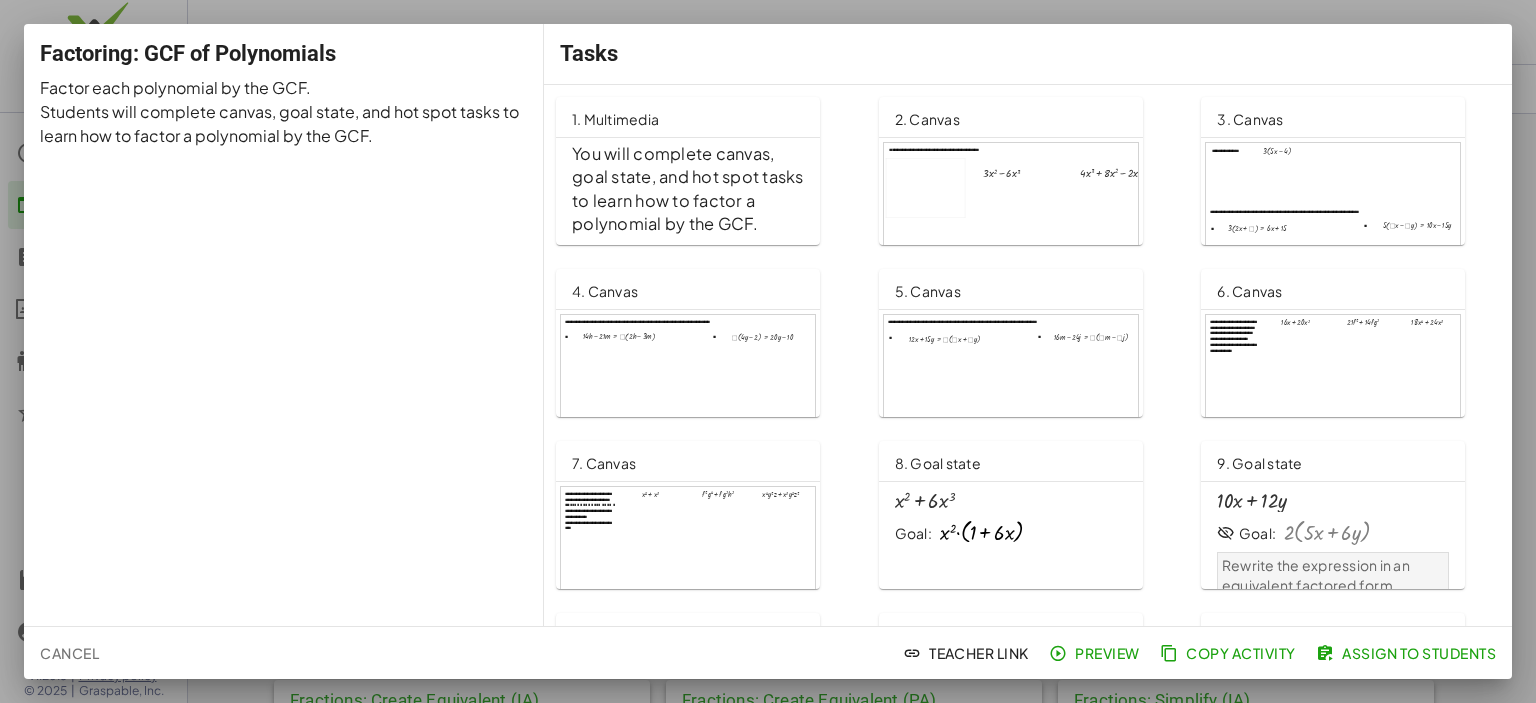 click at bounding box center (982, 532) 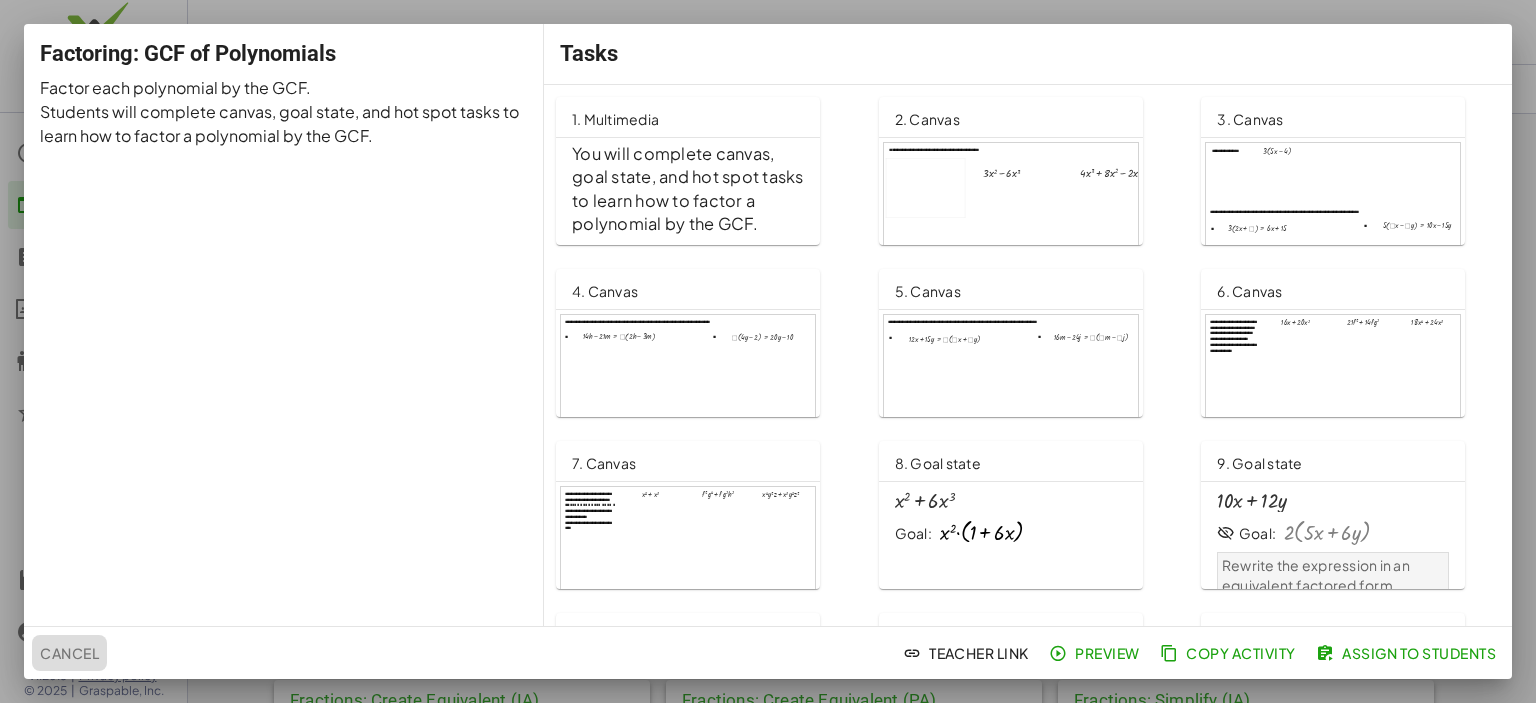 click on "Cancel" 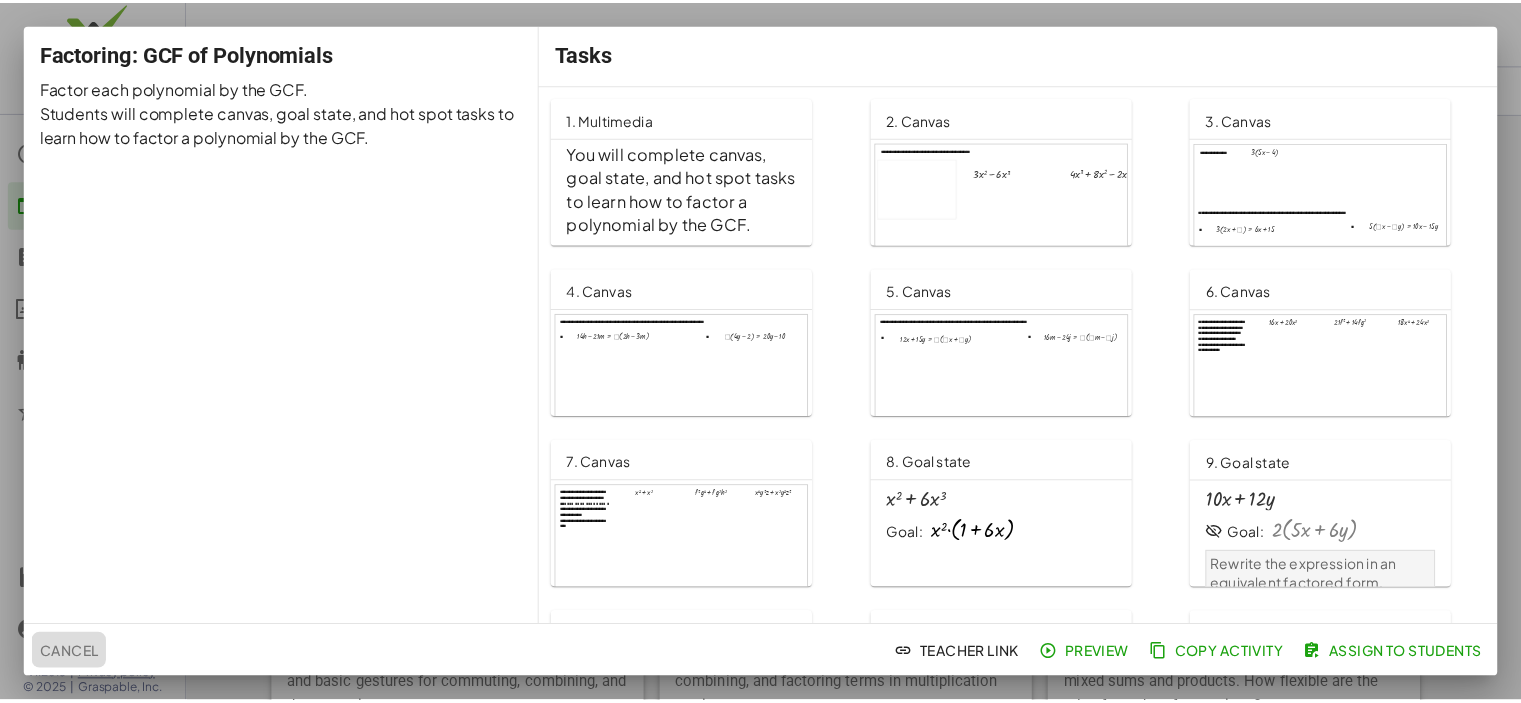 scroll, scrollTop: 2380, scrollLeft: 0, axis: vertical 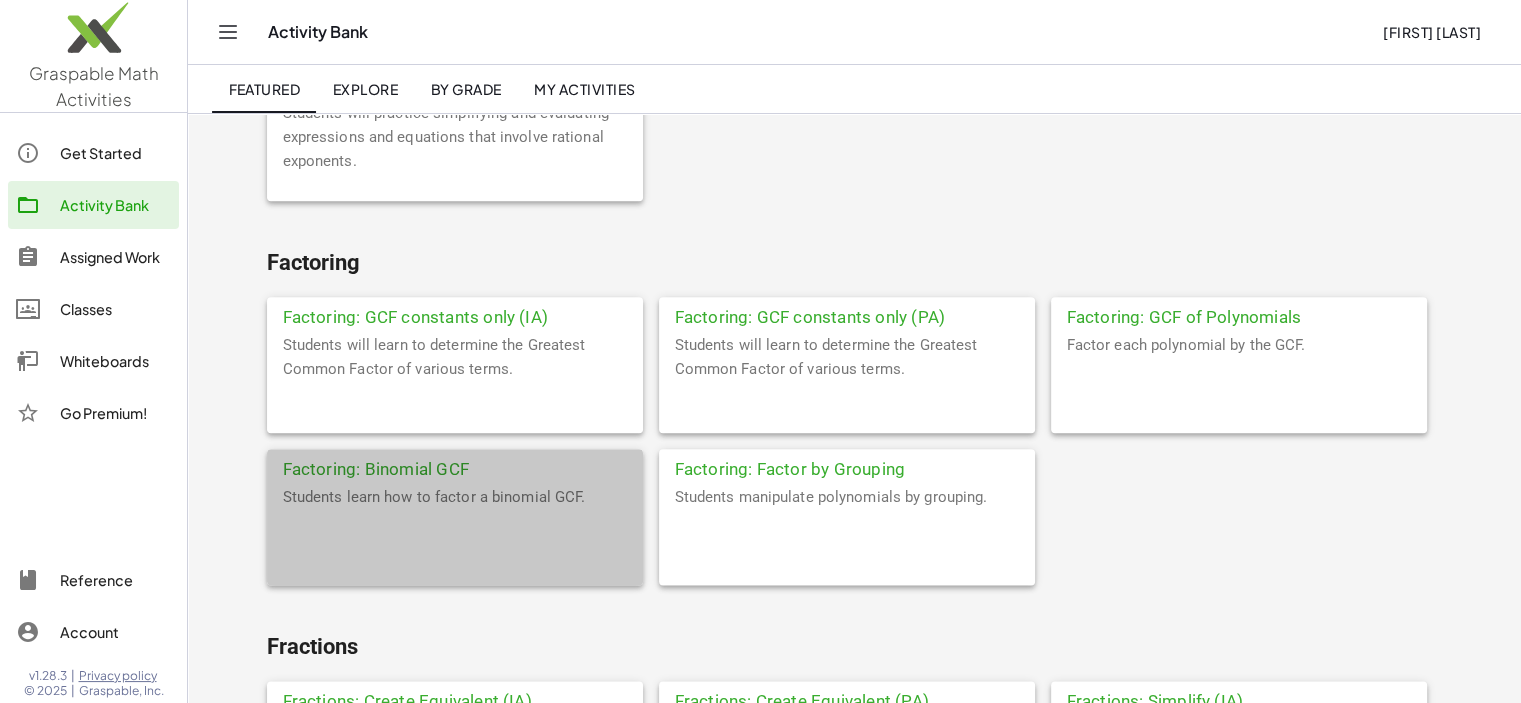 click on "Students learn how to factor a binomial GCF." 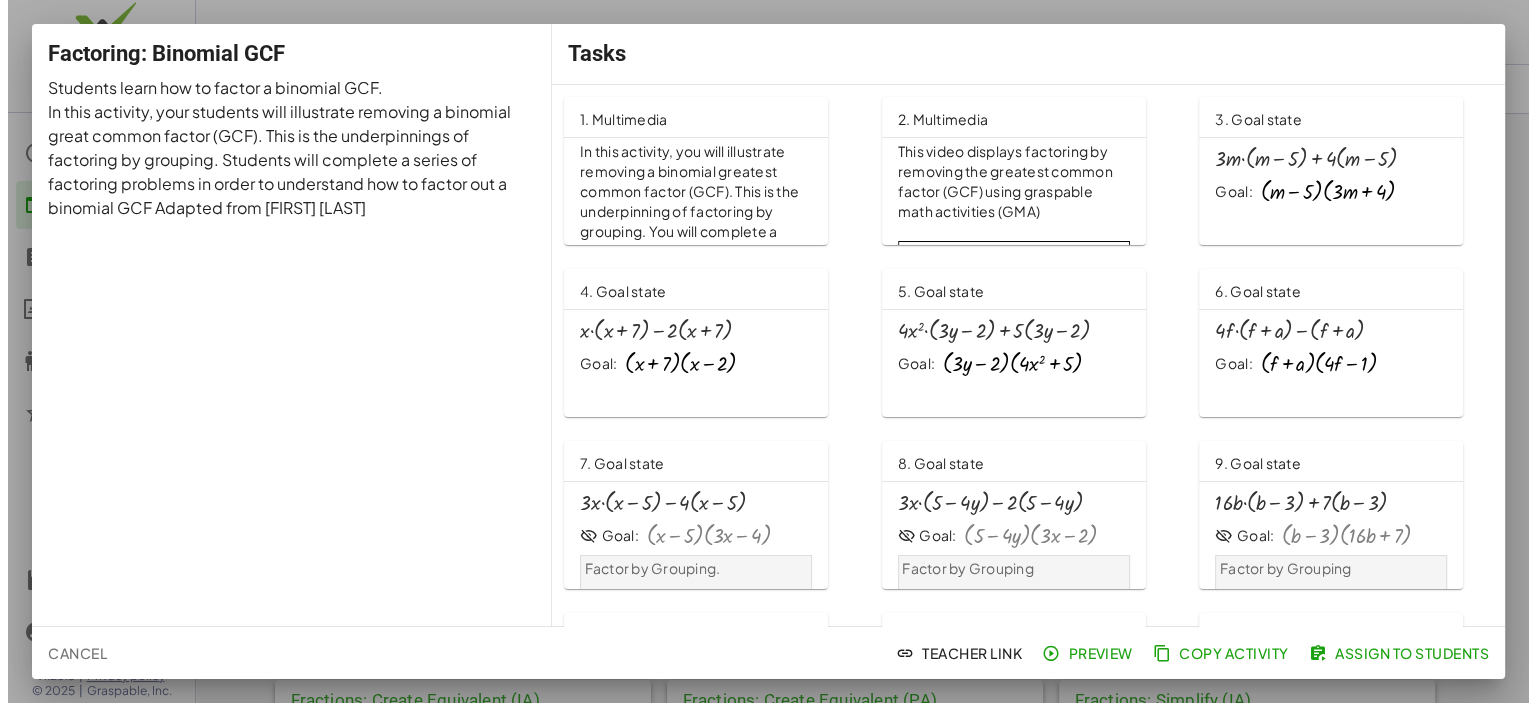 scroll, scrollTop: 0, scrollLeft: 0, axis: both 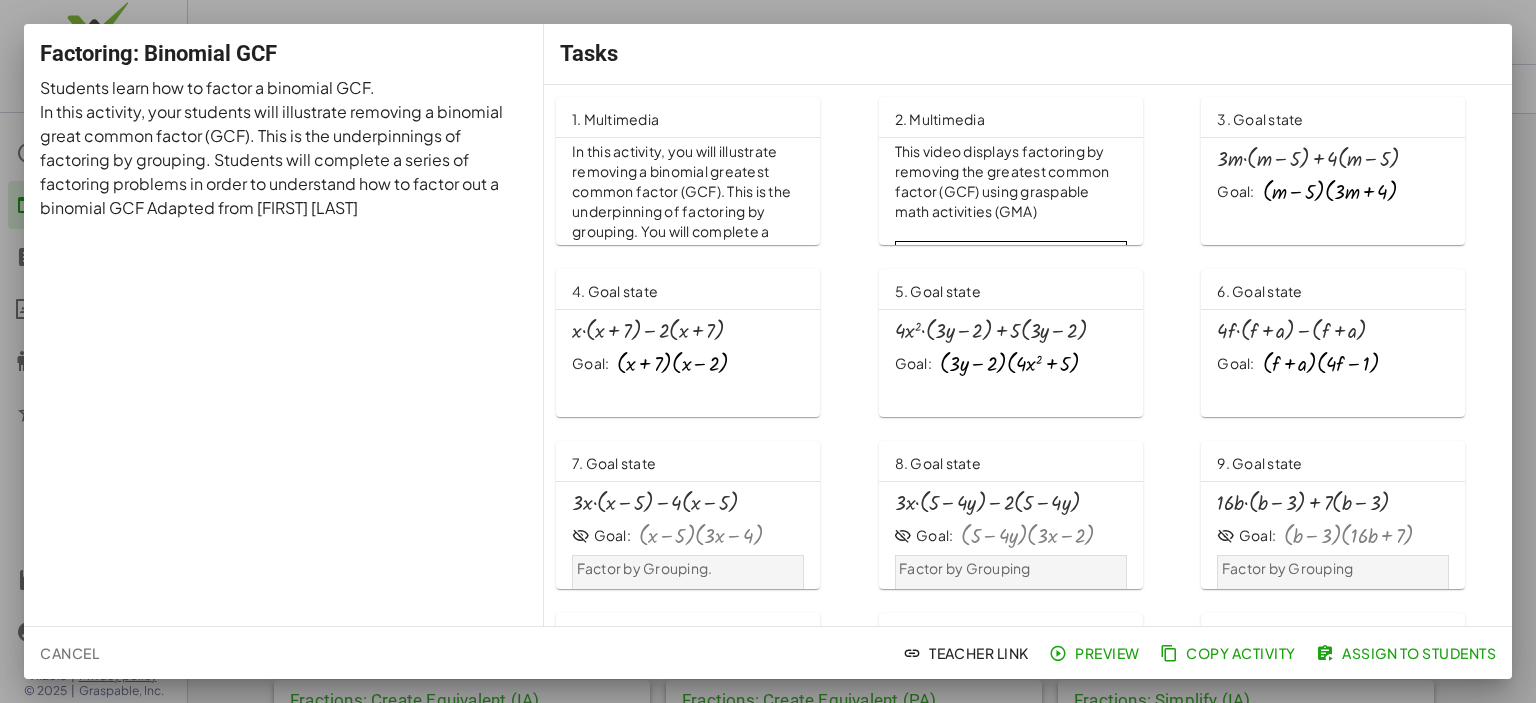 click at bounding box center [1010, 363] 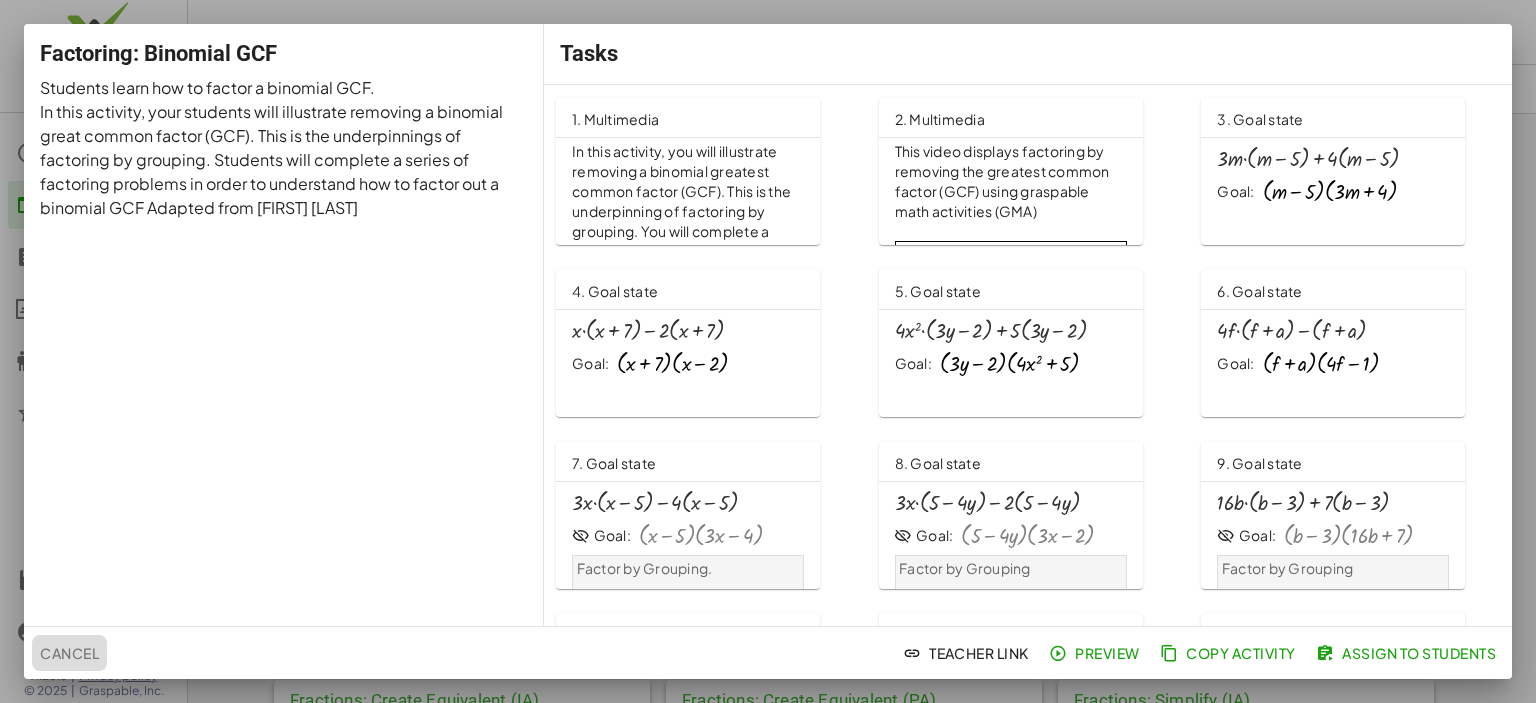 click on "Cancel" 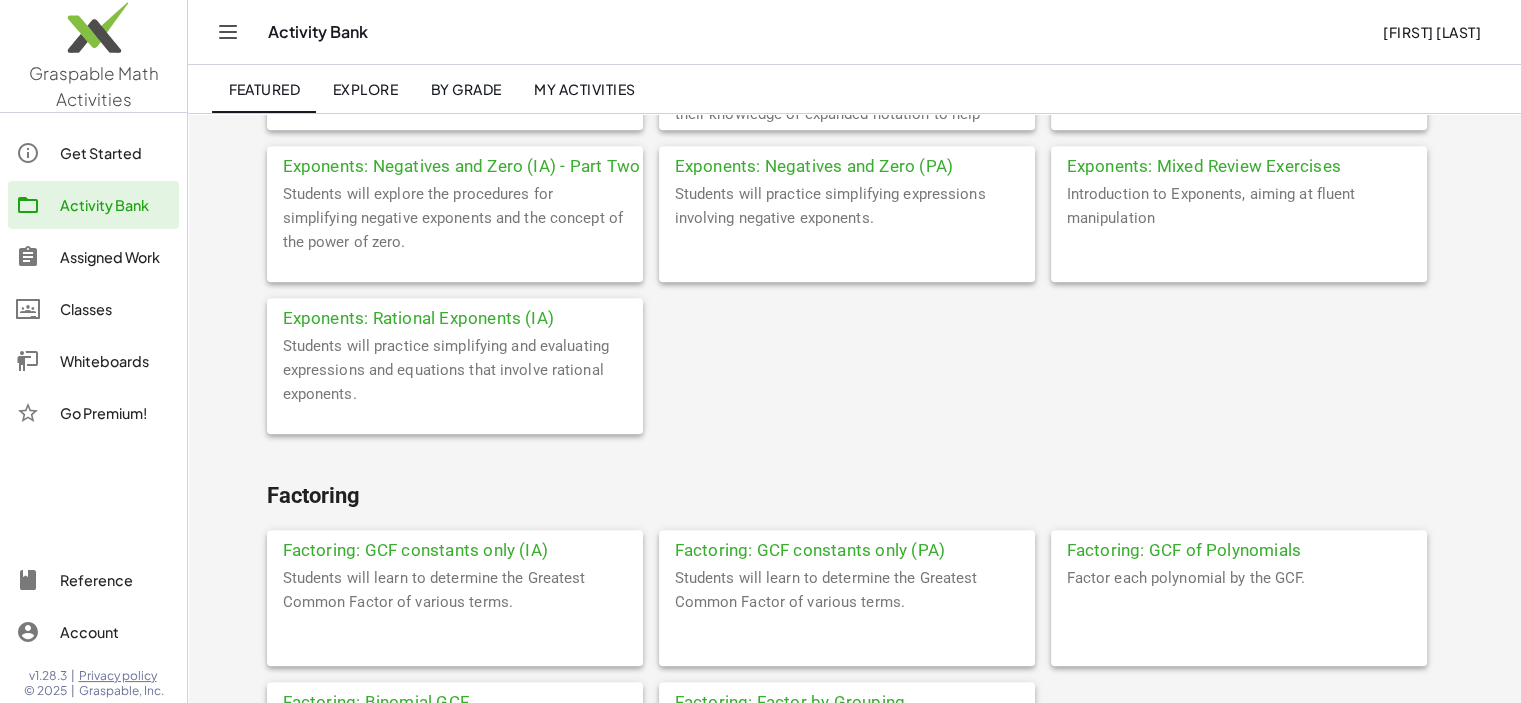scroll, scrollTop: 1680, scrollLeft: 0, axis: vertical 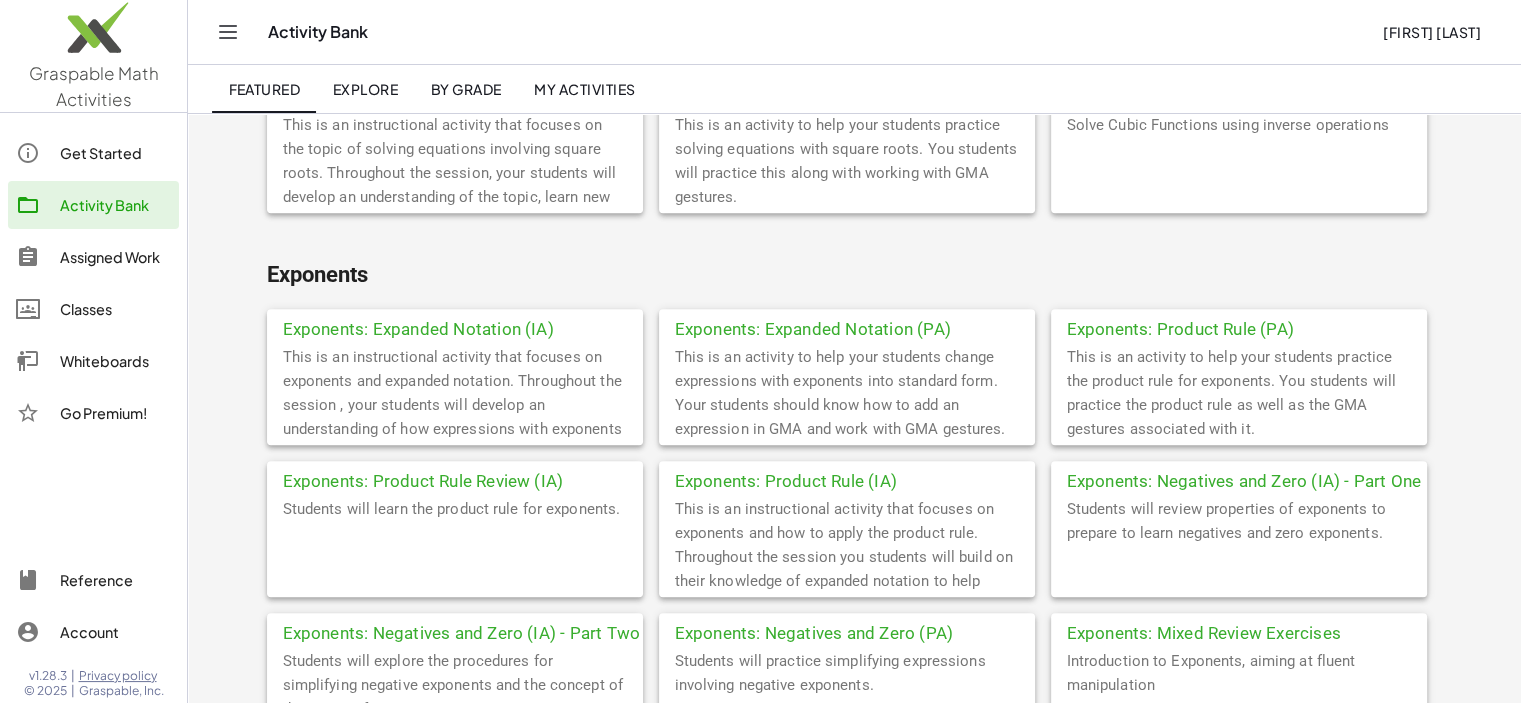 click on "This is an instructional activity that focuses on exponents and expanded notation.  Throughout the session , your students will develop an understanding of how expressions with exponents can be rewritten as repeated multiplication." 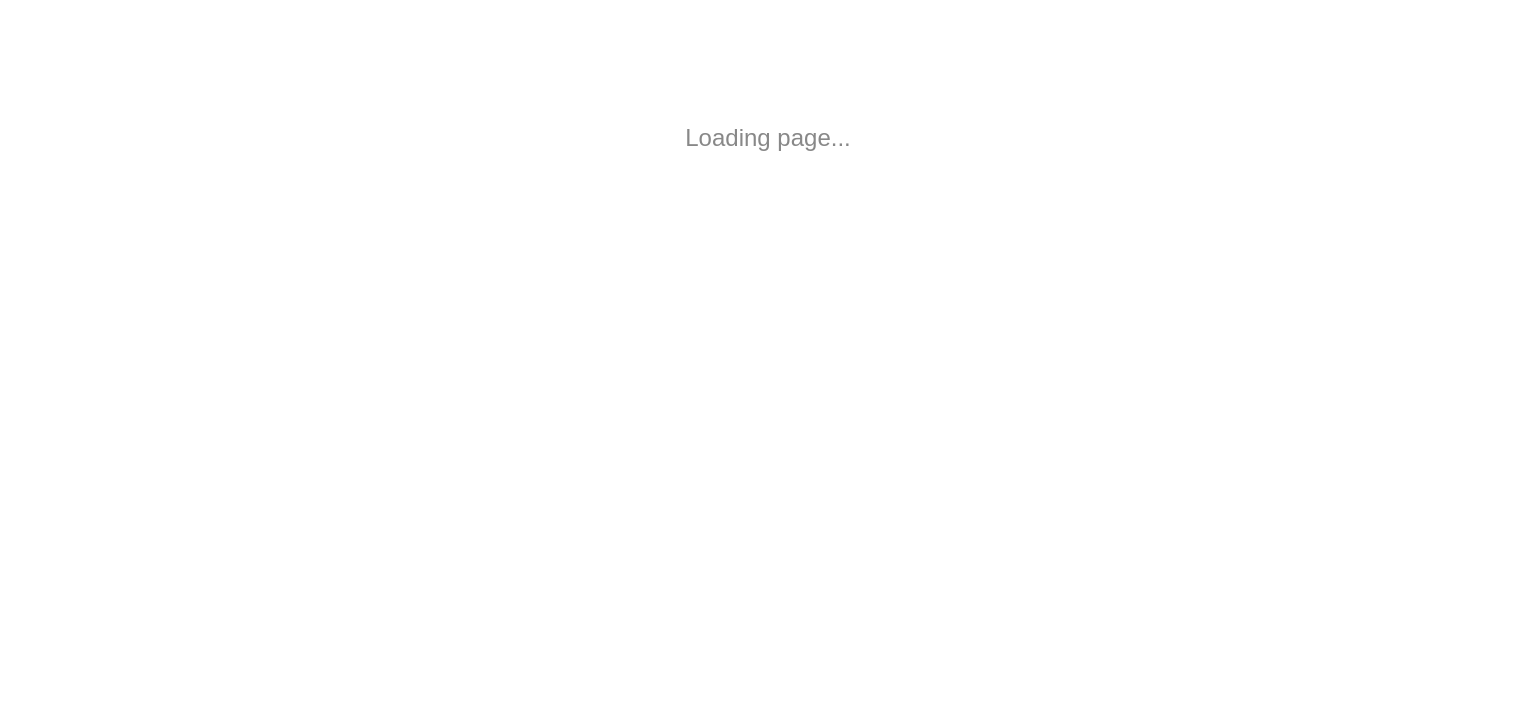 scroll, scrollTop: 0, scrollLeft: 0, axis: both 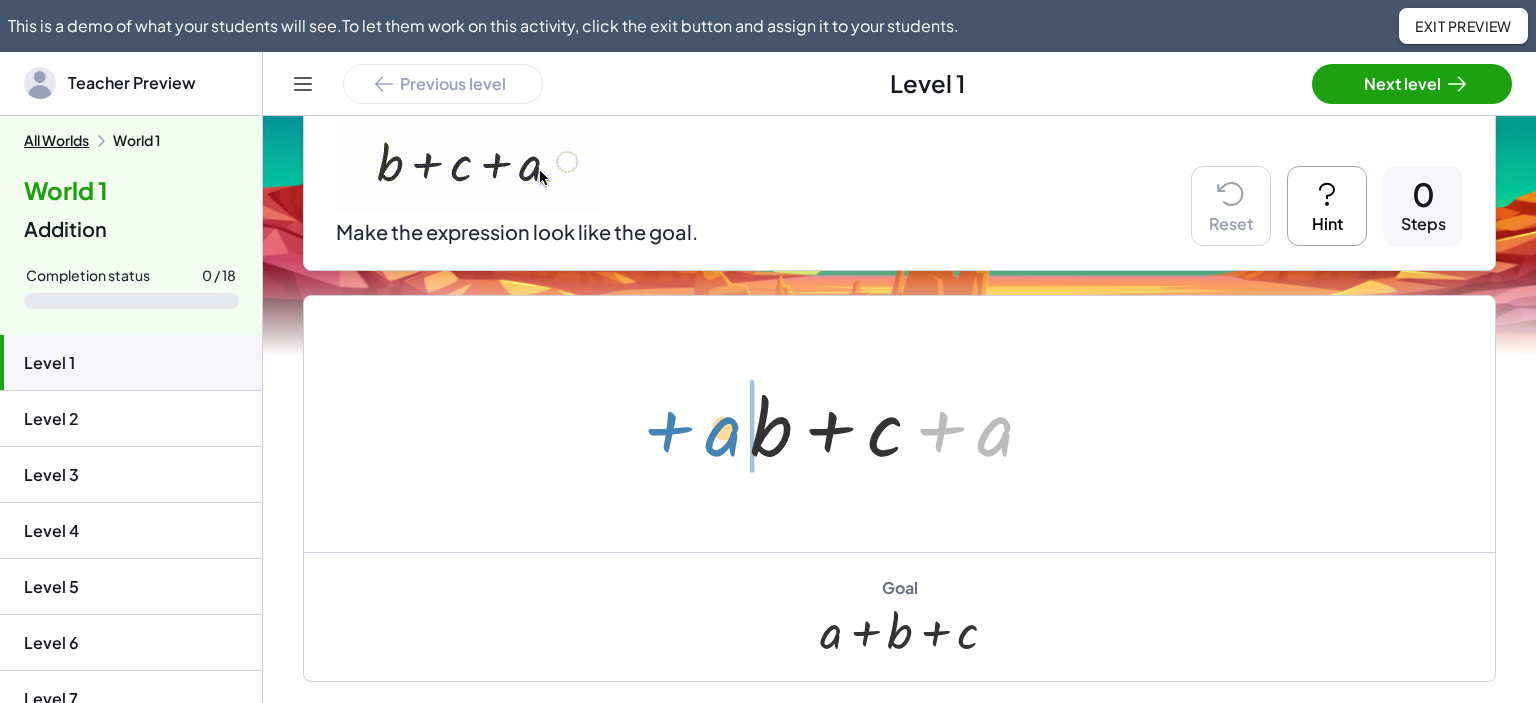 drag, startPoint x: 1001, startPoint y: 423, endPoint x: 728, endPoint y: 422, distance: 273.00183 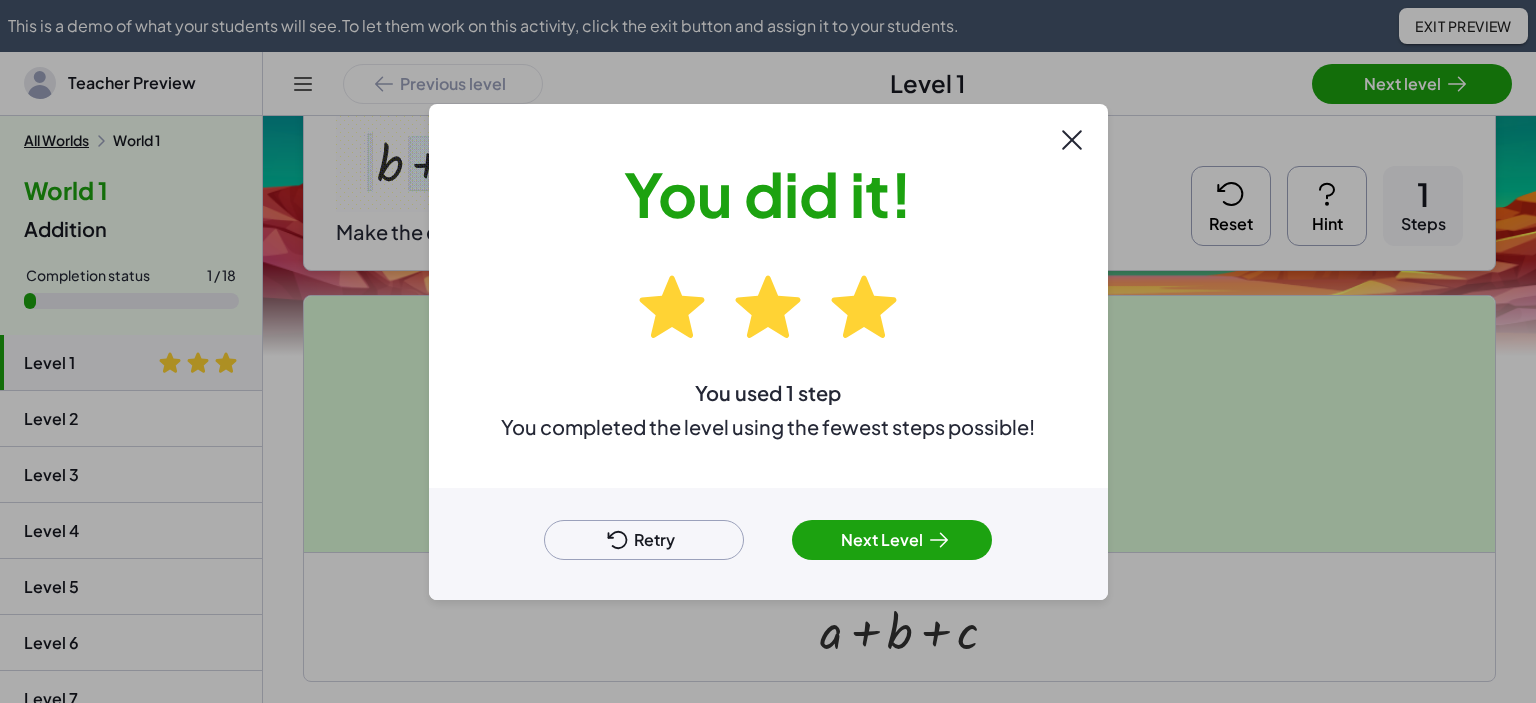 click on "Next Level" at bounding box center [892, 540] 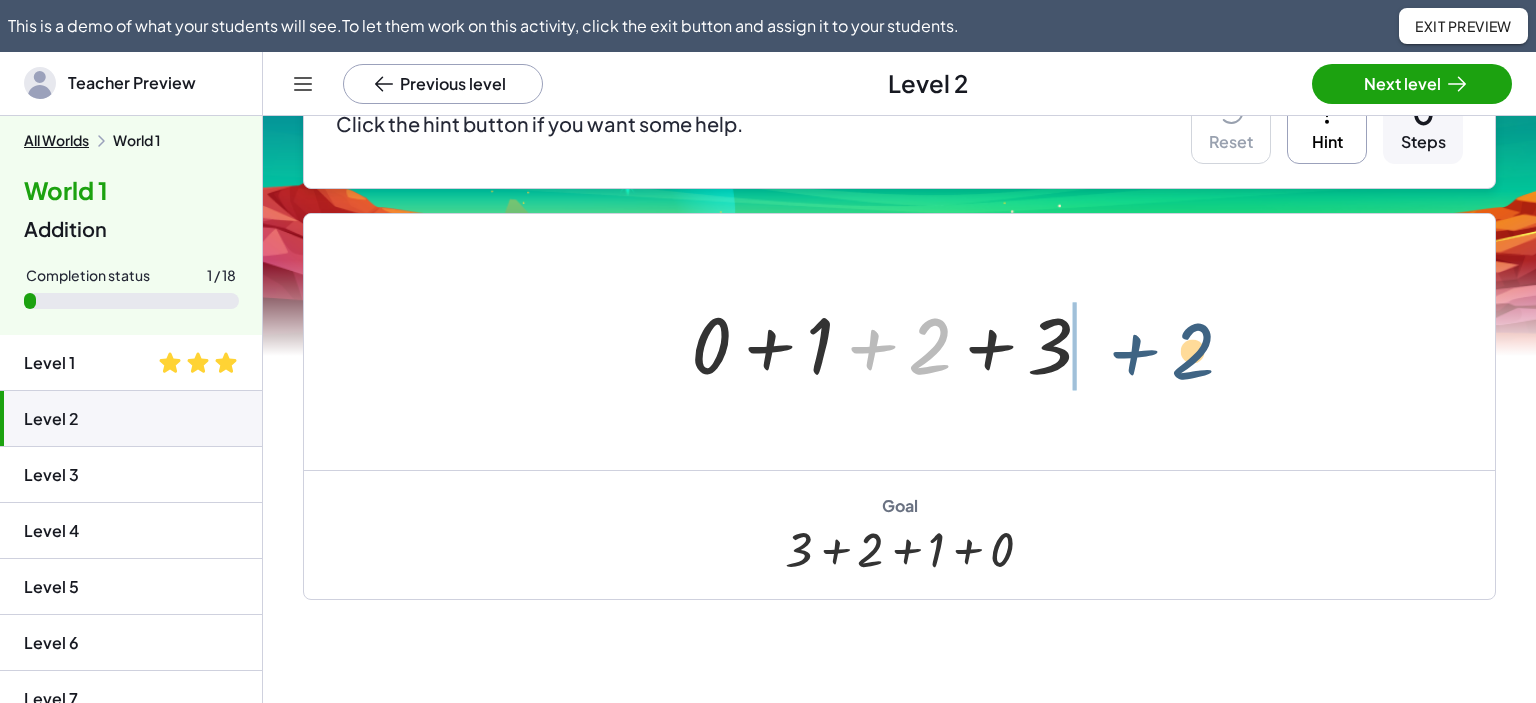 drag, startPoint x: 936, startPoint y: 359, endPoint x: 1201, endPoint y: 363, distance: 265.03018 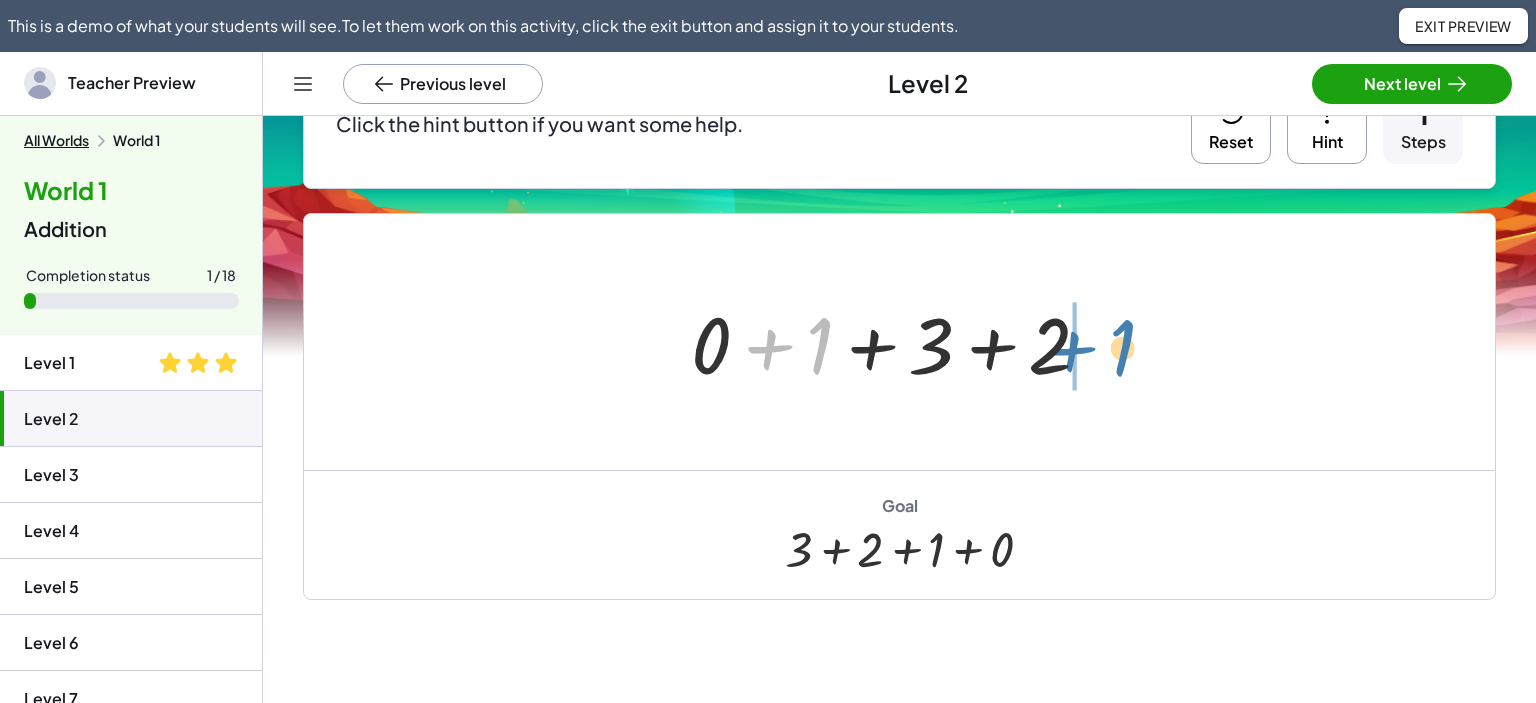 drag, startPoint x: 818, startPoint y: 353, endPoint x: 1122, endPoint y: 355, distance: 304.0066 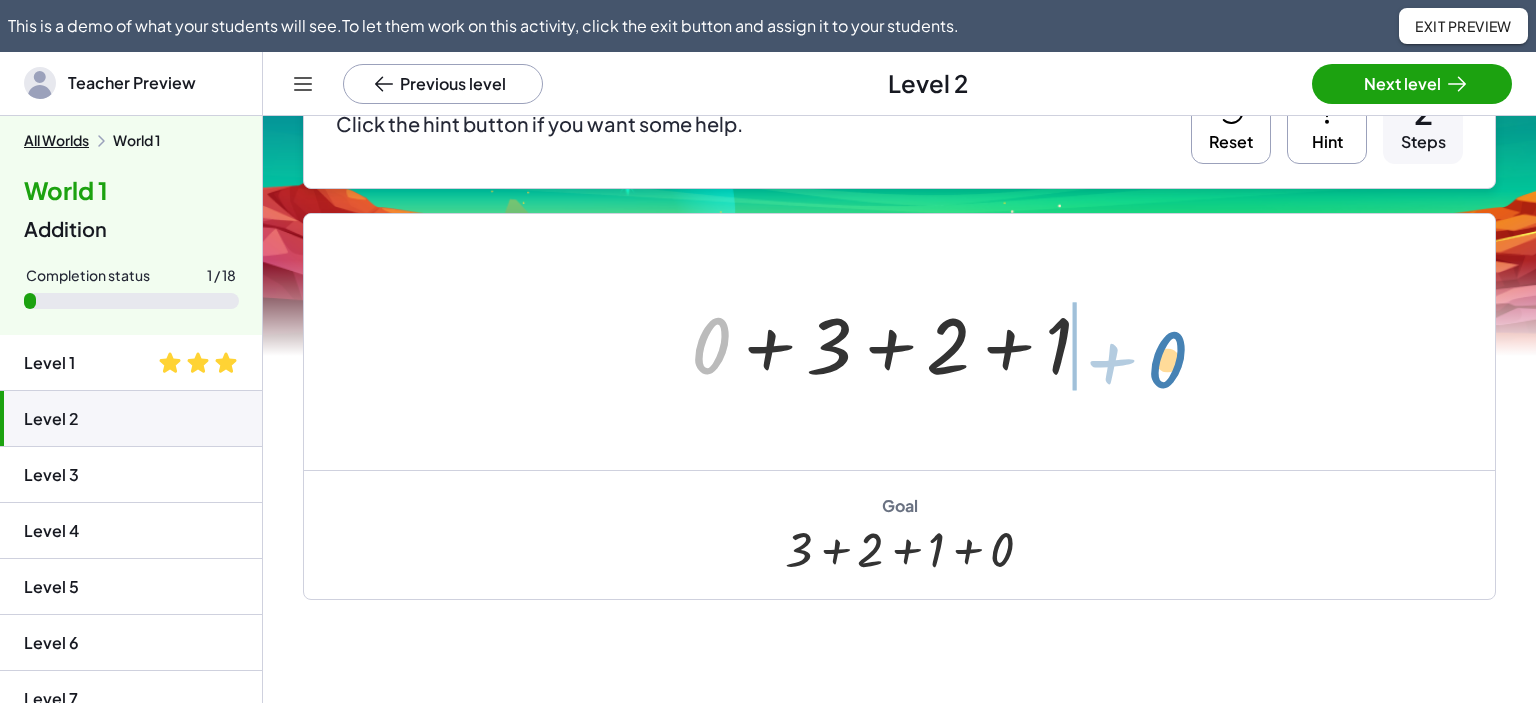drag, startPoint x: 714, startPoint y: 340, endPoint x: 1168, endPoint y: 354, distance: 454.21582 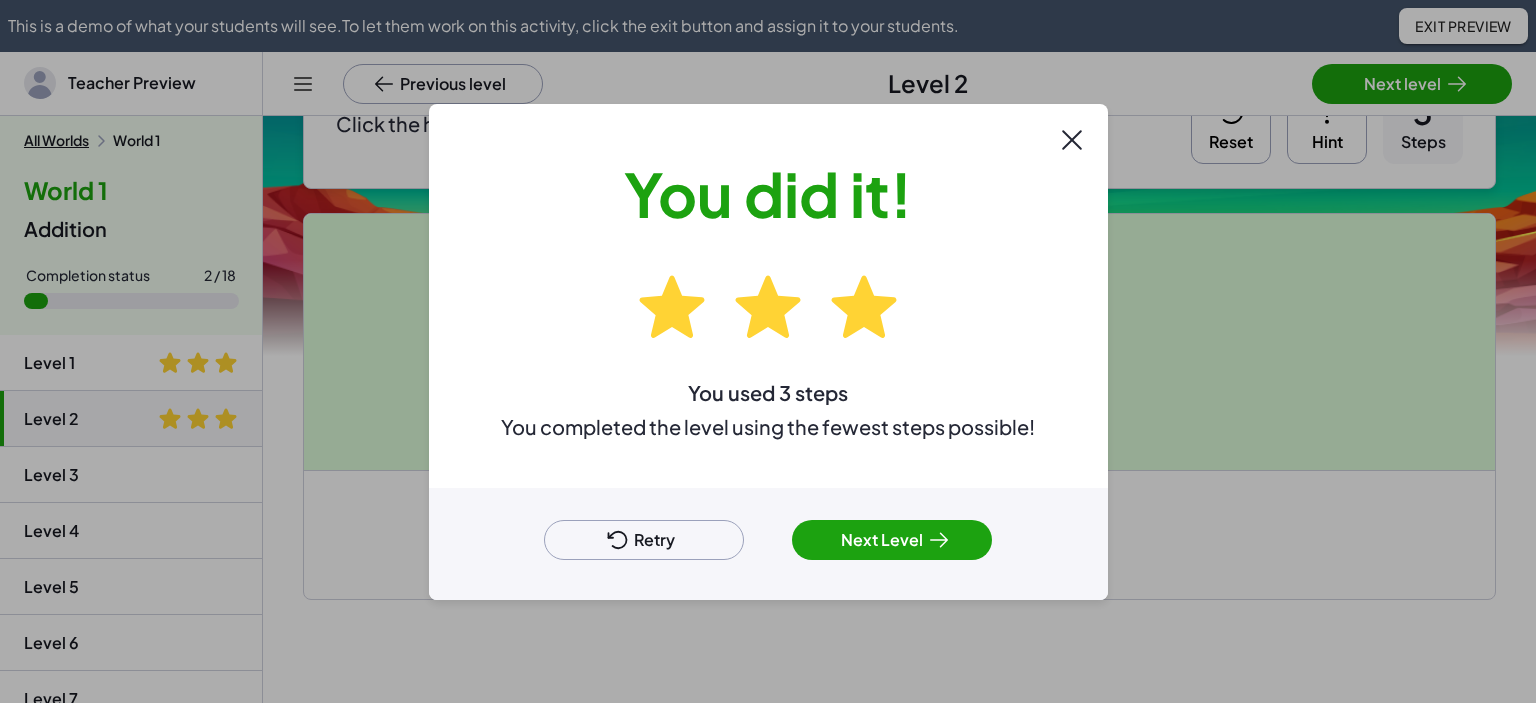 click on "Next Level" at bounding box center (892, 540) 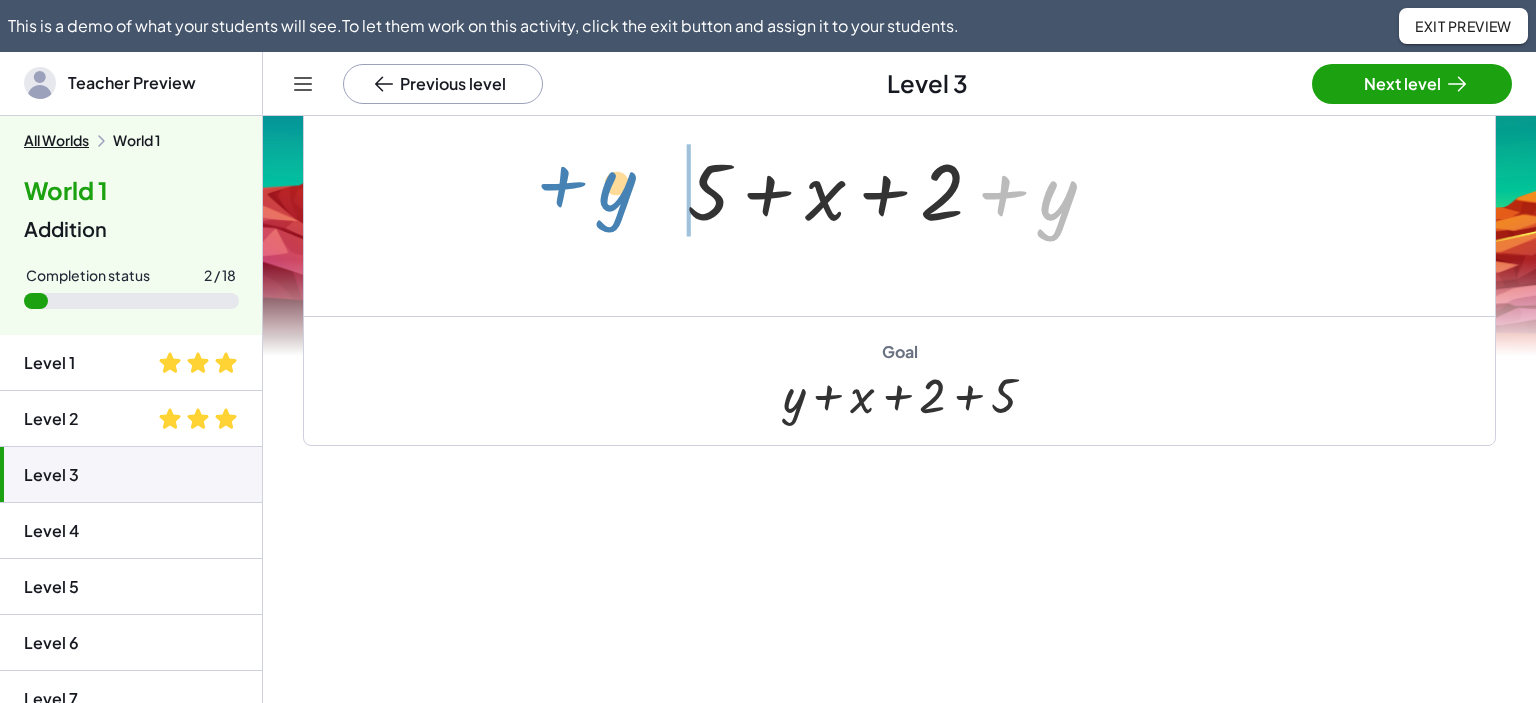 drag, startPoint x: 1049, startPoint y: 226, endPoint x: 610, endPoint y: 216, distance: 439.1139 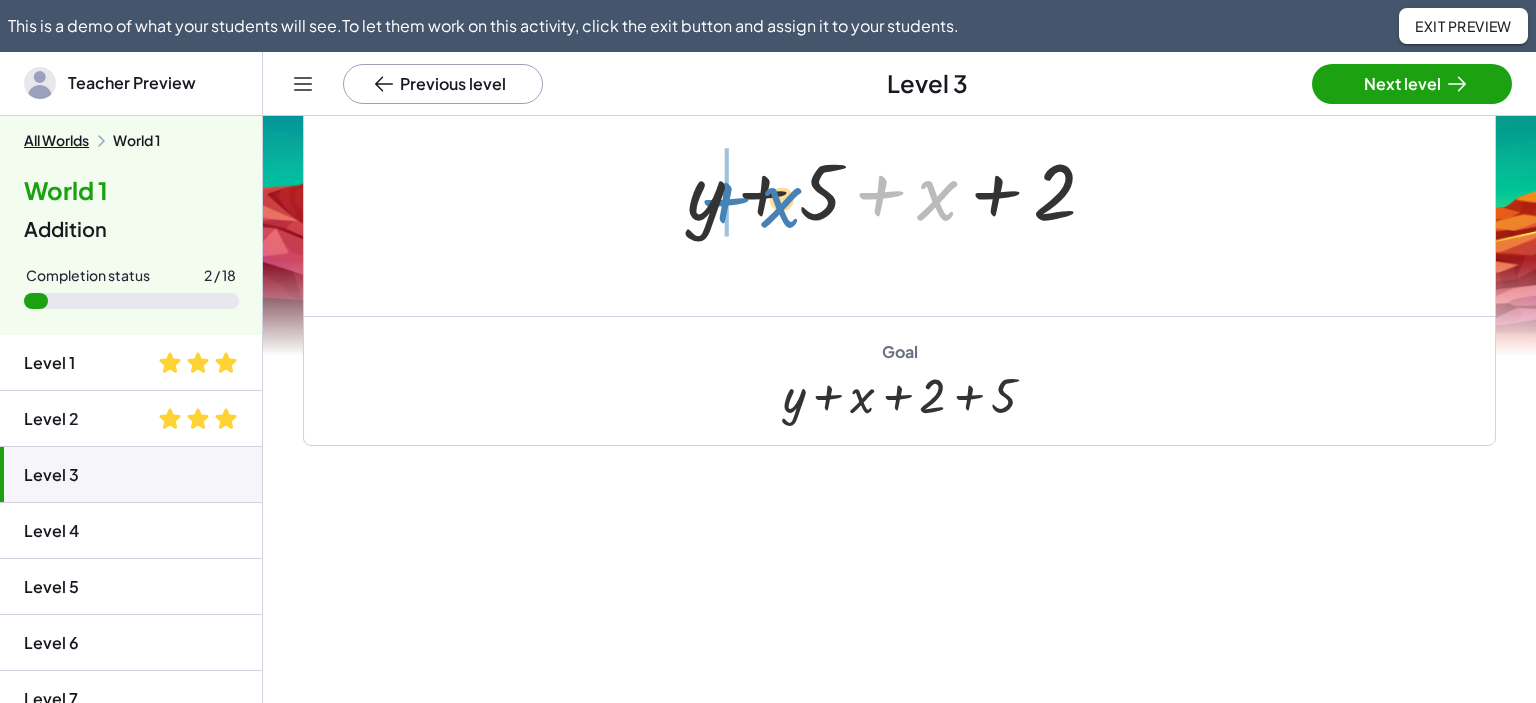 drag, startPoint x: 926, startPoint y: 200, endPoint x: 770, endPoint y: 207, distance: 156.15697 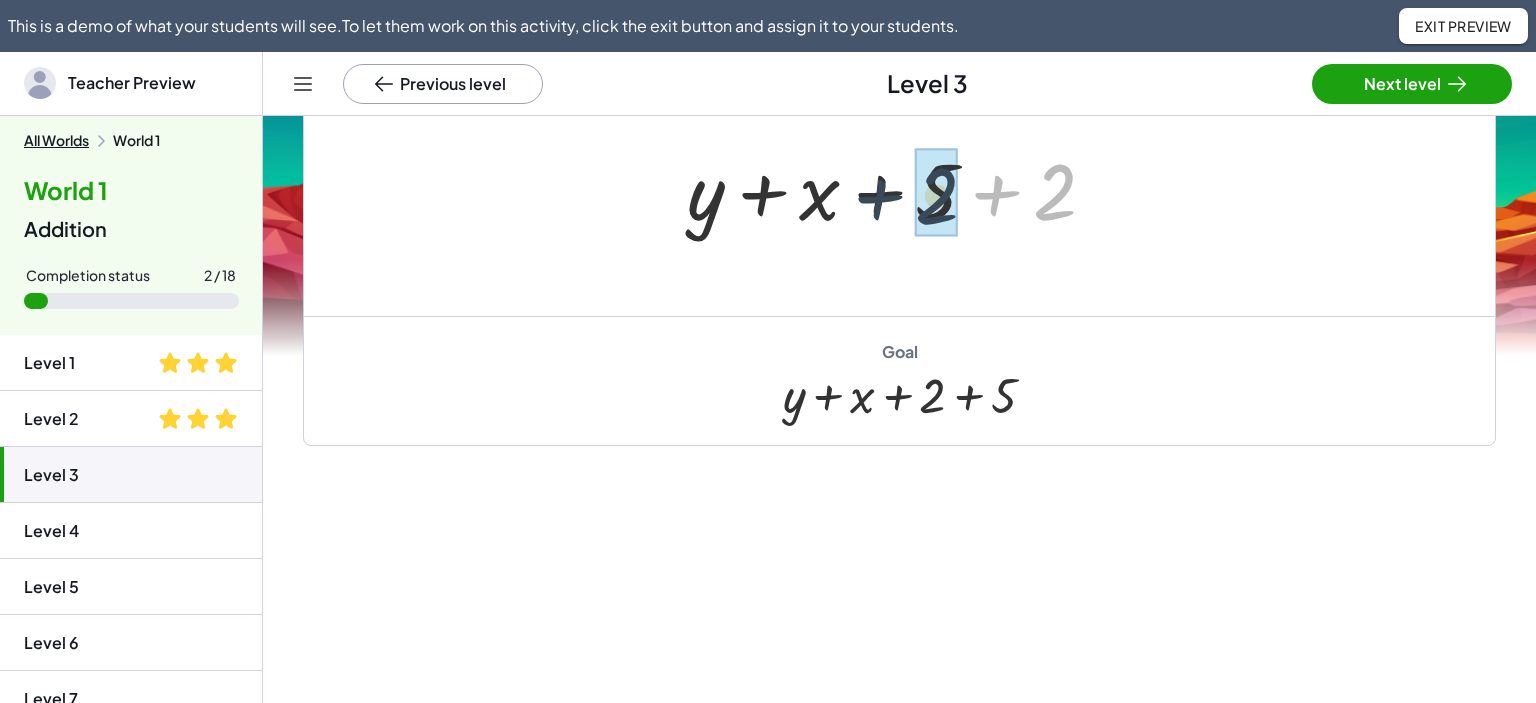 drag, startPoint x: 1047, startPoint y: 201, endPoint x: 955, endPoint y: 206, distance: 92.13577 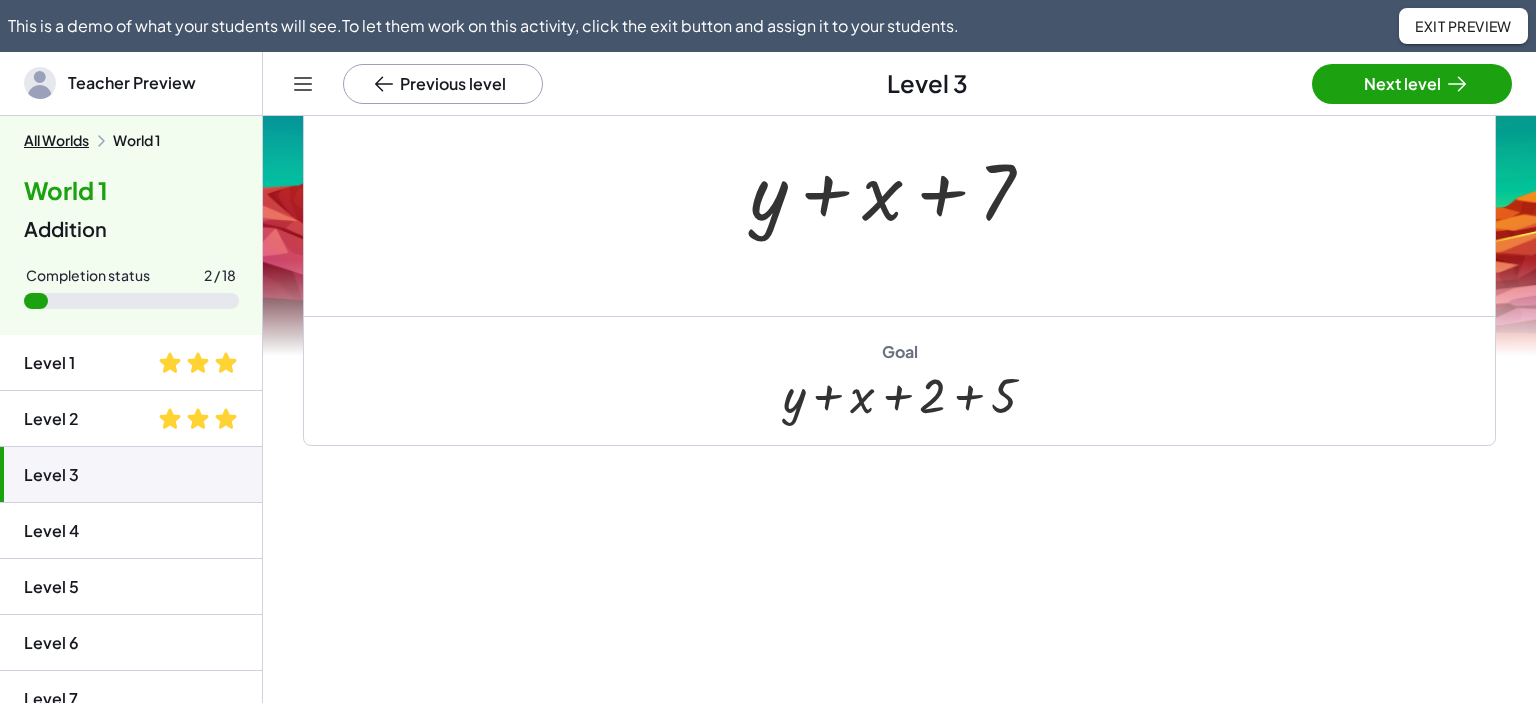 click 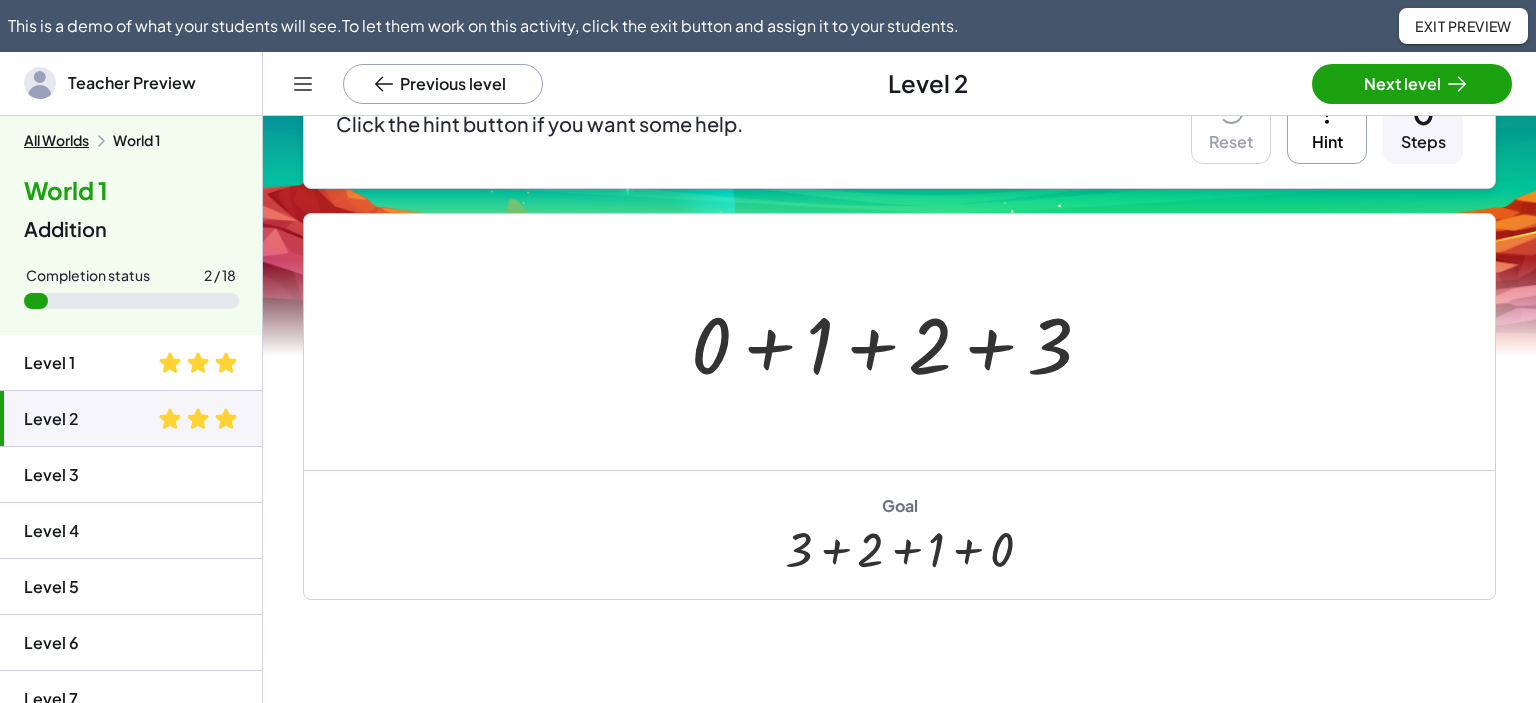 click on "Next level" at bounding box center [1412, 84] 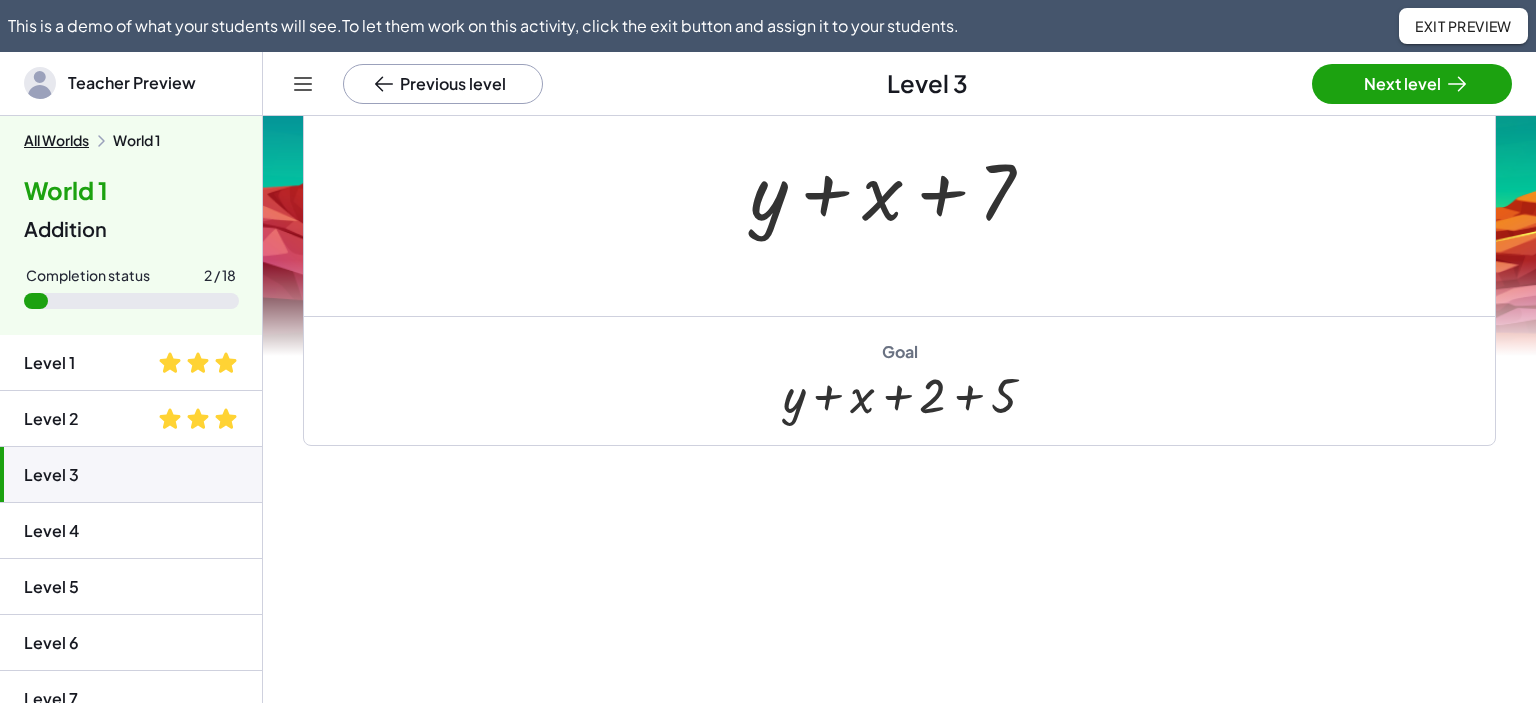 click at bounding box center [900, 188] 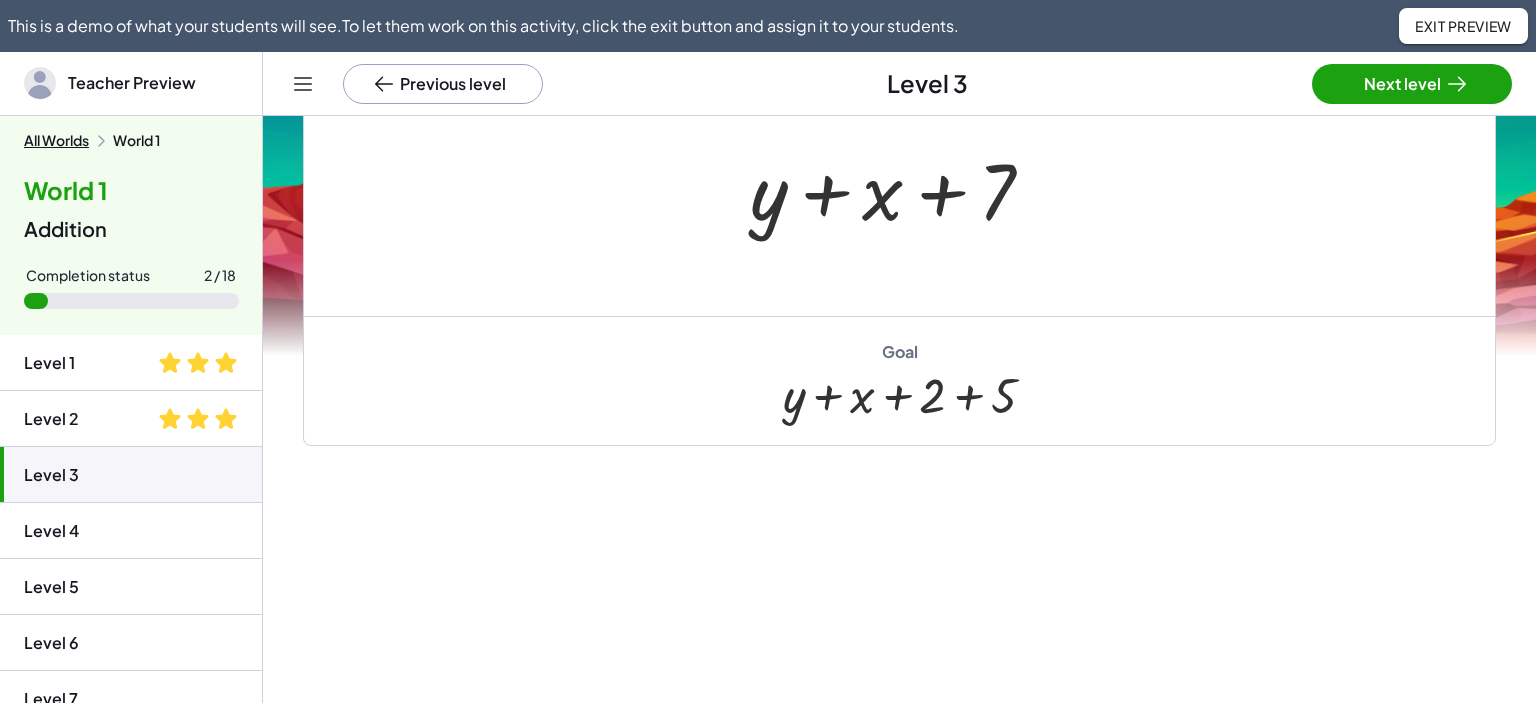 click at bounding box center (900, 188) 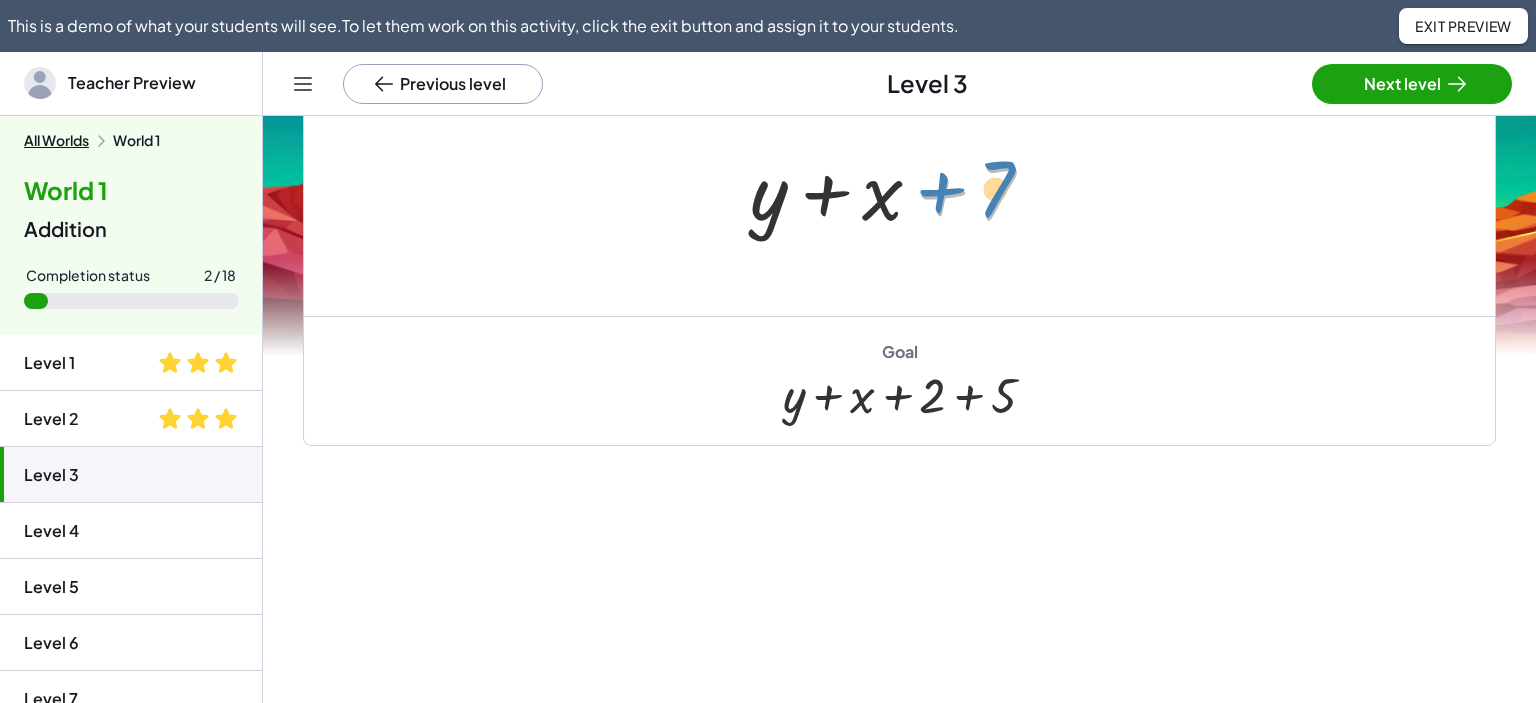click at bounding box center (900, 188) 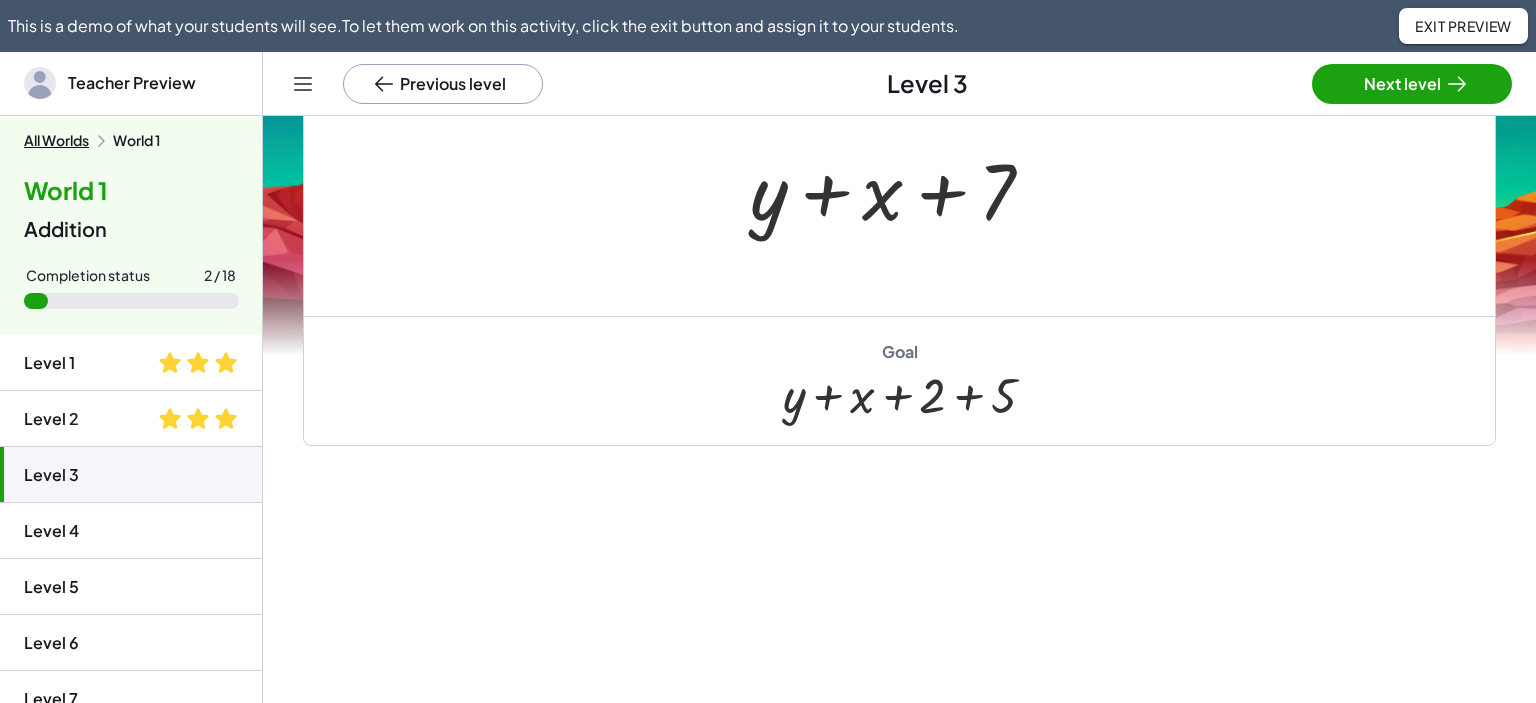 drag, startPoint x: 999, startPoint y: 188, endPoint x: 960, endPoint y: 192, distance: 39.20459 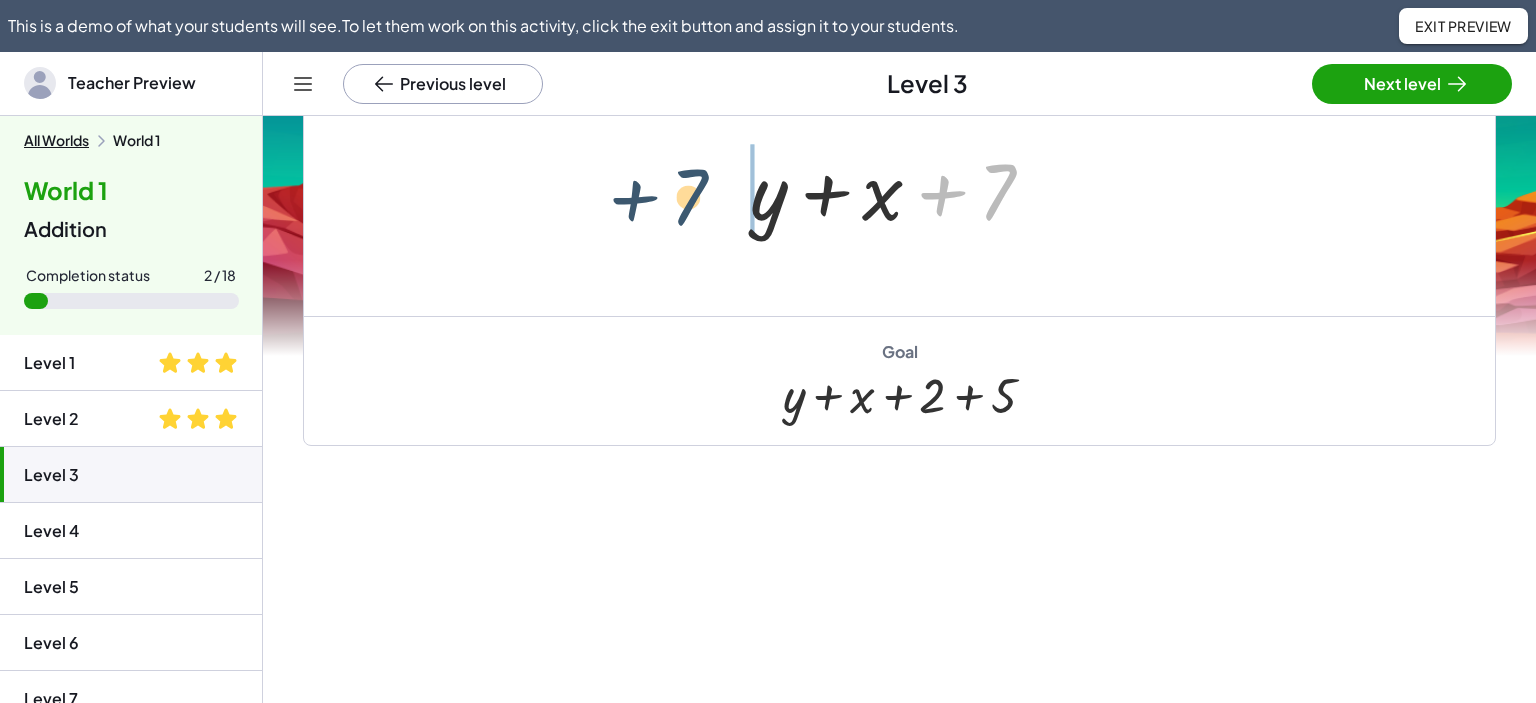 drag, startPoint x: 1001, startPoint y: 186, endPoint x: 691, endPoint y: 191, distance: 310.0403 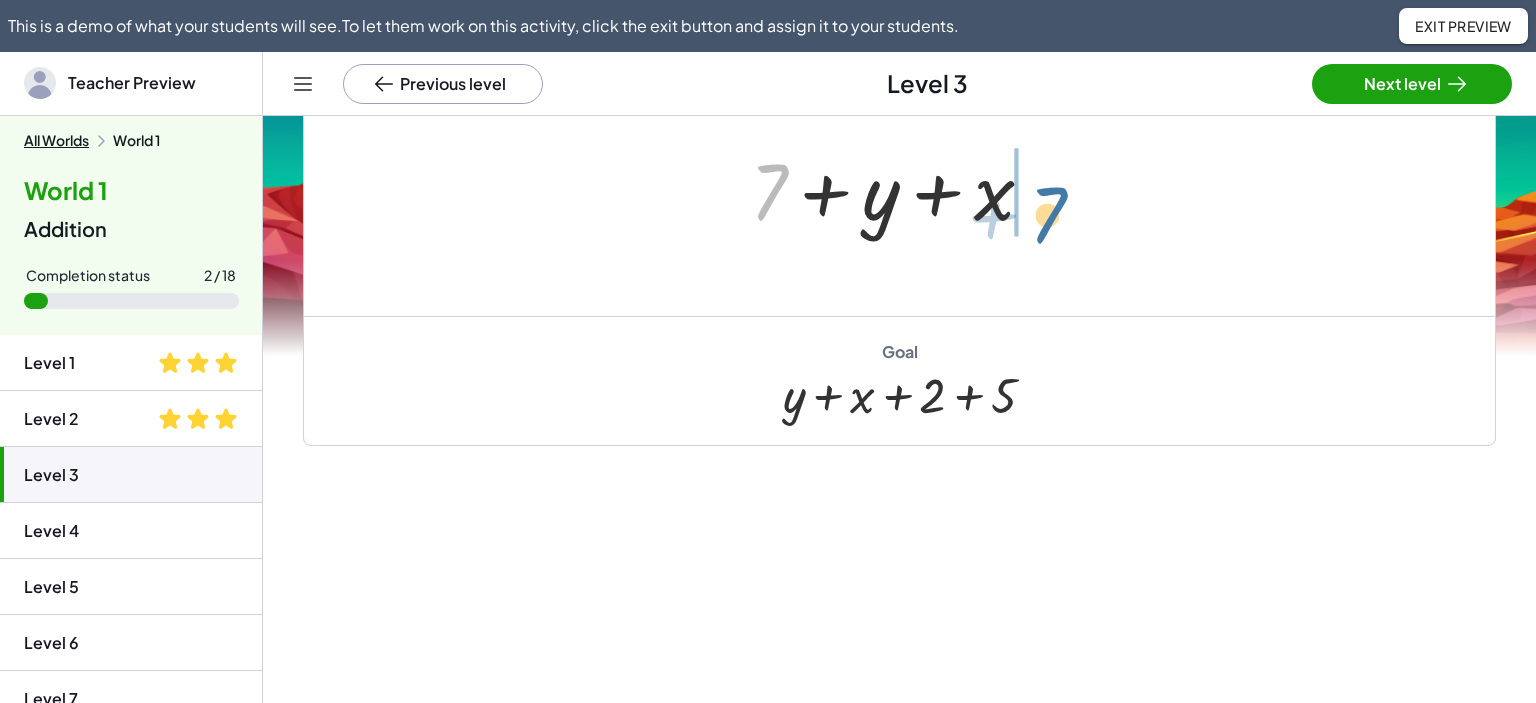 drag, startPoint x: 776, startPoint y: 187, endPoint x: 1056, endPoint y: 210, distance: 280.94305 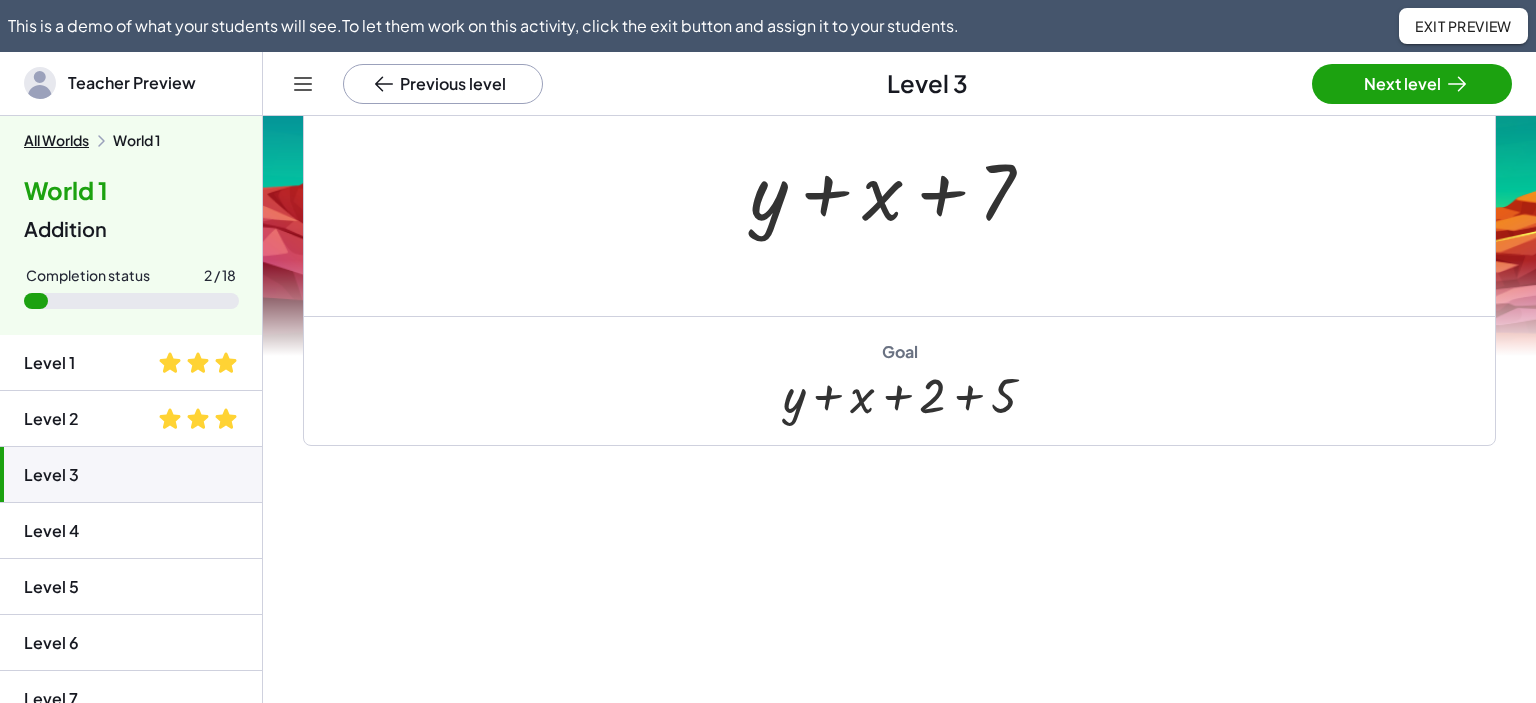 click at bounding box center (900, 188) 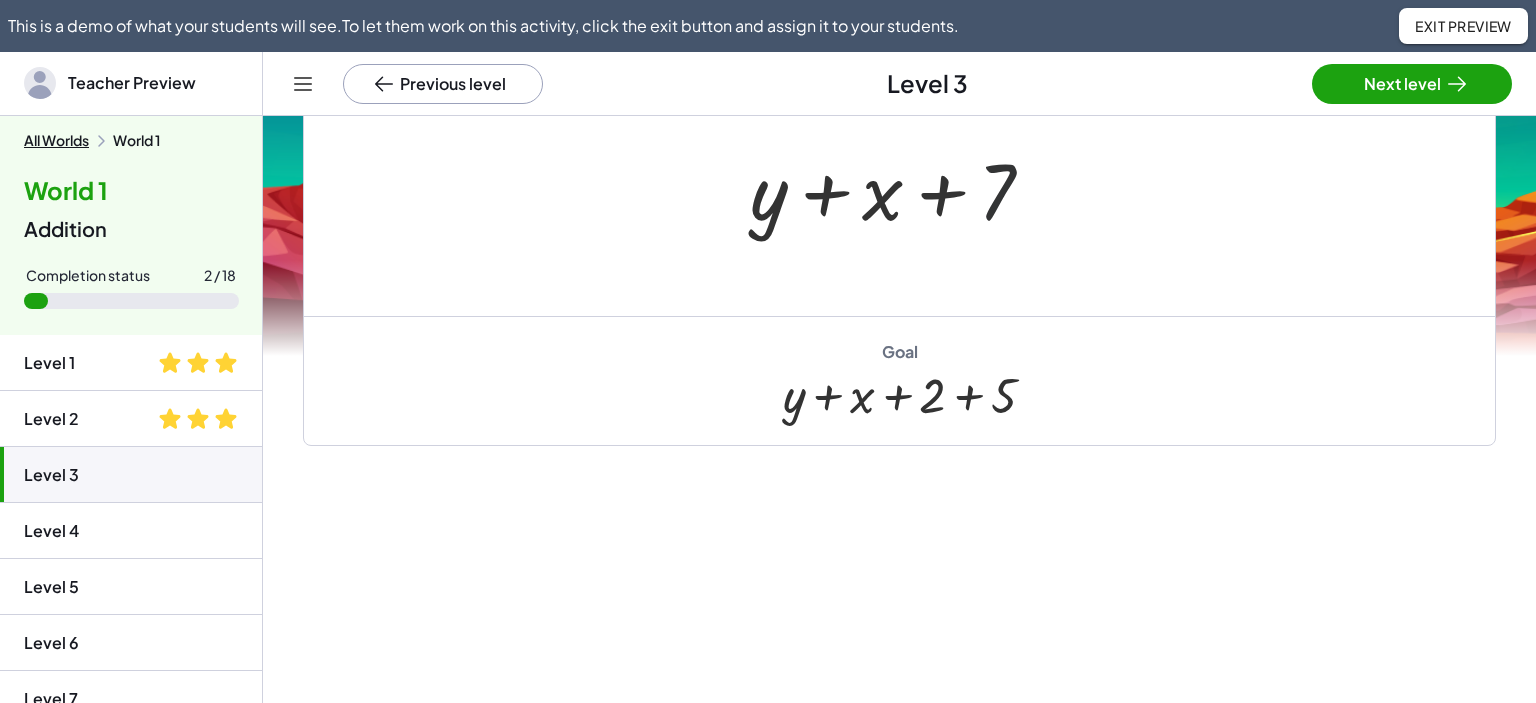 click at bounding box center [900, 188] 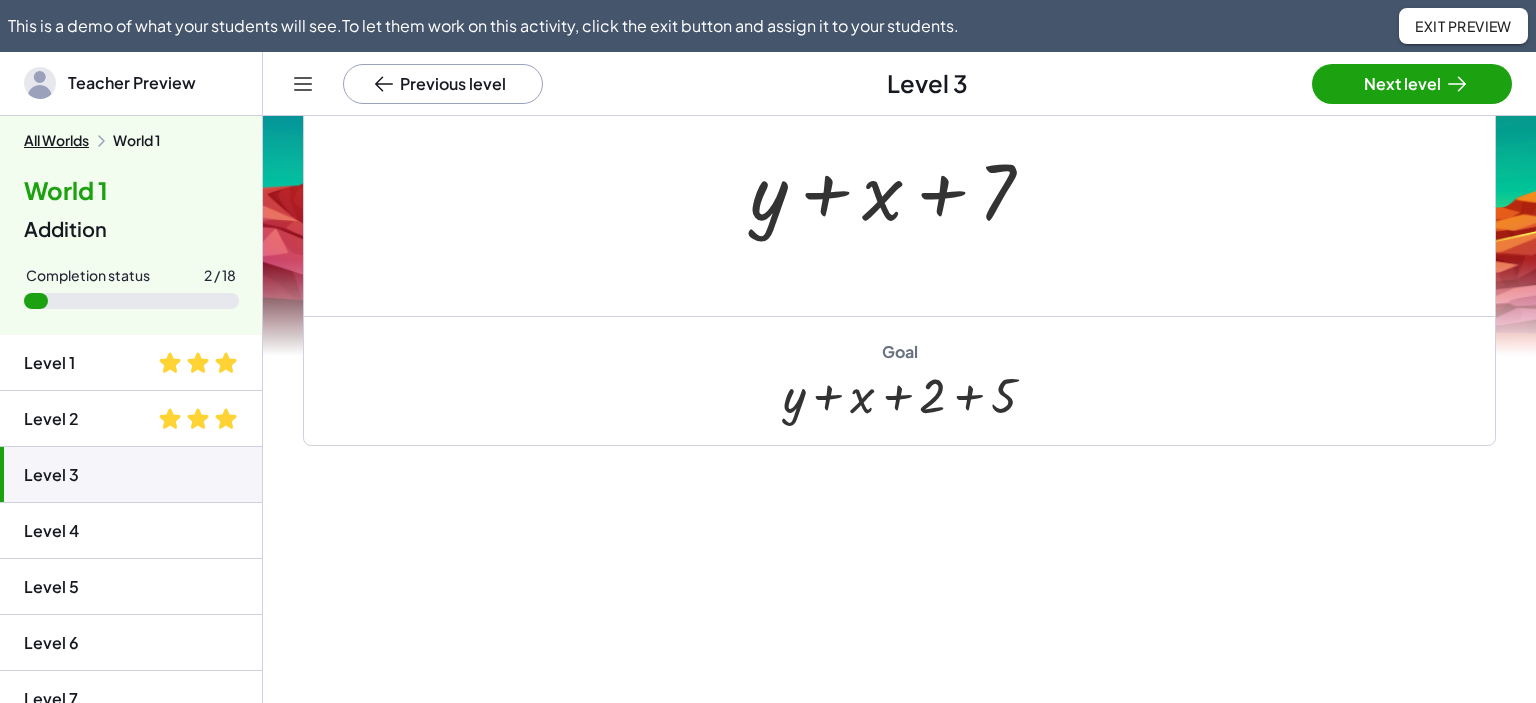 click on "Level 4" 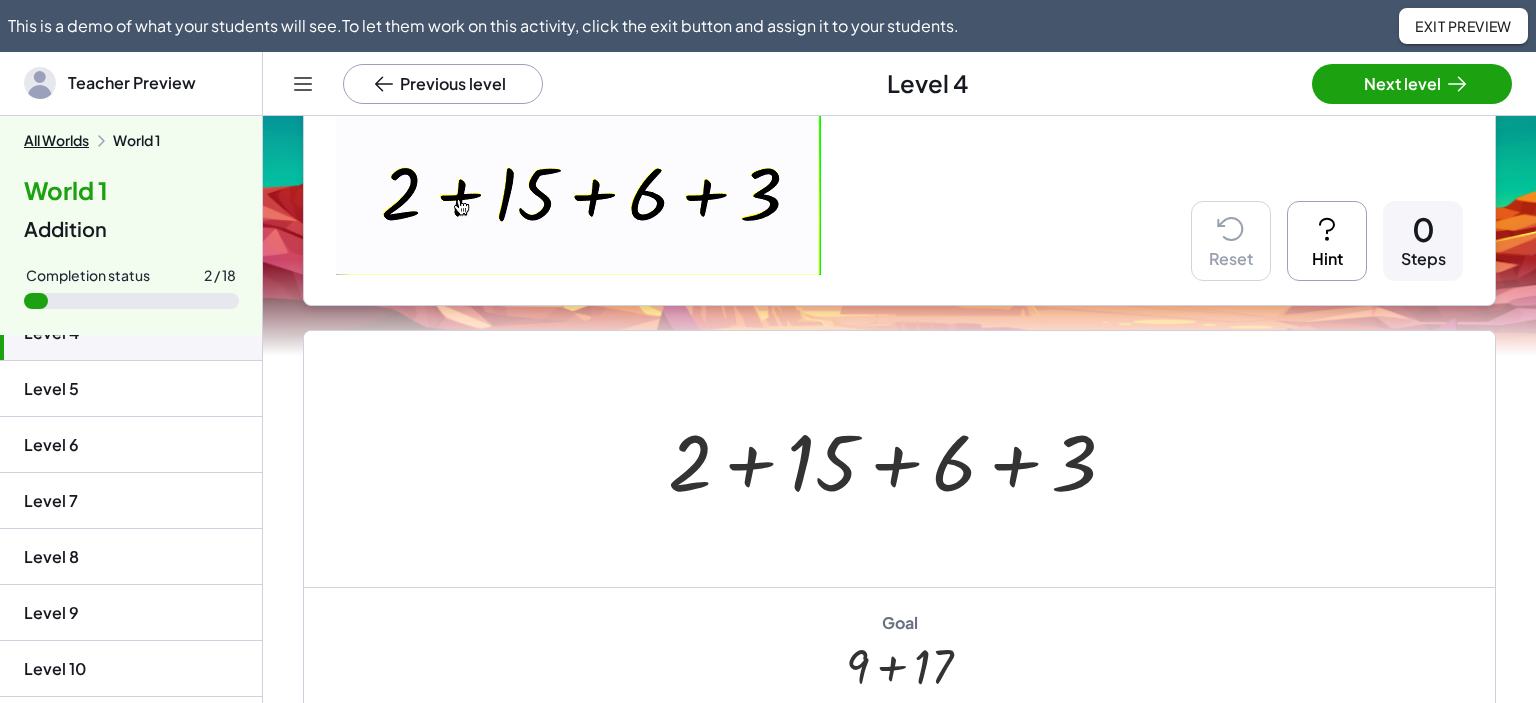 scroll, scrollTop: 233, scrollLeft: 0, axis: vertical 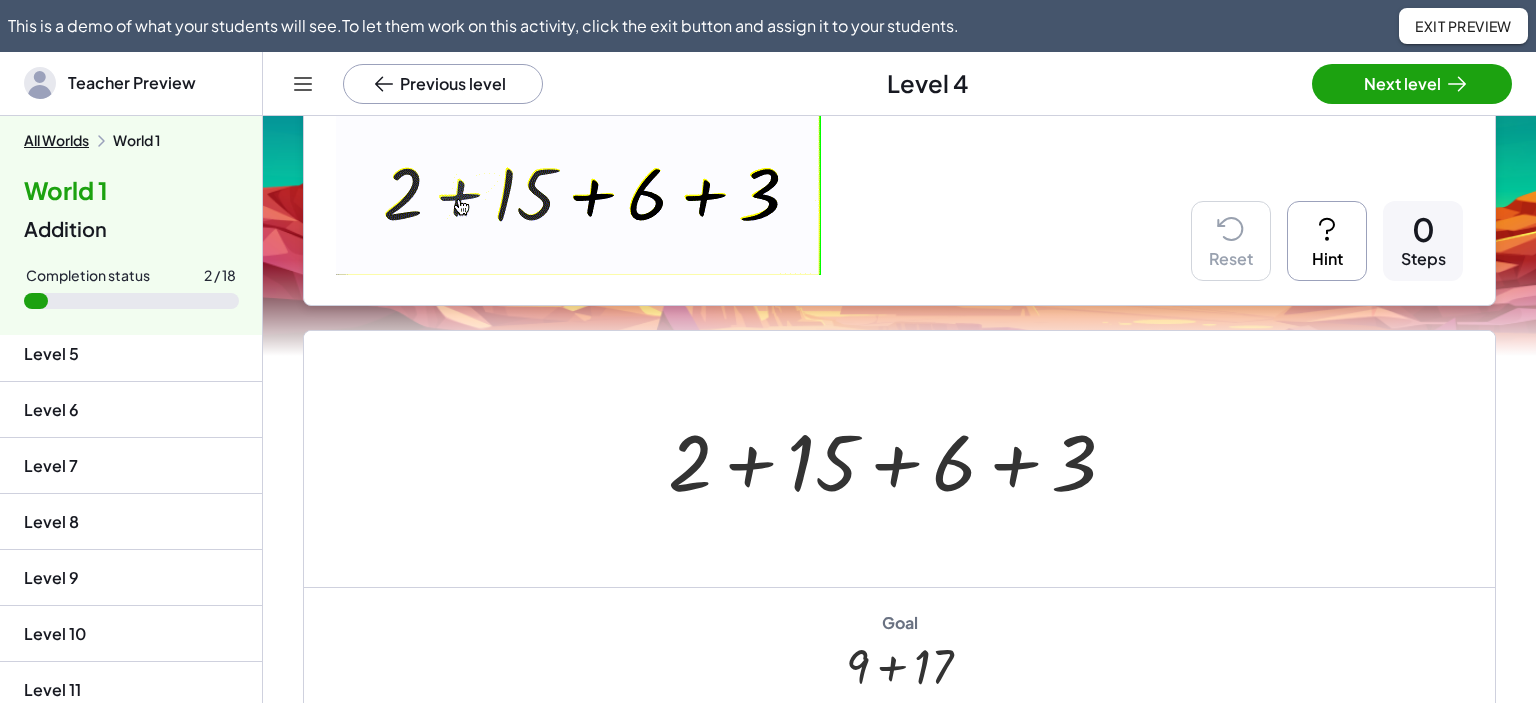 click on "Level 7" 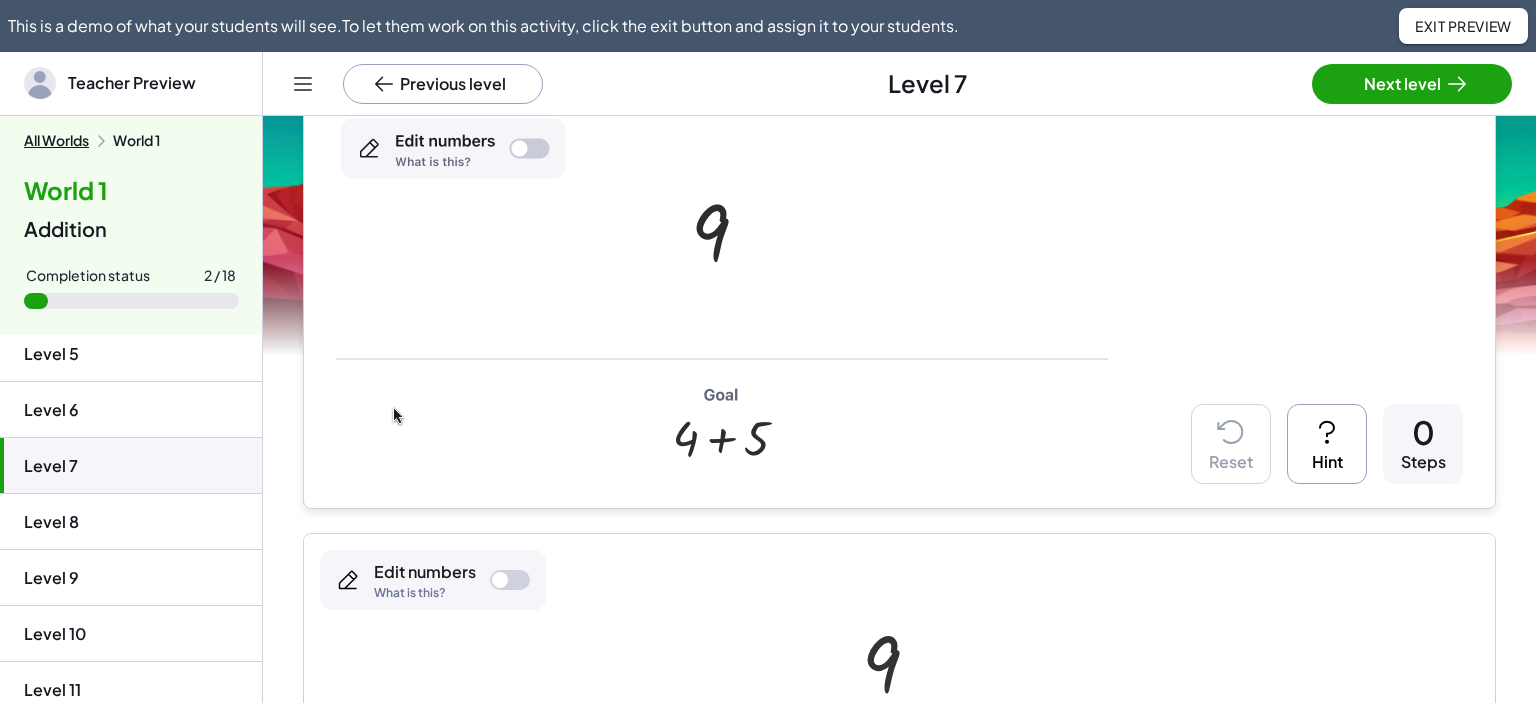 click on "Level 8" 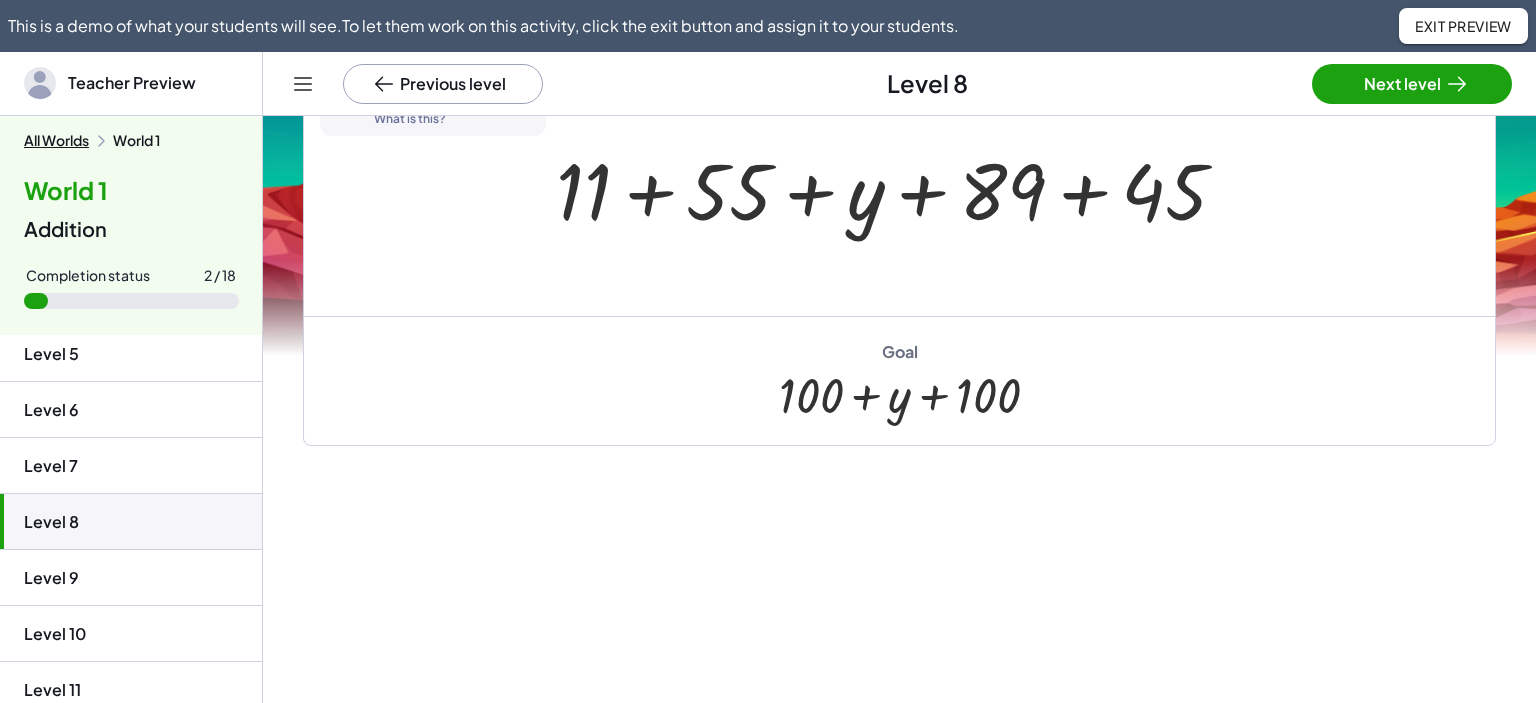 click on "Level 9" 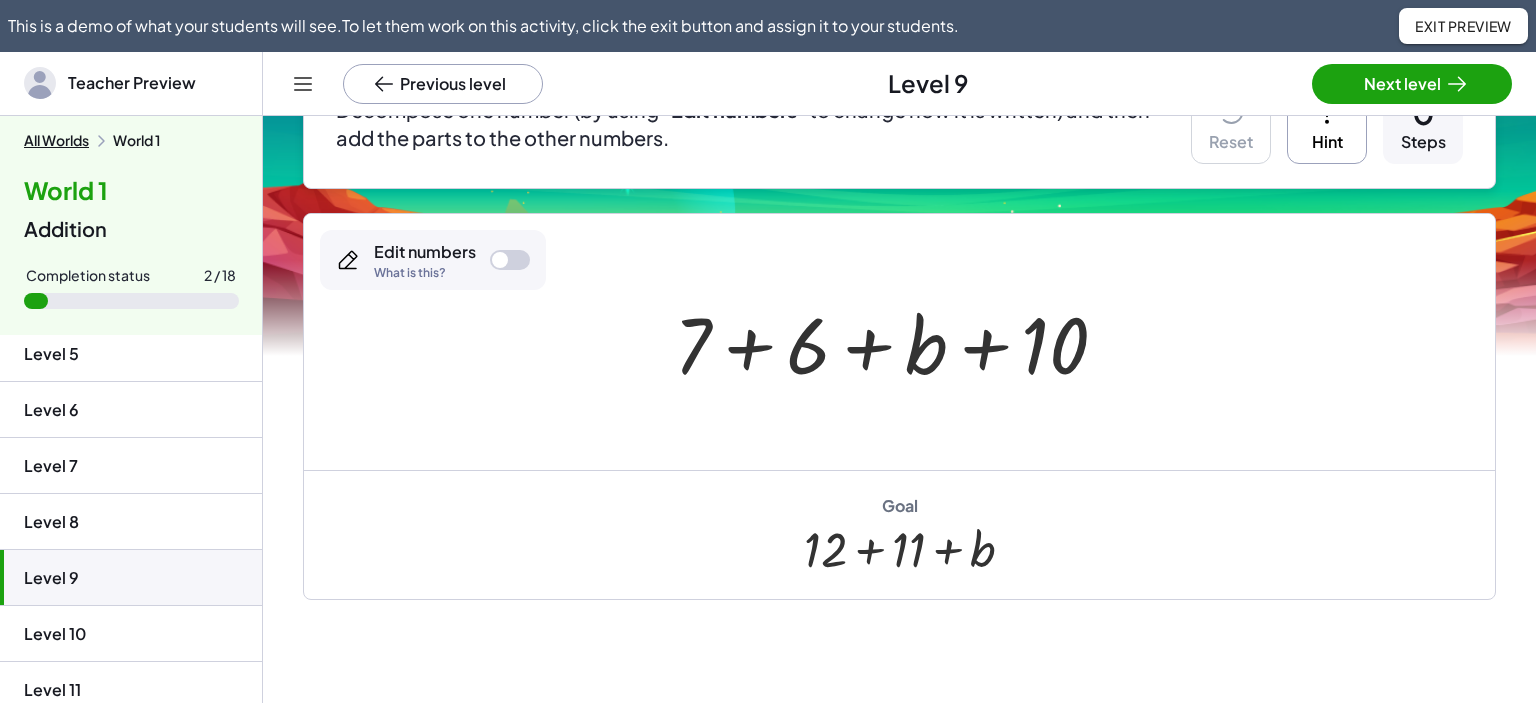 click on "Level 10" 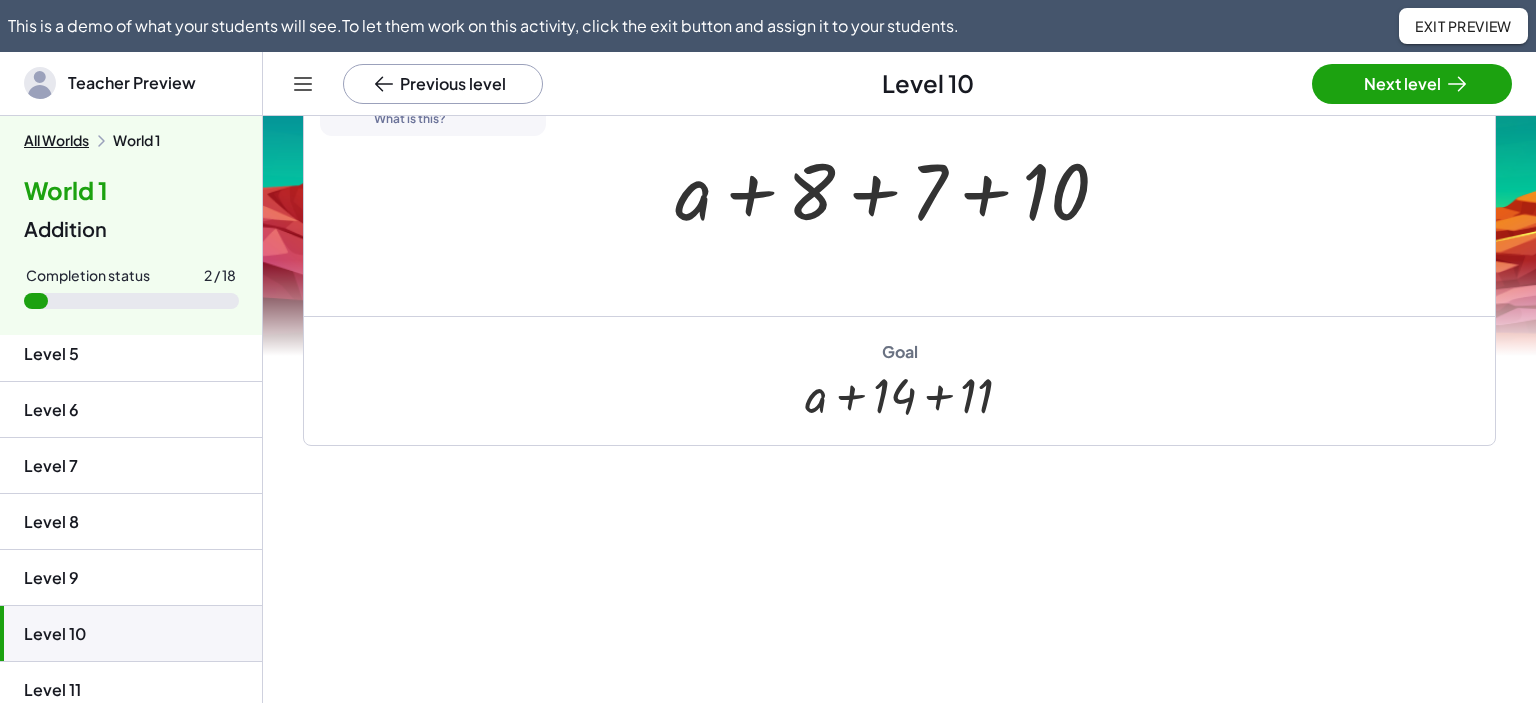 click on "Level 11" 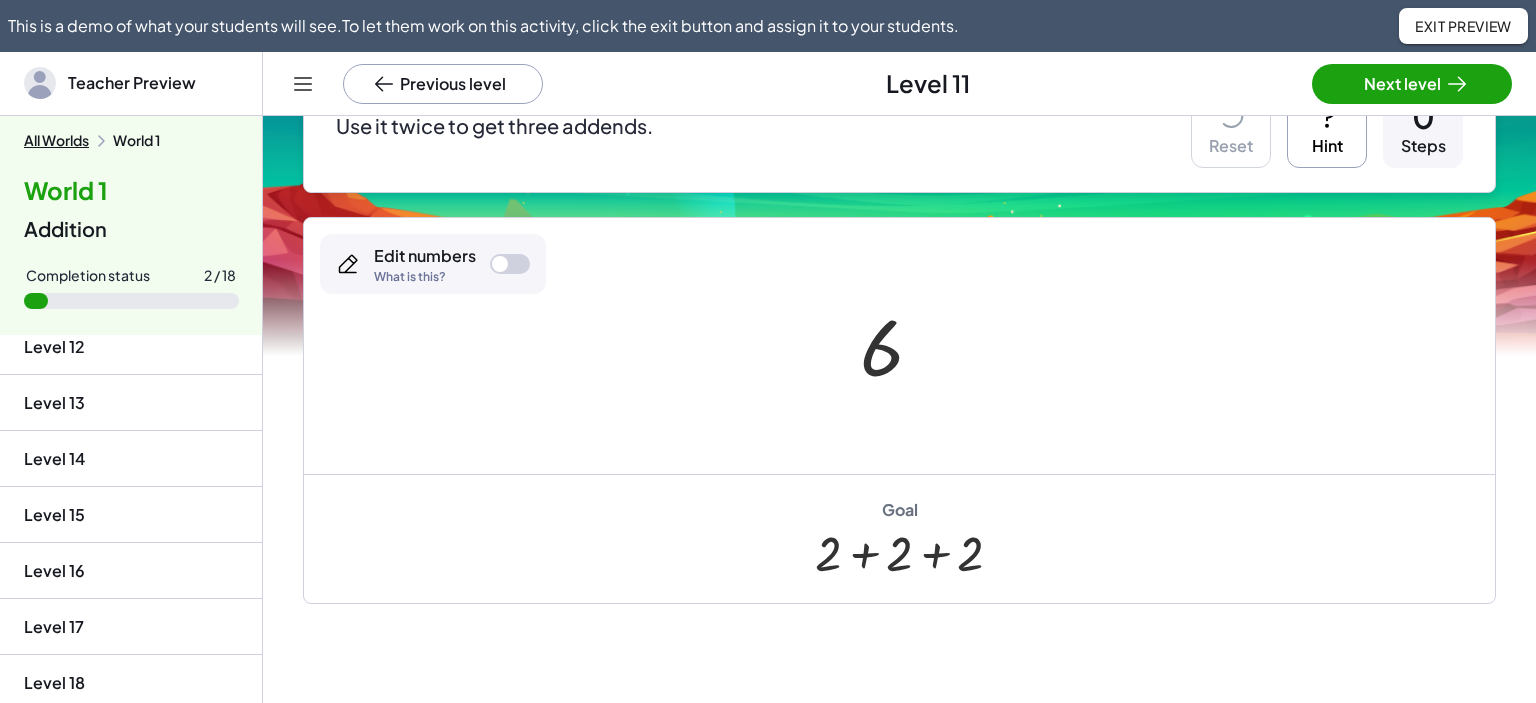 scroll, scrollTop: 640, scrollLeft: 0, axis: vertical 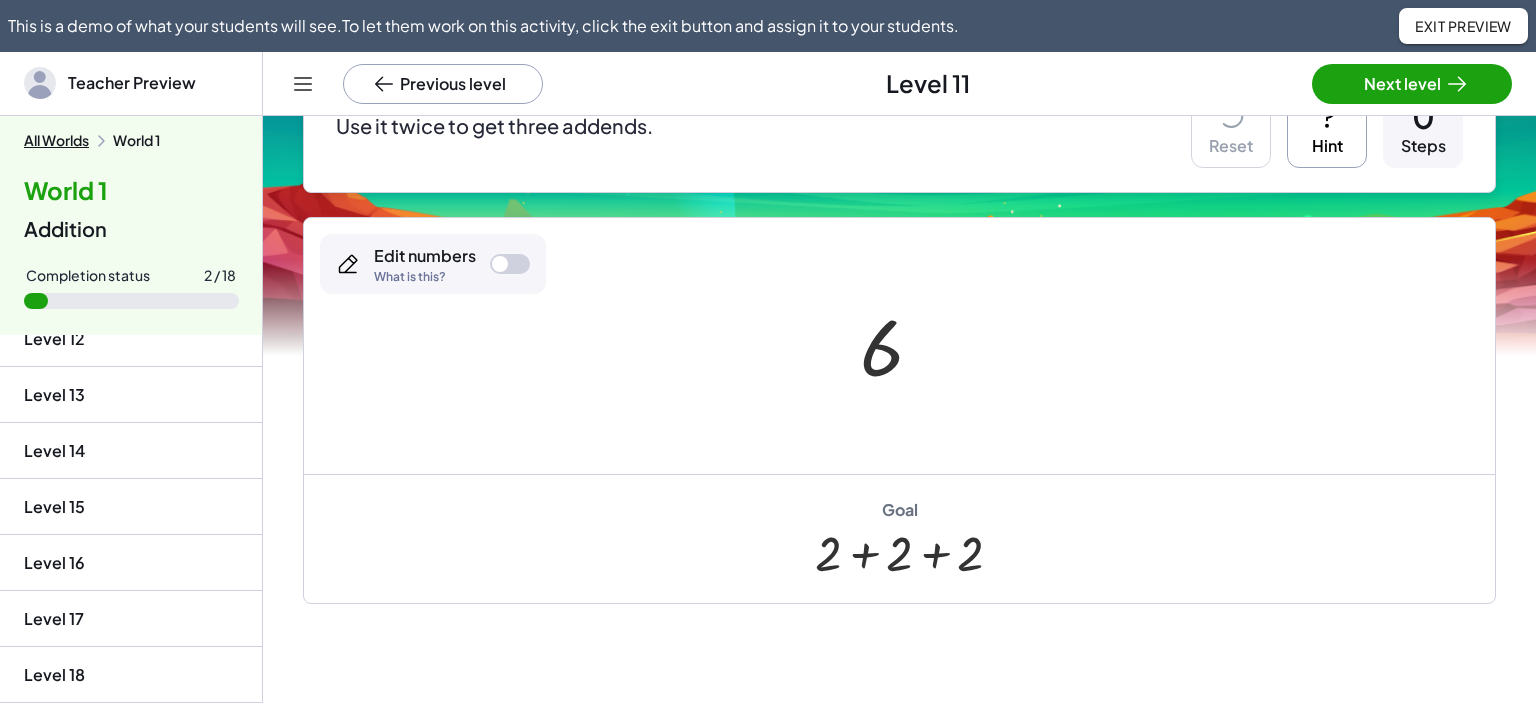 click on "Level 12" 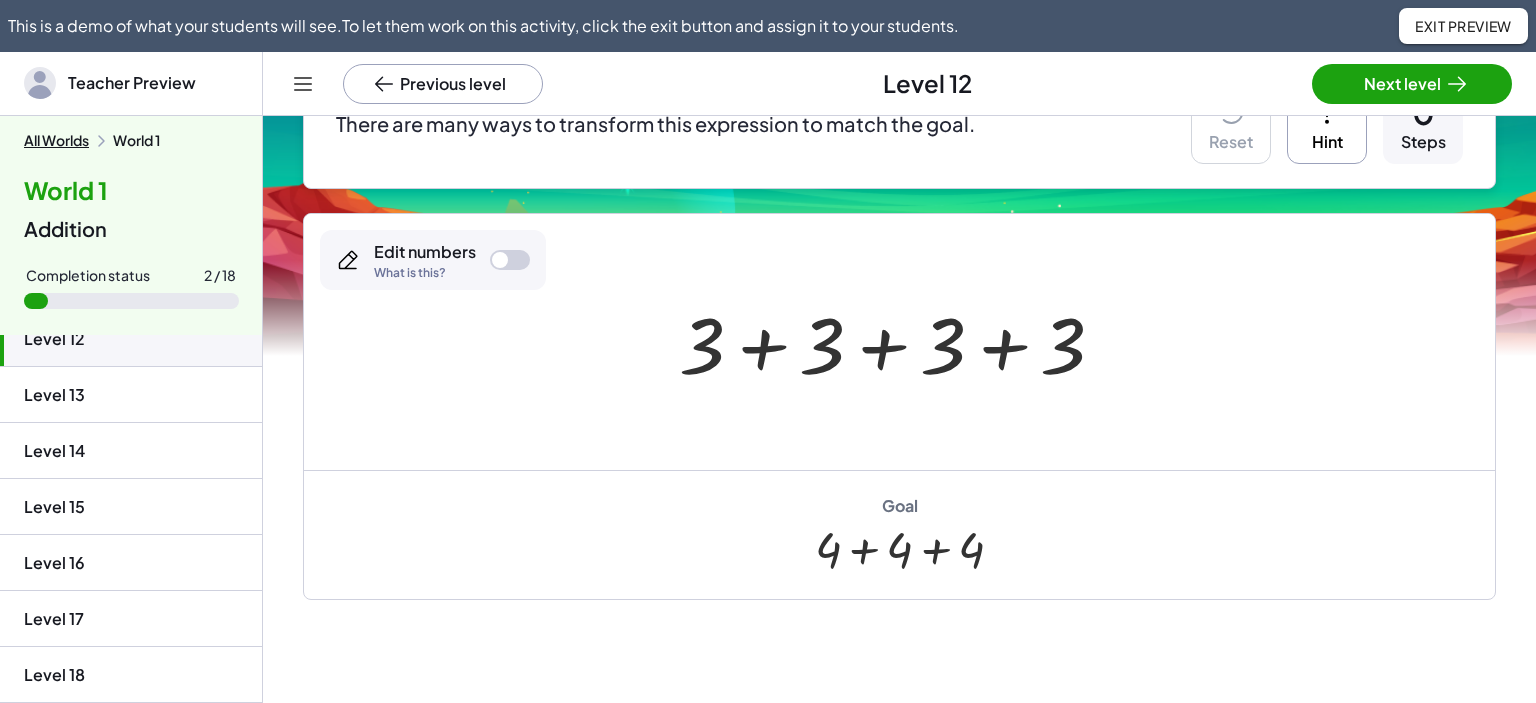 click on "Level 13" 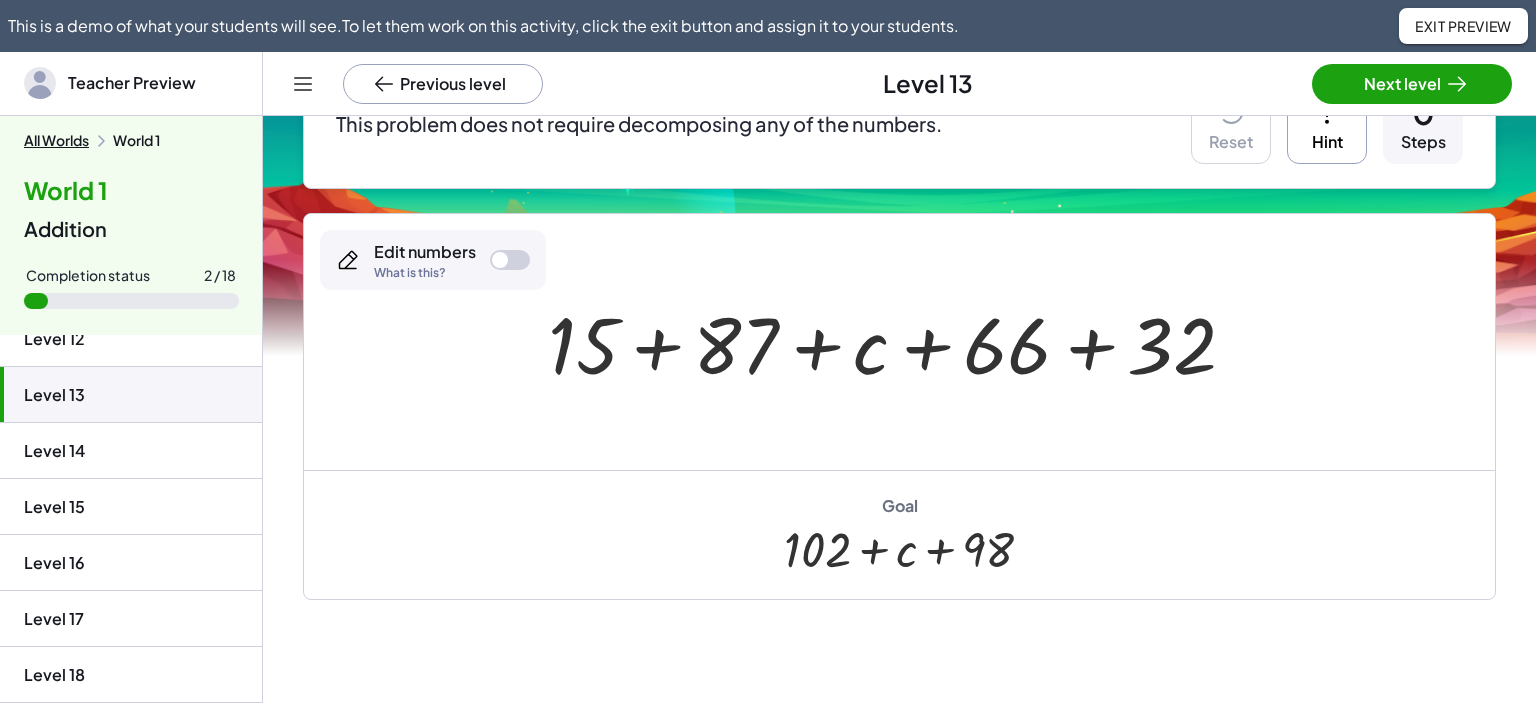 click on "Level 14" 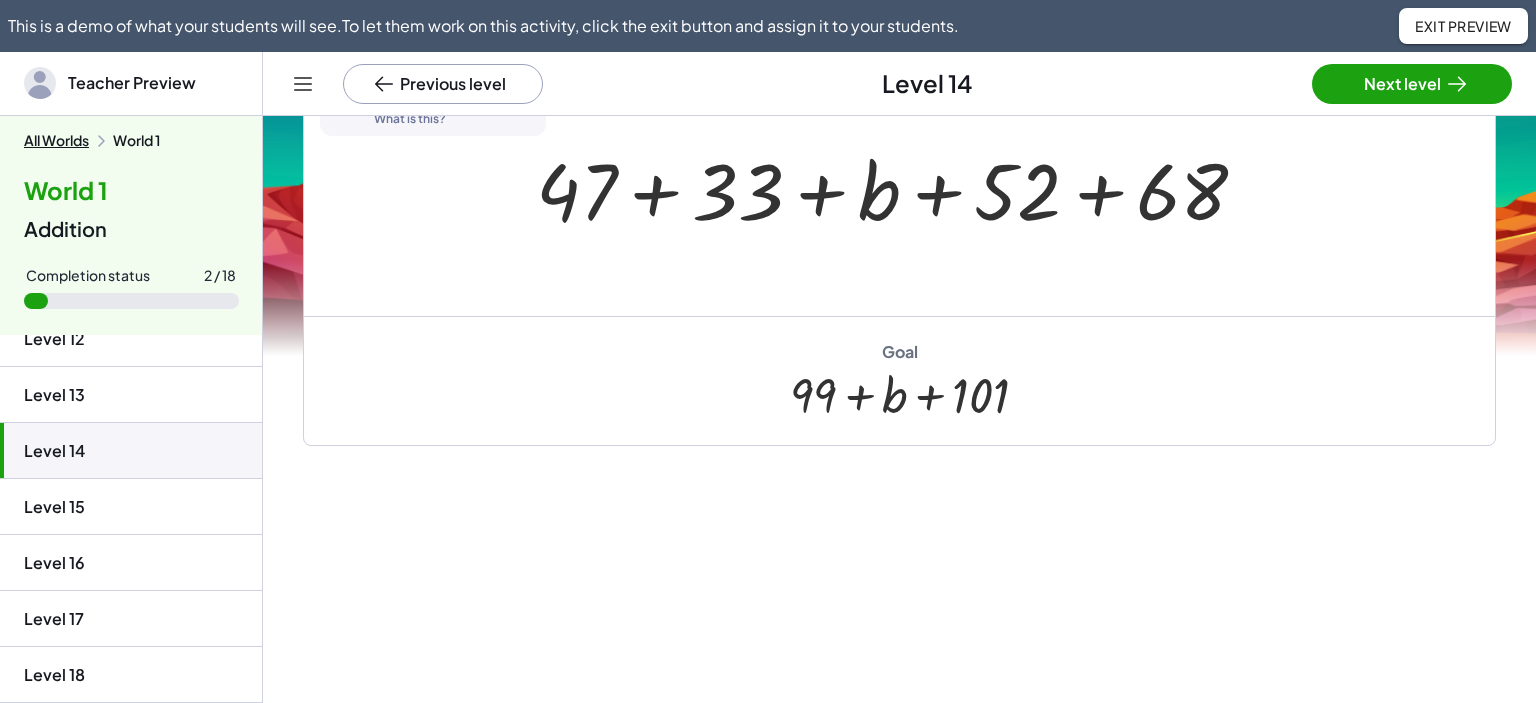 click on "Level 15" 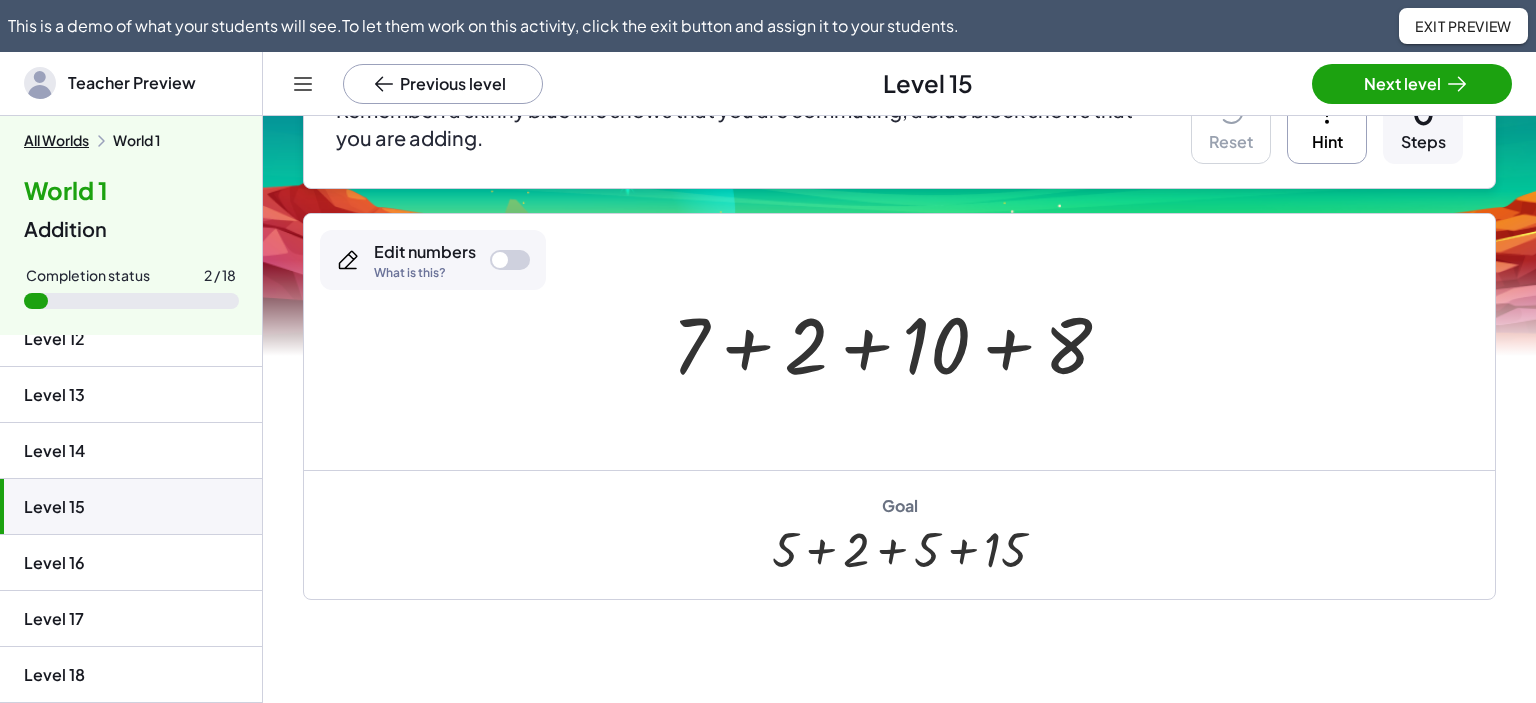 click on "Level 16" 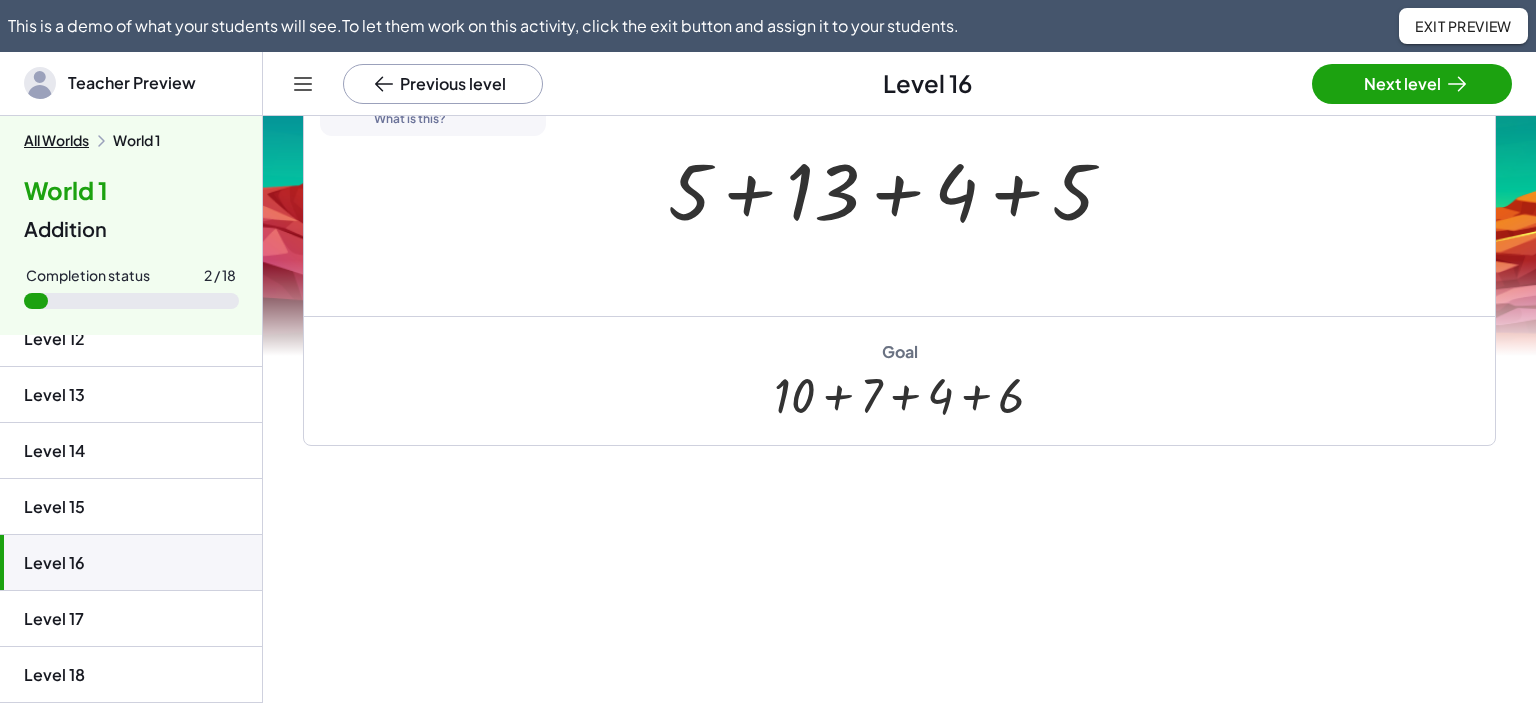 click on "Level 17" 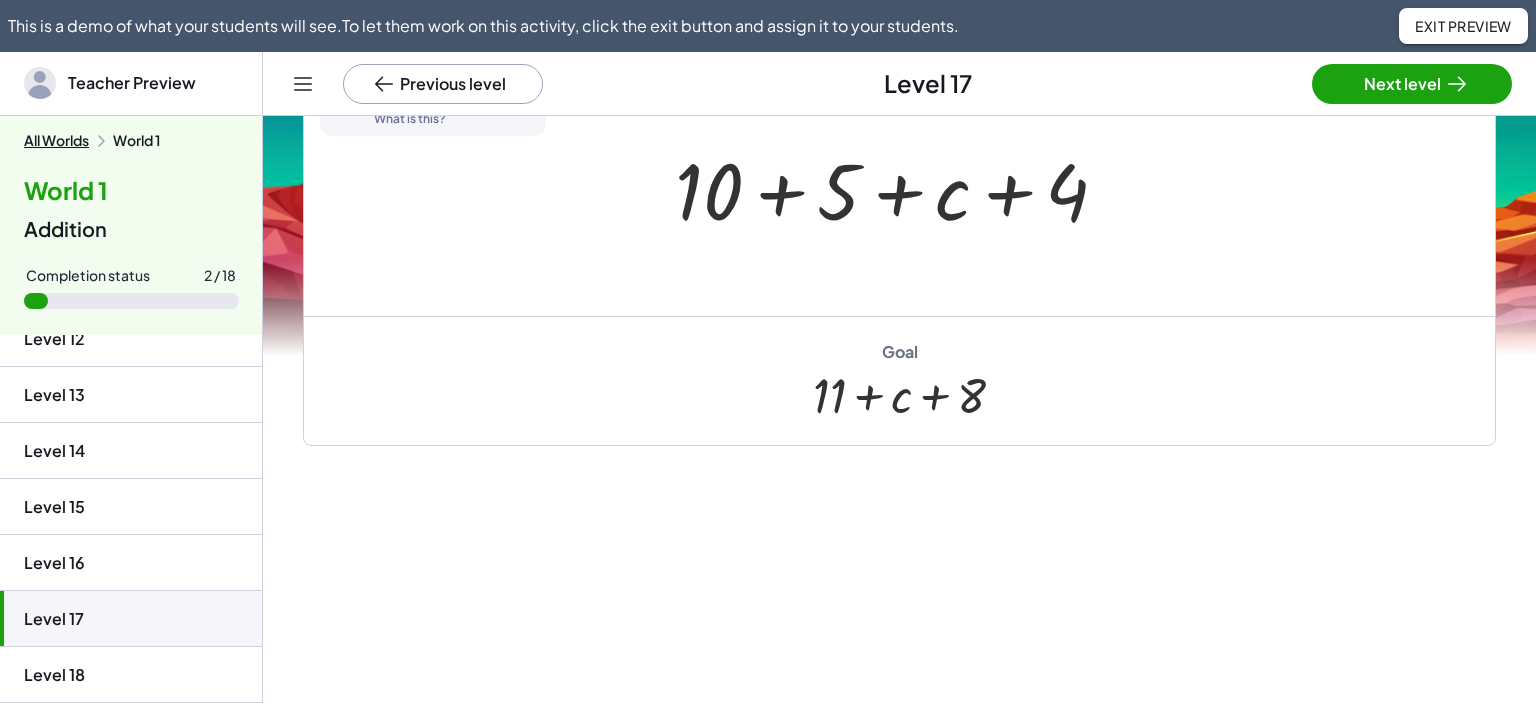 click on "Level 17" 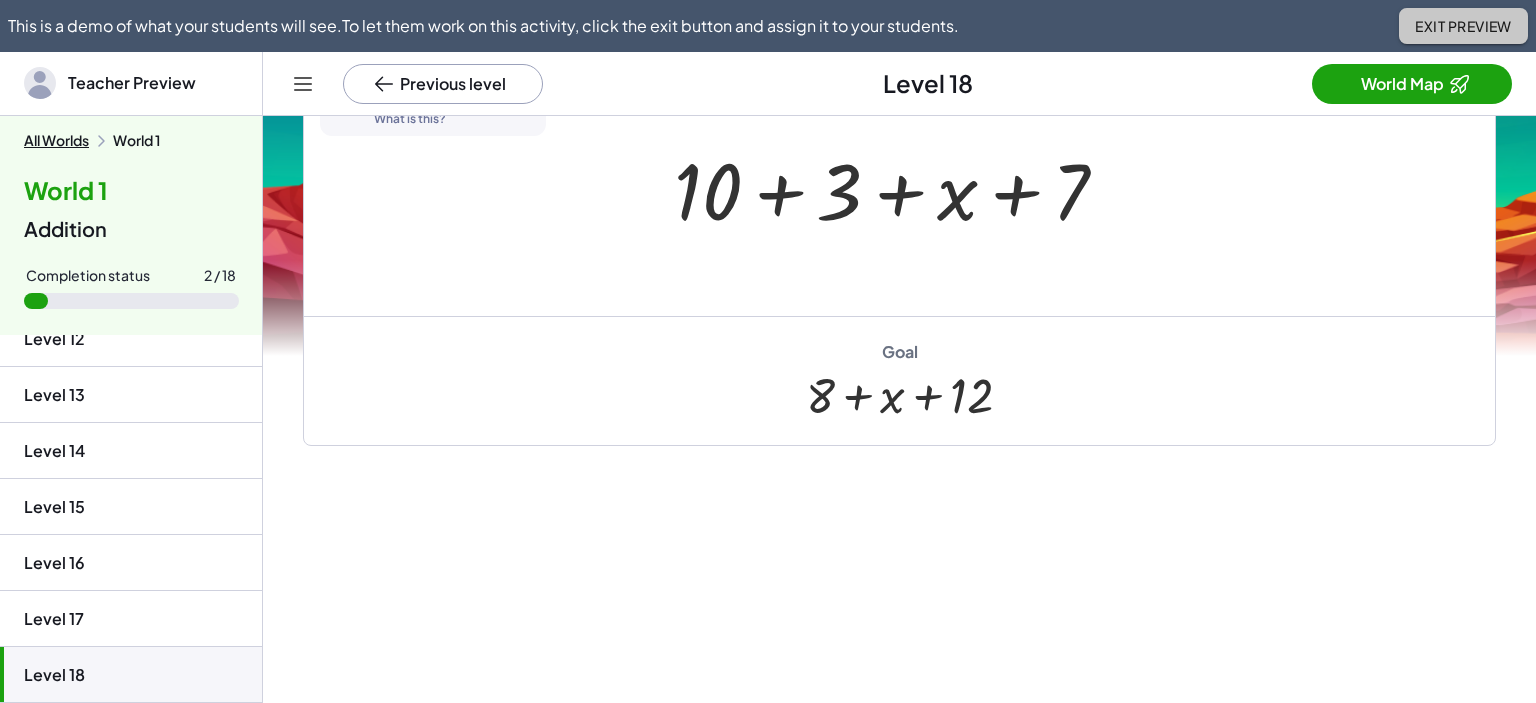 click on "Exit Preview" 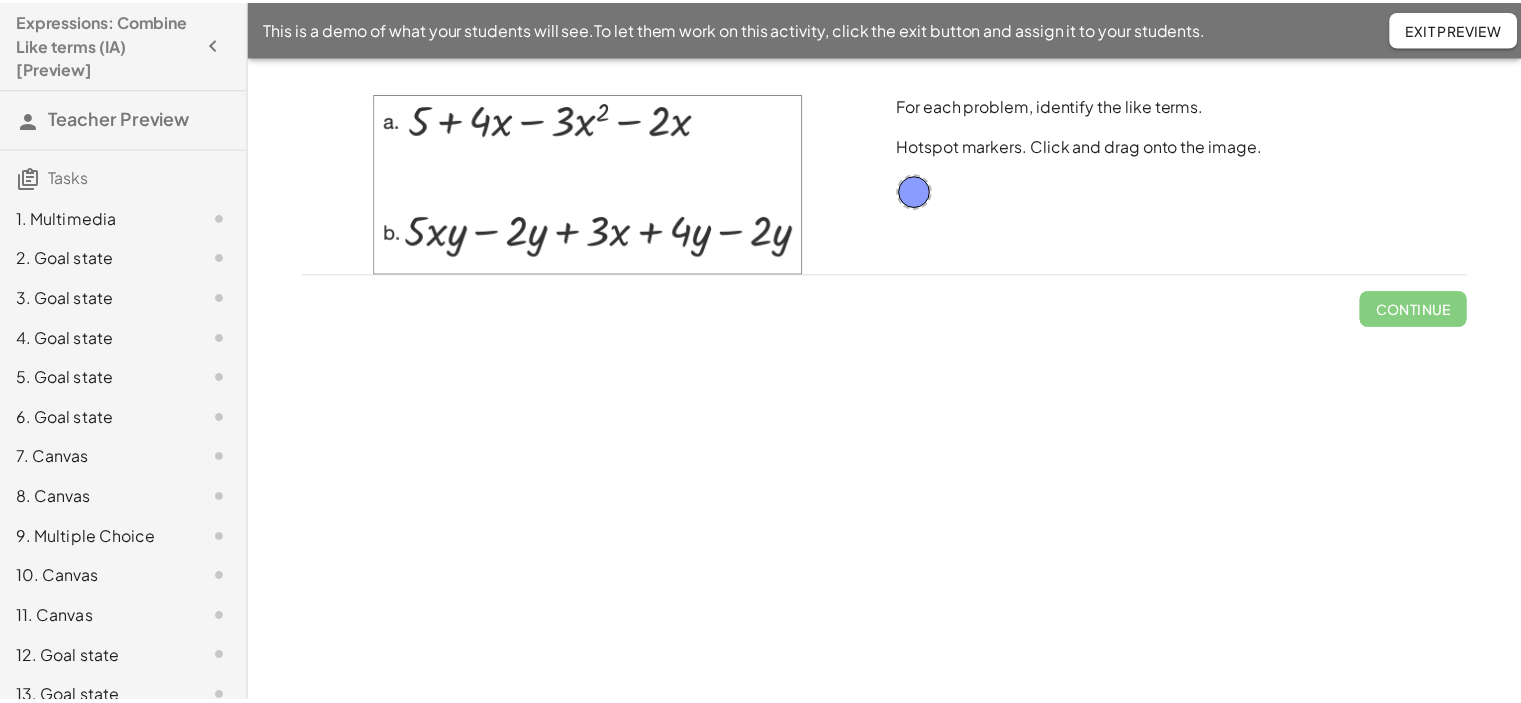 scroll, scrollTop: 0, scrollLeft: 0, axis: both 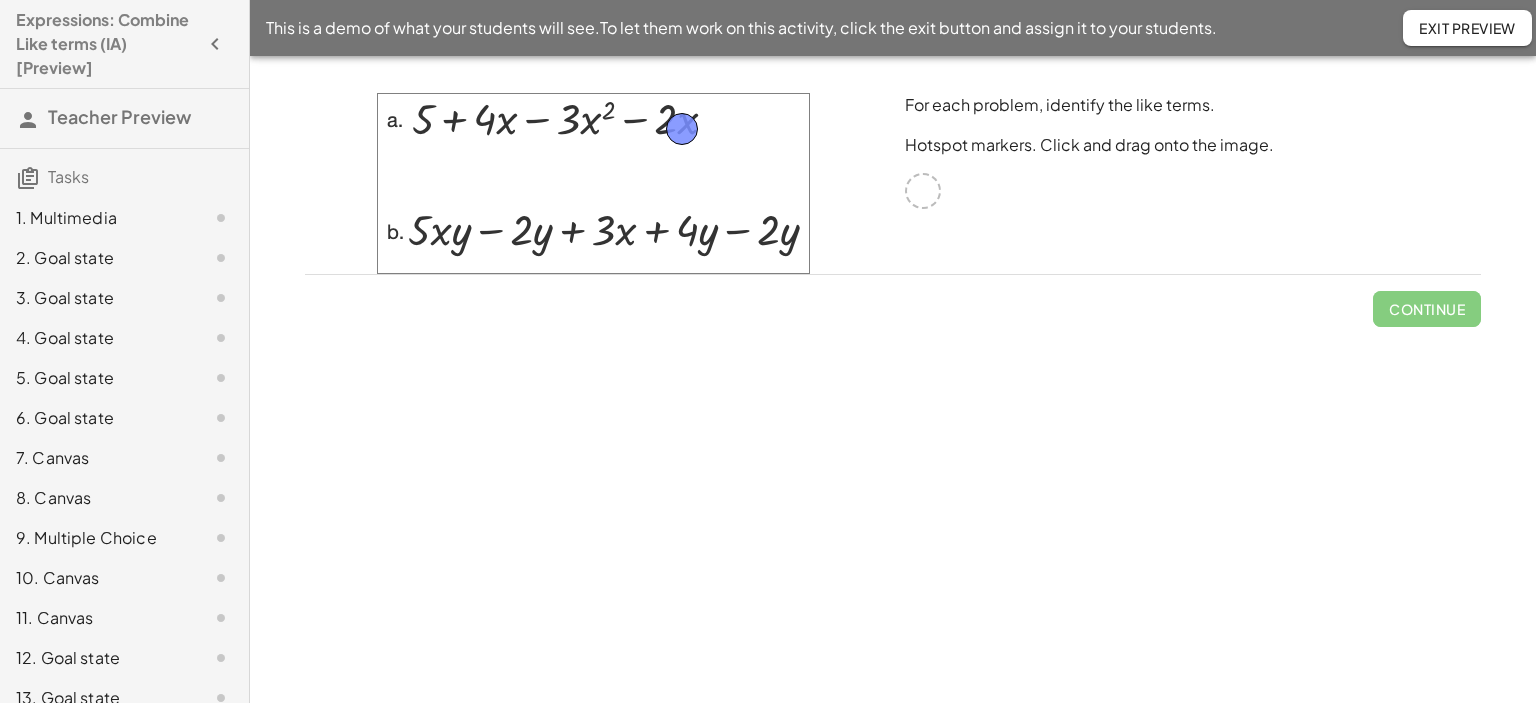 drag, startPoint x: 920, startPoint y: 194, endPoint x: 679, endPoint y: 132, distance: 248.84734 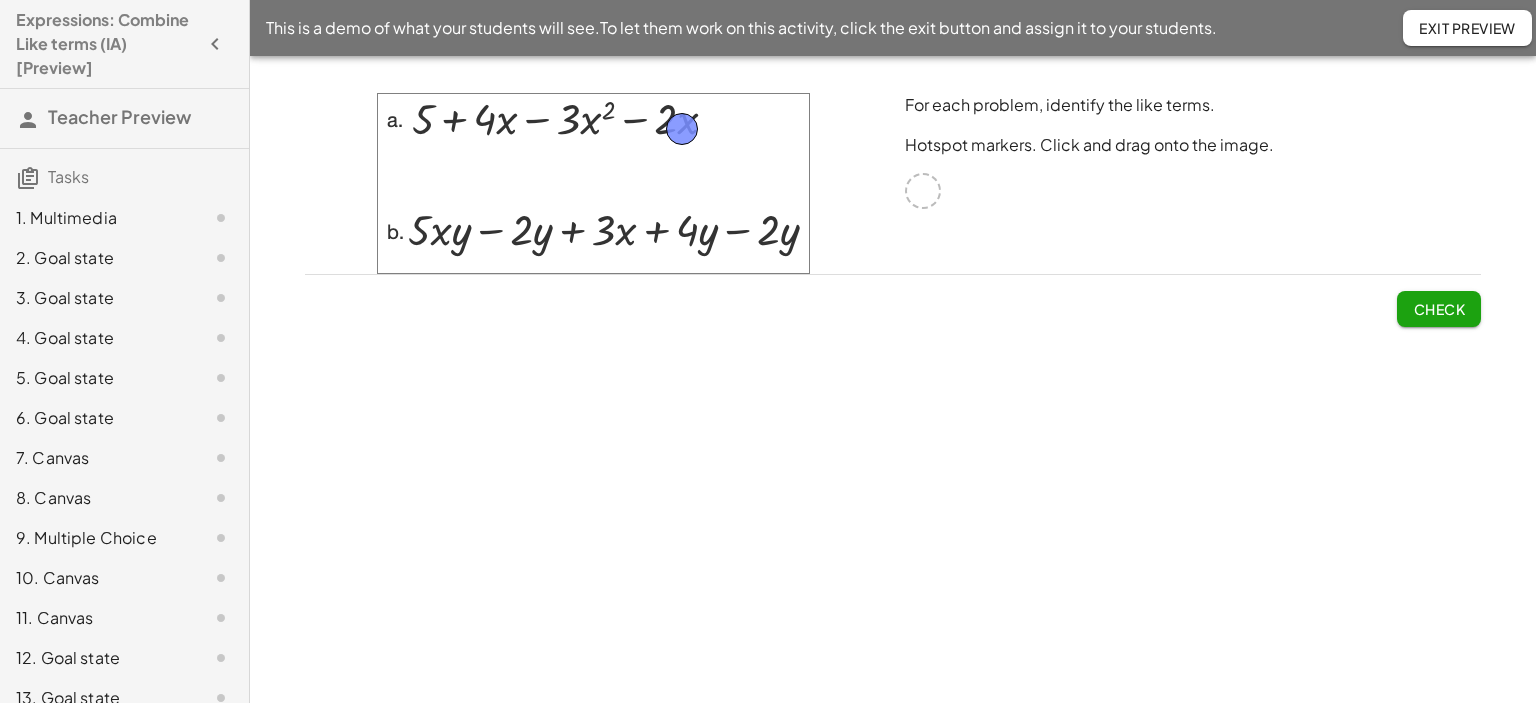click at bounding box center (923, 191) 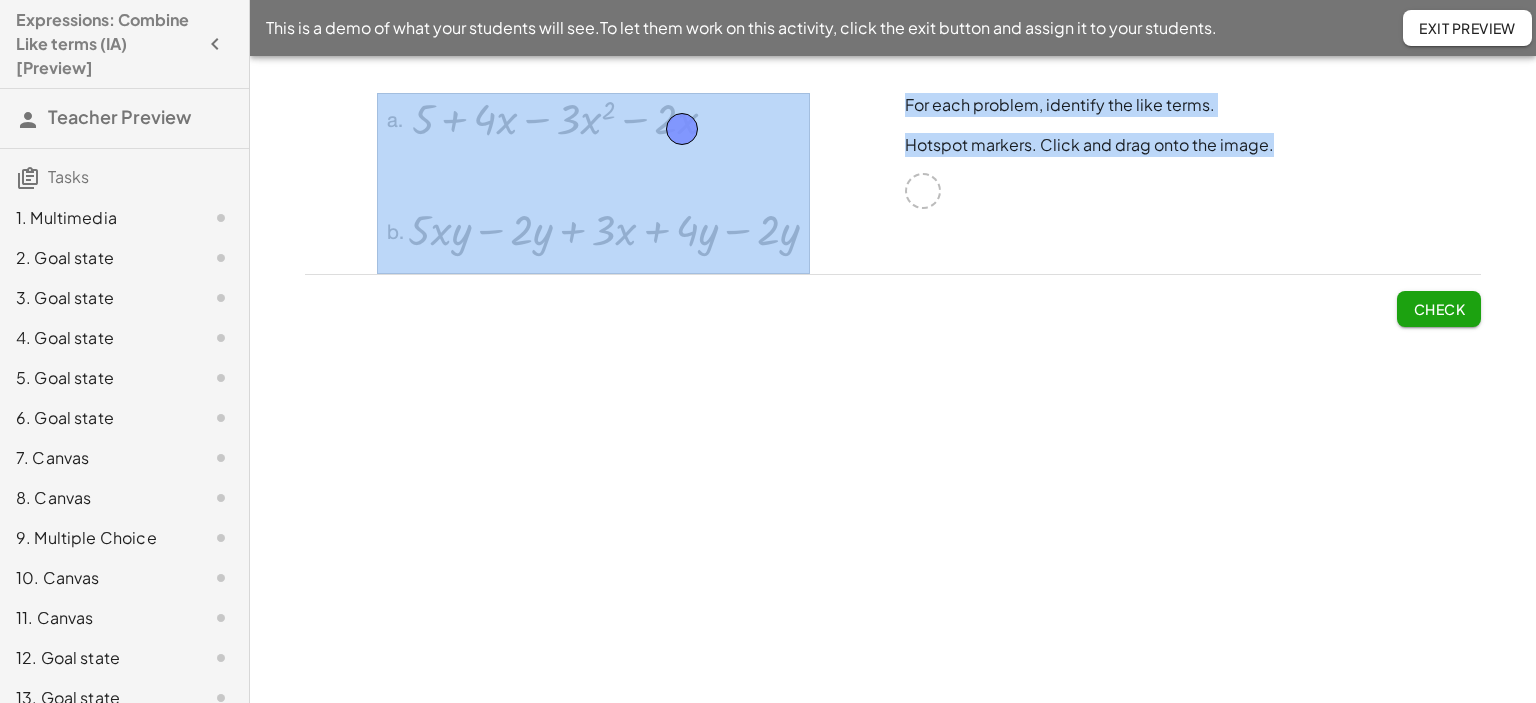 drag, startPoint x: 920, startPoint y: 193, endPoint x: 772, endPoint y: 168, distance: 150.09663 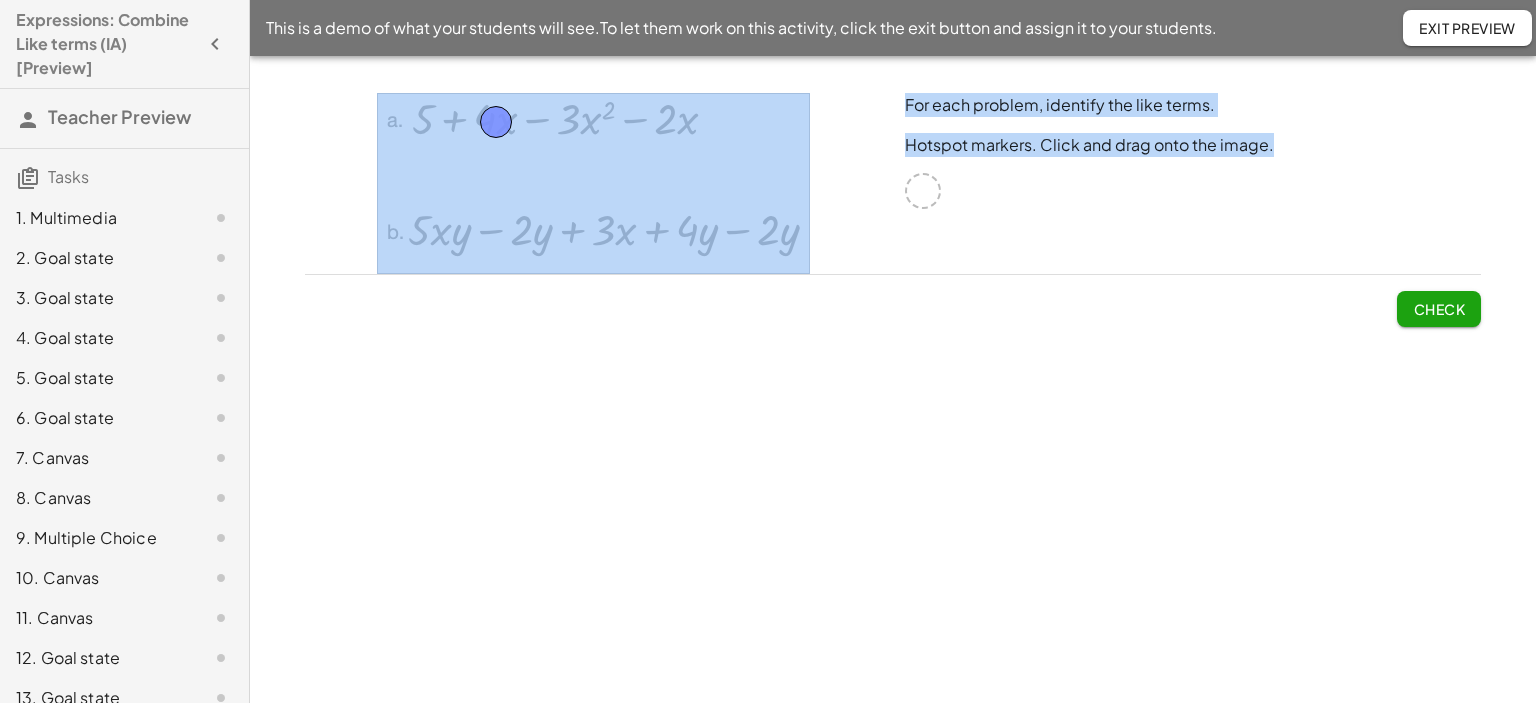 drag, startPoint x: 682, startPoint y: 131, endPoint x: 496, endPoint y: 124, distance: 186.13167 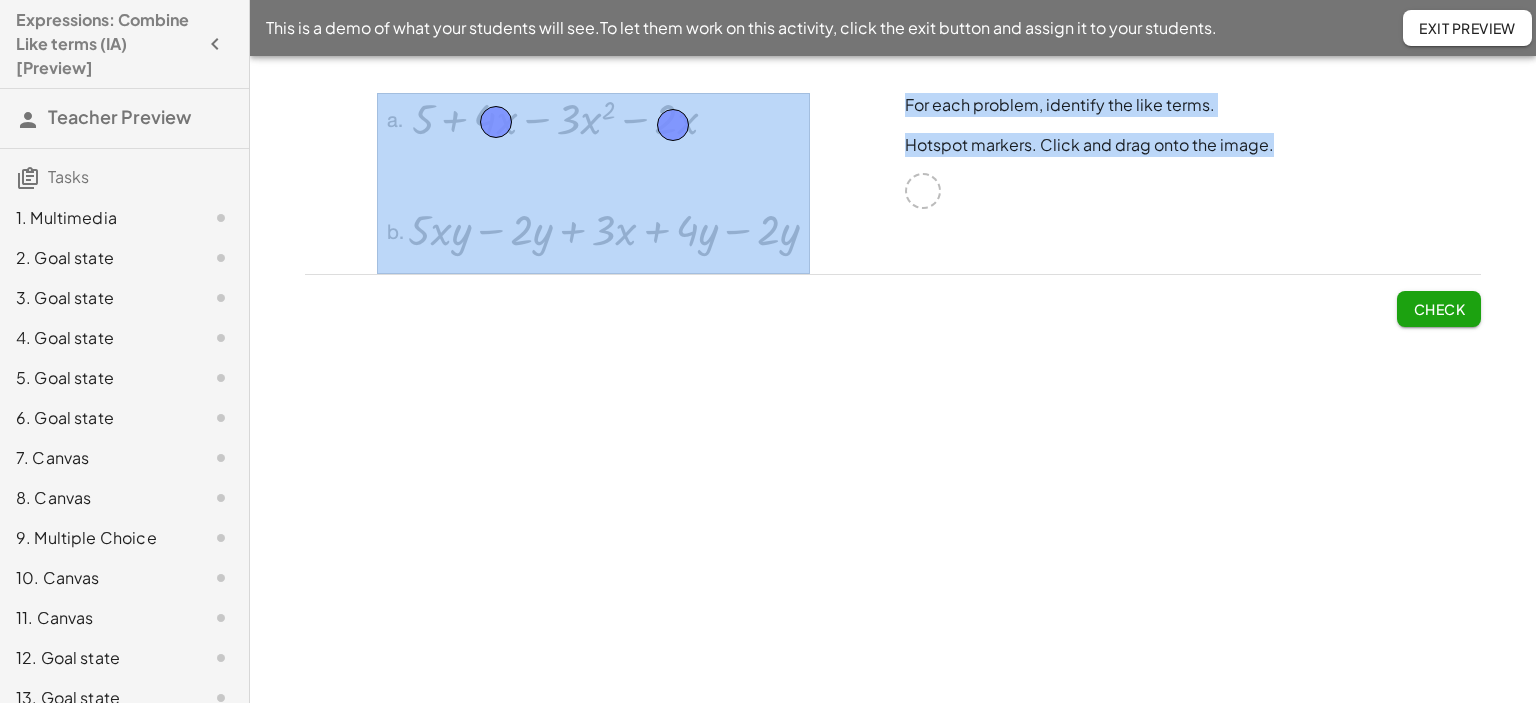 drag, startPoint x: 925, startPoint y: 188, endPoint x: 675, endPoint y: 122, distance: 258.56528 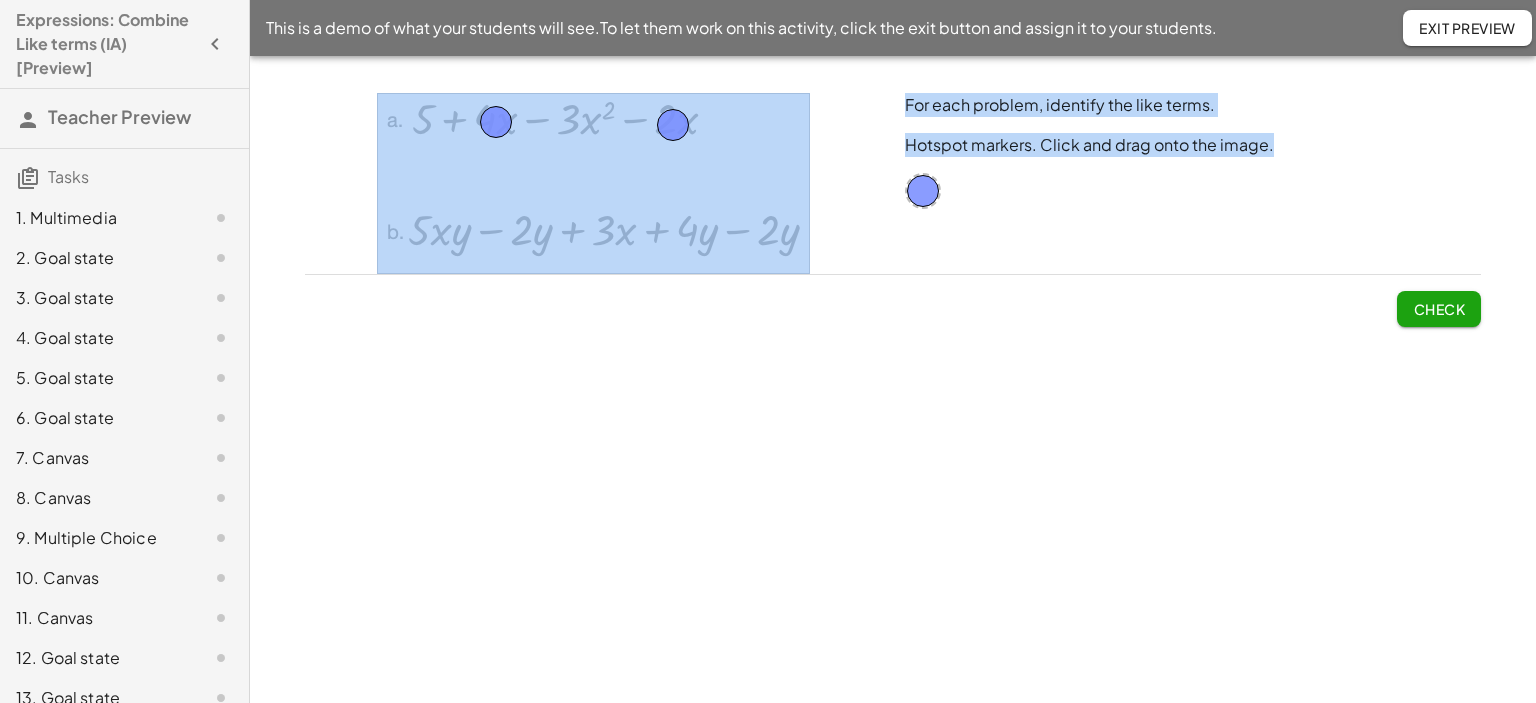 click on "For each problem, identify the like terms." at bounding box center (1193, 105) 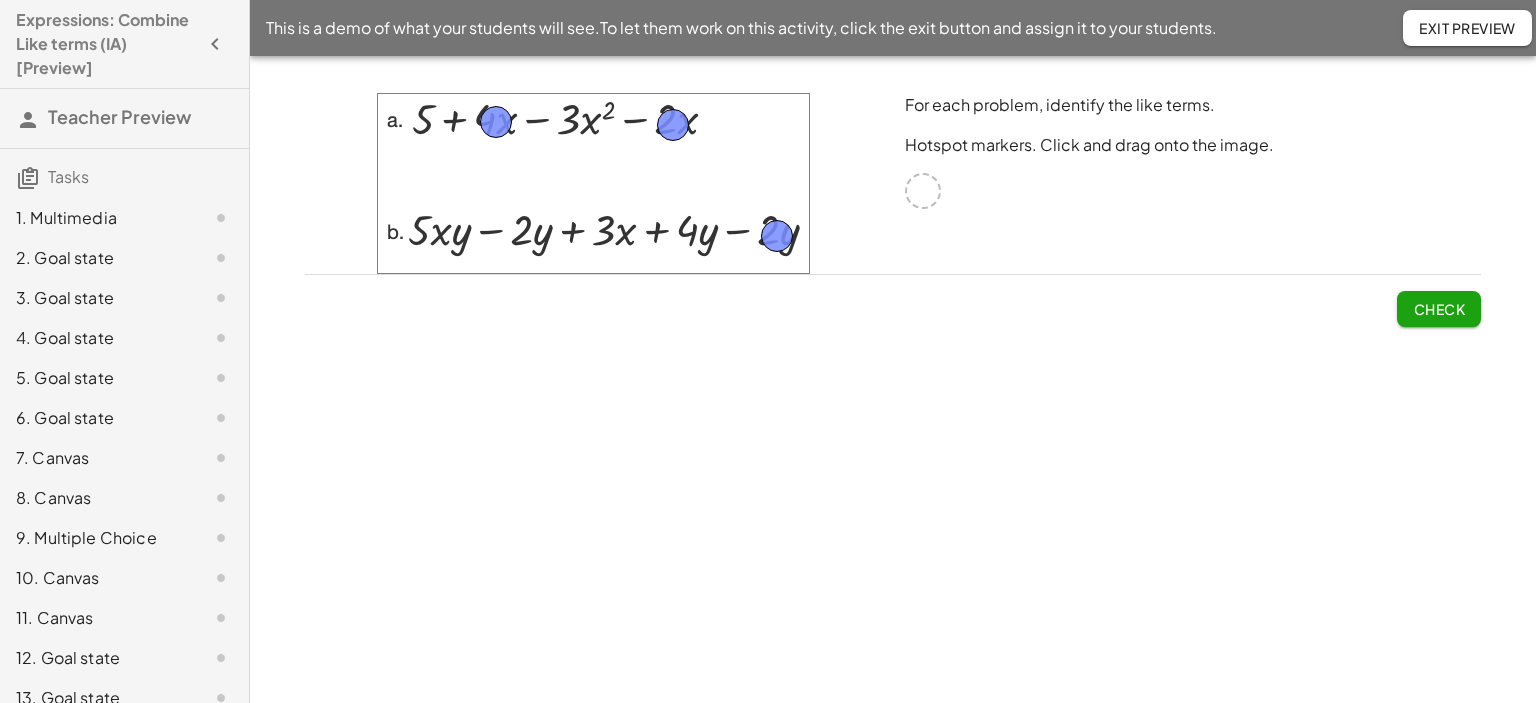 drag, startPoint x: 917, startPoint y: 184, endPoint x: 771, endPoint y: 229, distance: 152.77762 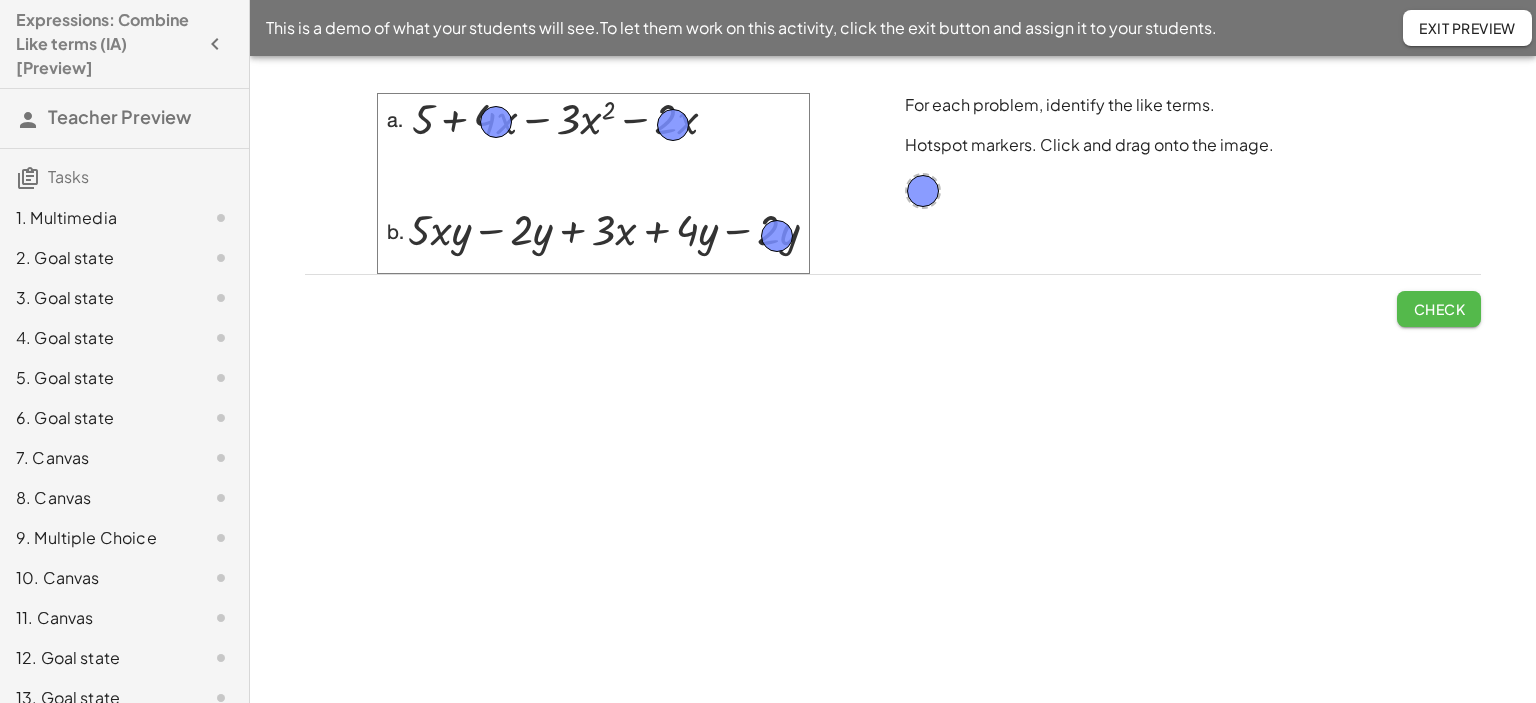 click on "Check" 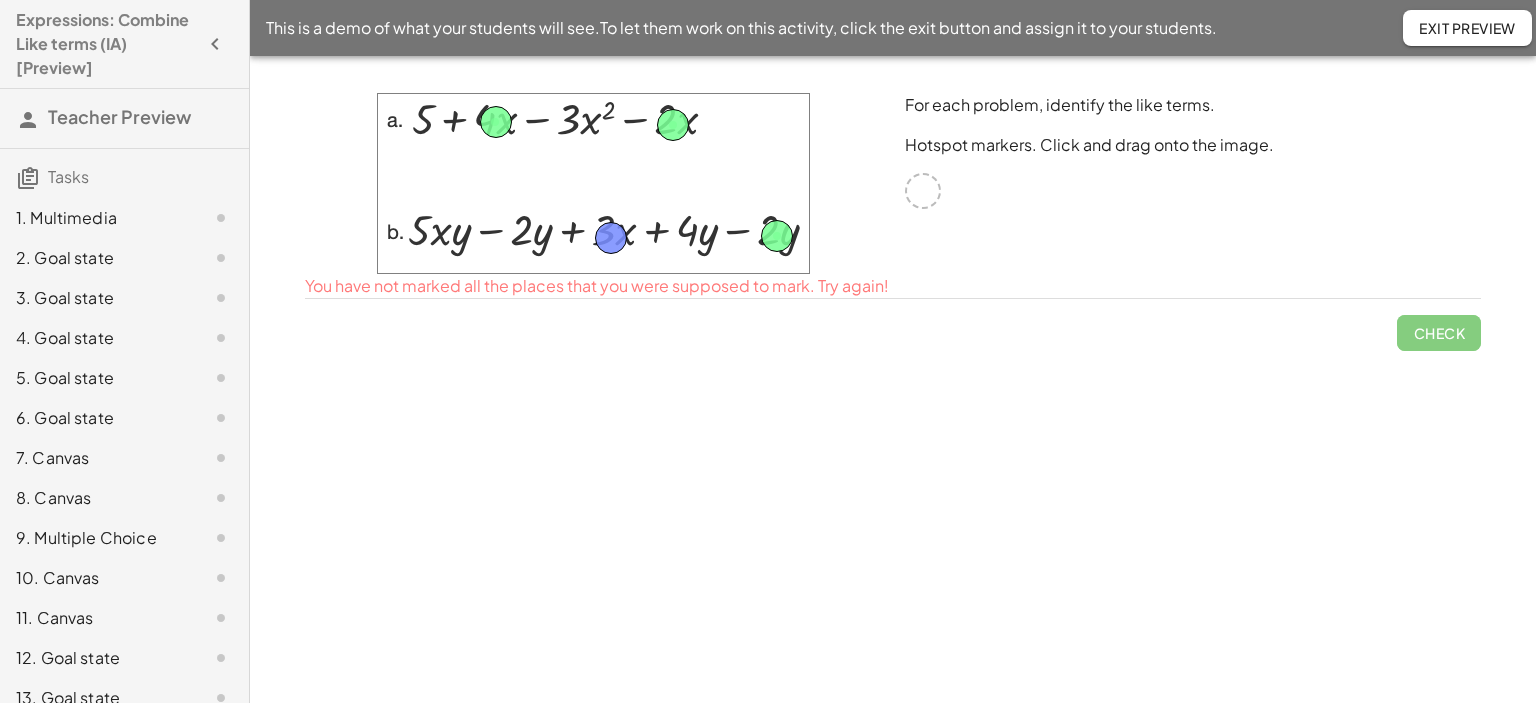 drag, startPoint x: 924, startPoint y: 190, endPoint x: 612, endPoint y: 237, distance: 315.5202 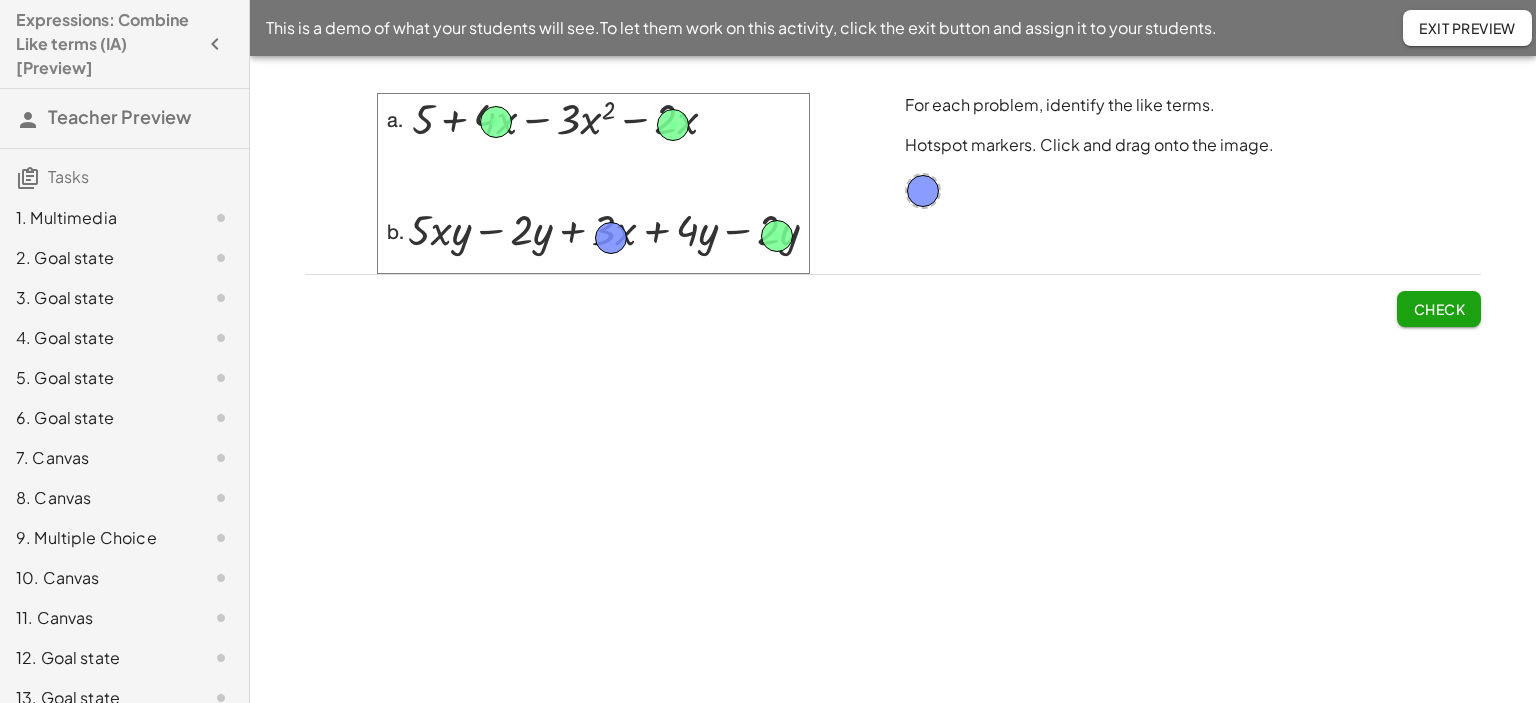 click on "Check" at bounding box center [1439, 309] 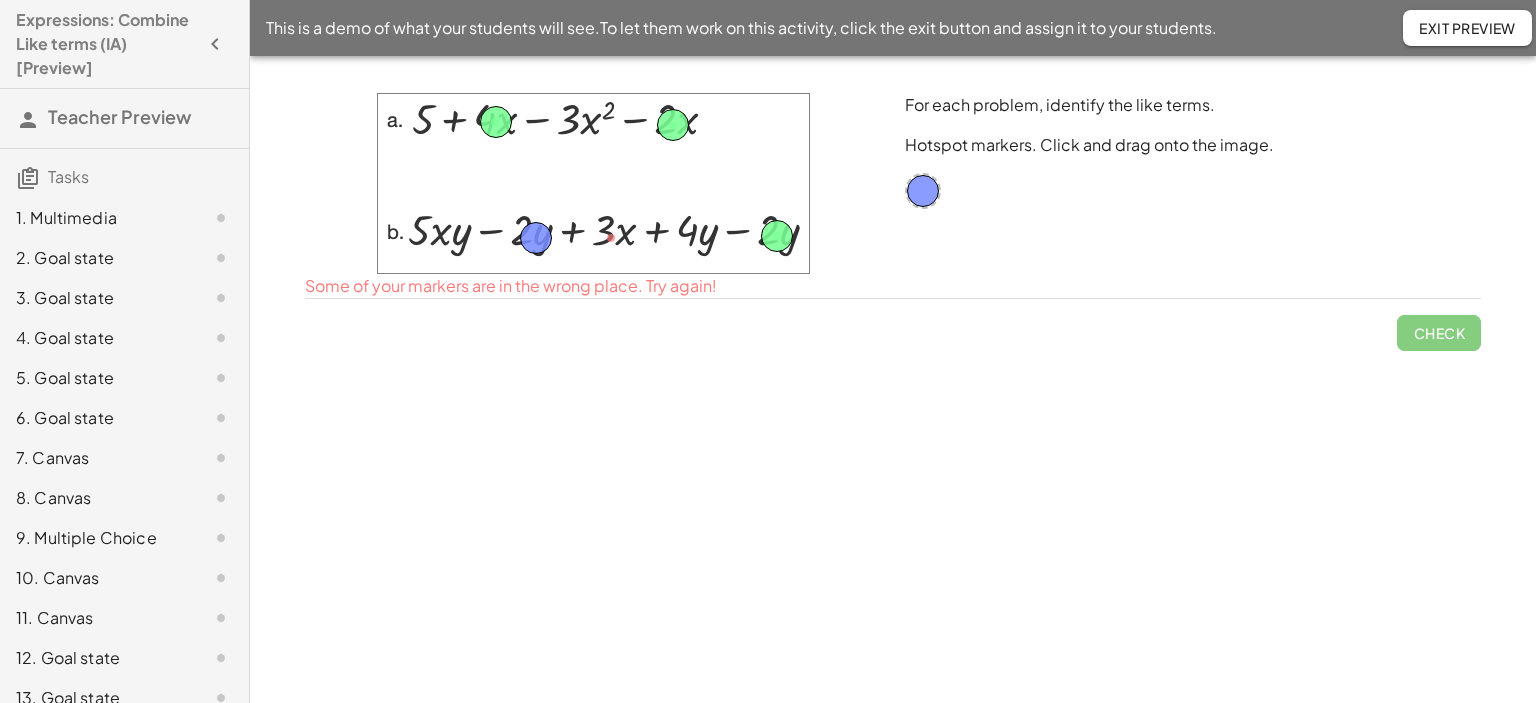 drag, startPoint x: 608, startPoint y: 235, endPoint x: 532, endPoint y: 234, distance: 76.00658 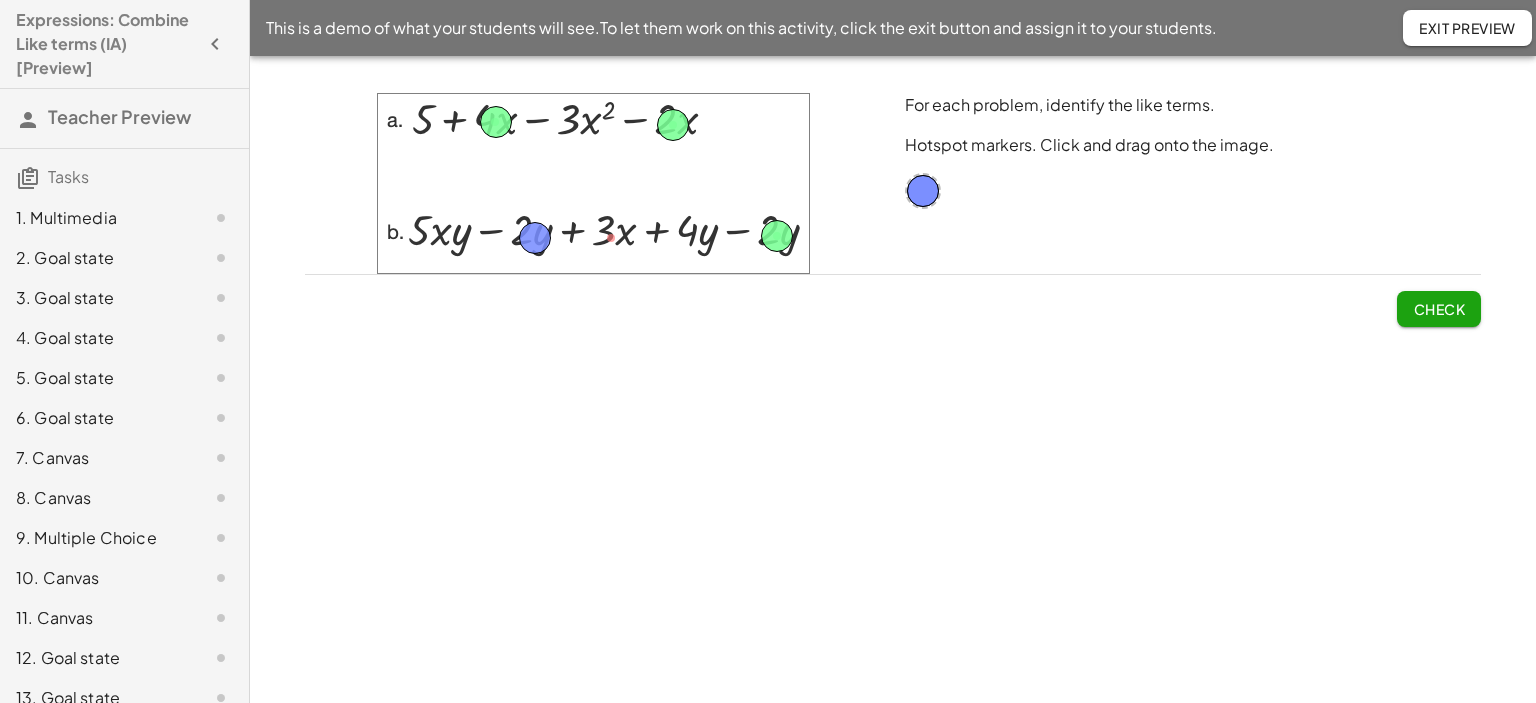 click on "Check" 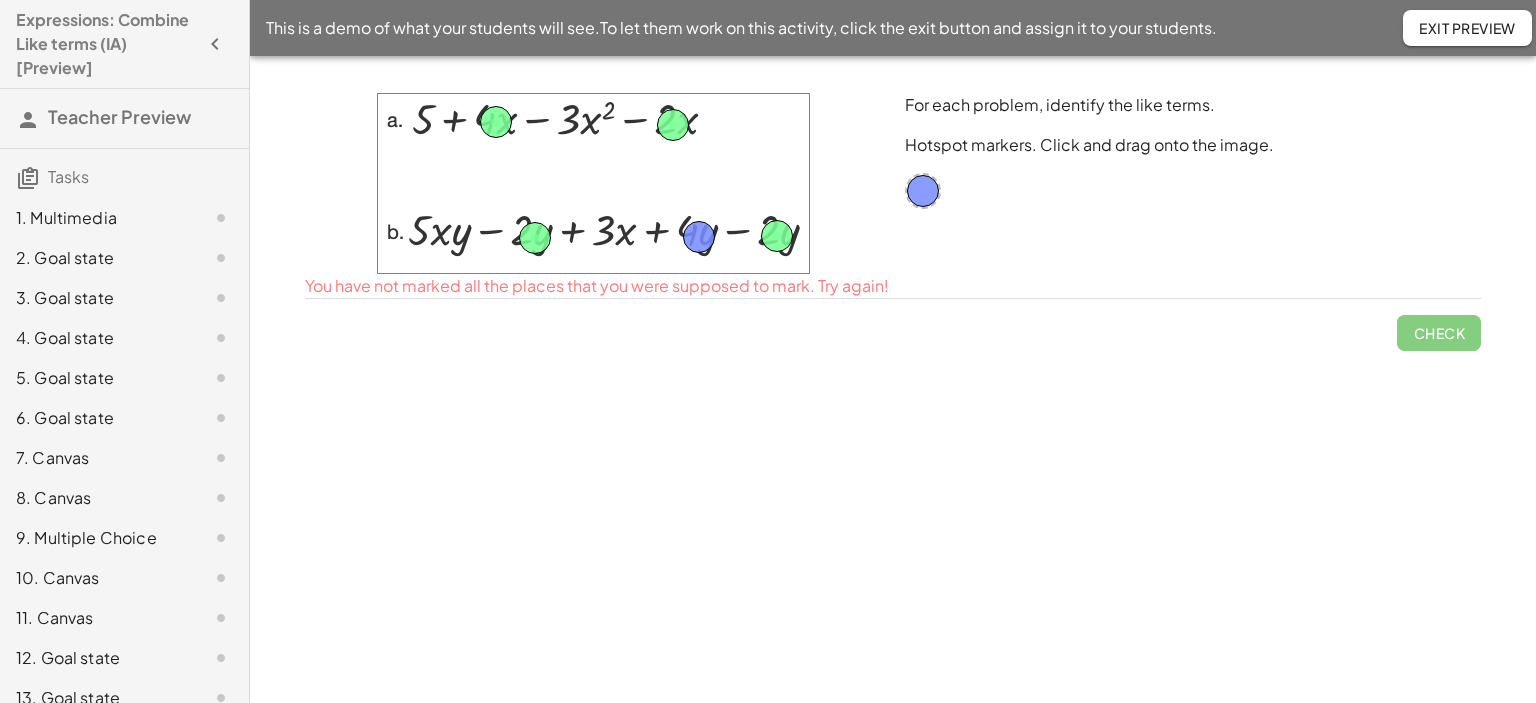 drag, startPoint x: 926, startPoint y: 187, endPoint x: 699, endPoint y: 232, distance: 231.41737 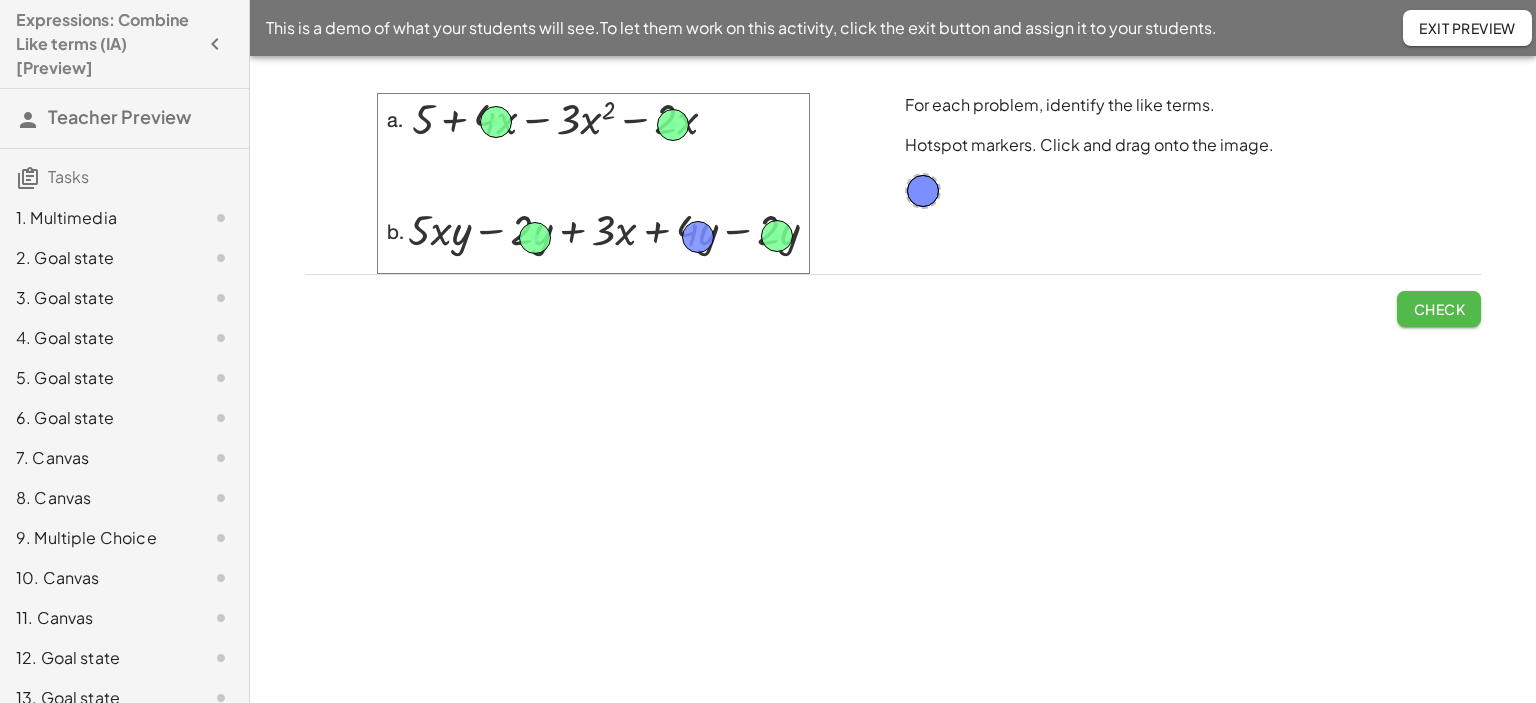 click on "Check" at bounding box center [1439, 309] 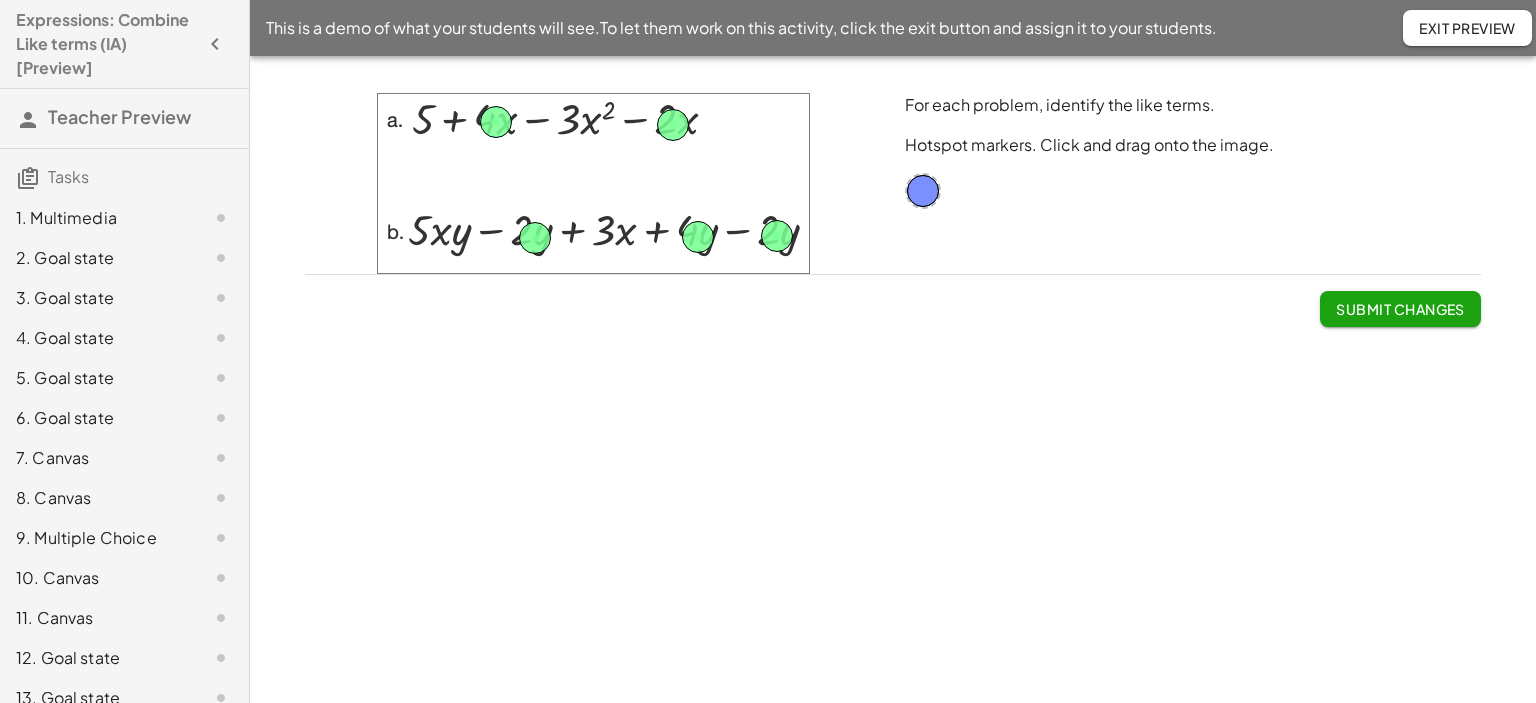 click on "Submit Changes" 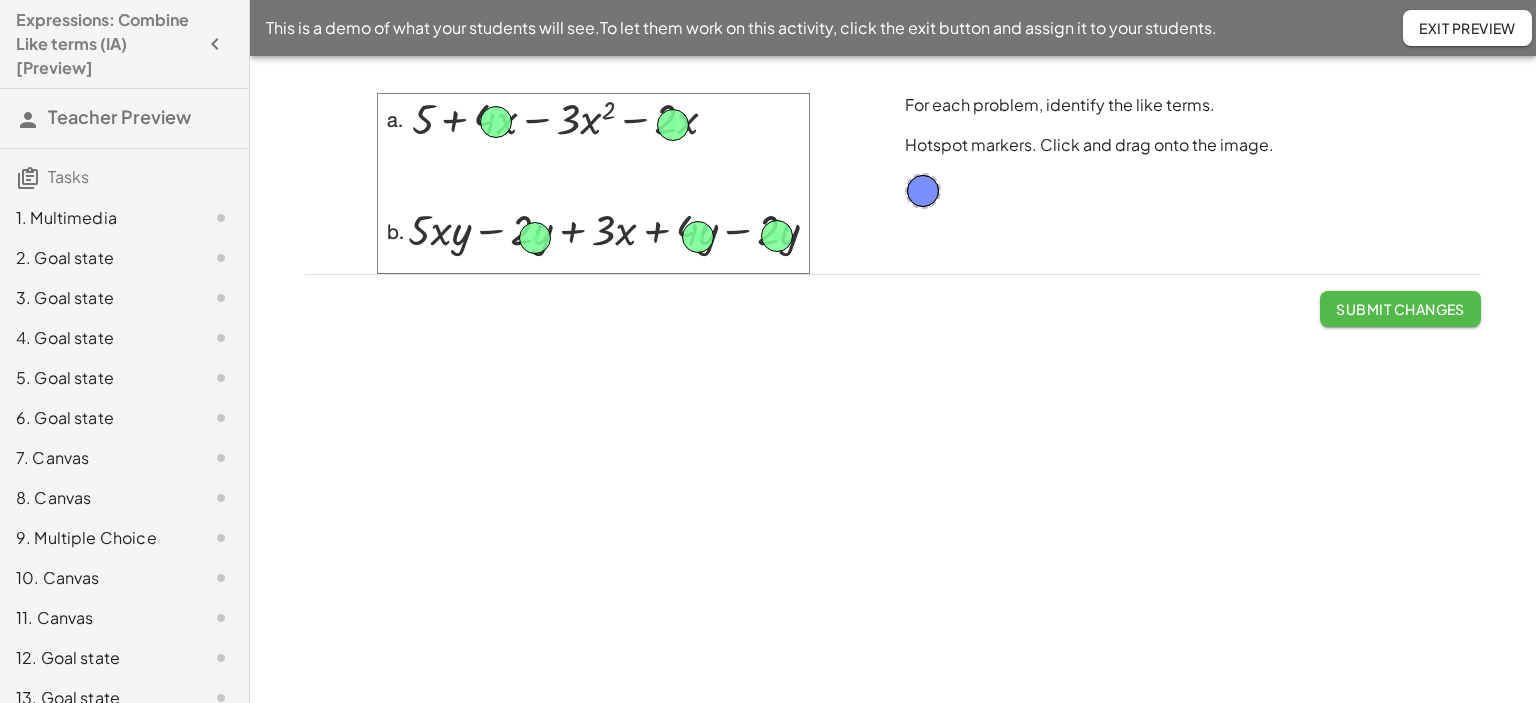 click on "Submit Changes" 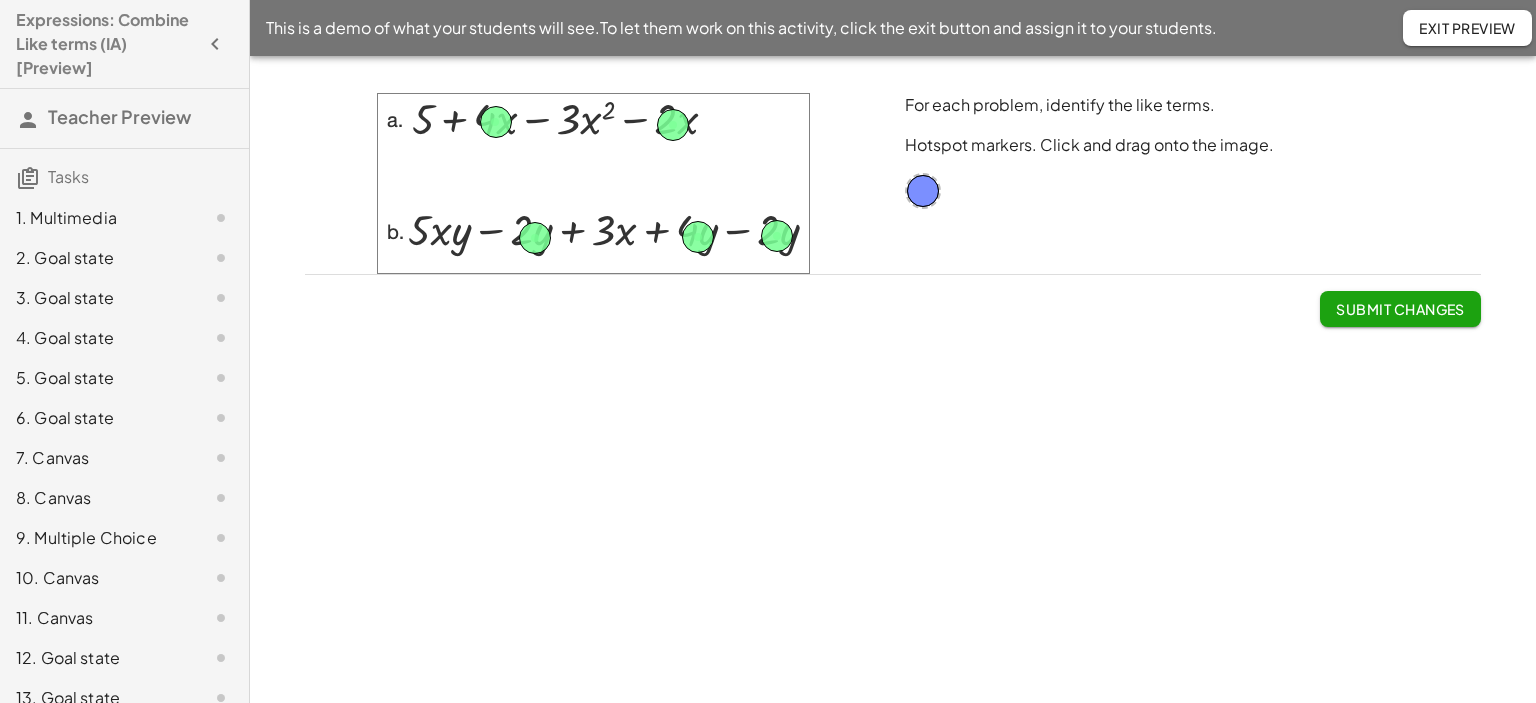 click on "1. Multimedia" 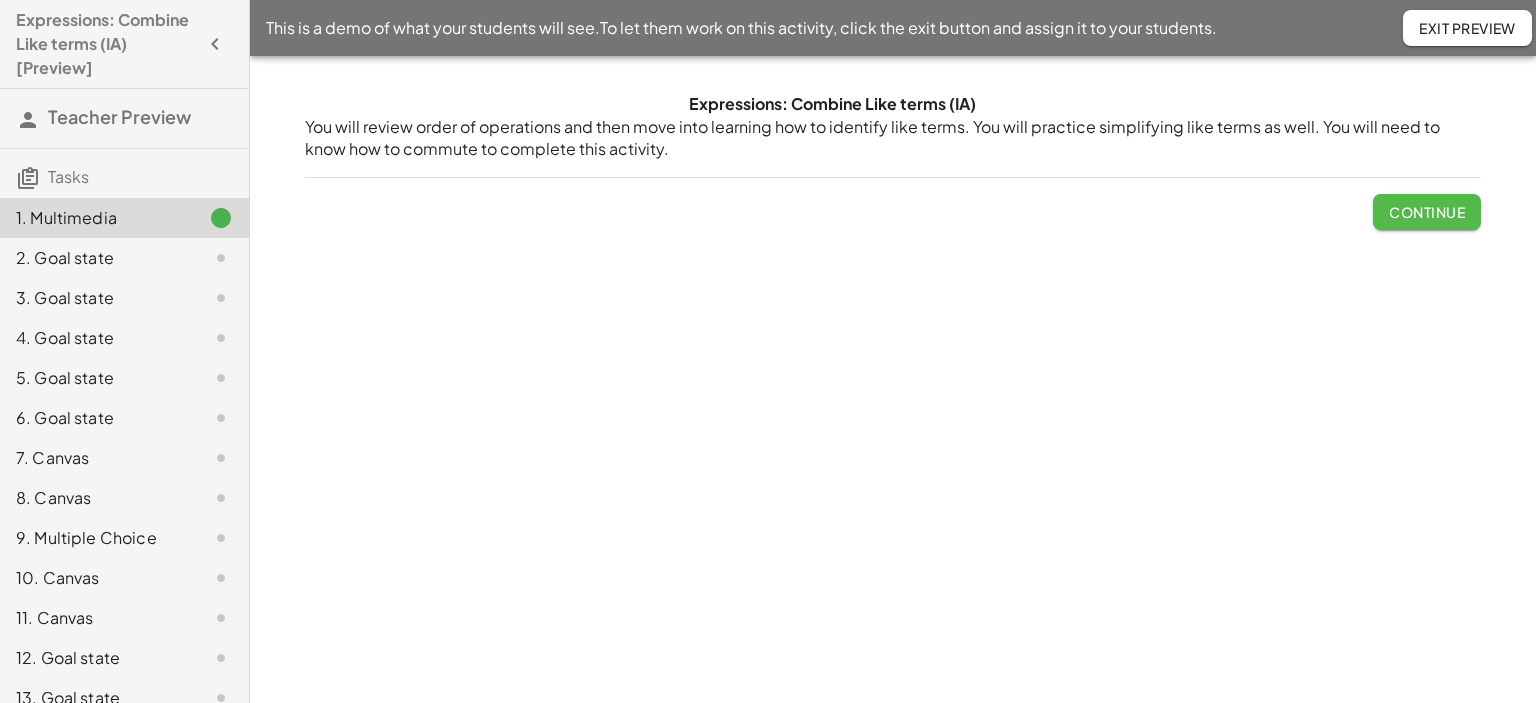 click on "Continue" 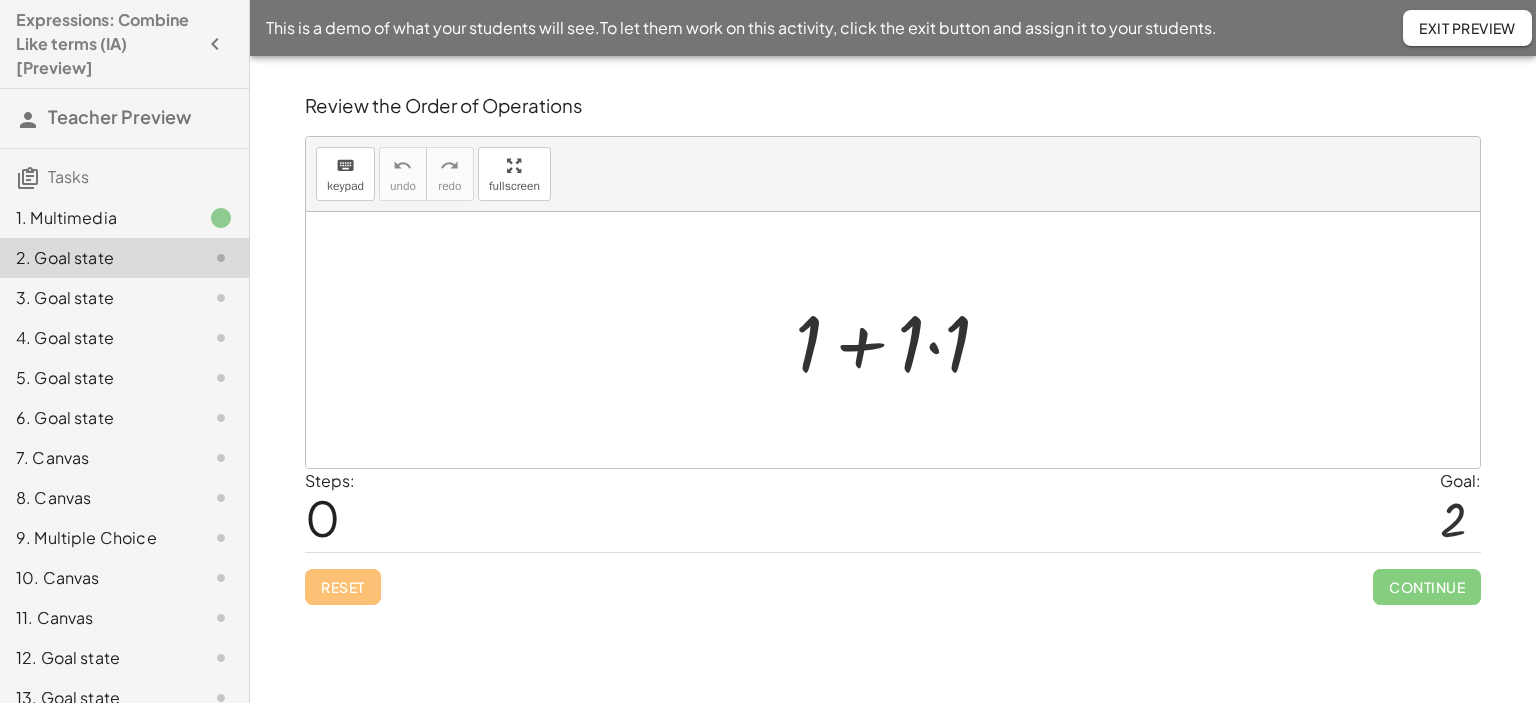 click at bounding box center [901, 340] 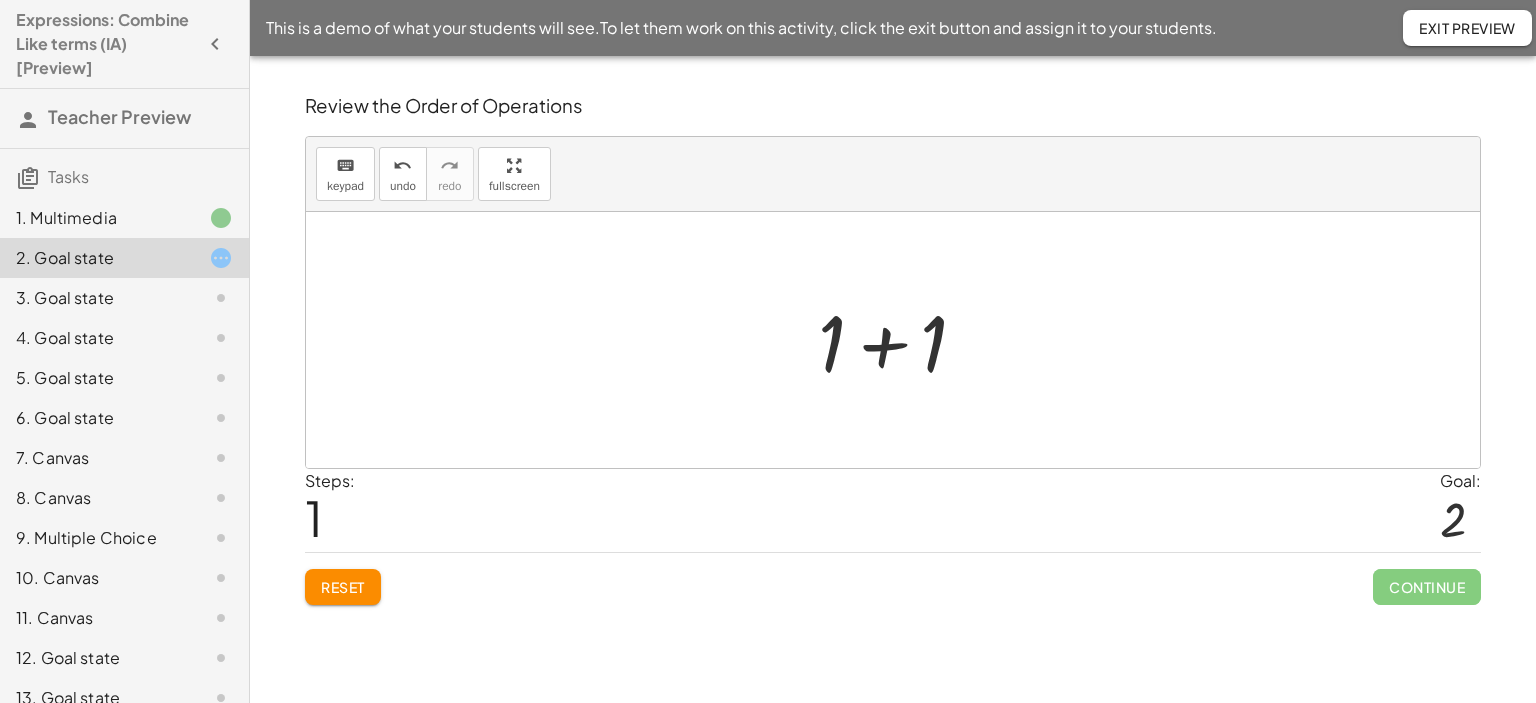click at bounding box center (900, 340) 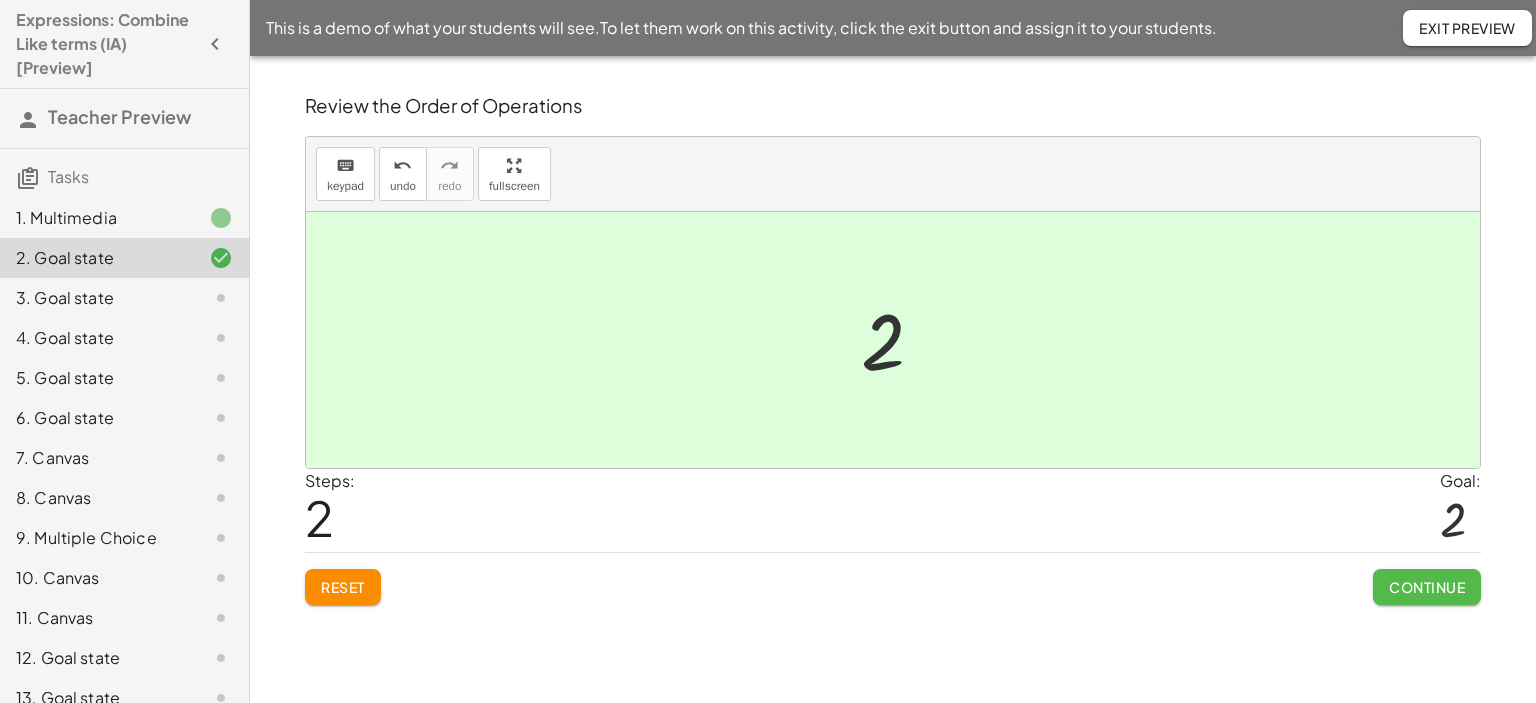 click on "Continue" 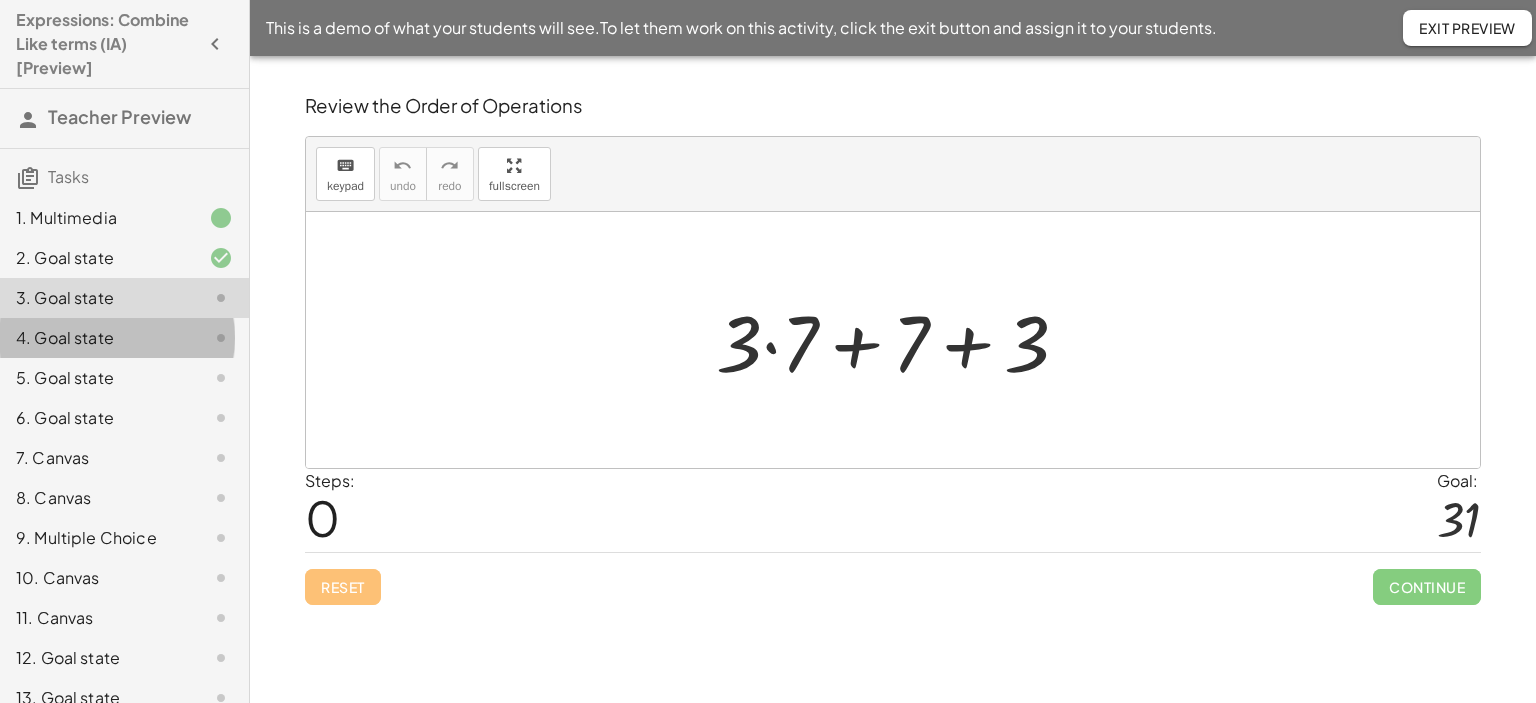 click on "4. Goal state" 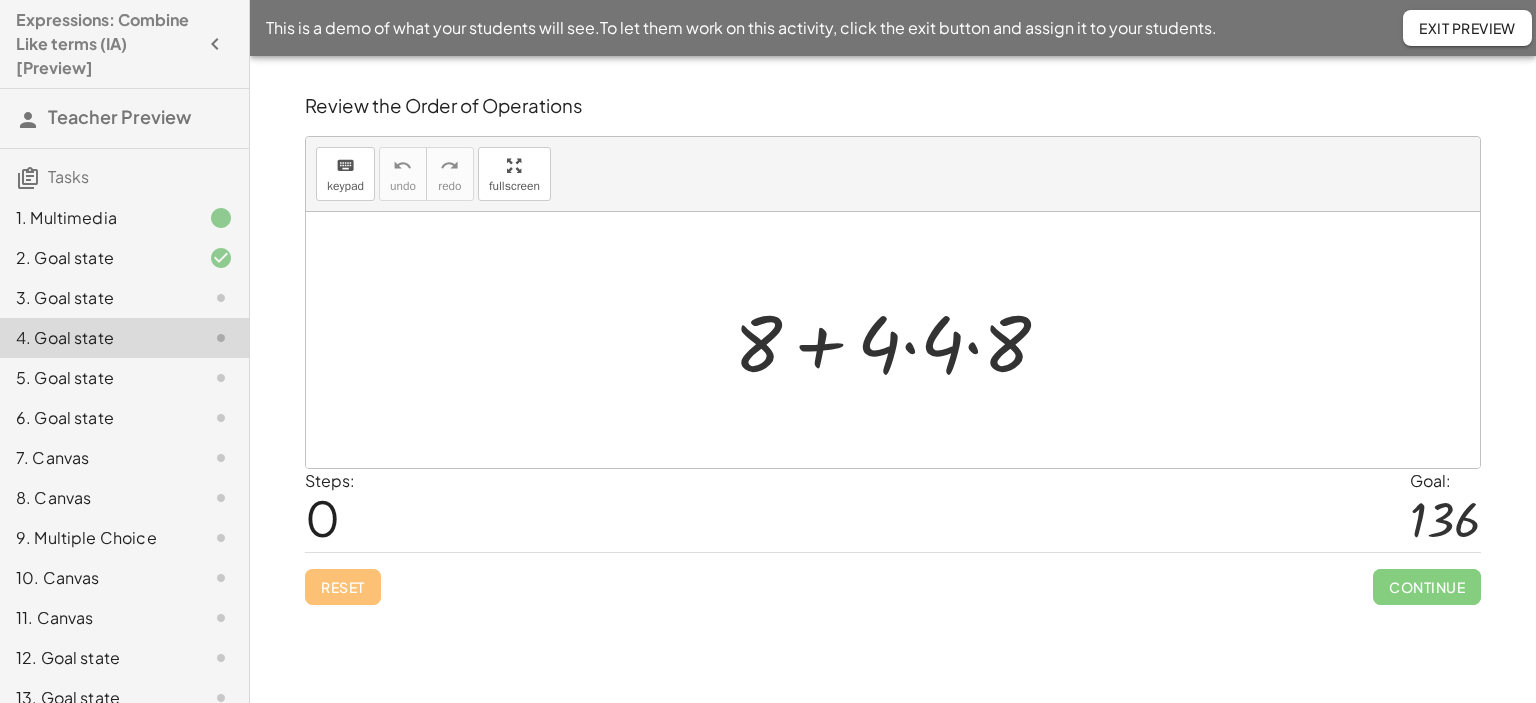 click on "5. Goal state" 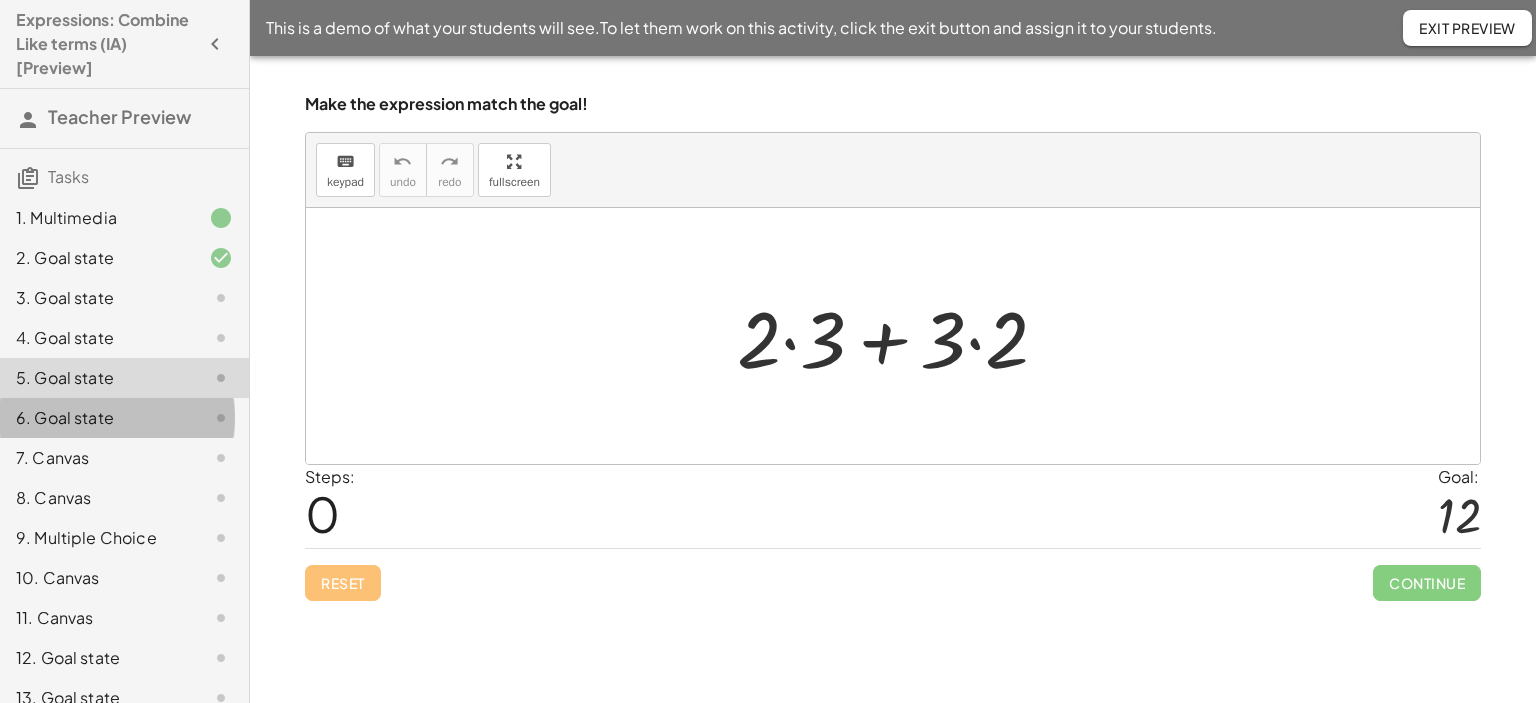 click on "6. Goal state" 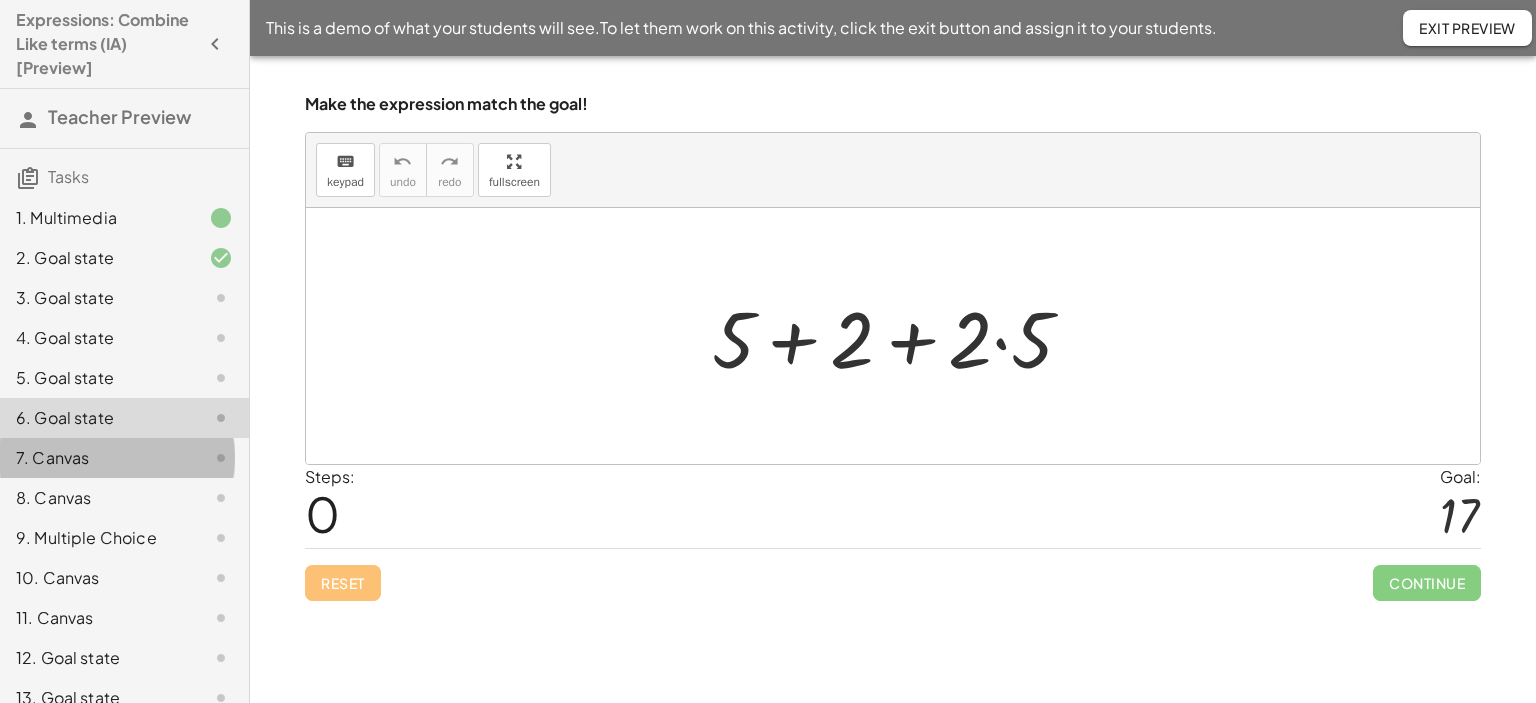 click on "7. Canvas" 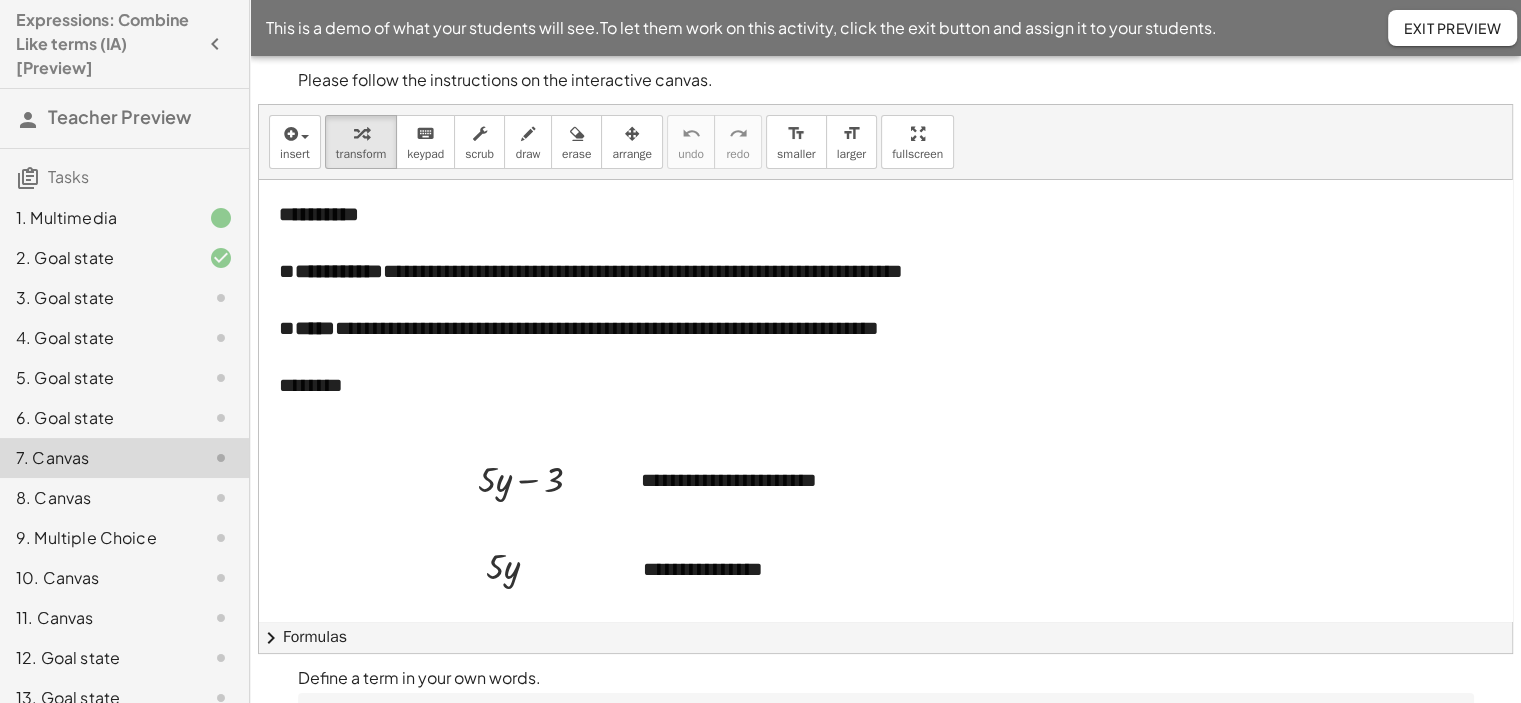 click on "8. Canvas" 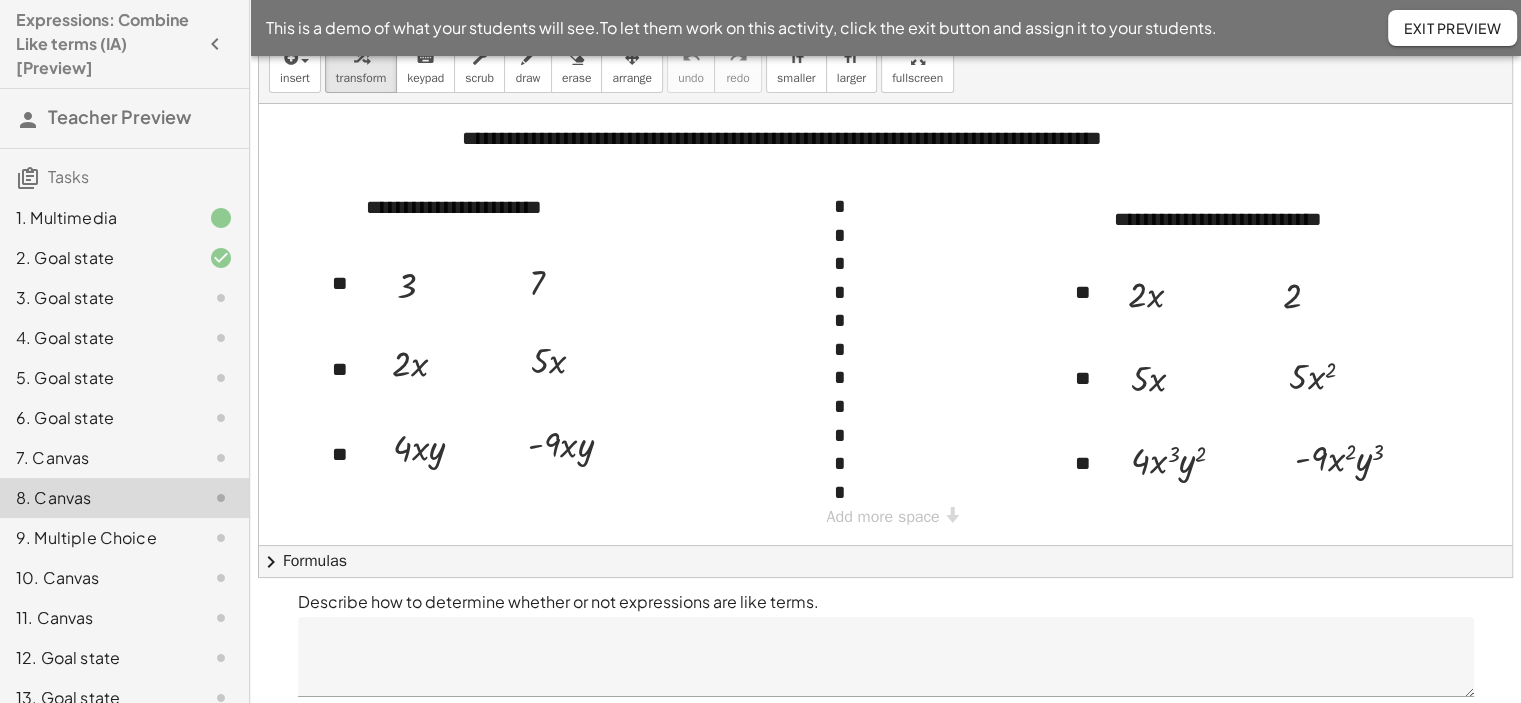 scroll, scrollTop: 137, scrollLeft: 0, axis: vertical 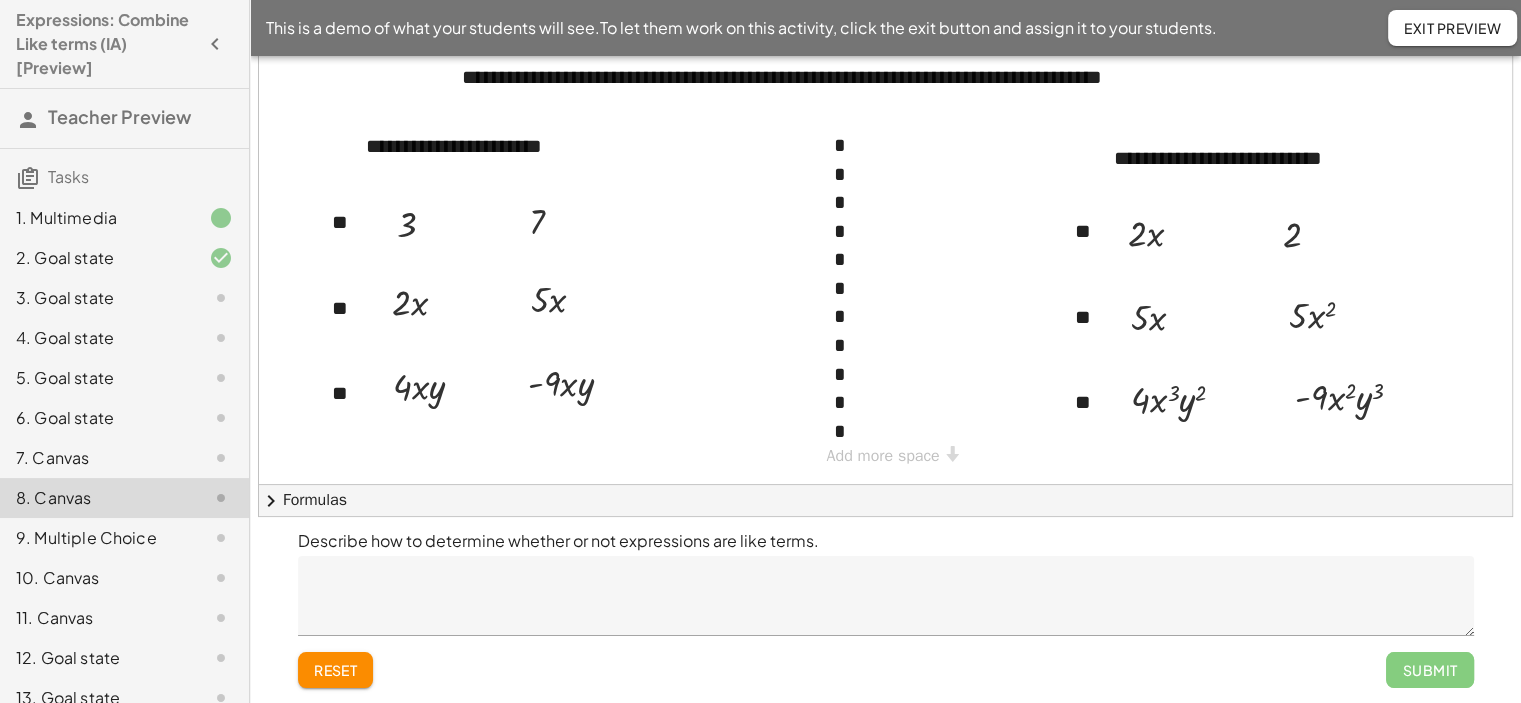 click 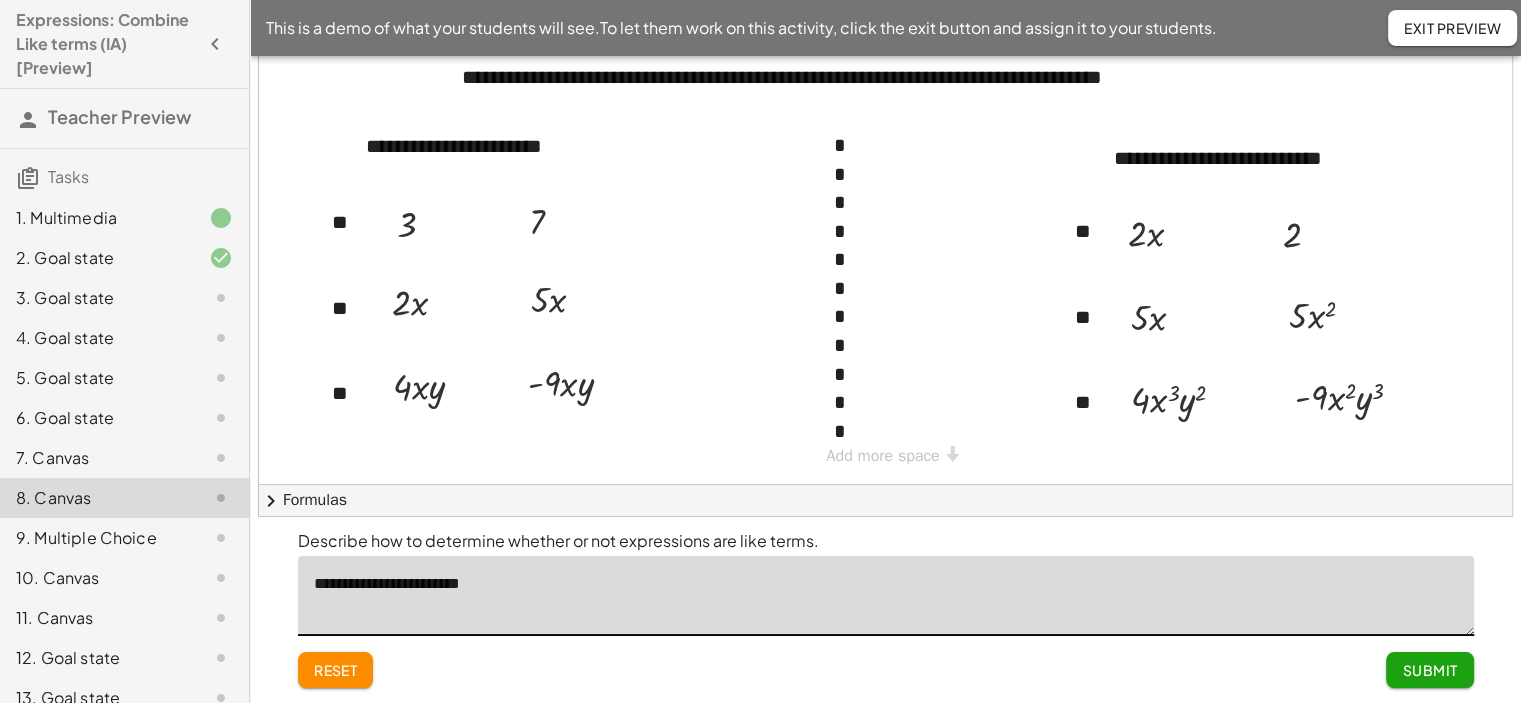 type on "**********" 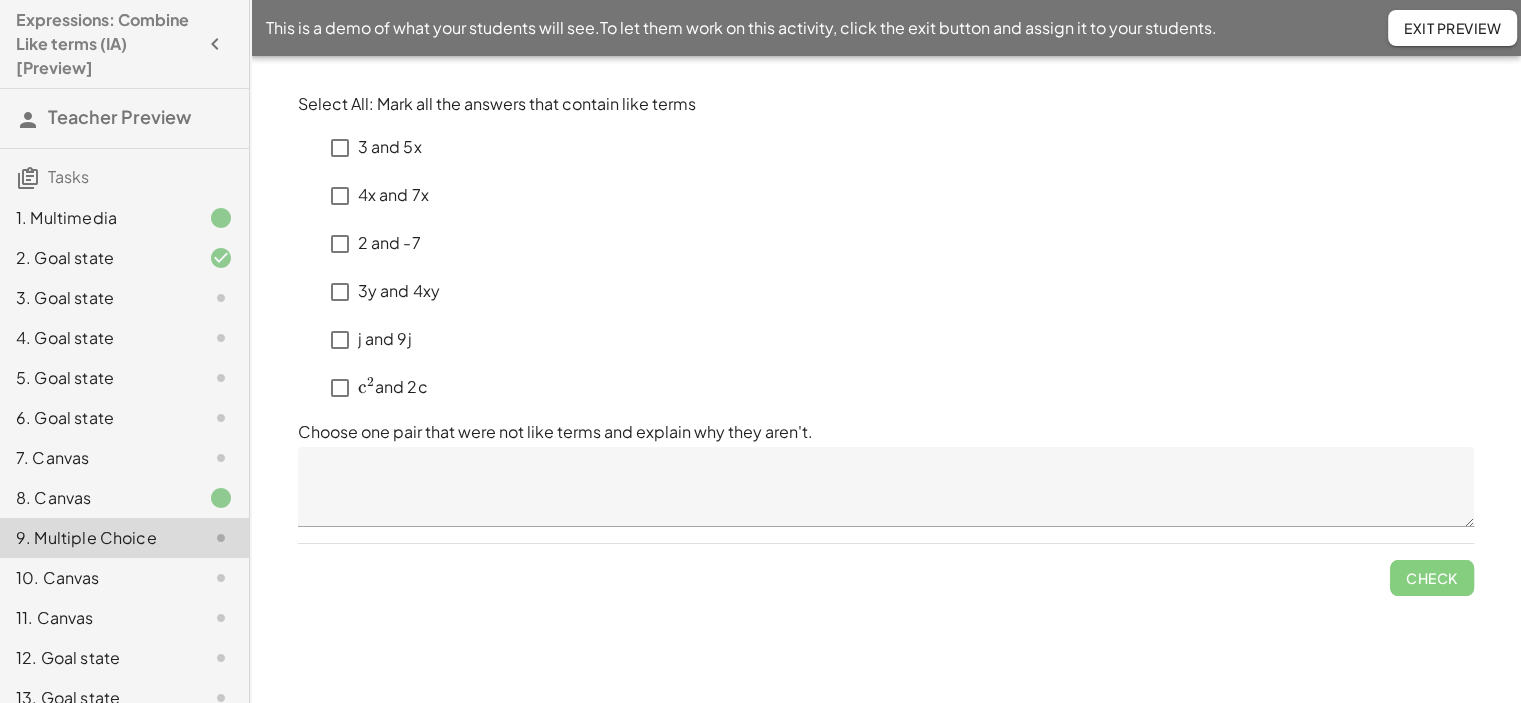 scroll, scrollTop: 0, scrollLeft: 0, axis: both 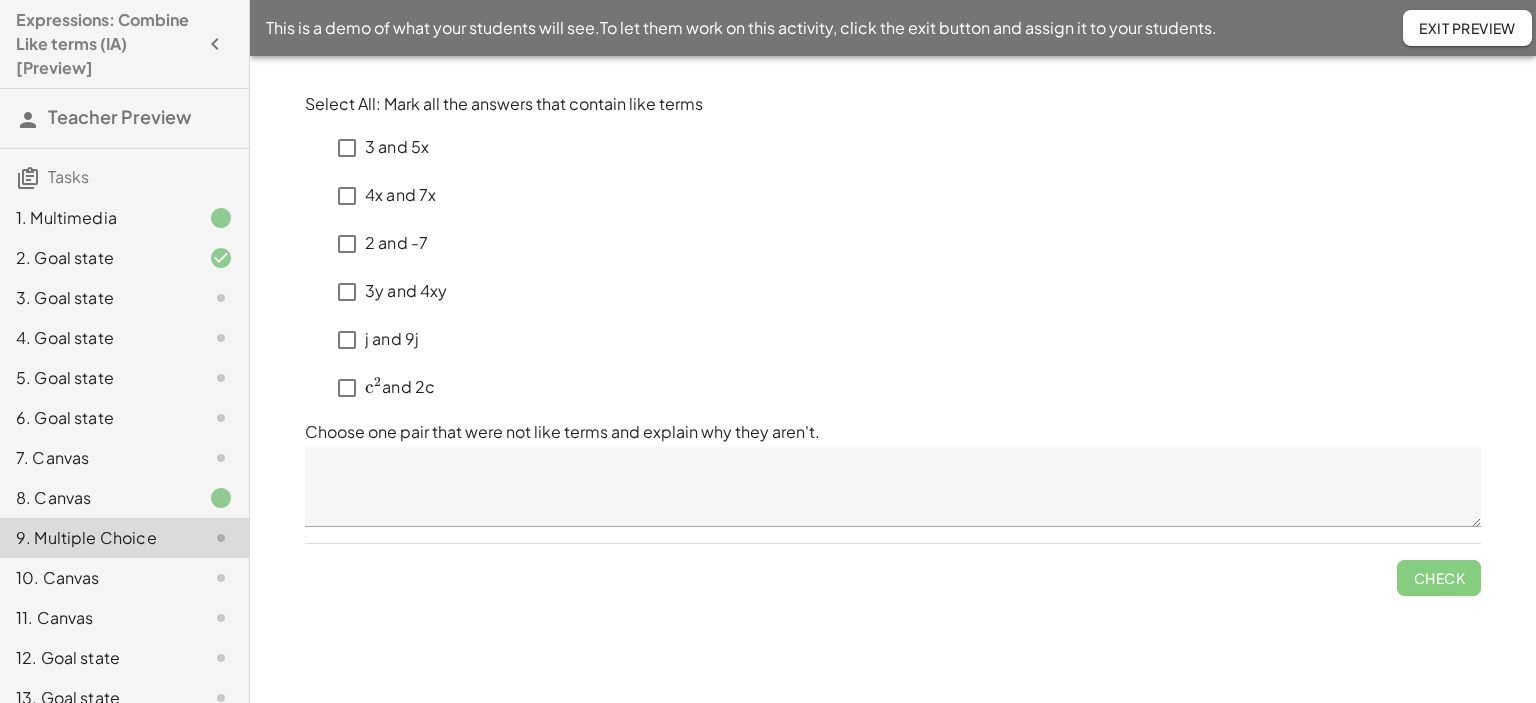 click on "8. Canvas" 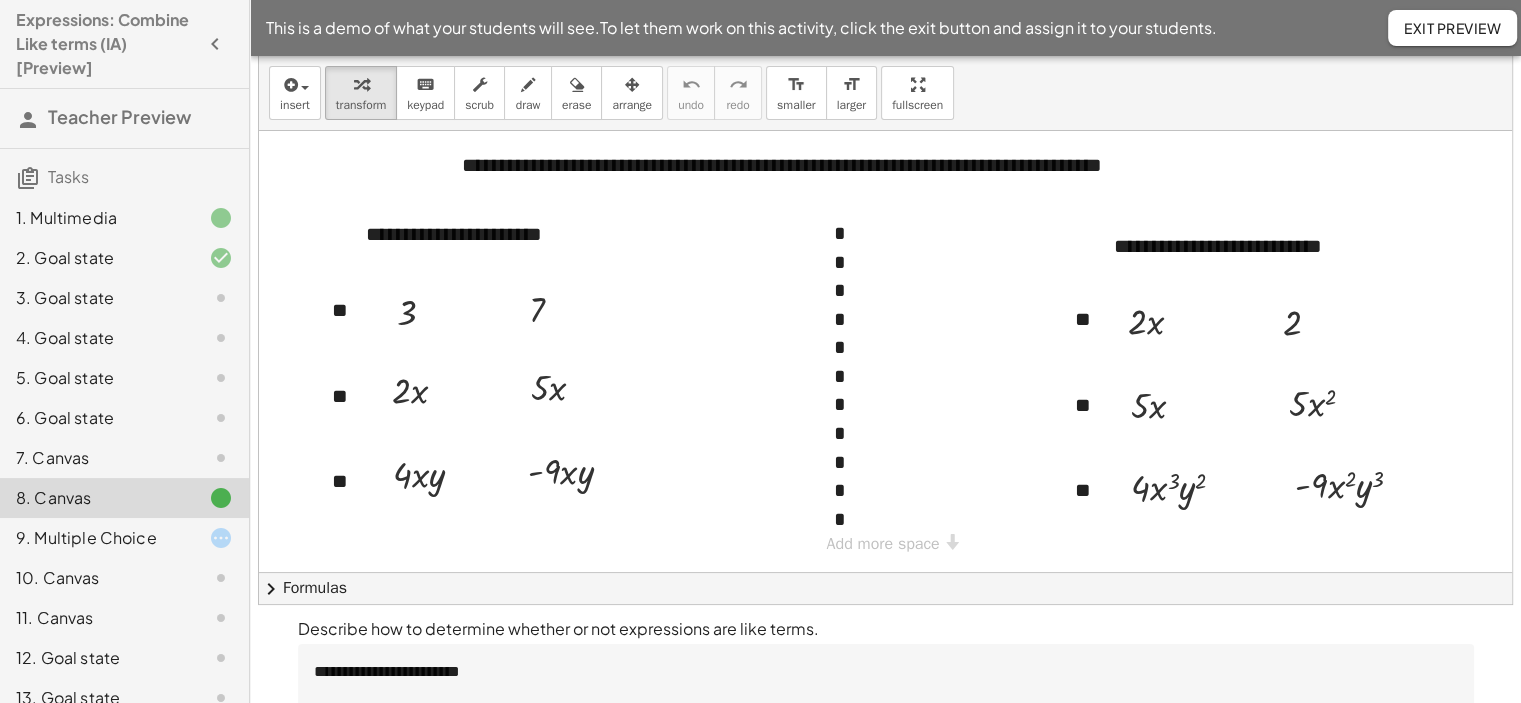 scroll, scrollTop: 0, scrollLeft: 0, axis: both 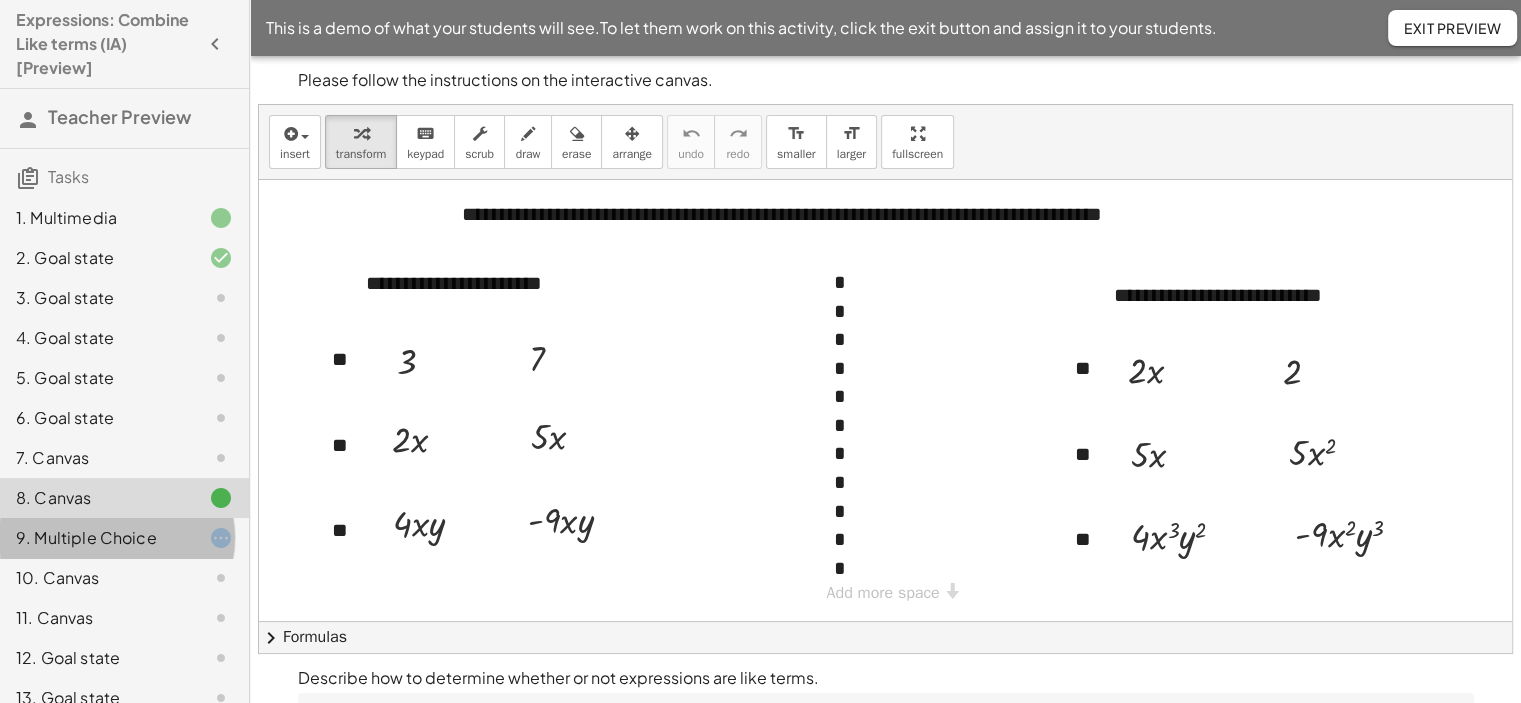 click on "9. Multiple Choice" 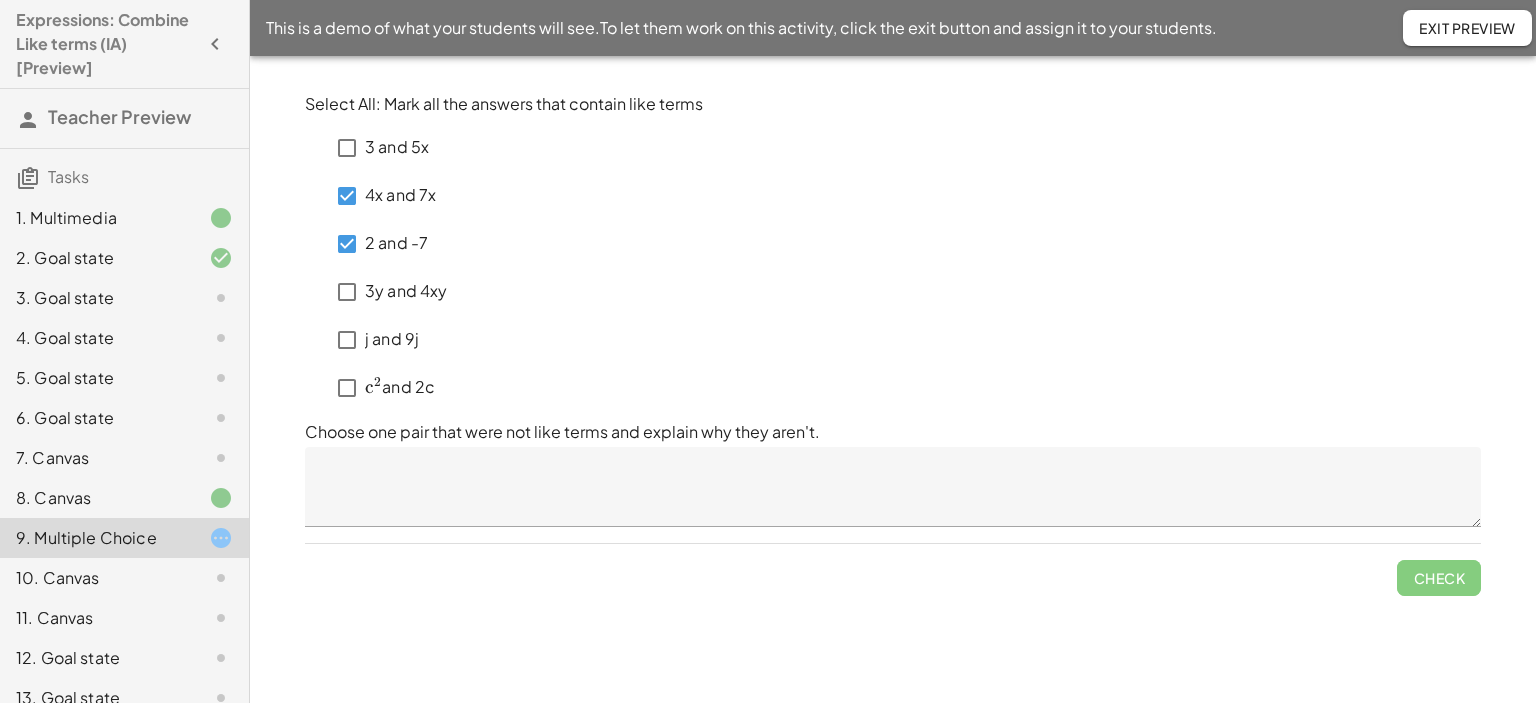 click 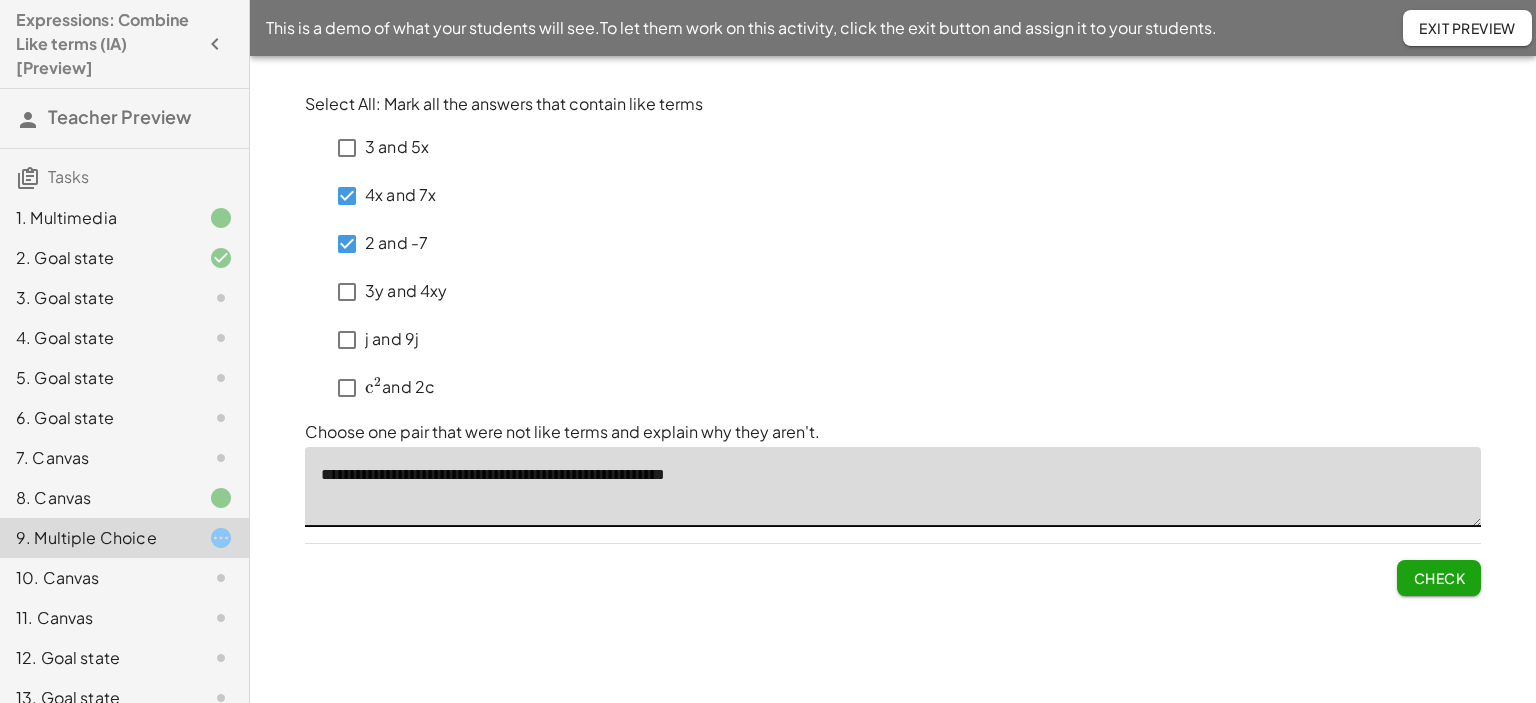 type on "**********" 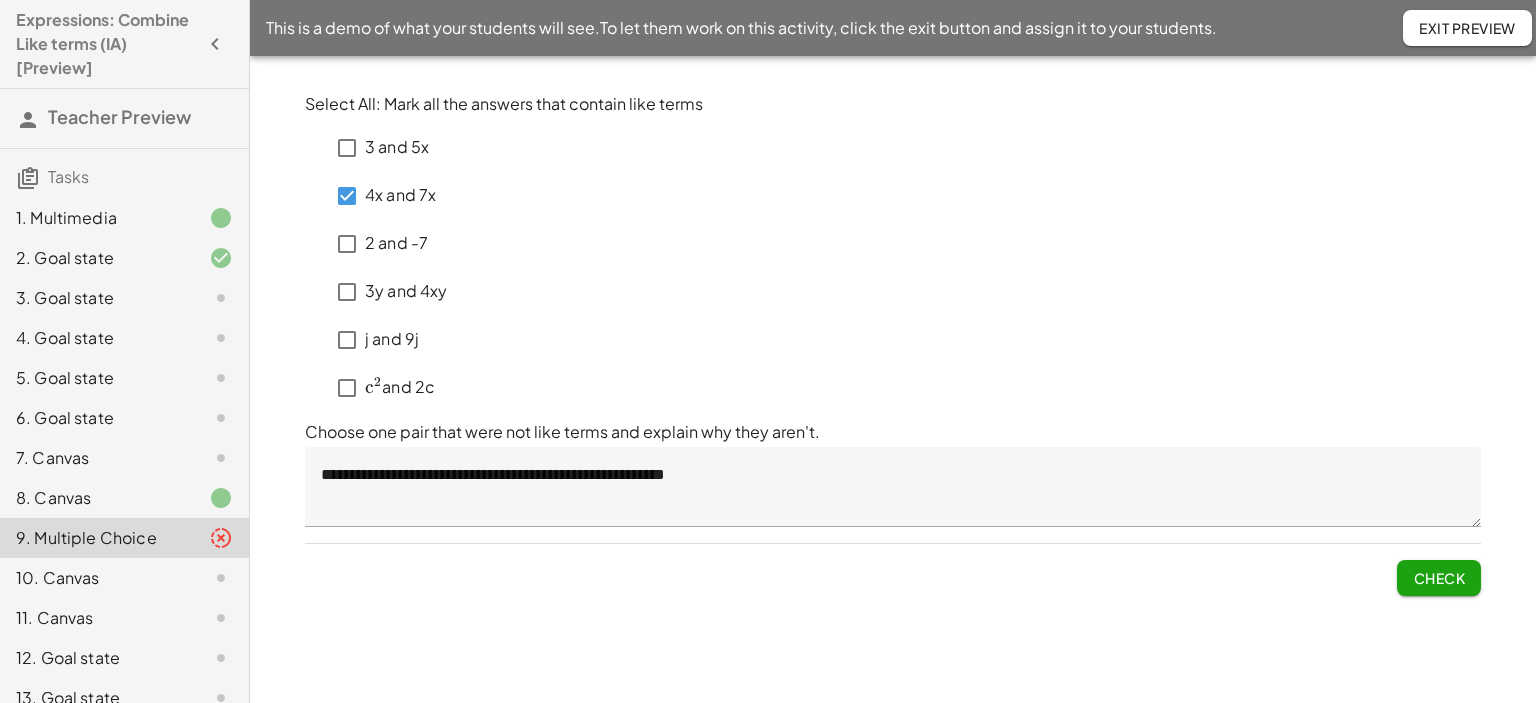 click on "Check" 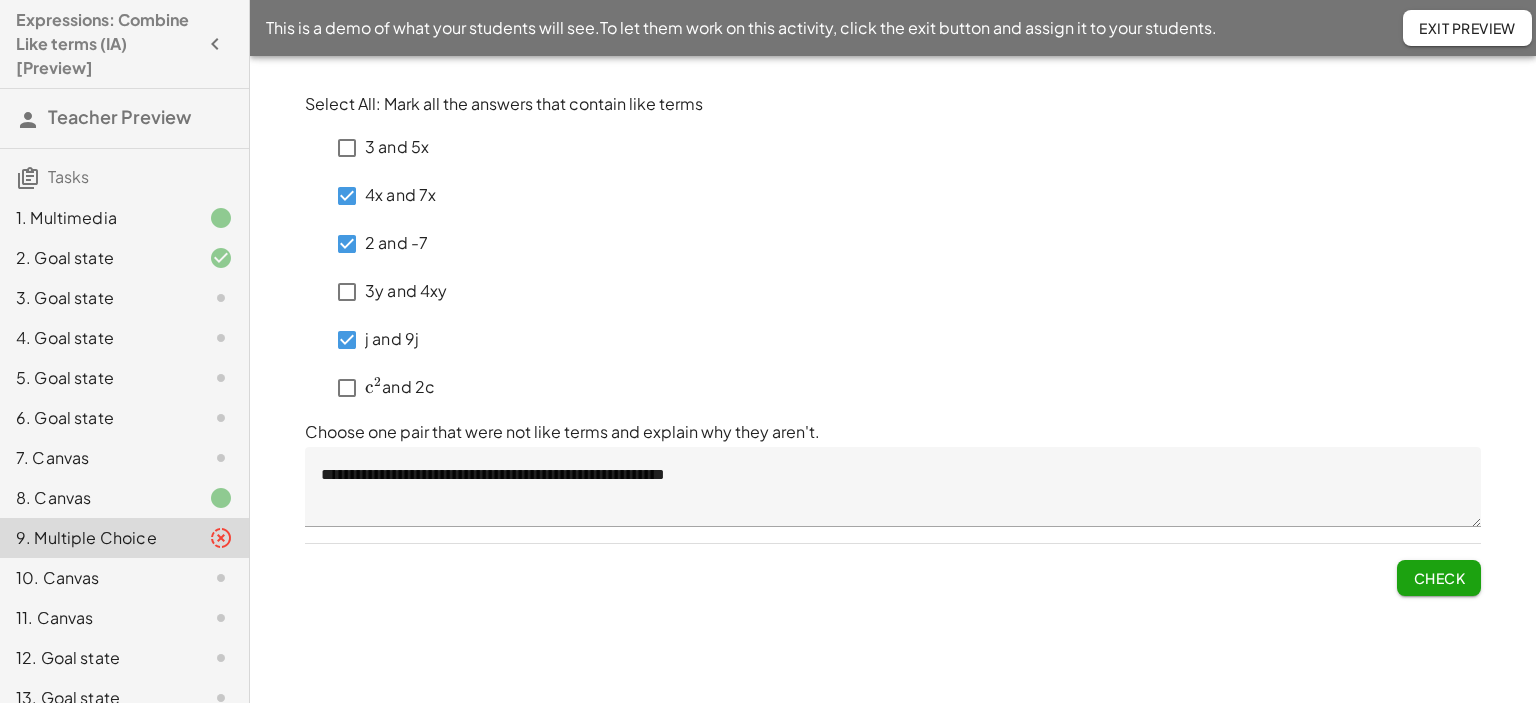 click on "Check" 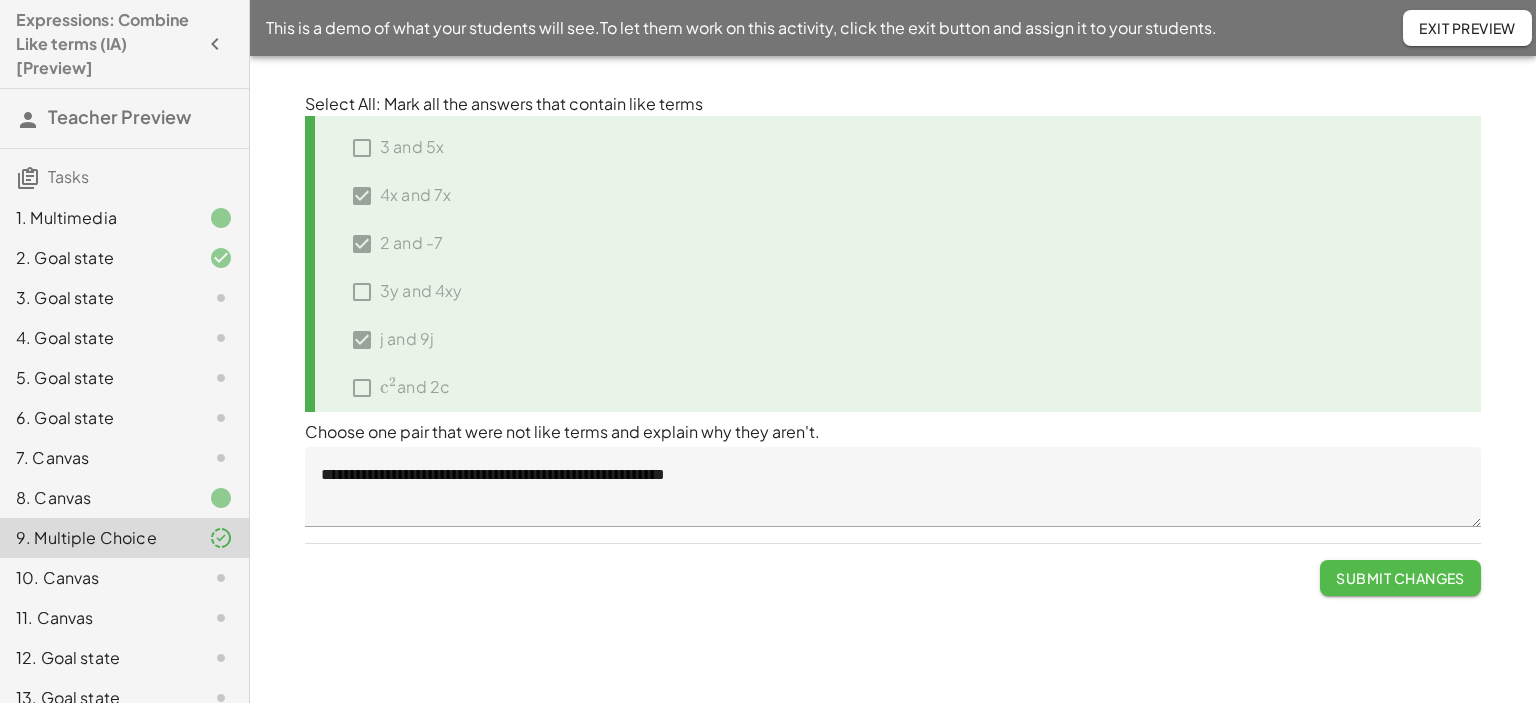 click on "Submit Changes" 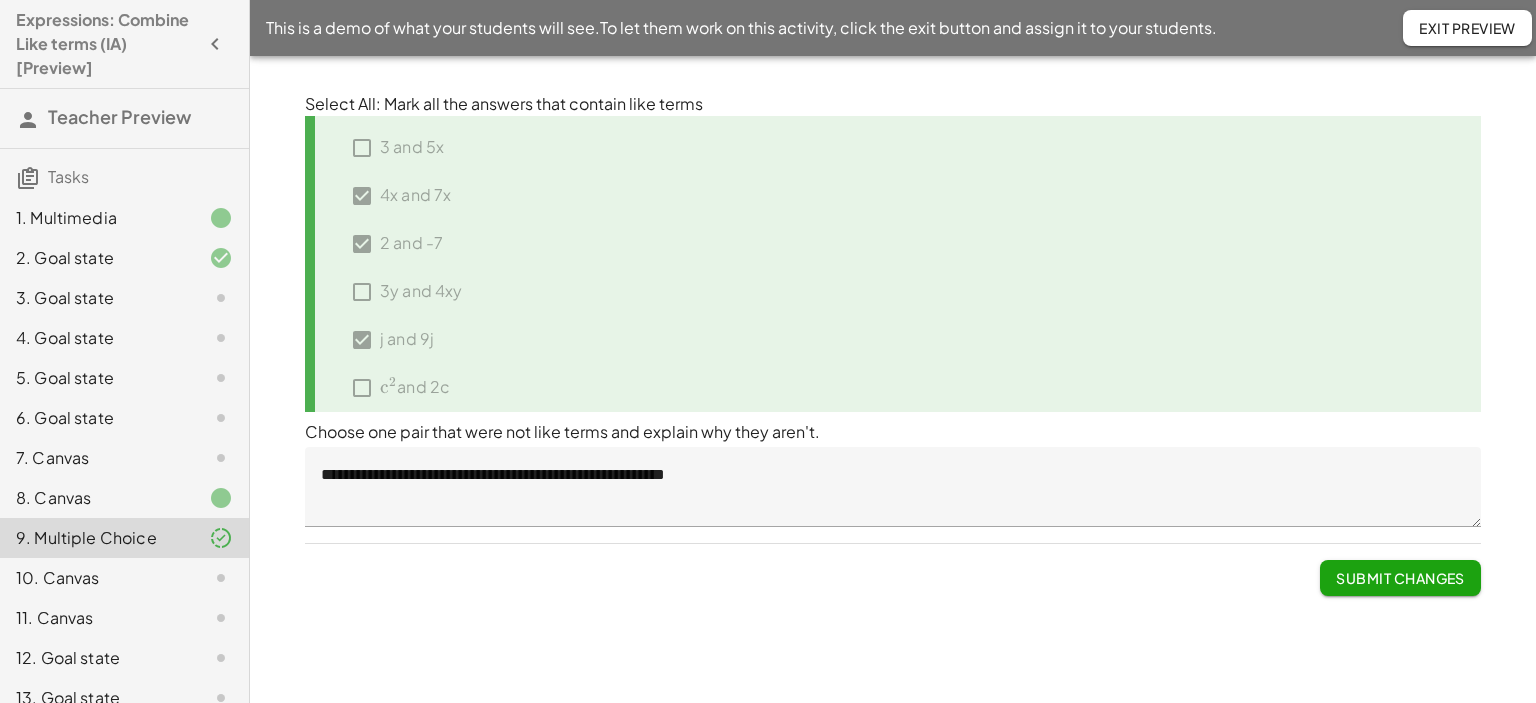 click on "10. Canvas" 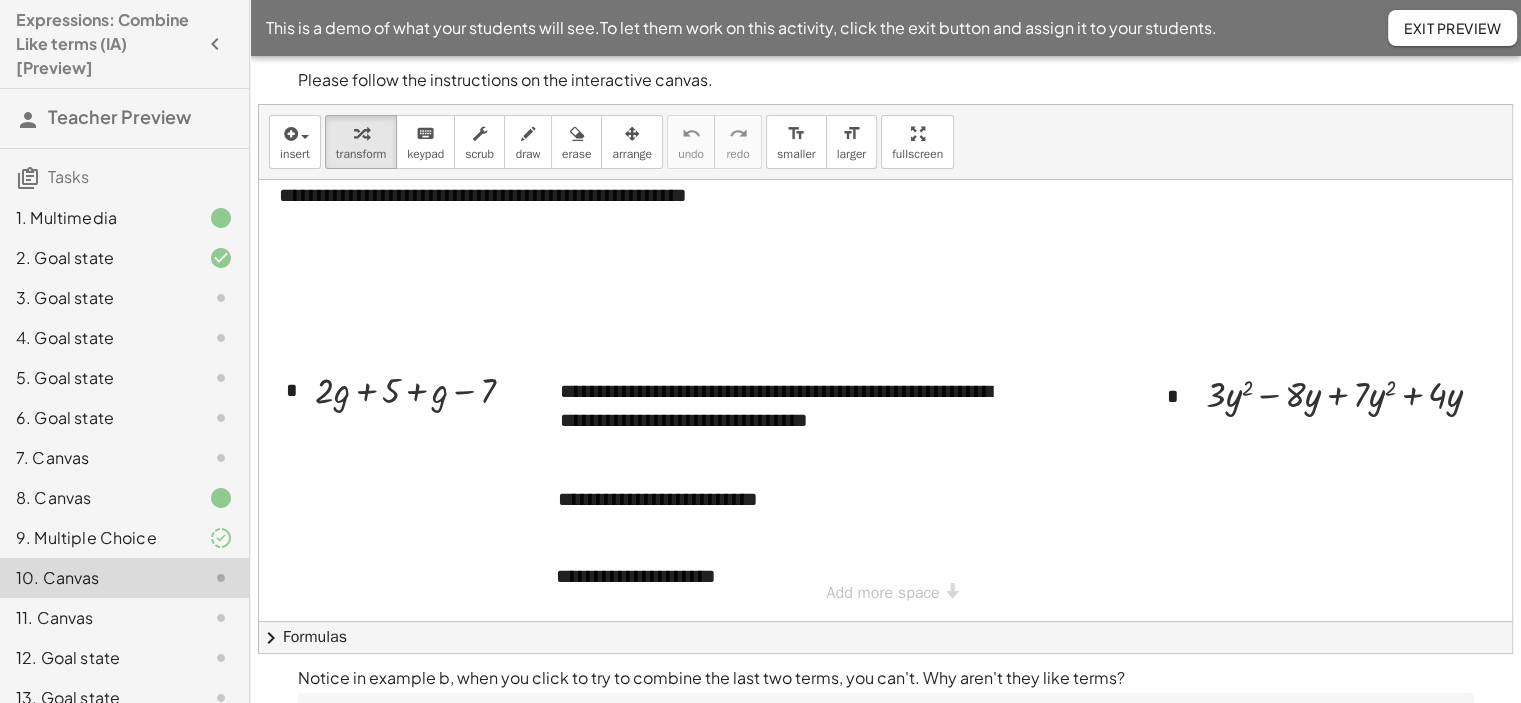 scroll, scrollTop: 38, scrollLeft: 0, axis: vertical 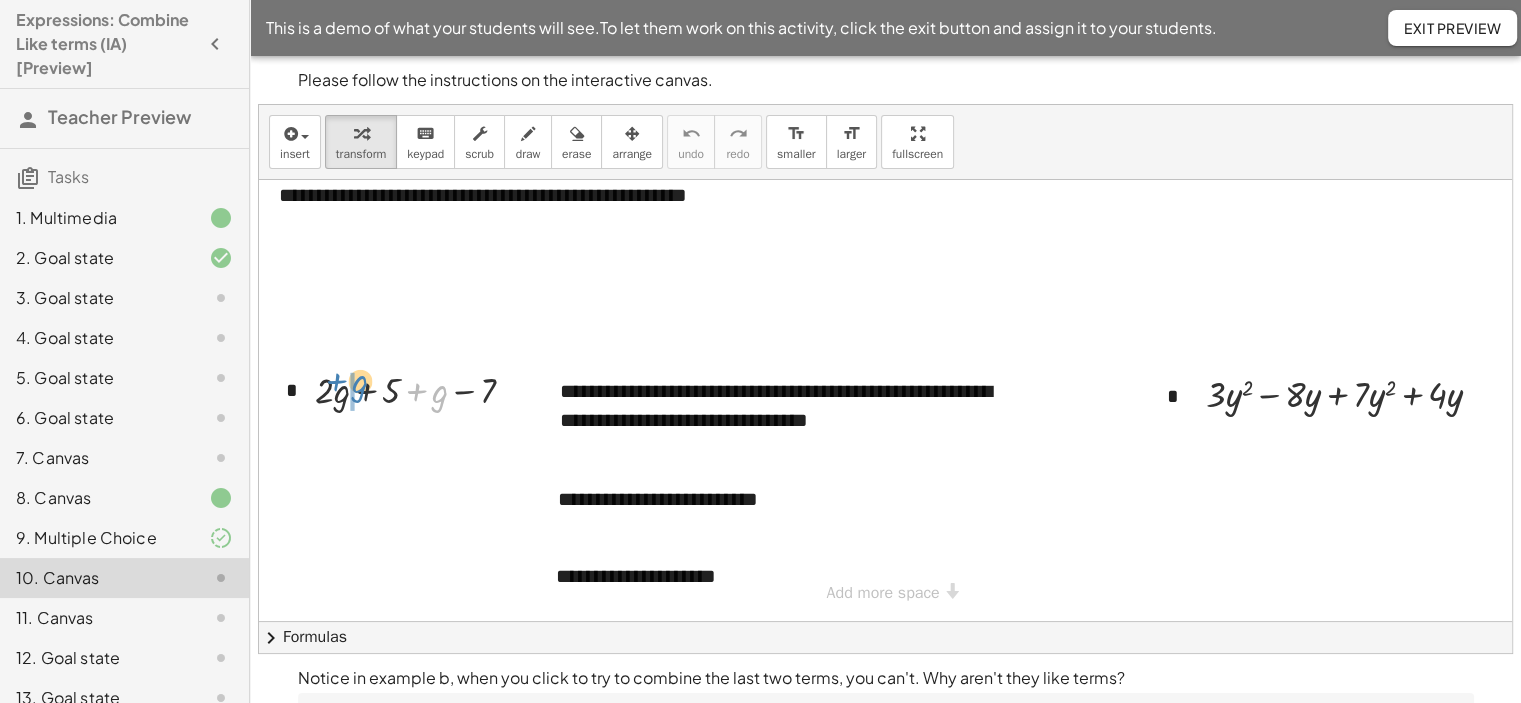 drag, startPoint x: 441, startPoint y: 383, endPoint x: 361, endPoint y: 373, distance: 80.622574 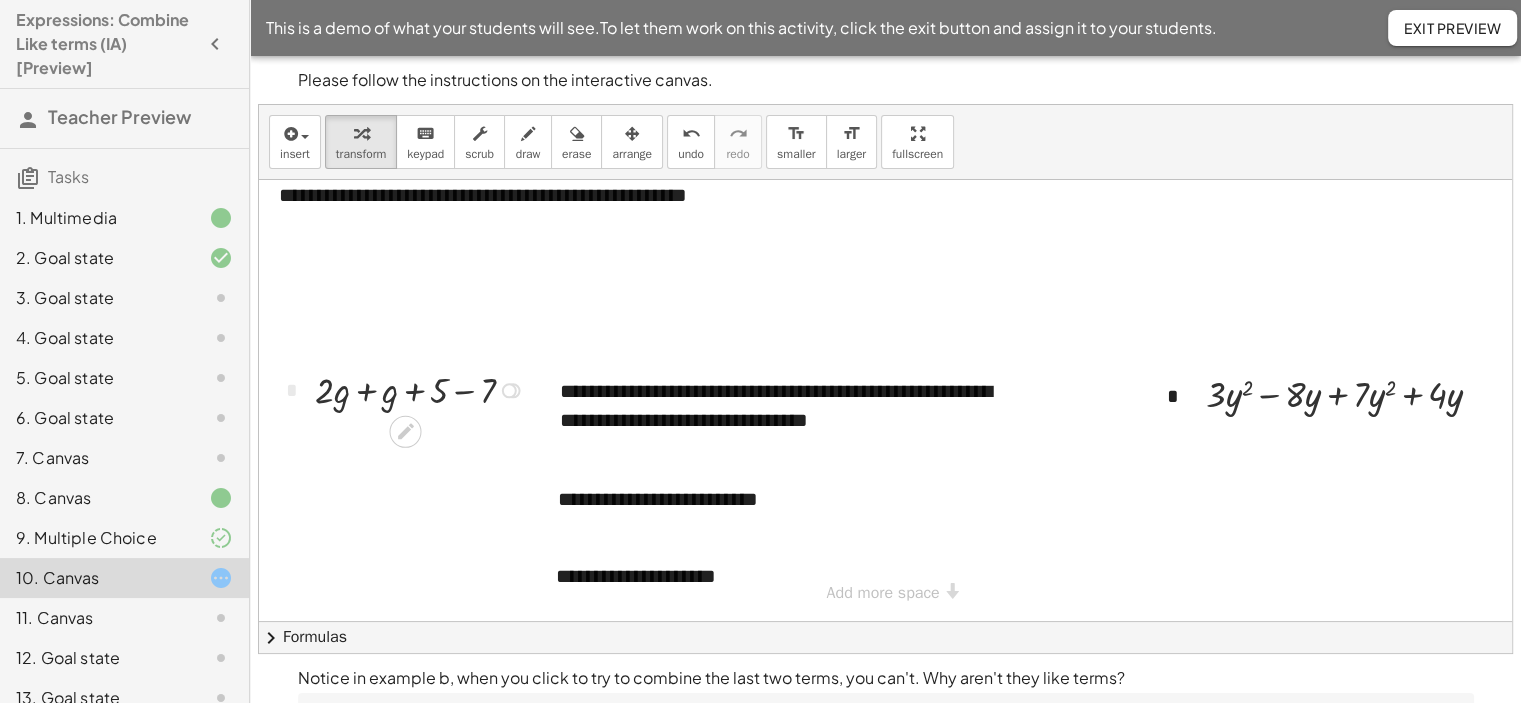 click at bounding box center (423, 389) 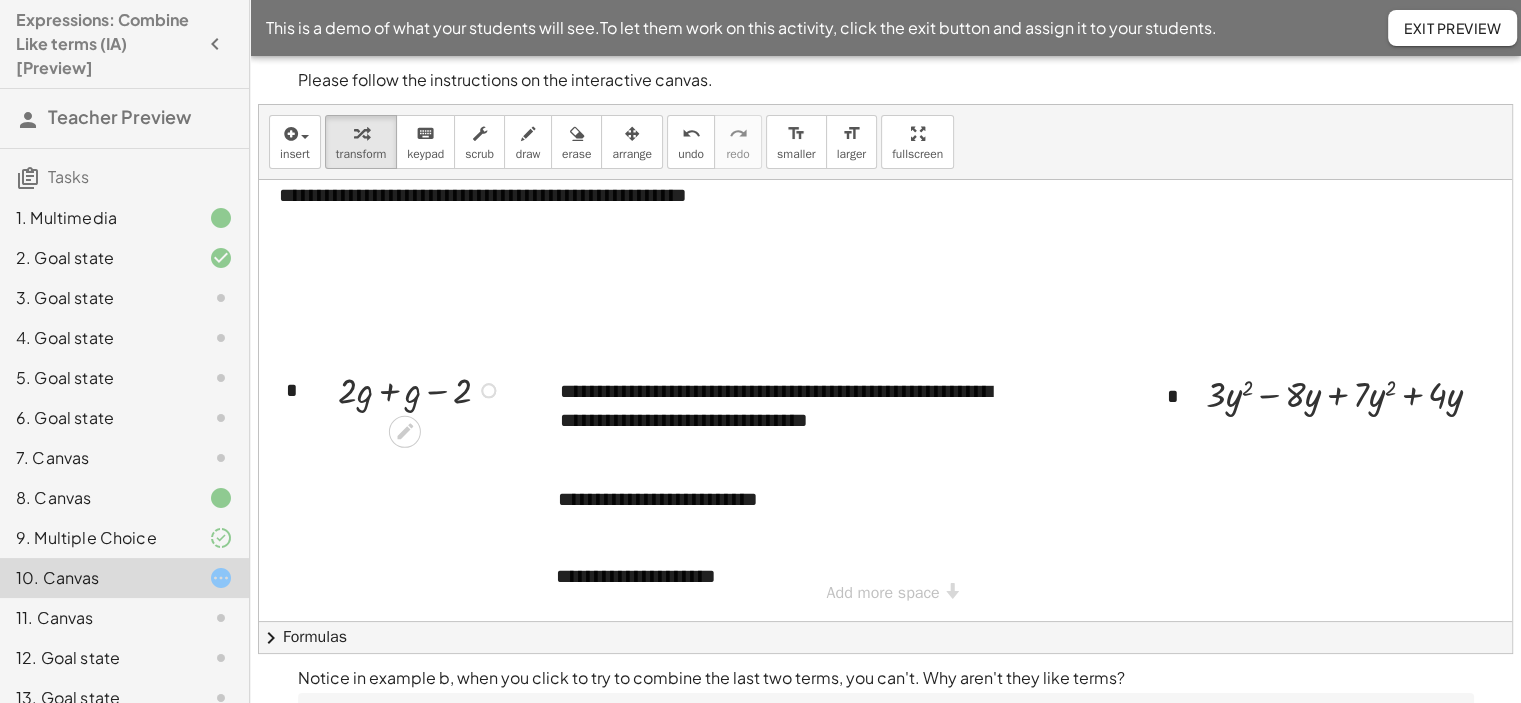click at bounding box center (422, 389) 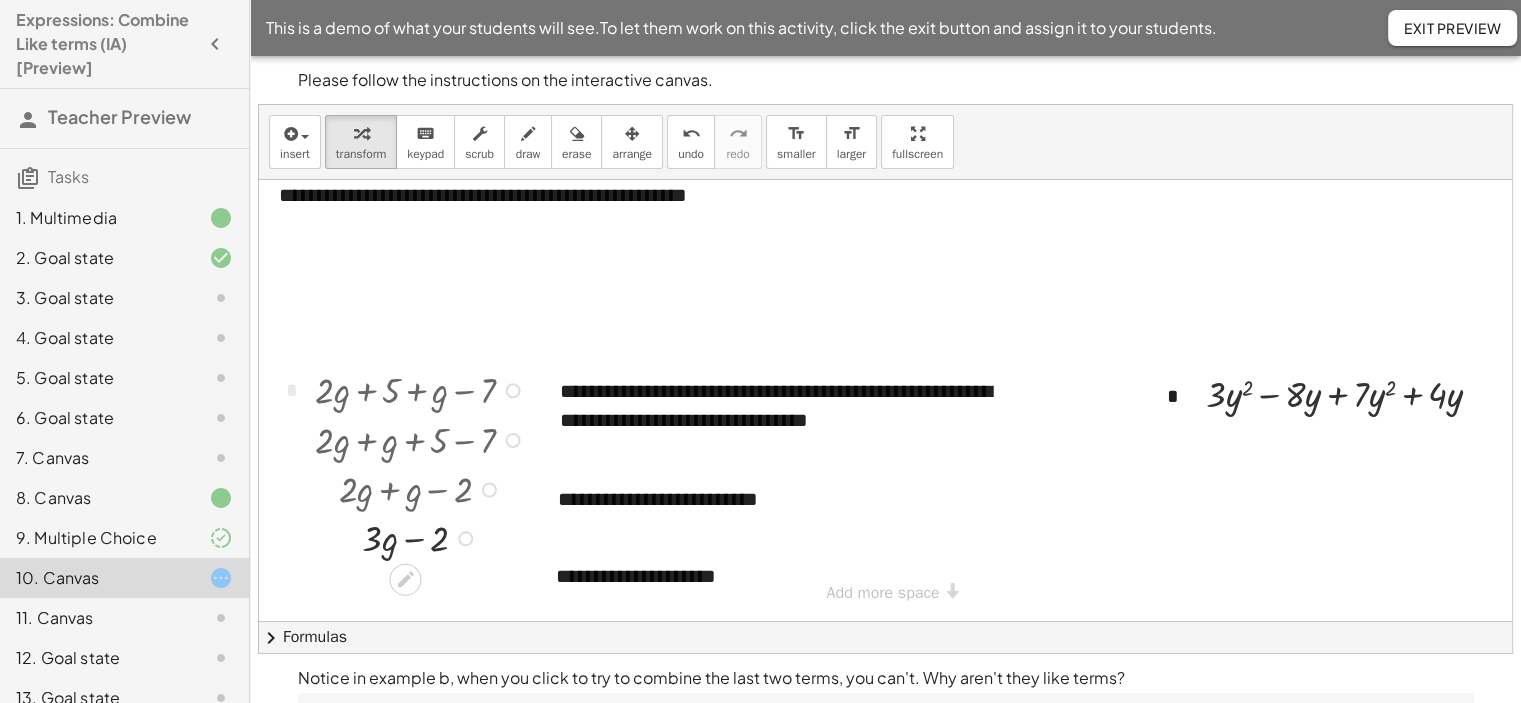 drag, startPoint x: 464, startPoint y: 423, endPoint x: 487, endPoint y: 531, distance: 110.42192 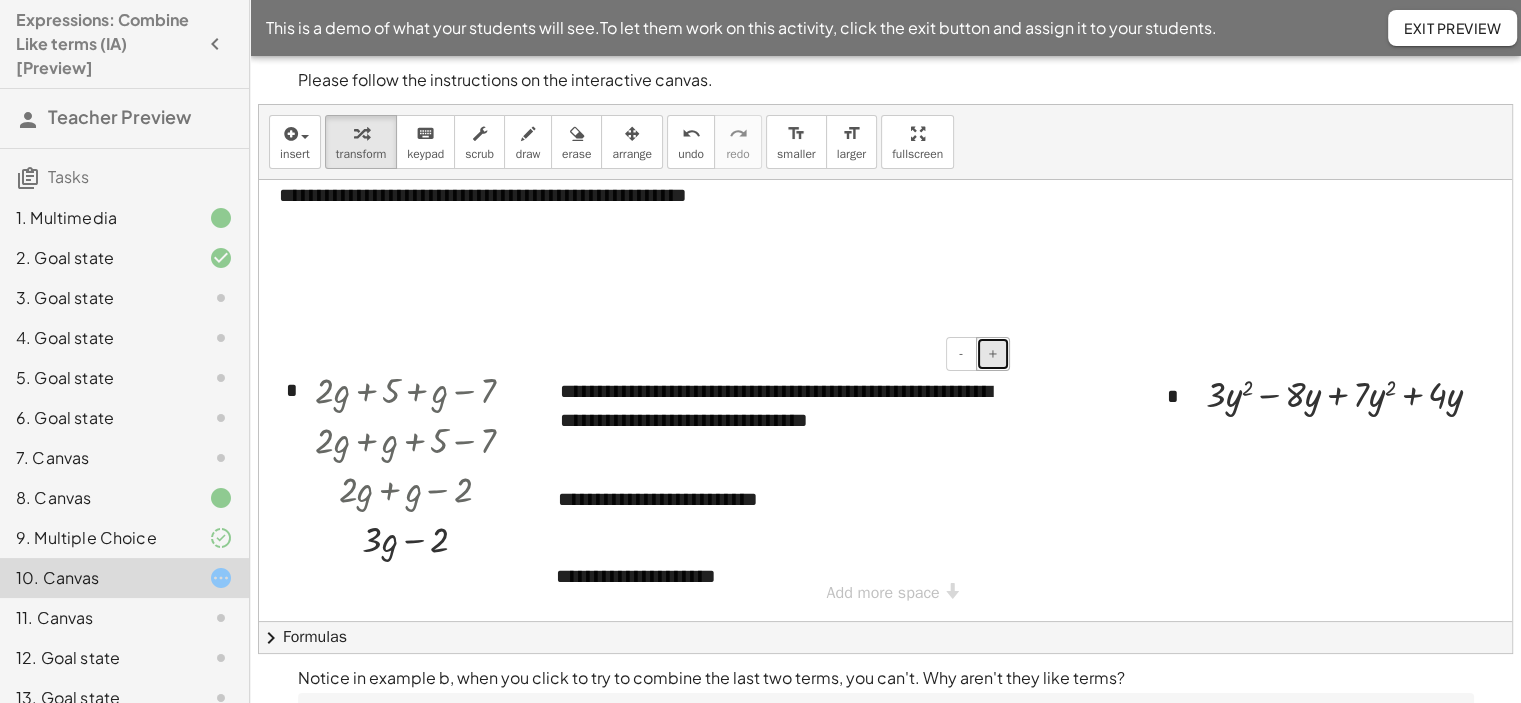 click on "+" at bounding box center [993, 354] 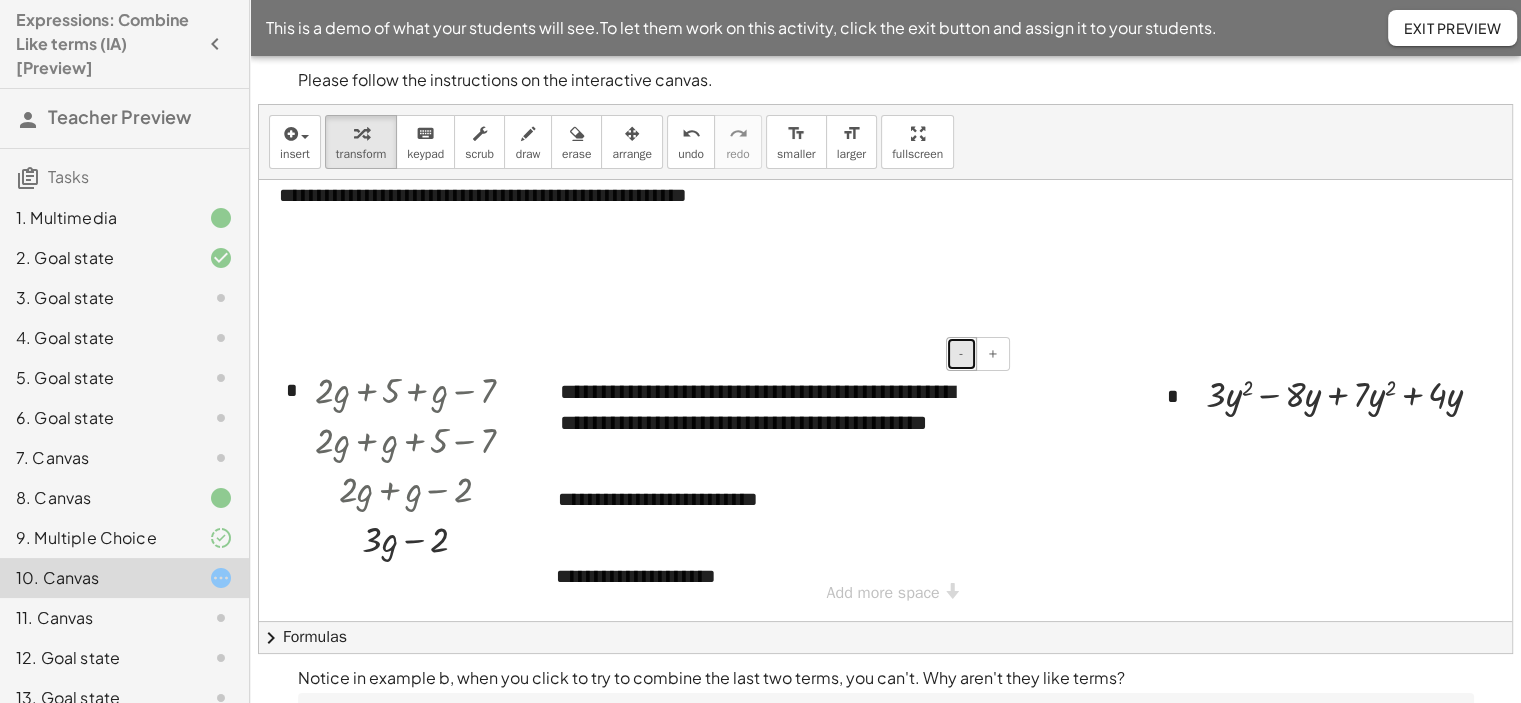 click on "-" at bounding box center (961, 354) 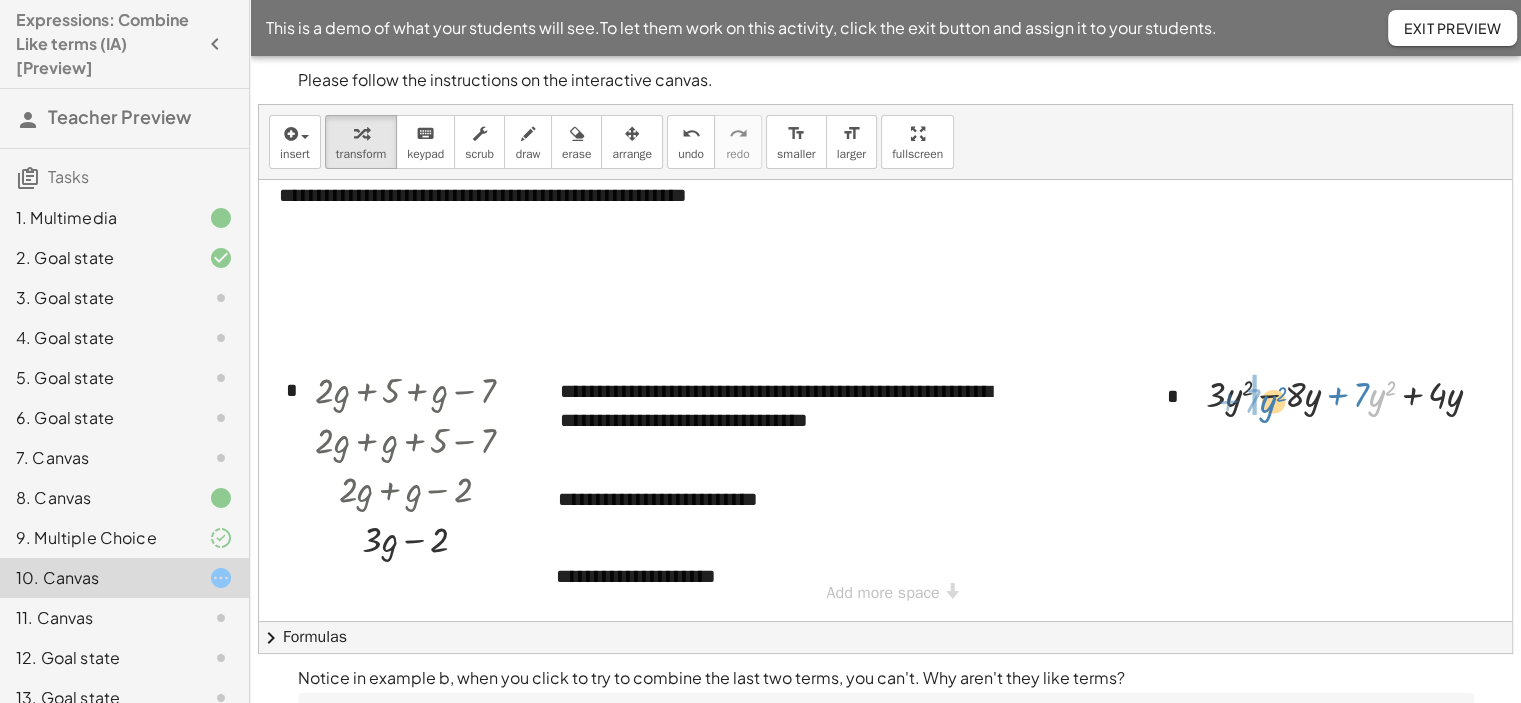 drag, startPoint x: 1379, startPoint y: 379, endPoint x: 1270, endPoint y: 385, distance: 109.165016 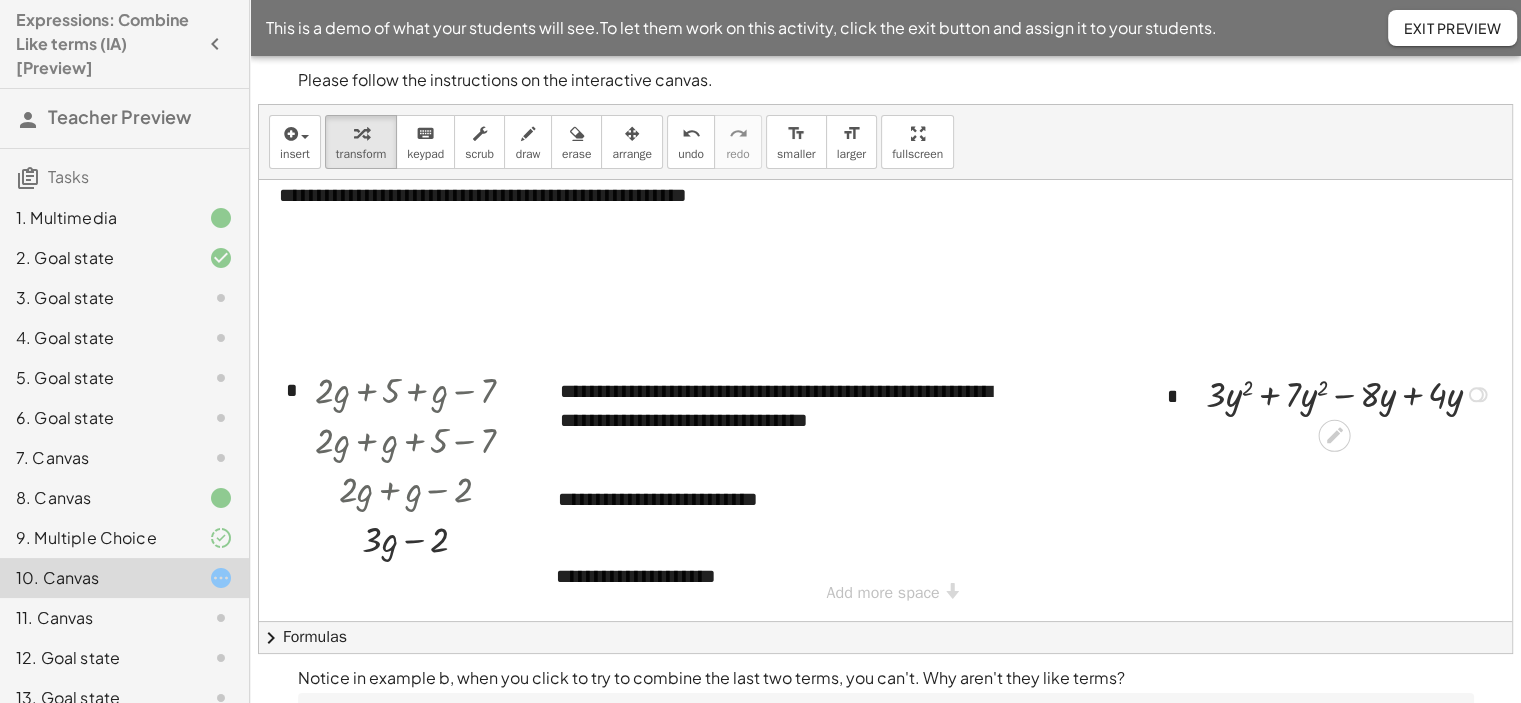click at bounding box center [1352, 393] 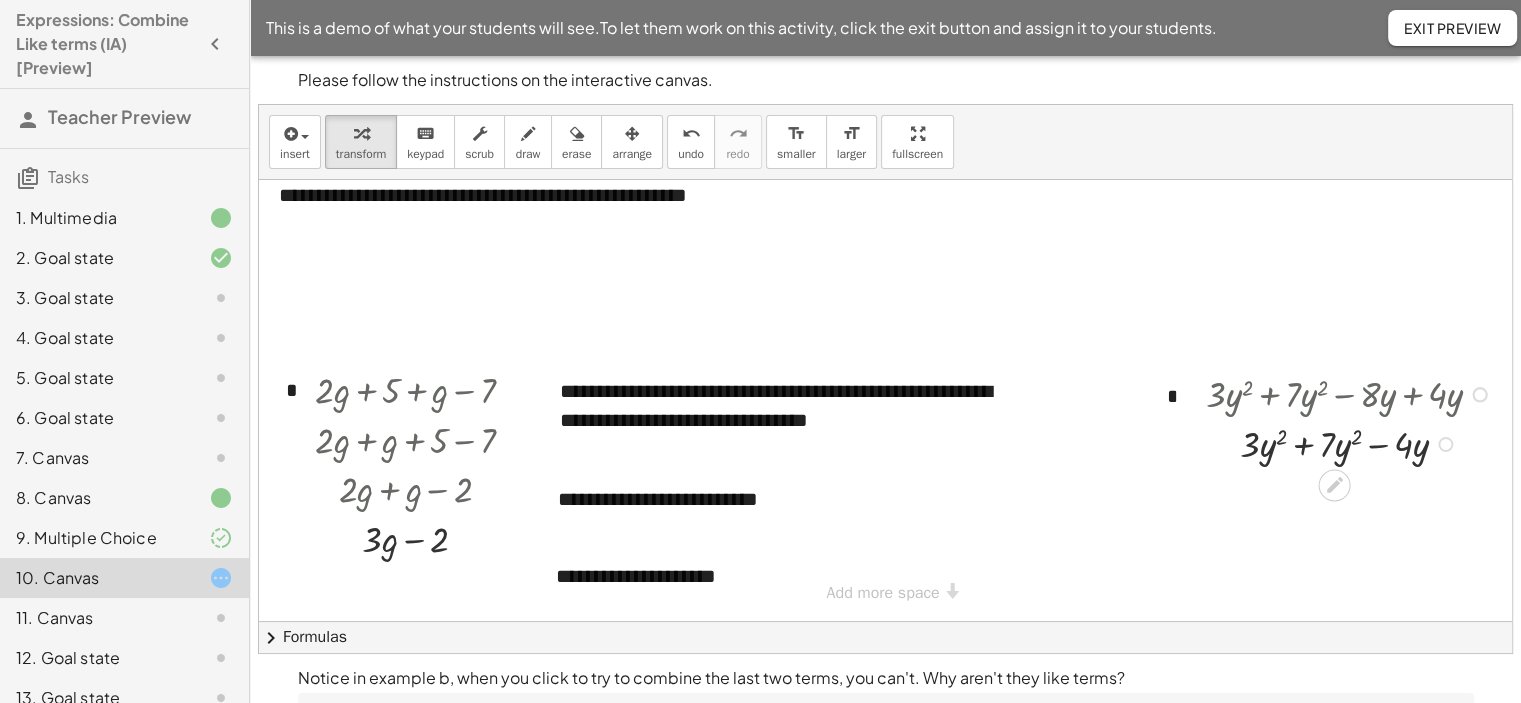 click at bounding box center (1352, 443) 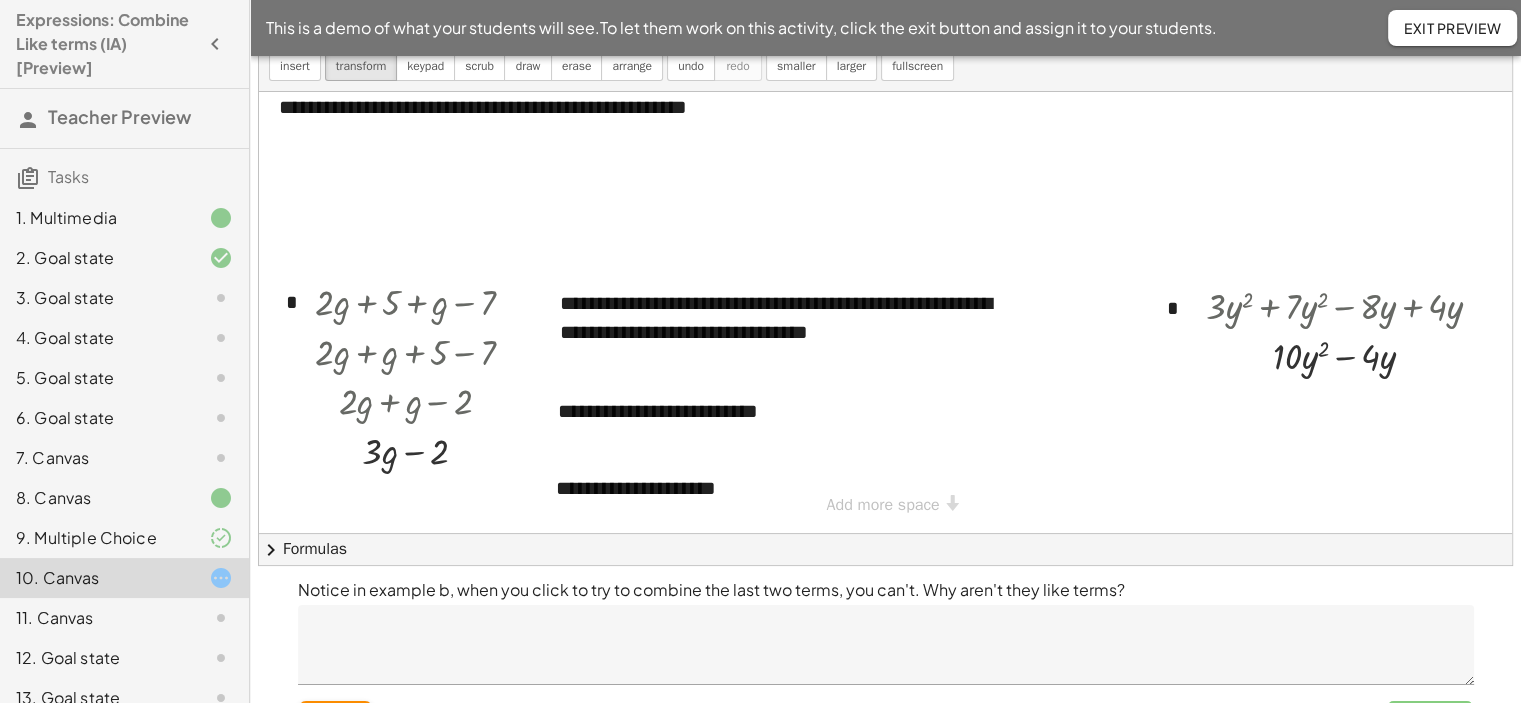 scroll, scrollTop: 137, scrollLeft: 0, axis: vertical 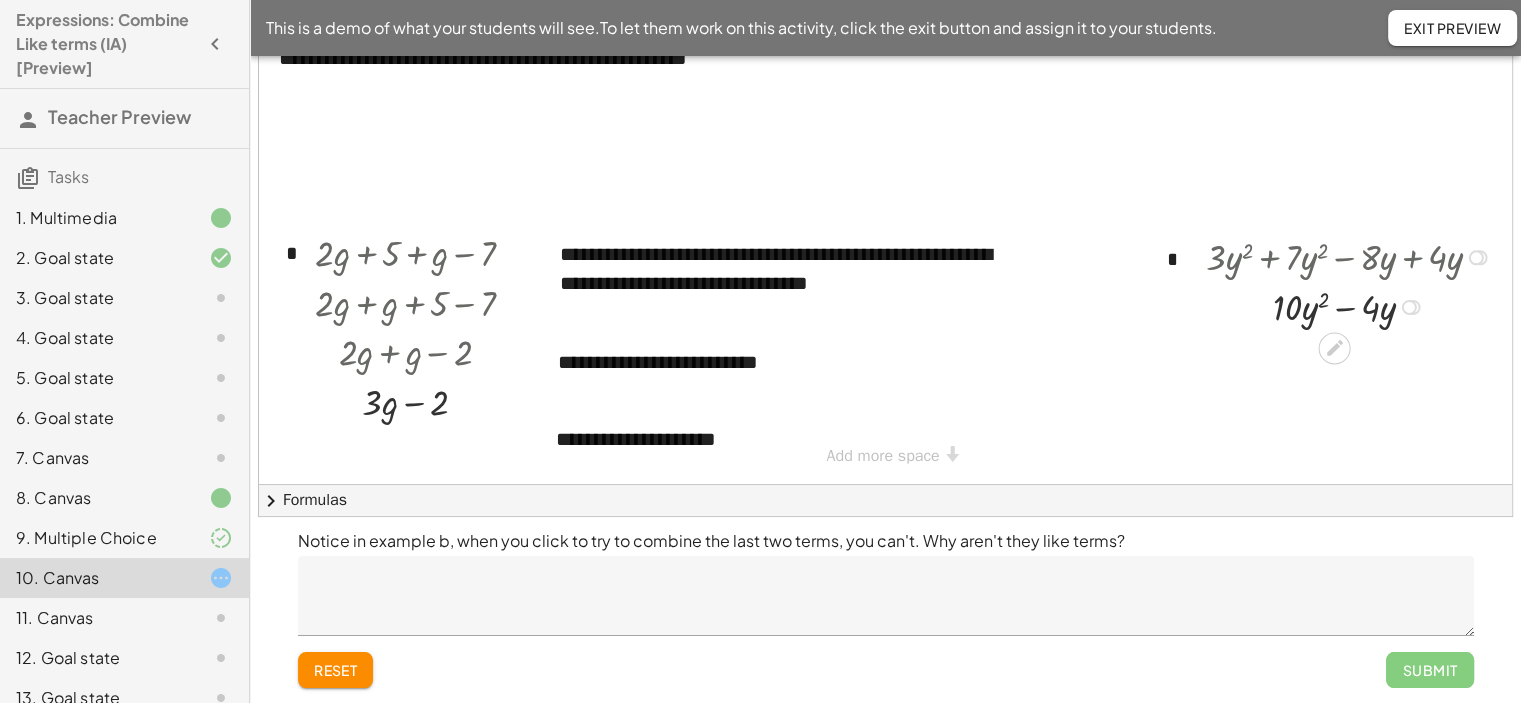 click at bounding box center (1352, 306) 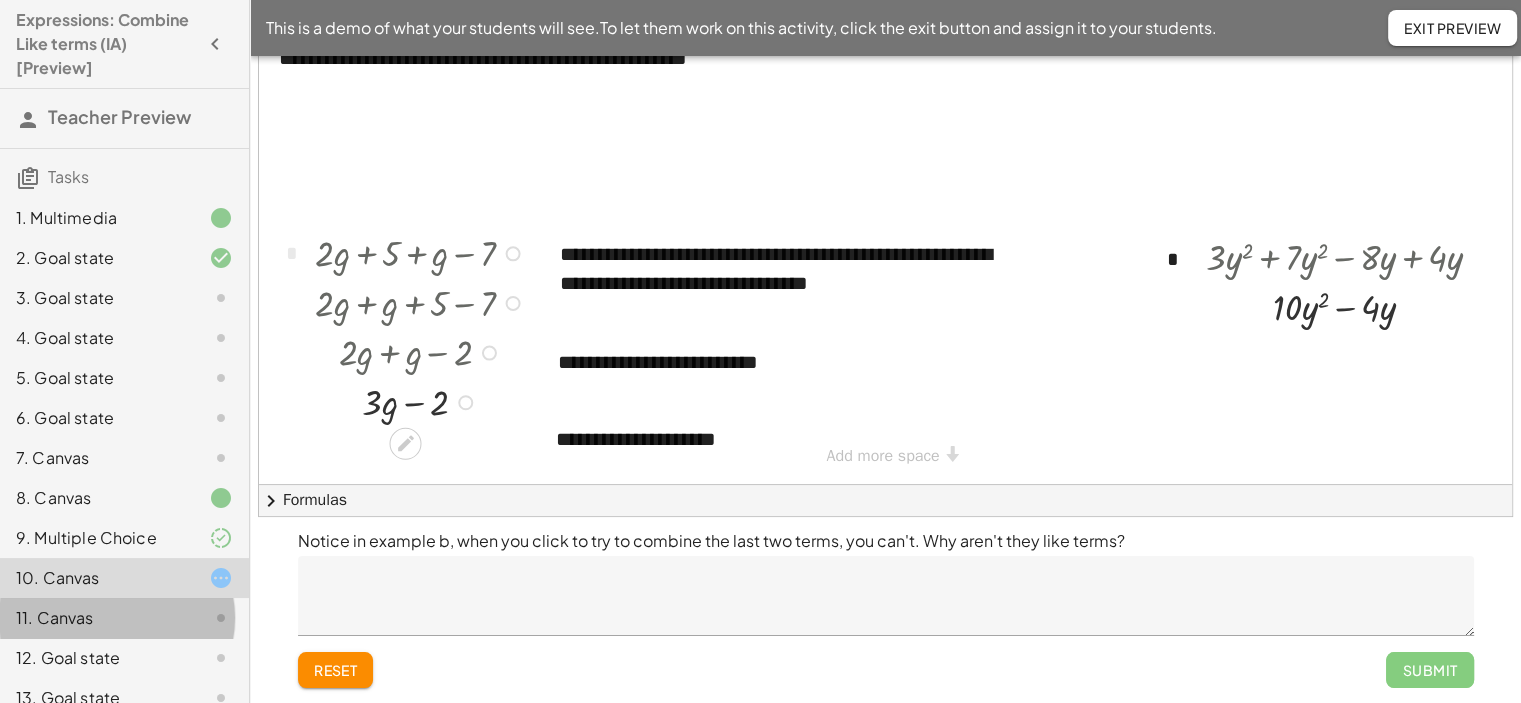 click on "11. Canvas" 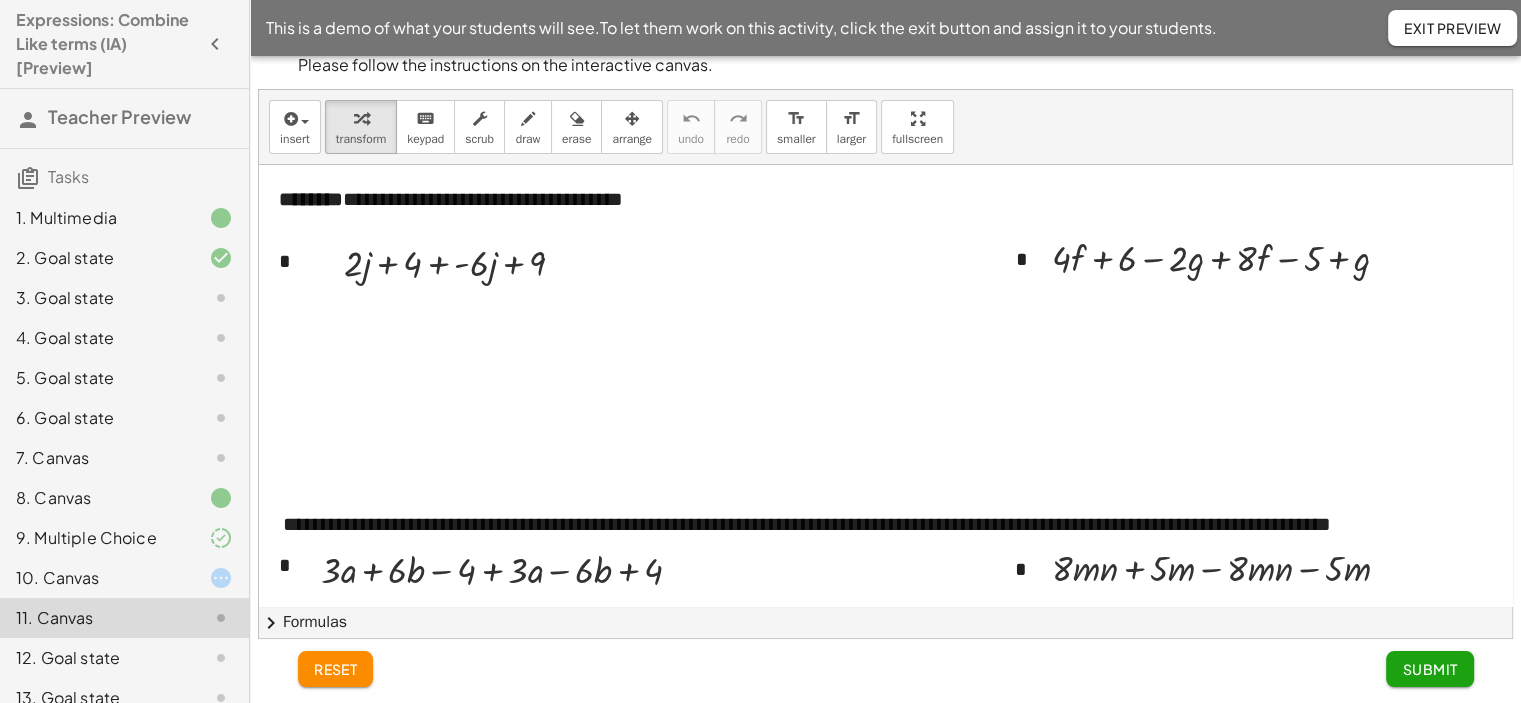 scroll, scrollTop: 15, scrollLeft: 0, axis: vertical 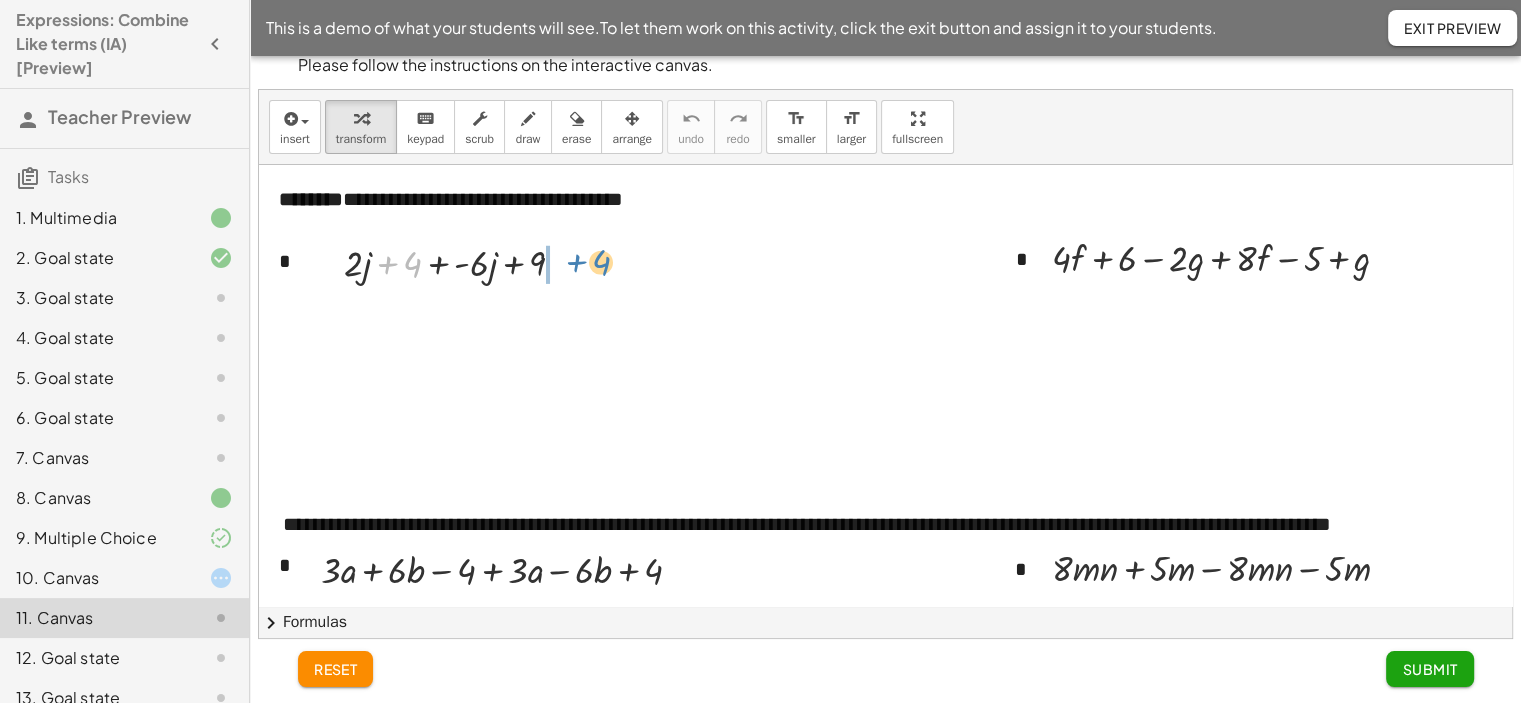 drag, startPoint x: 415, startPoint y: 263, endPoint x: 606, endPoint y: 261, distance: 191.01047 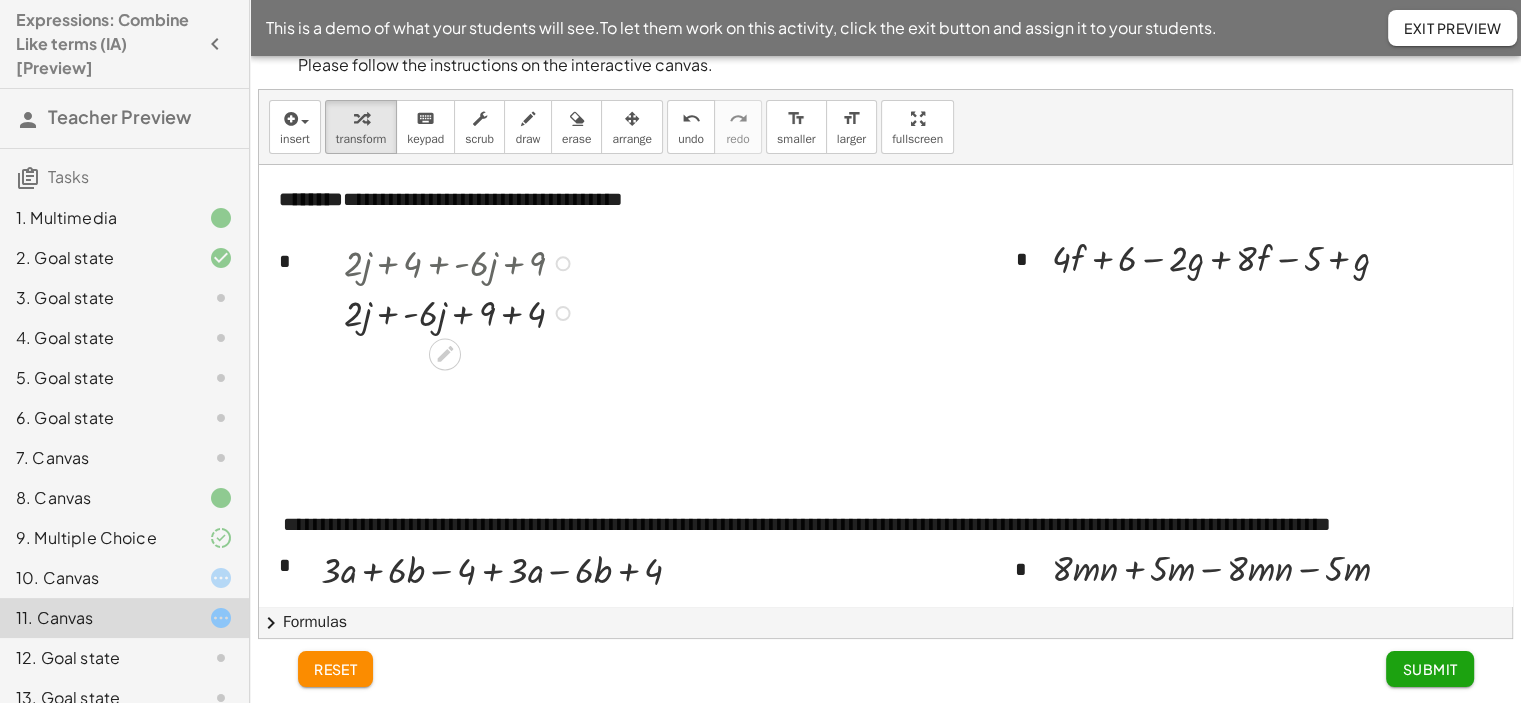 click at bounding box center (462, 312) 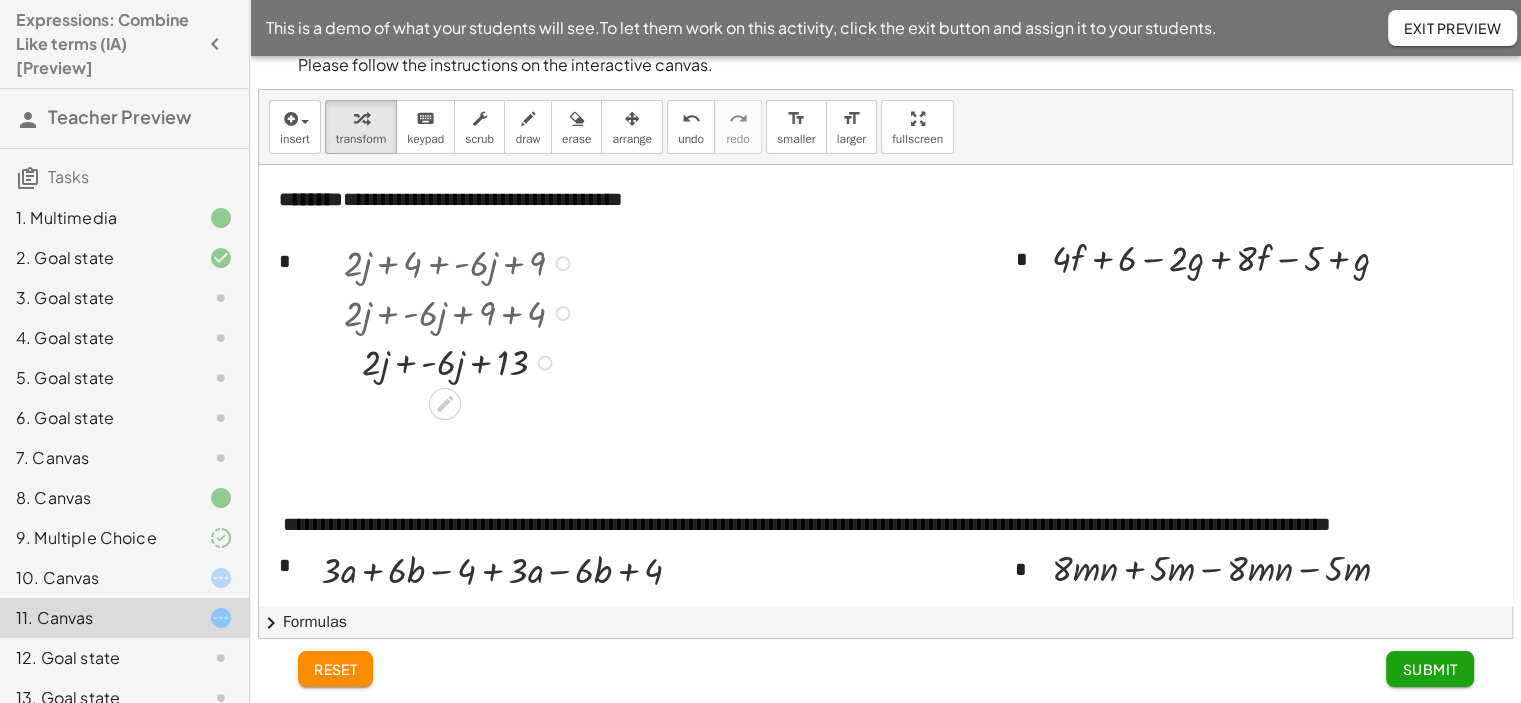 click at bounding box center [462, 361] 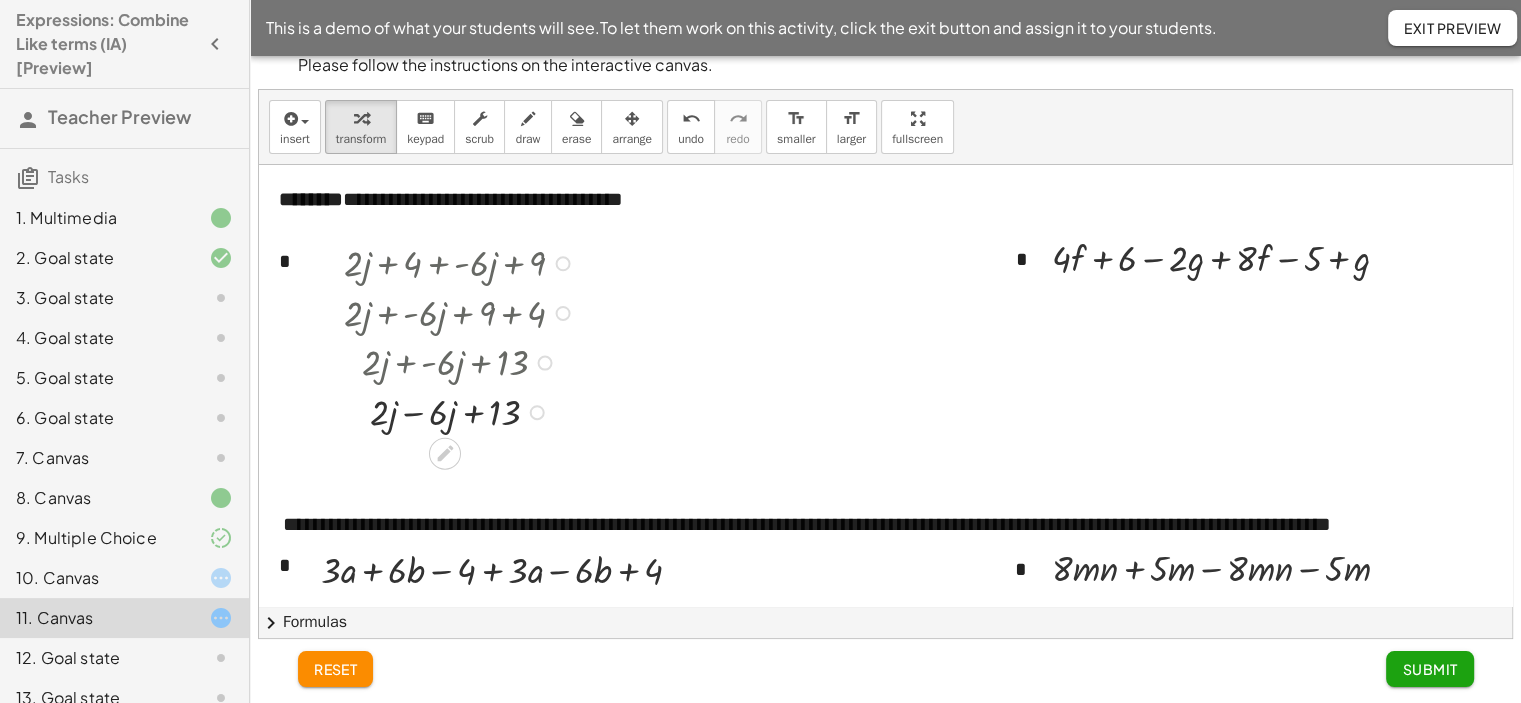 click at bounding box center (462, 411) 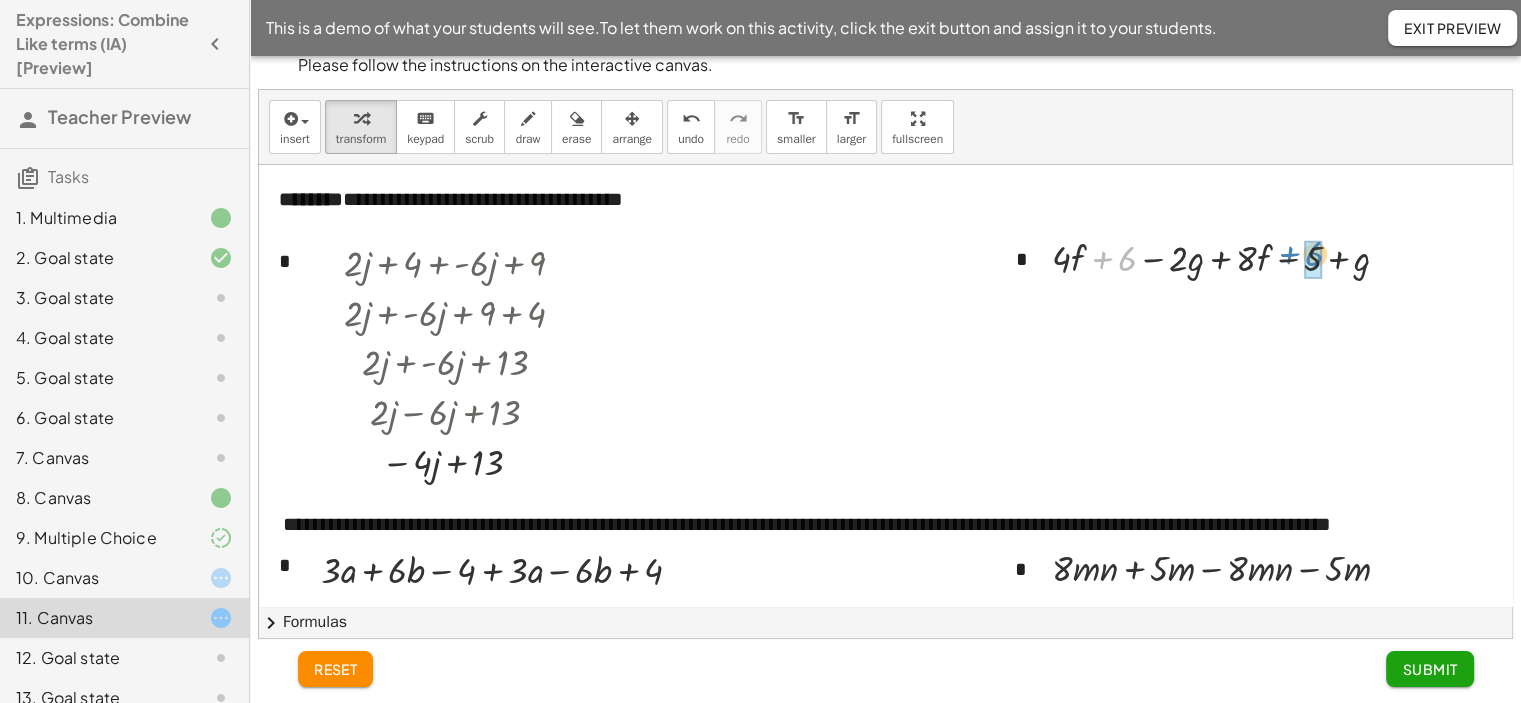 drag, startPoint x: 1125, startPoint y: 265, endPoint x: 1310, endPoint y: 260, distance: 185.06755 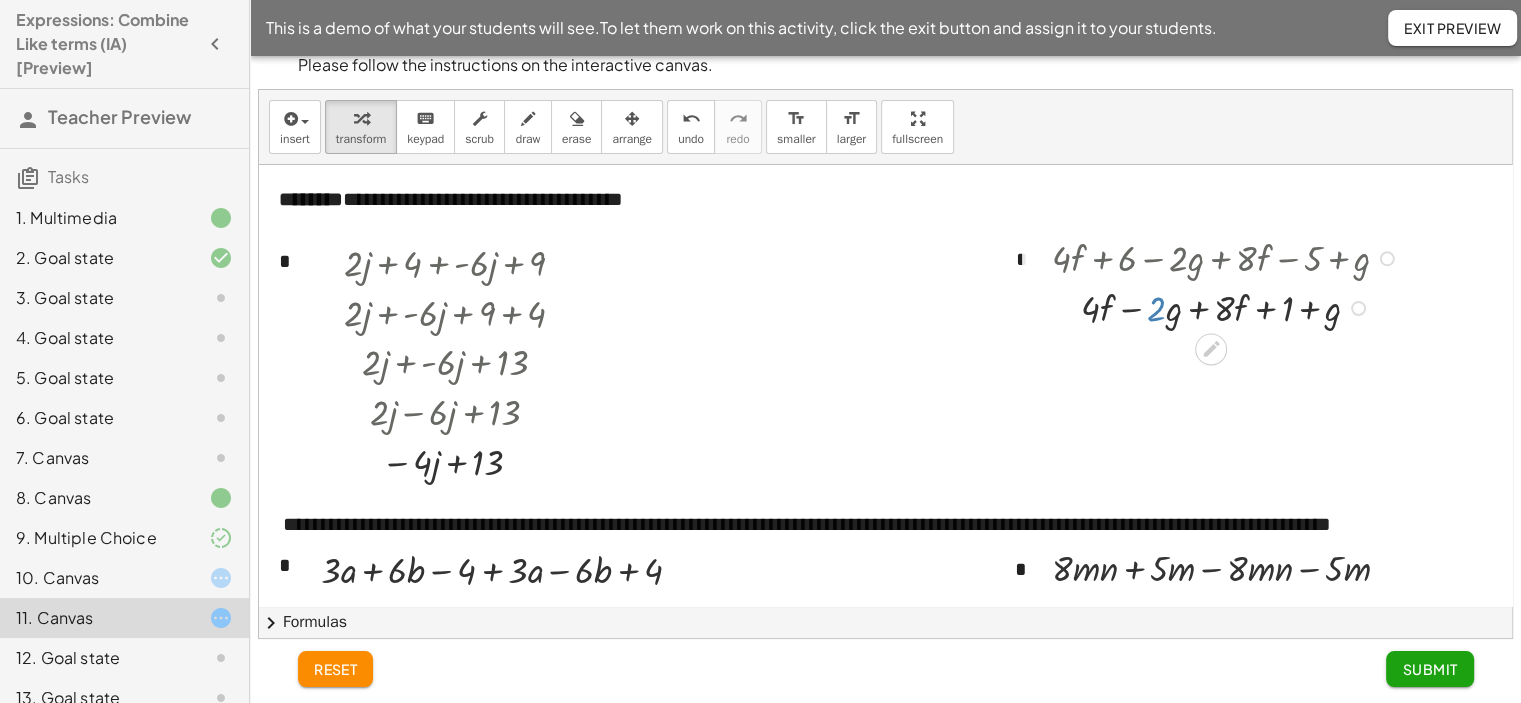 click at bounding box center [1228, 307] 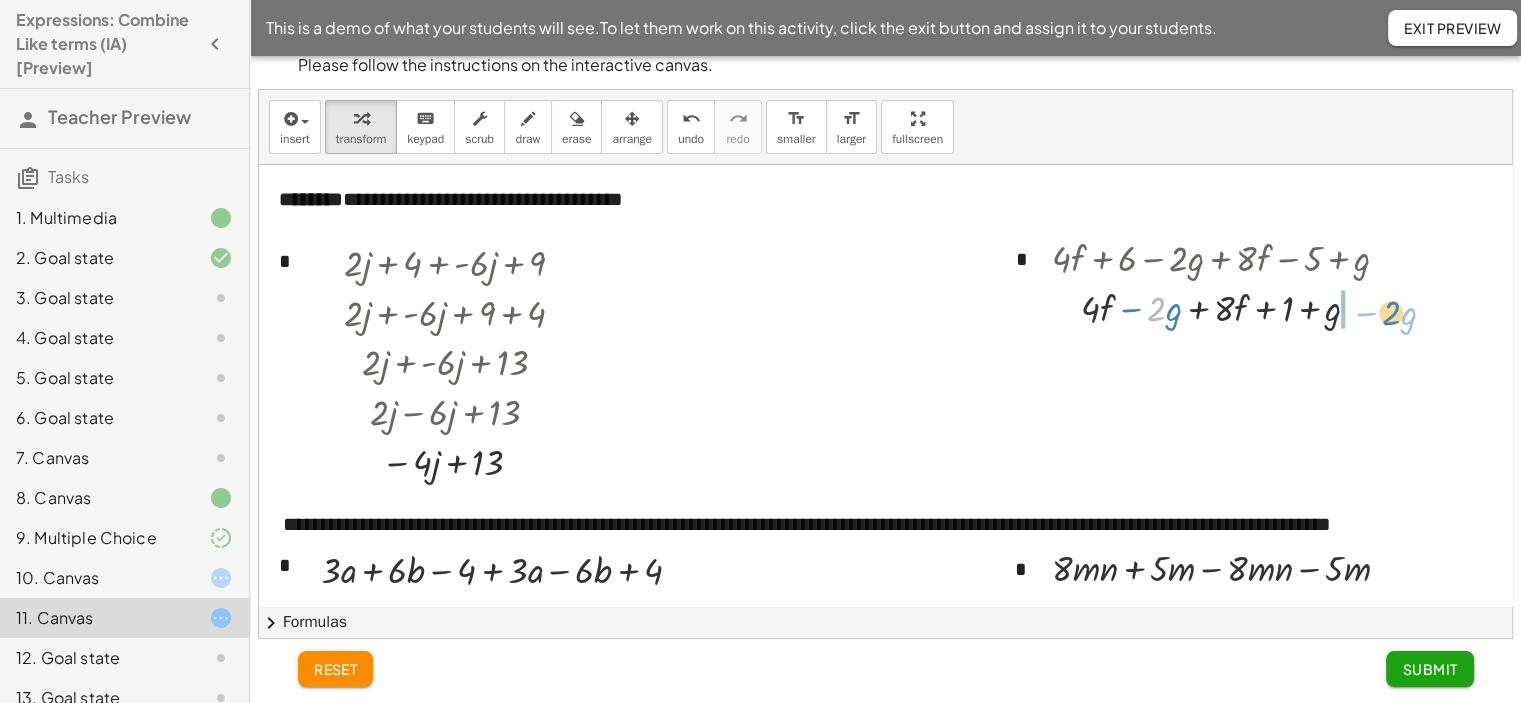 drag, startPoint x: 1163, startPoint y: 312, endPoint x: 1398, endPoint y: 315, distance: 235.01915 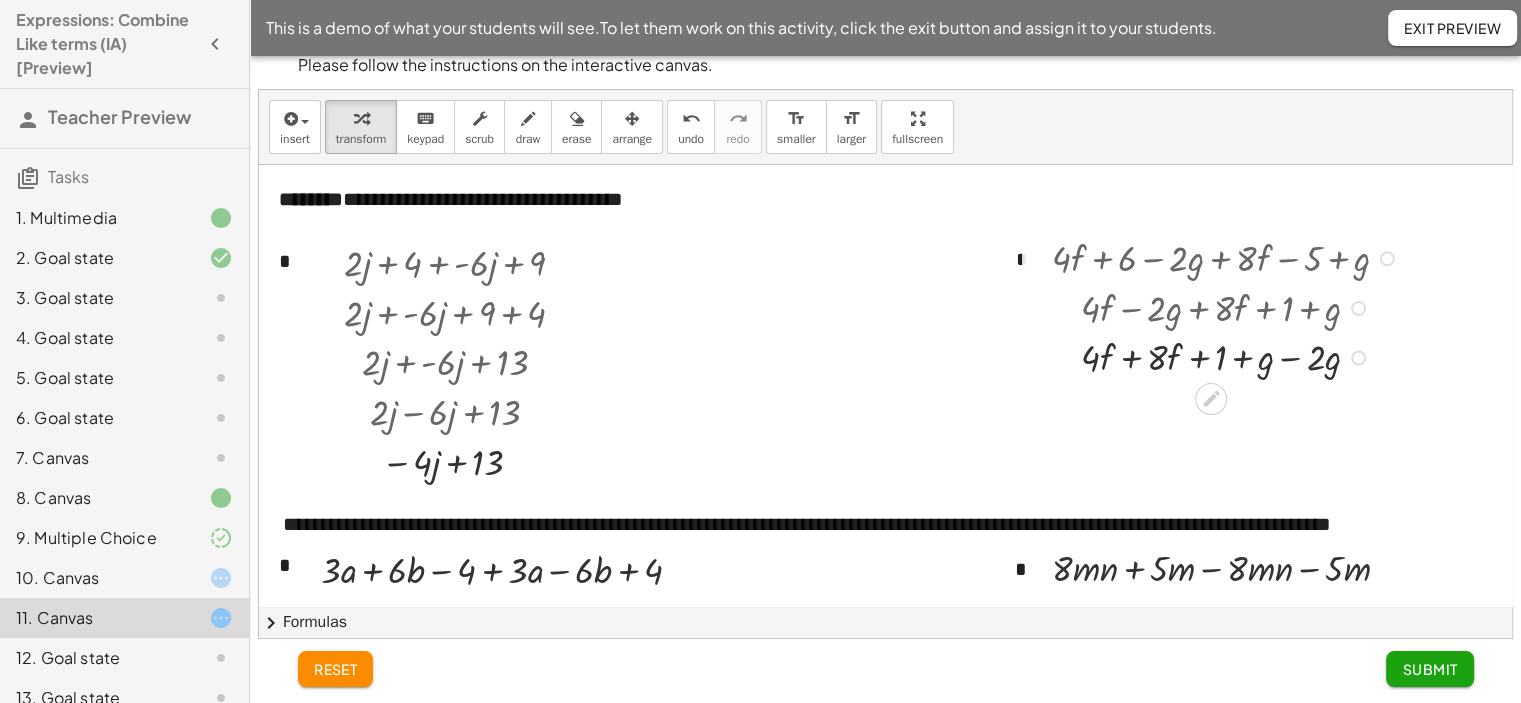 click at bounding box center (1228, 356) 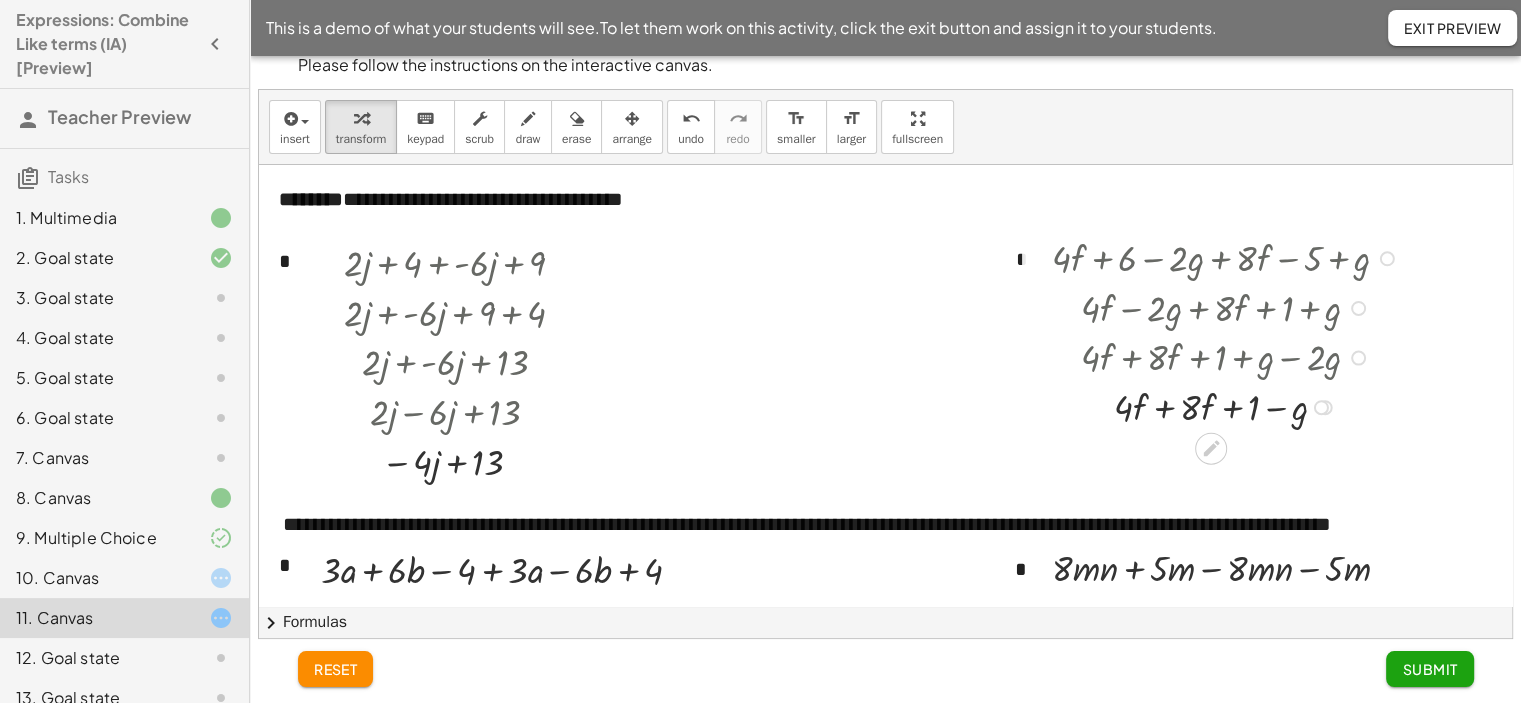 click at bounding box center (1228, 406) 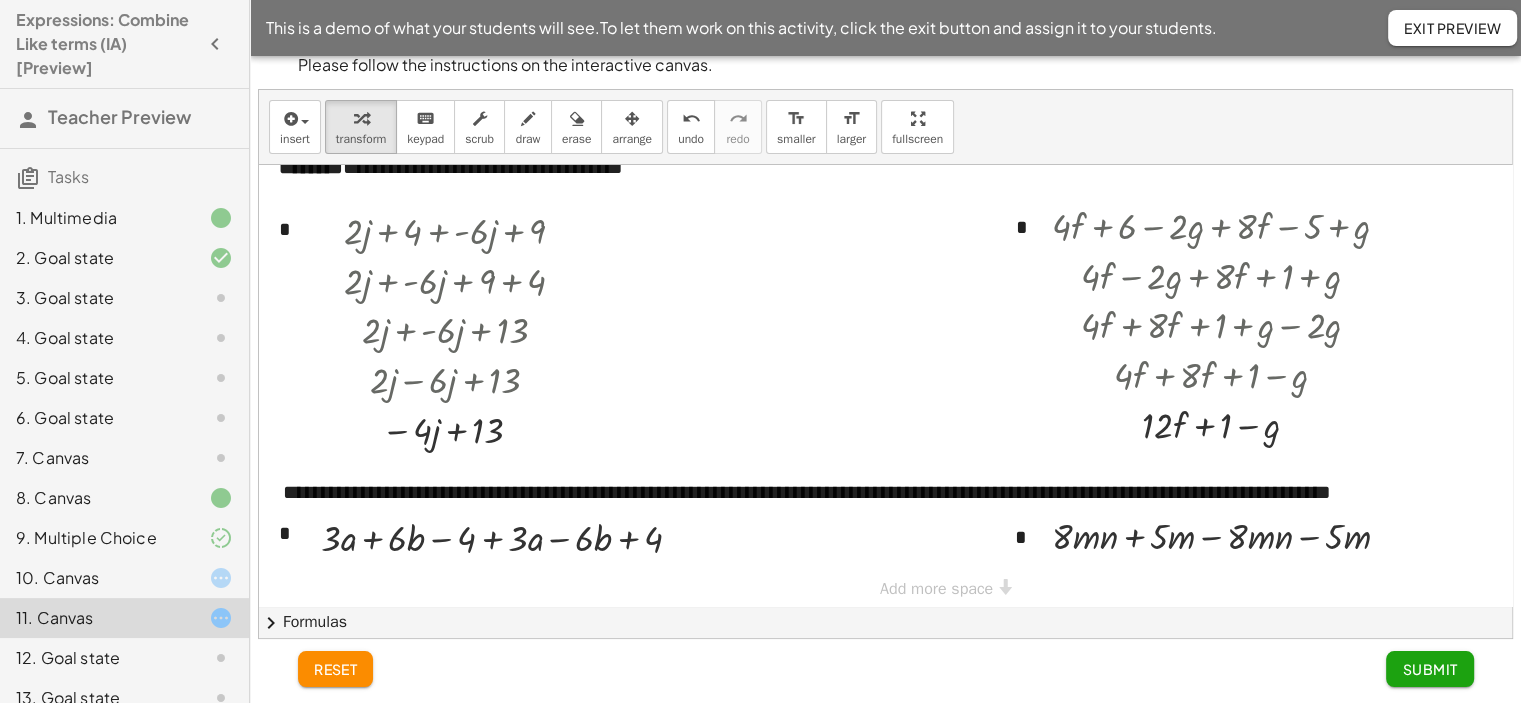 scroll, scrollTop: 56, scrollLeft: 0, axis: vertical 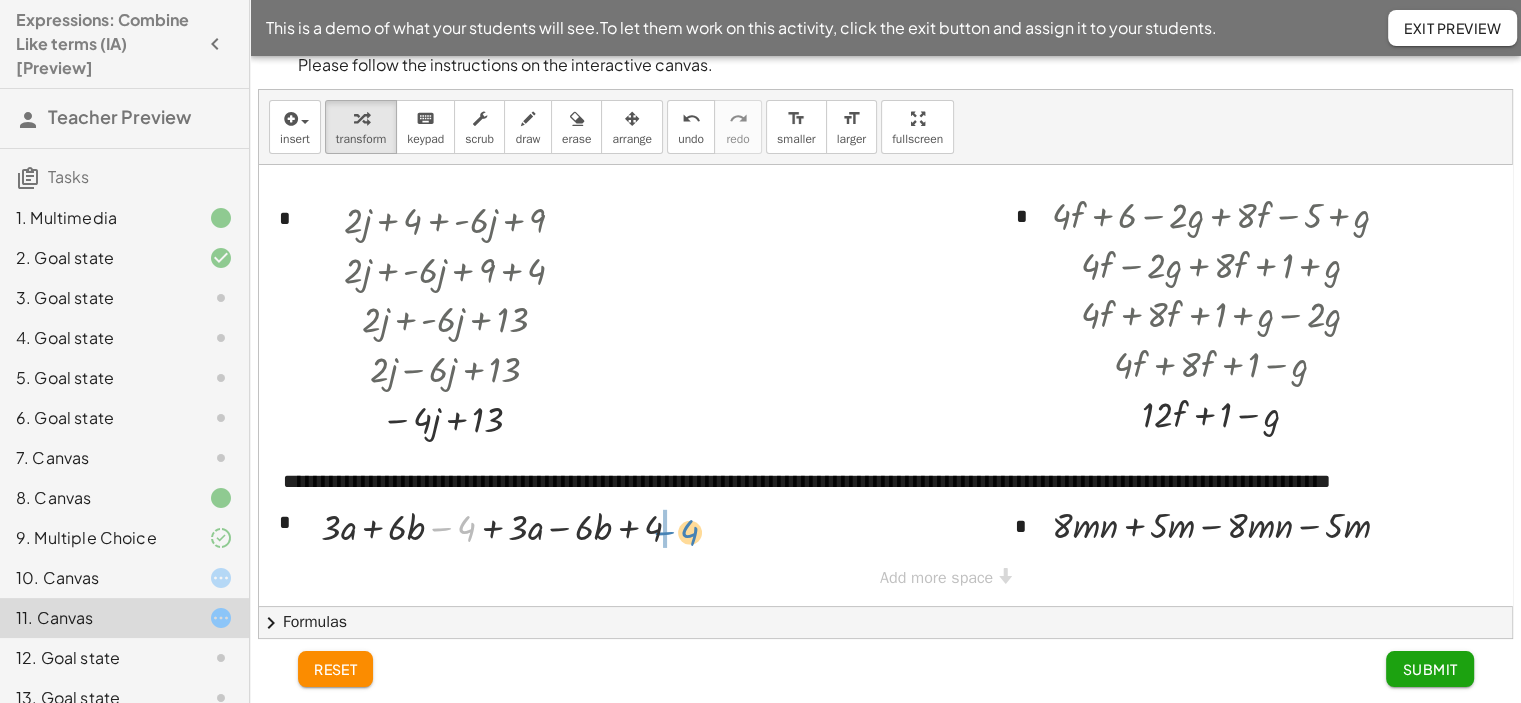 drag, startPoint x: 462, startPoint y: 515, endPoint x: 685, endPoint y: 519, distance: 223.03587 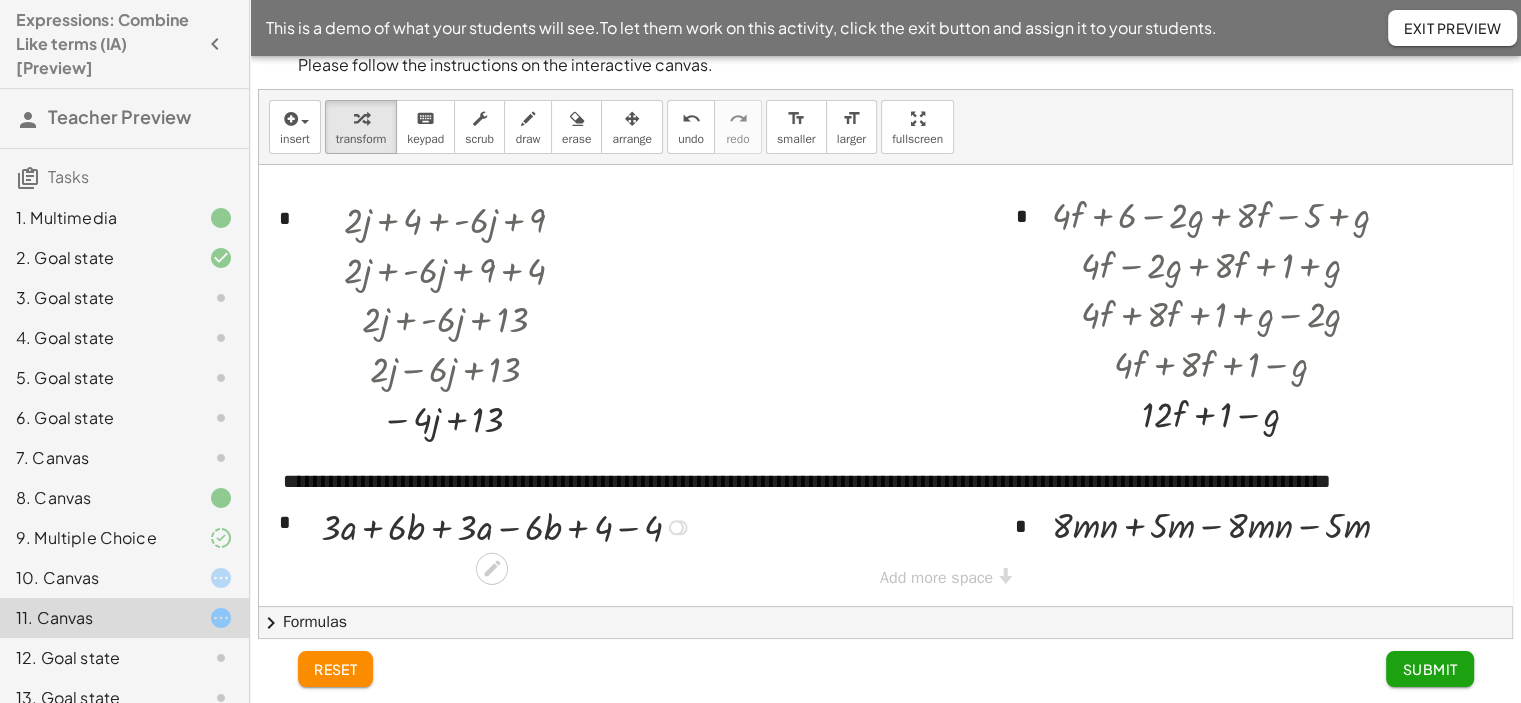 click at bounding box center [509, 526] 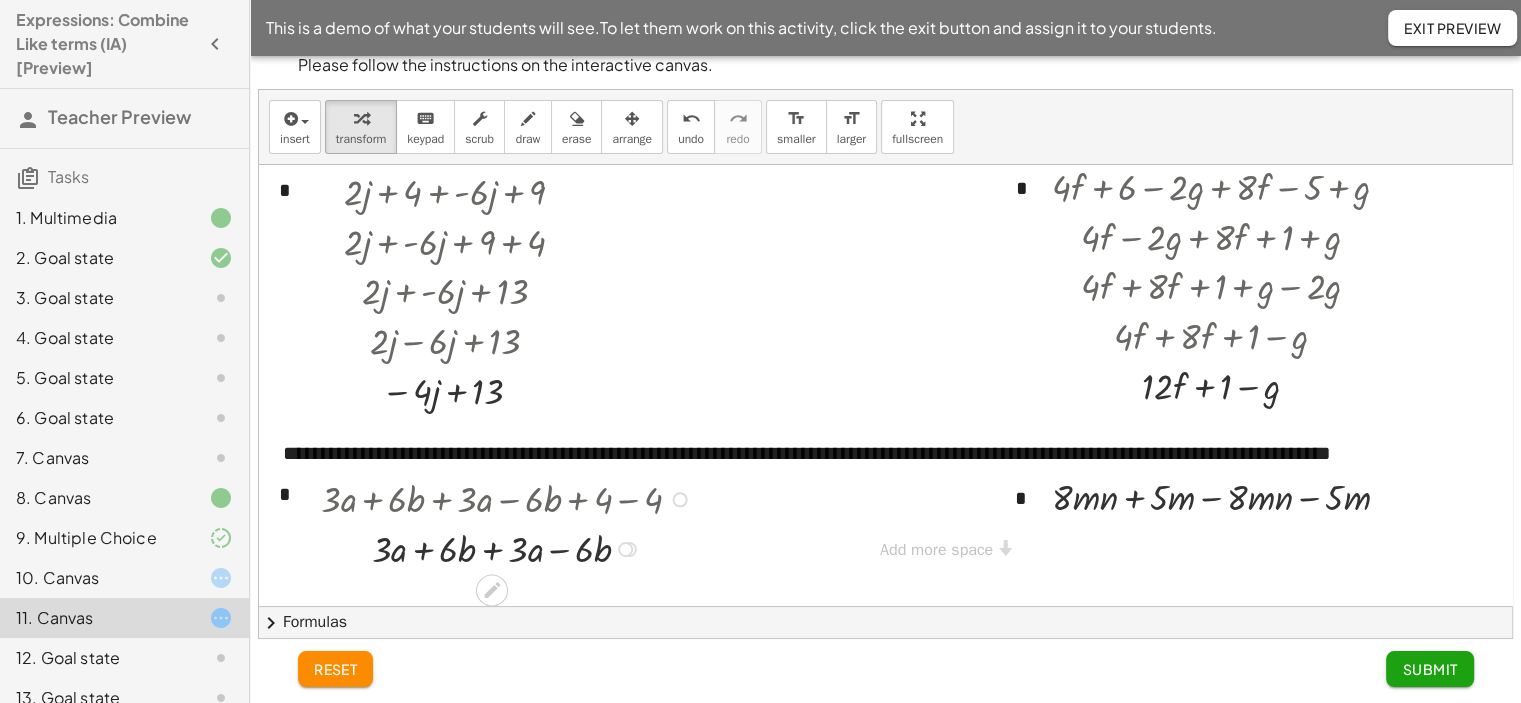 scroll, scrollTop: 84, scrollLeft: 0, axis: vertical 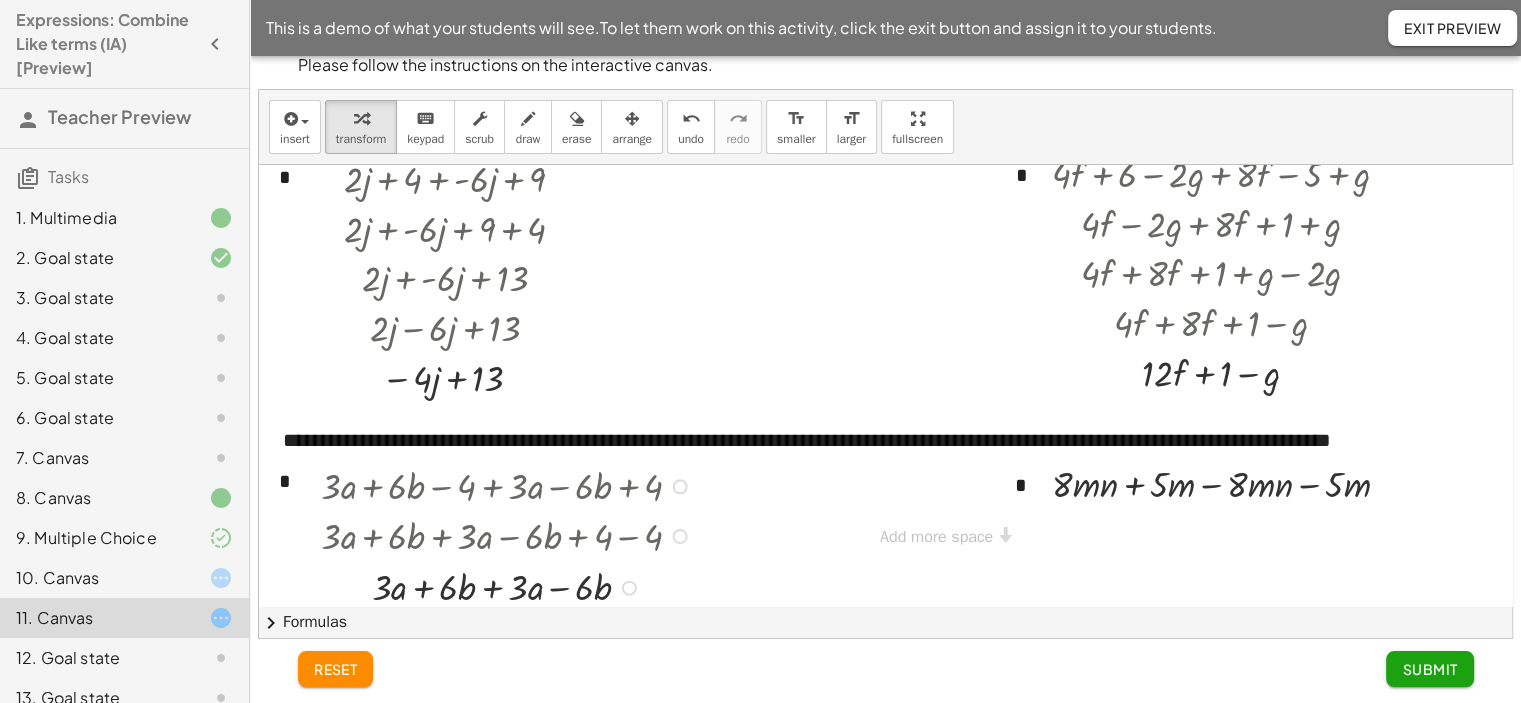 drag, startPoint x: 624, startPoint y: 532, endPoint x: 643, endPoint y: 582, distance: 53.488316 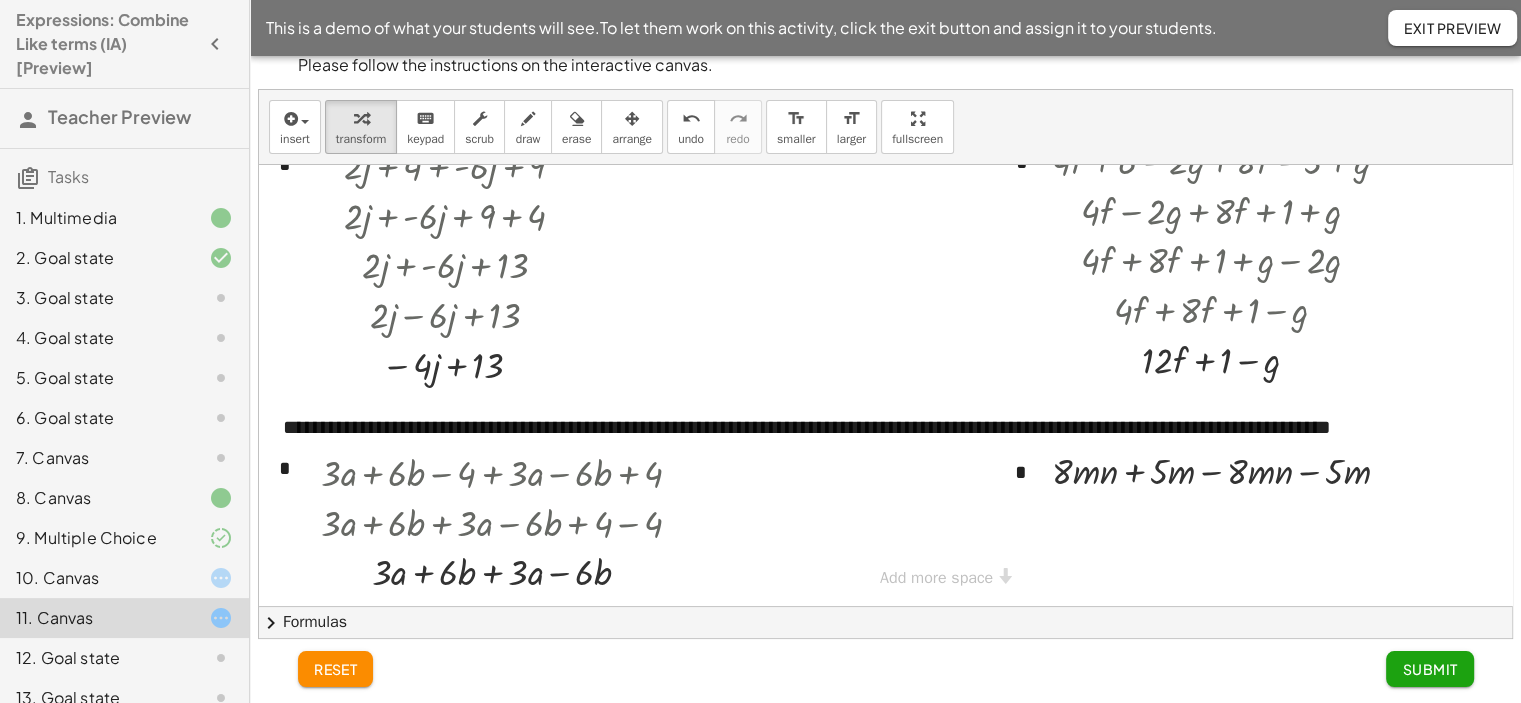 scroll, scrollTop: 111, scrollLeft: 0, axis: vertical 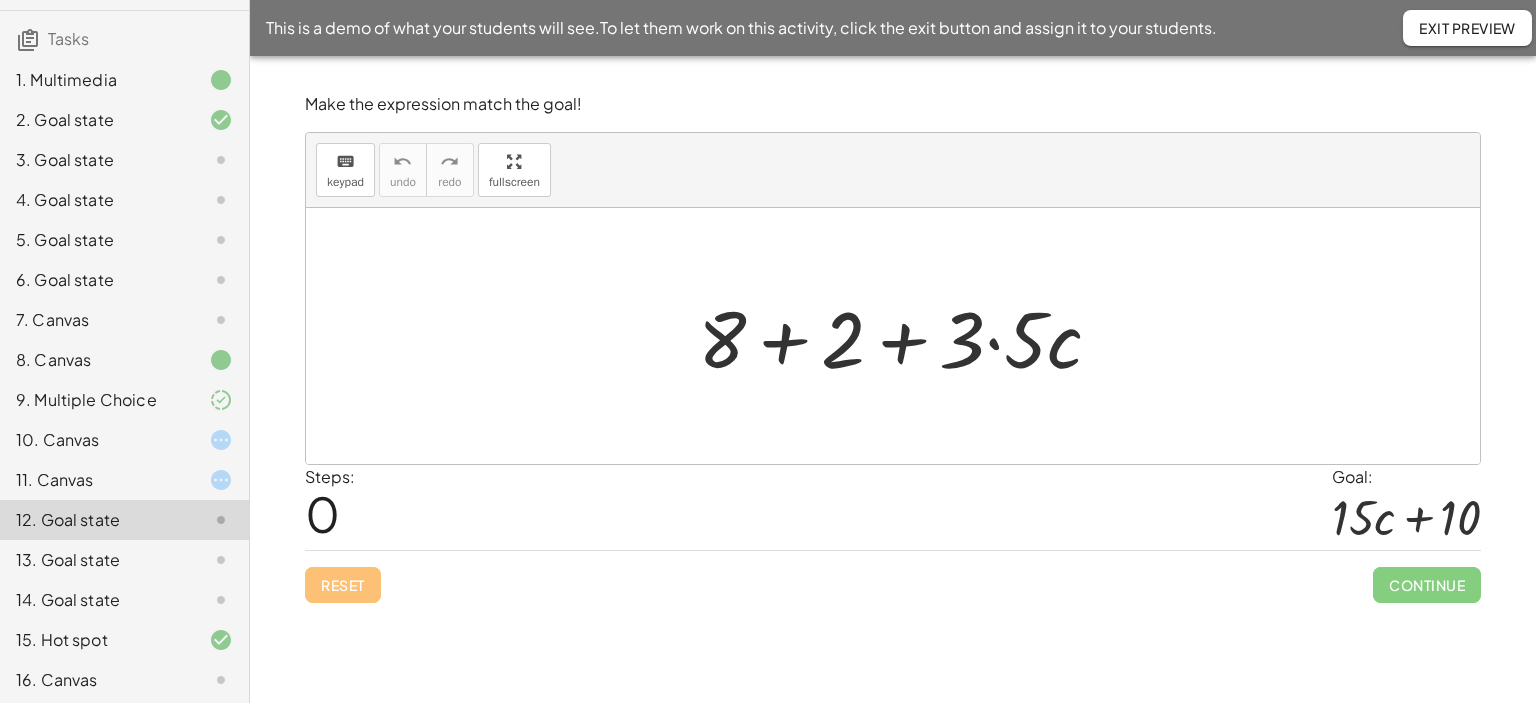 click 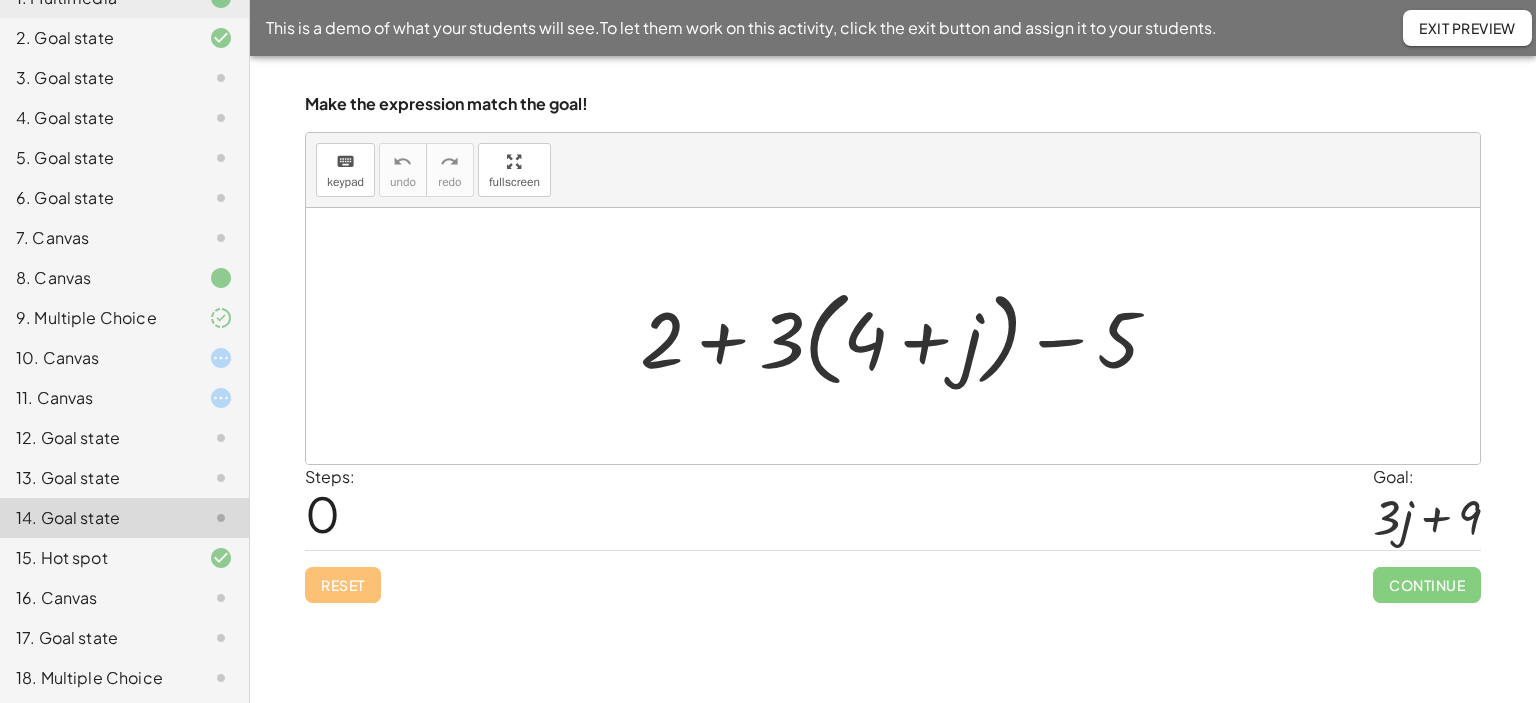 scroll, scrollTop: 222, scrollLeft: 0, axis: vertical 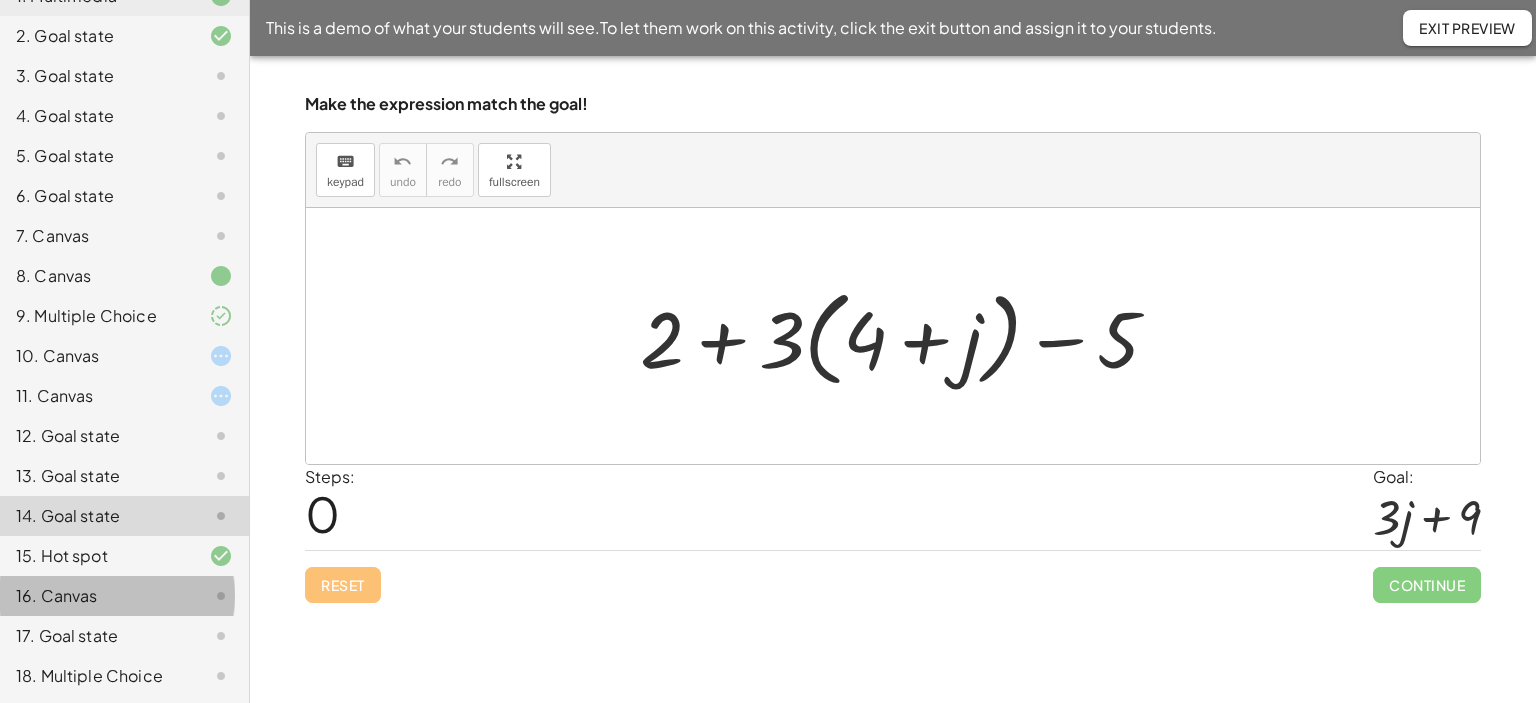 click on "16. Canvas" 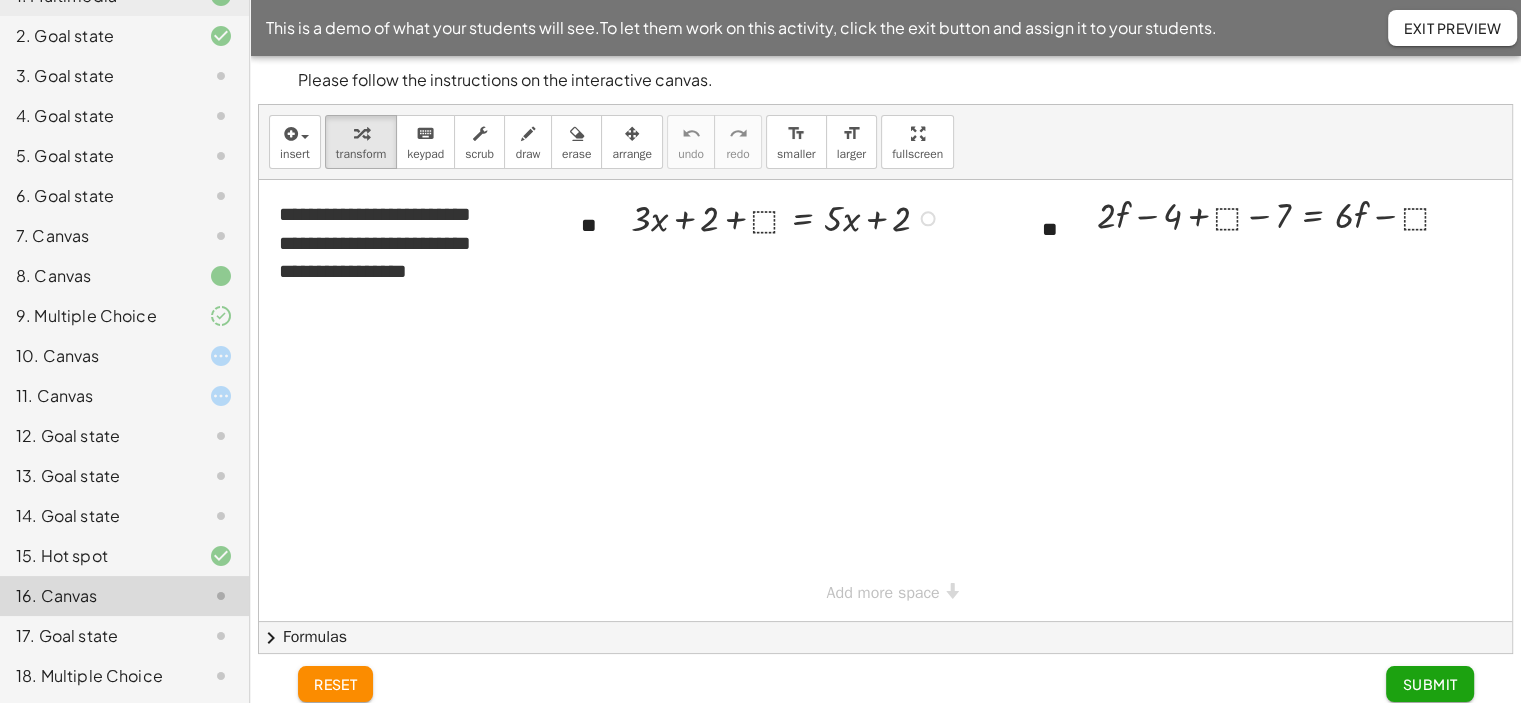 click at bounding box center (788, 217) 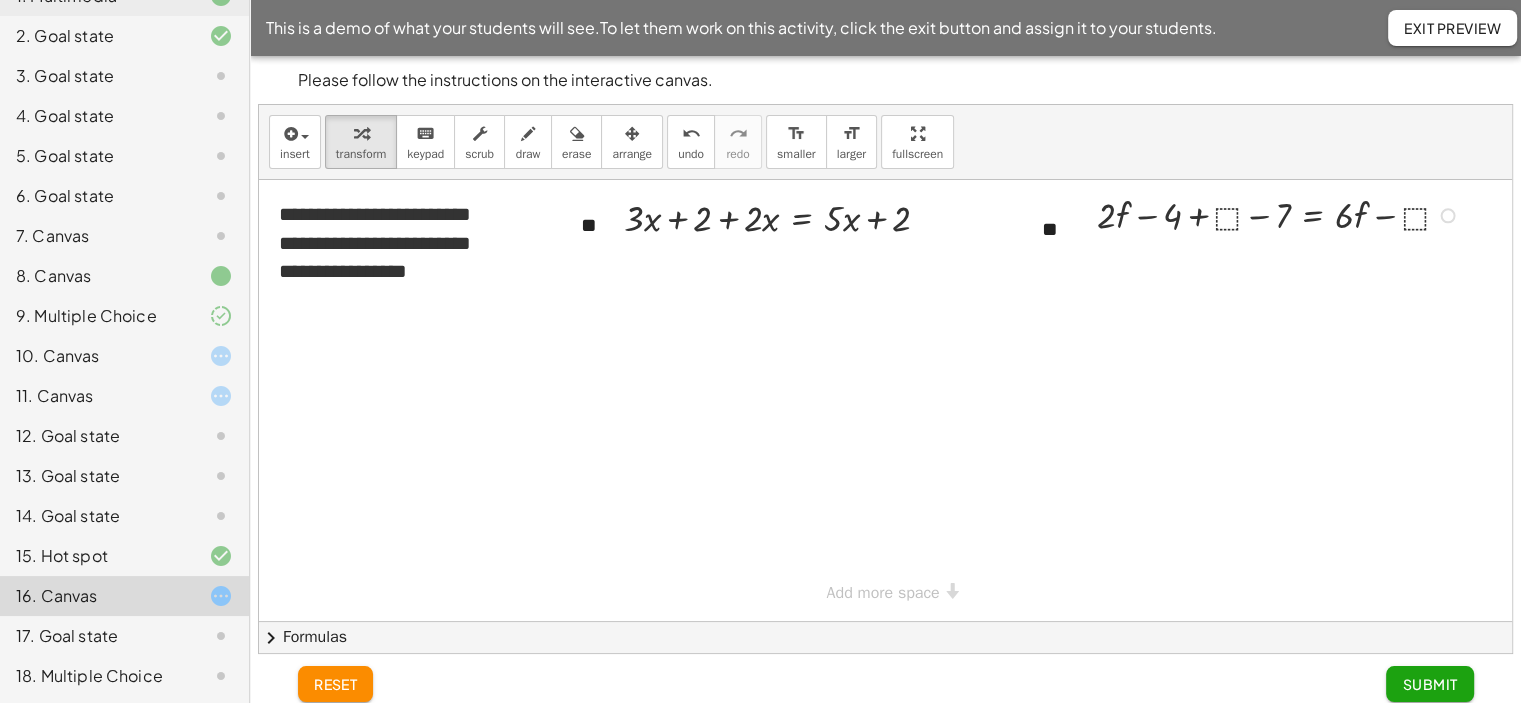 click at bounding box center (1281, 214) 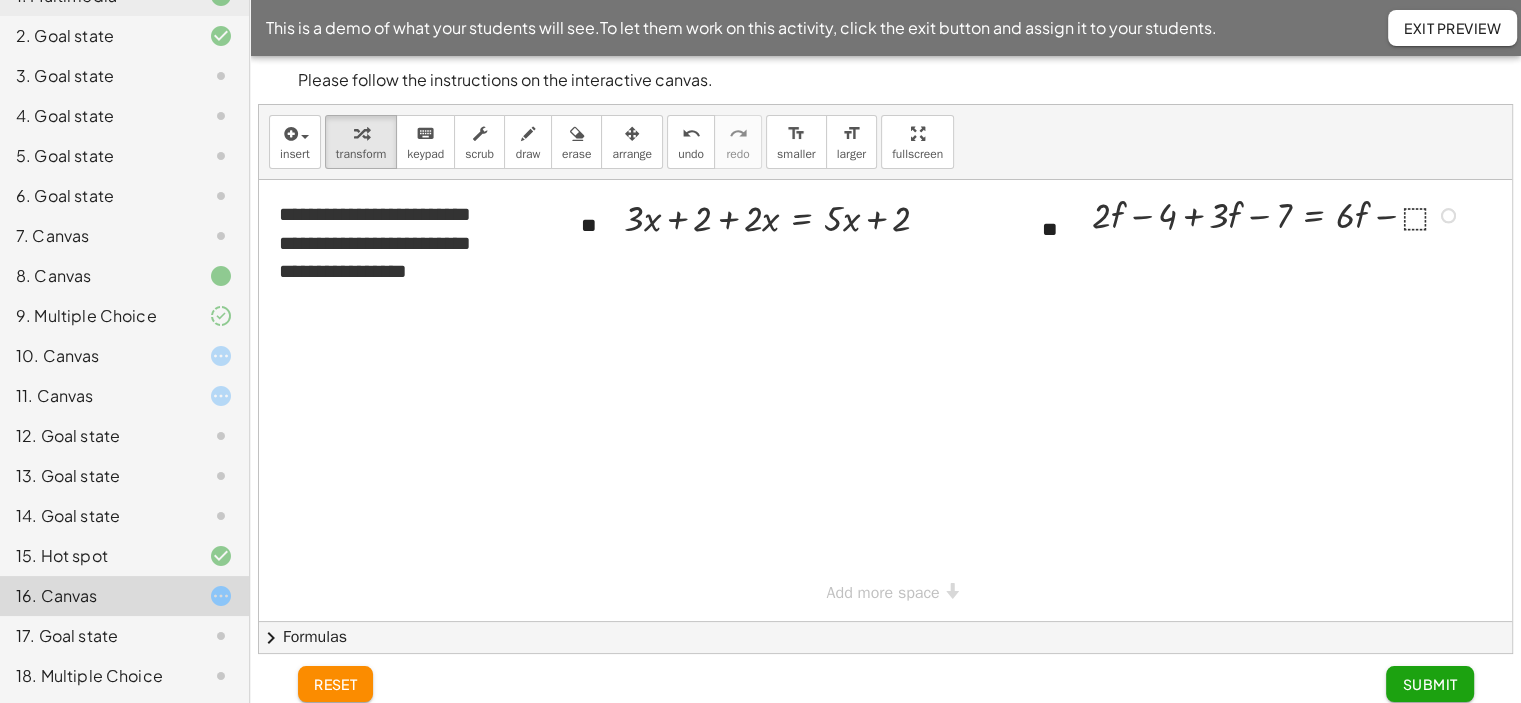 click at bounding box center (1279, 214) 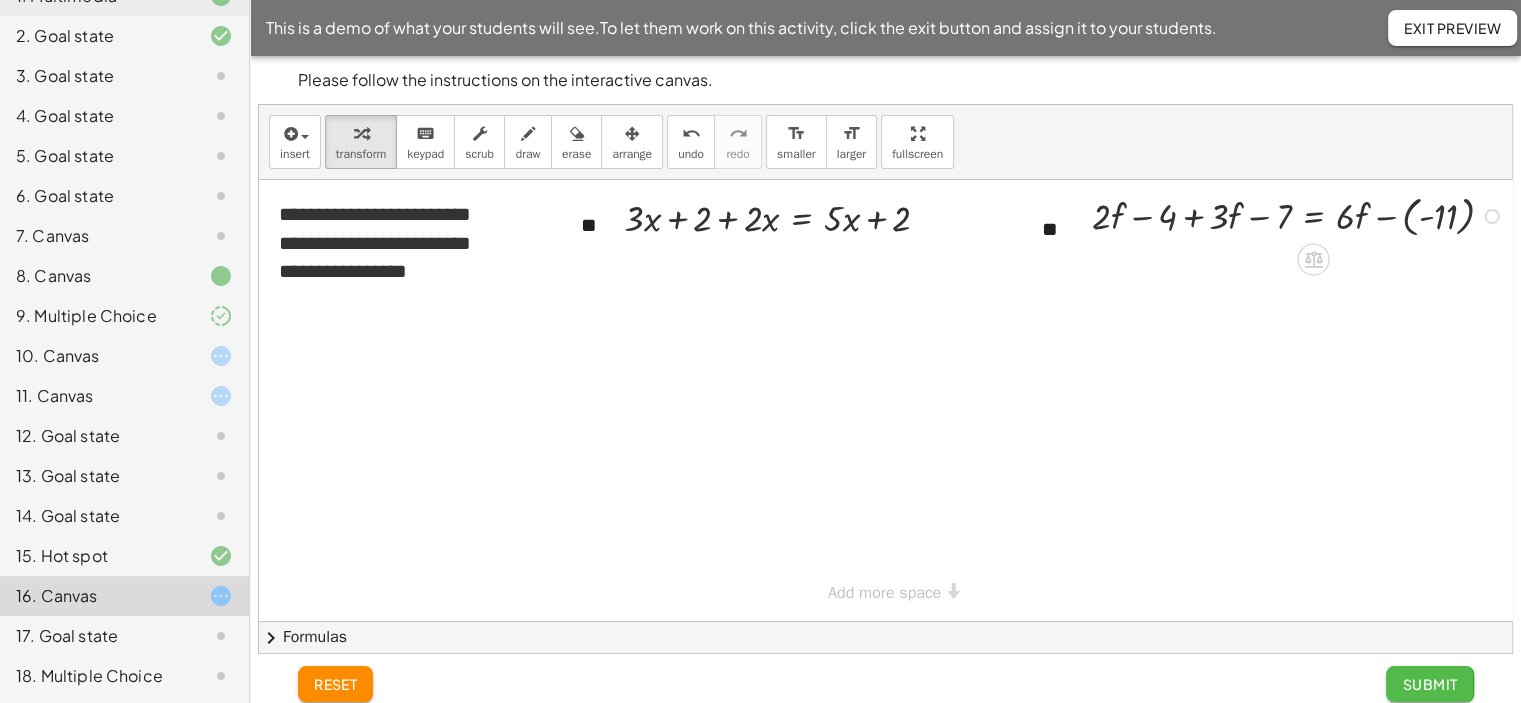 click on "Submit" 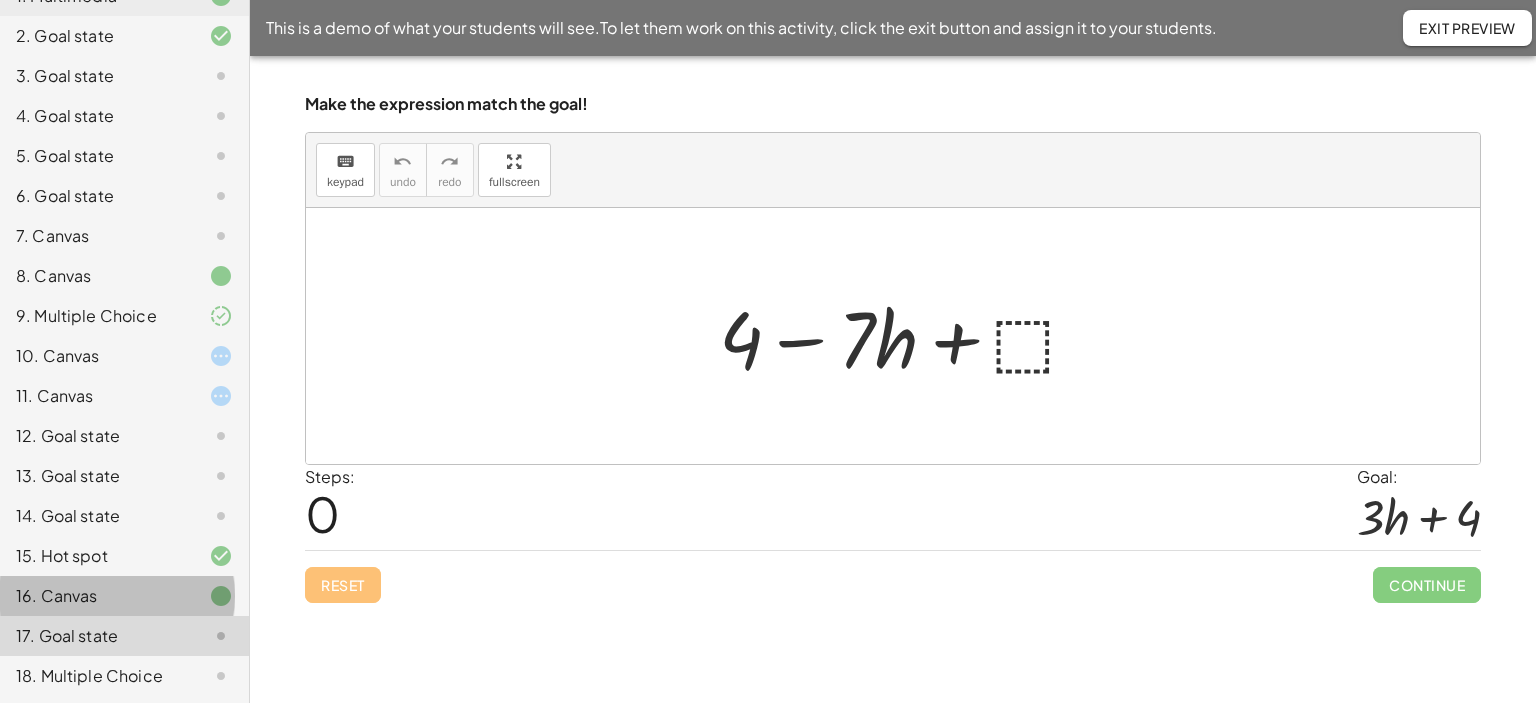 click on "16. Canvas" 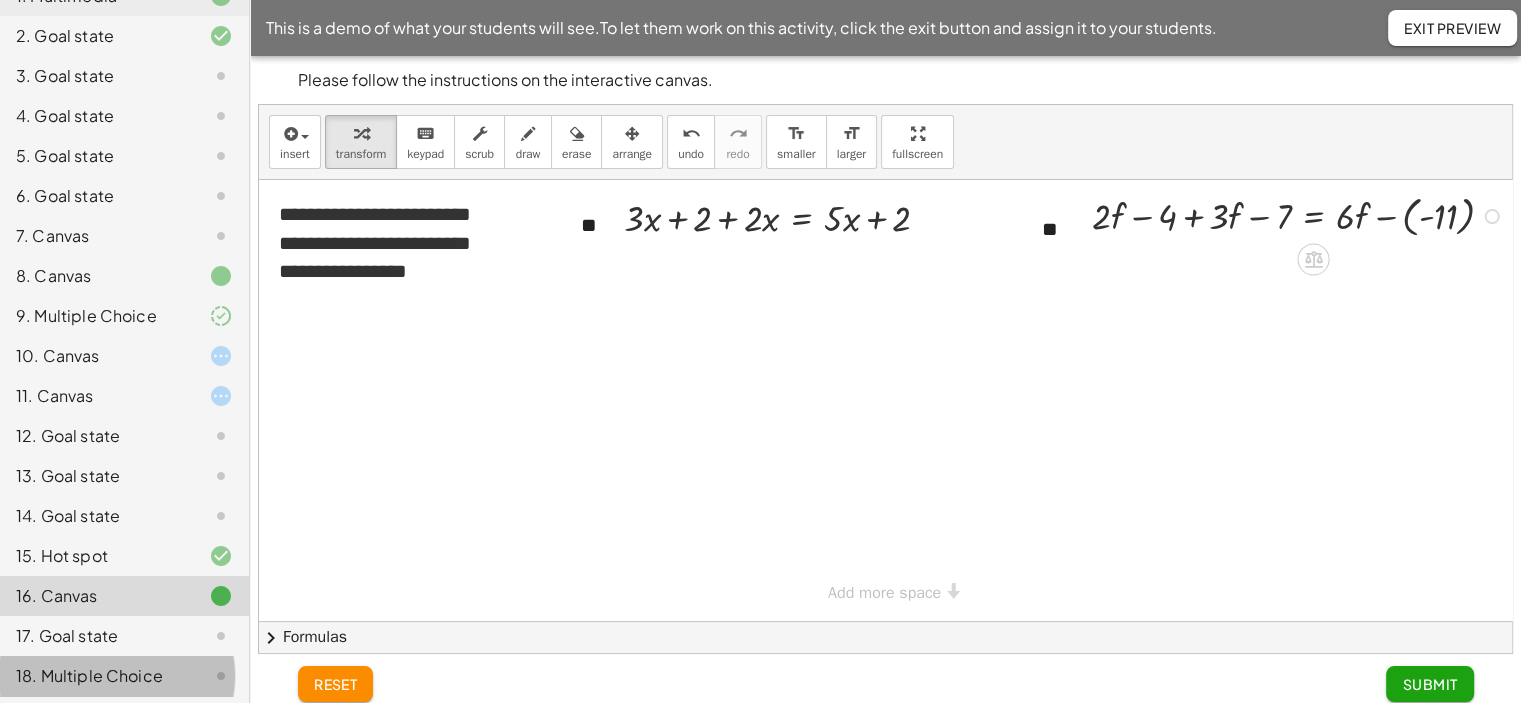 click on "18. Multiple Choice" 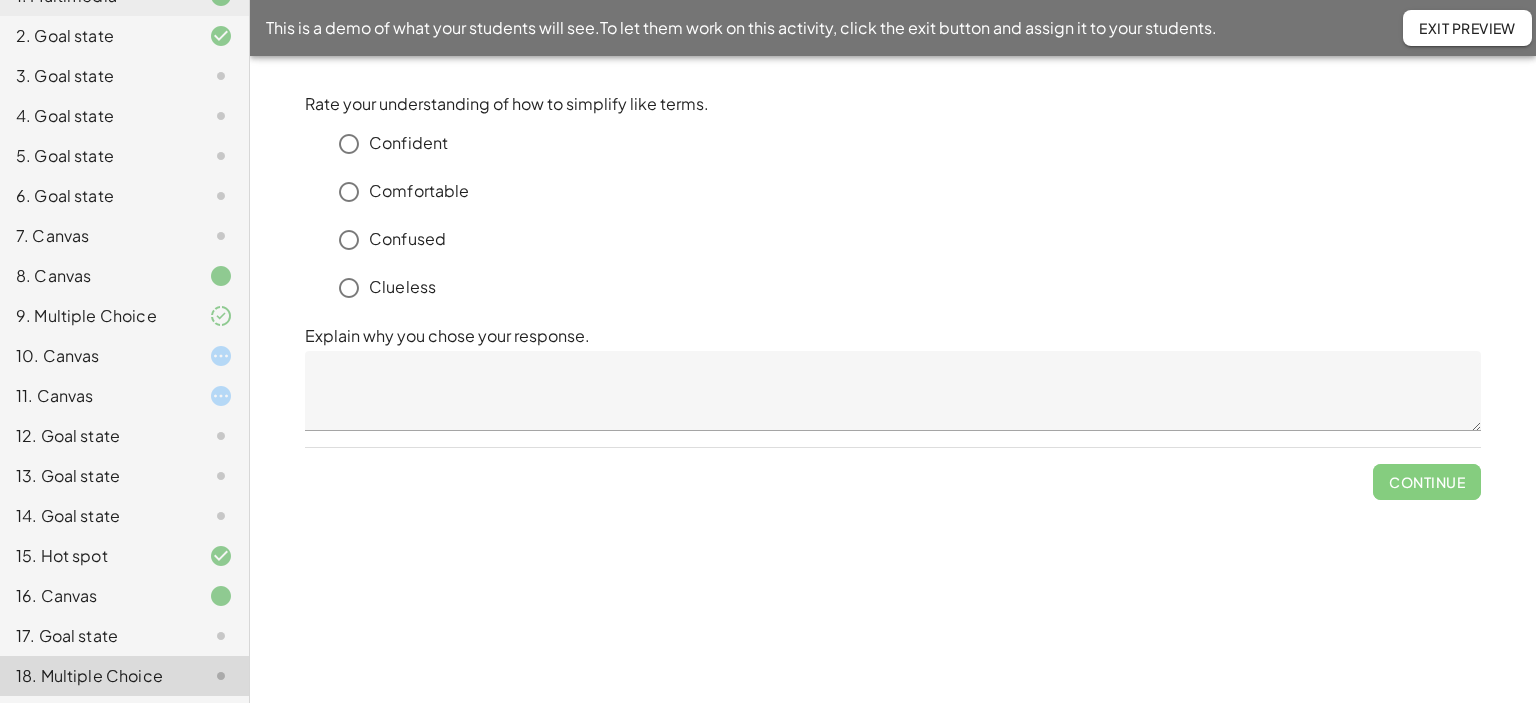 click on "Exit Preview" 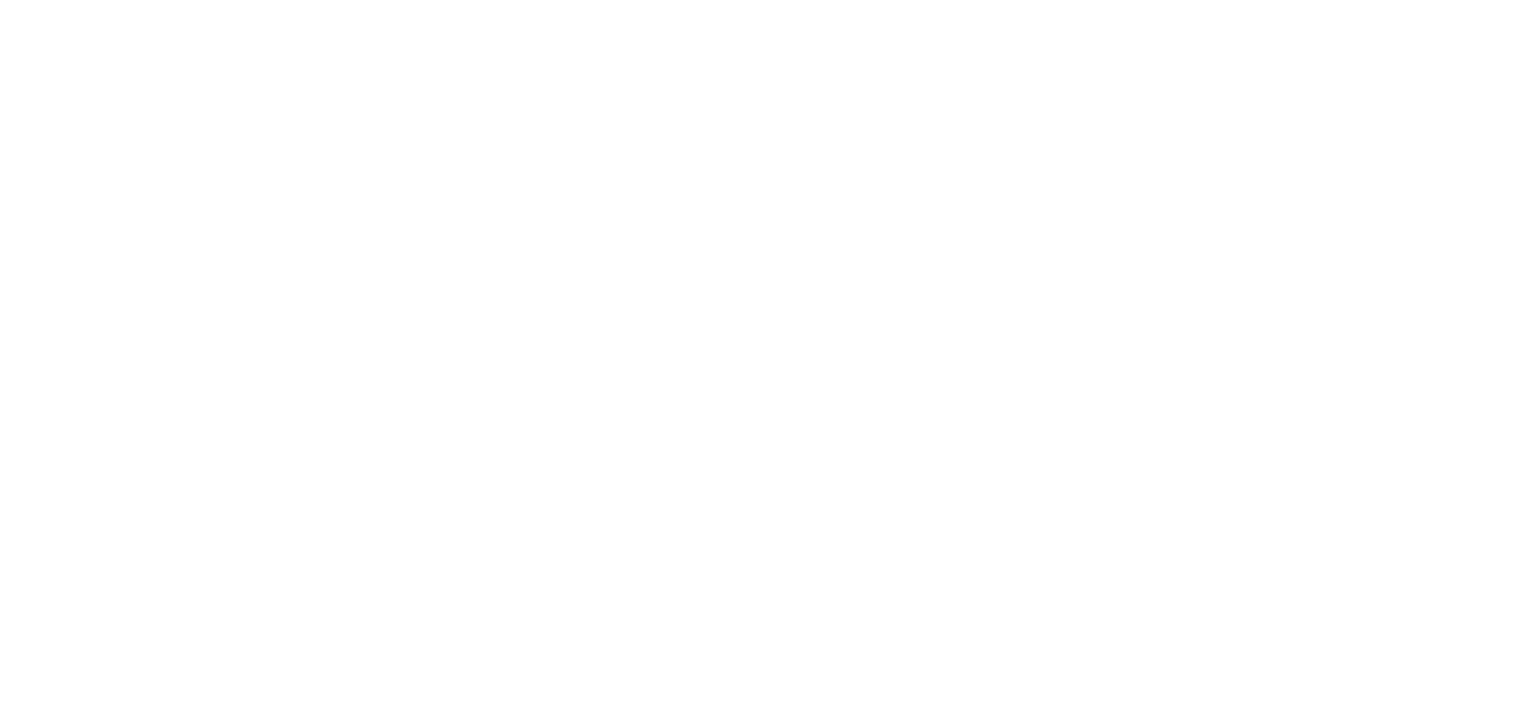 scroll, scrollTop: 0, scrollLeft: 0, axis: both 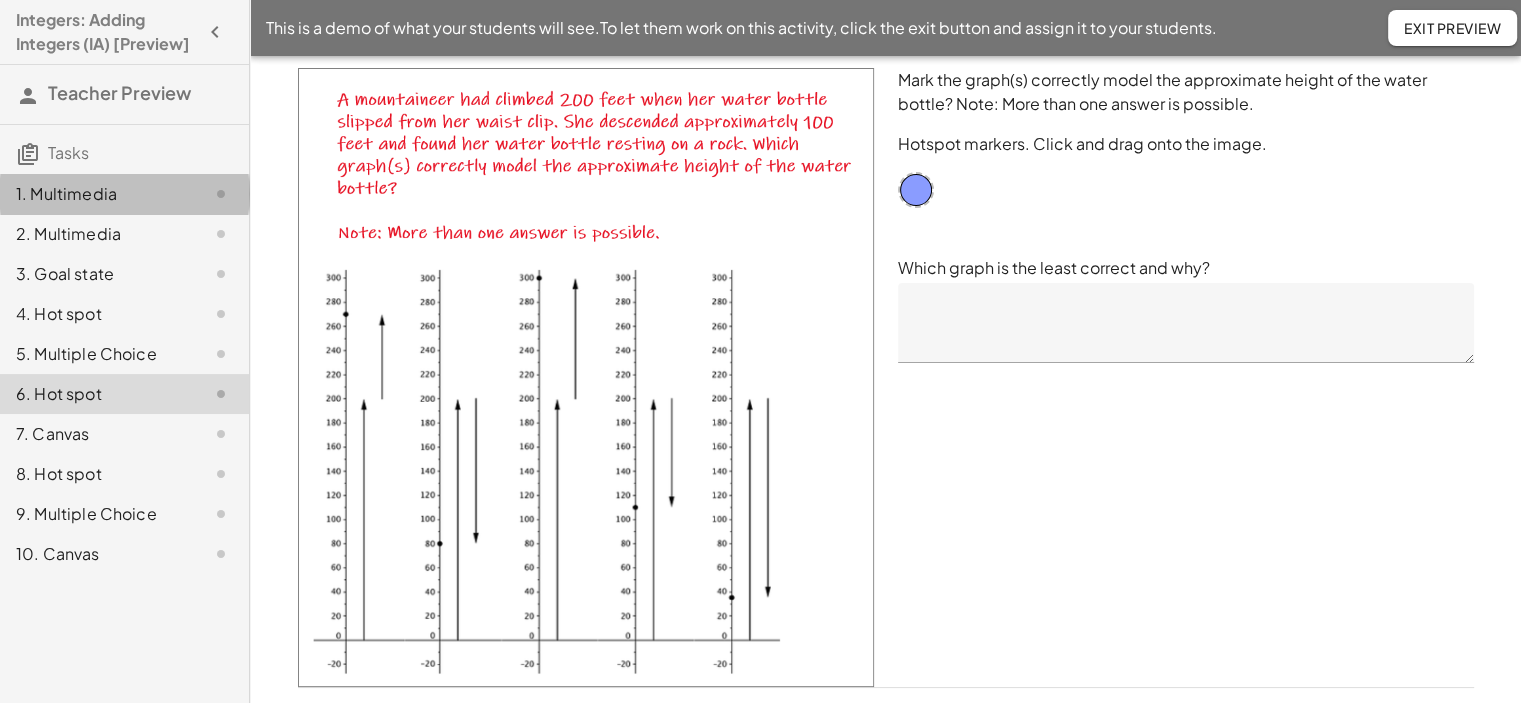 click on "1. Multimedia" 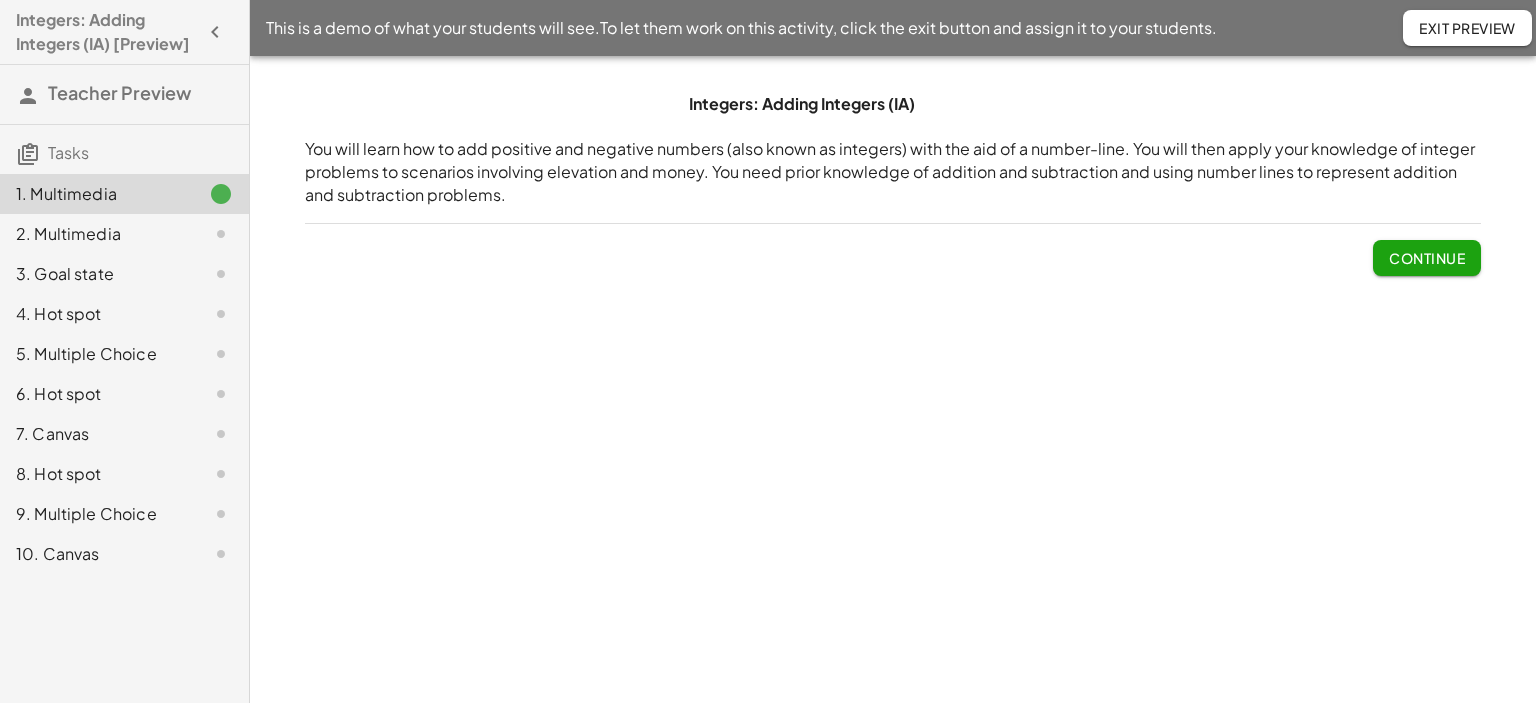 click on "2. Multimedia" 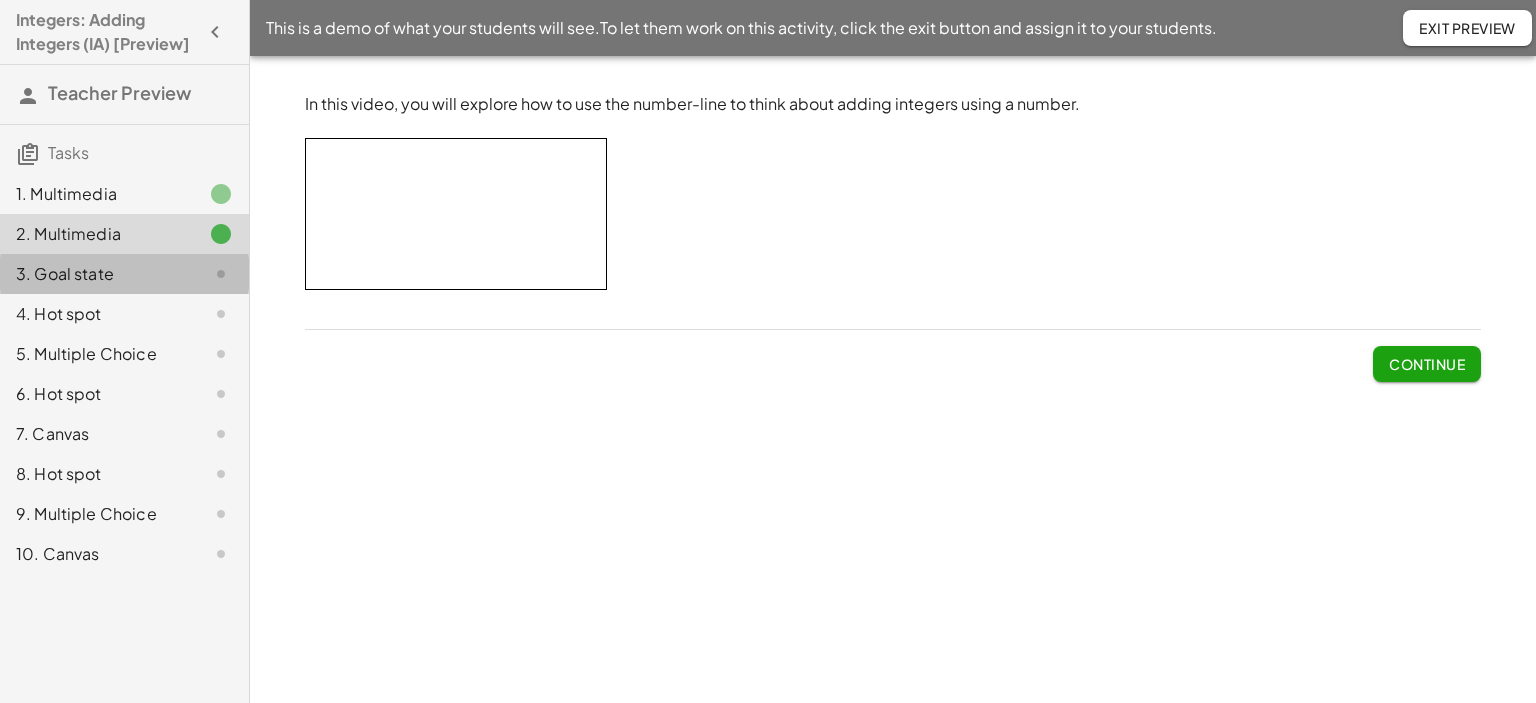 click on "3. Goal state" 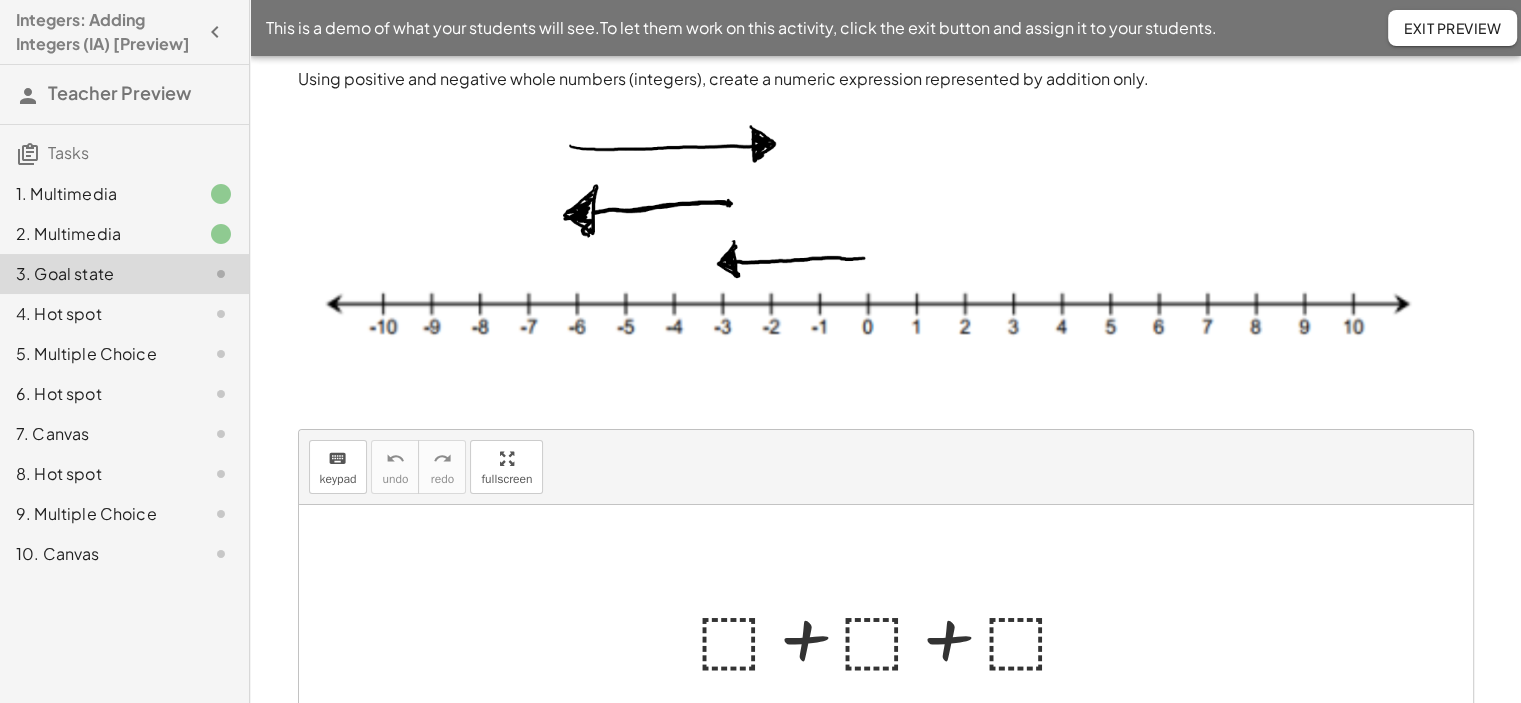 click at bounding box center [893, 633] 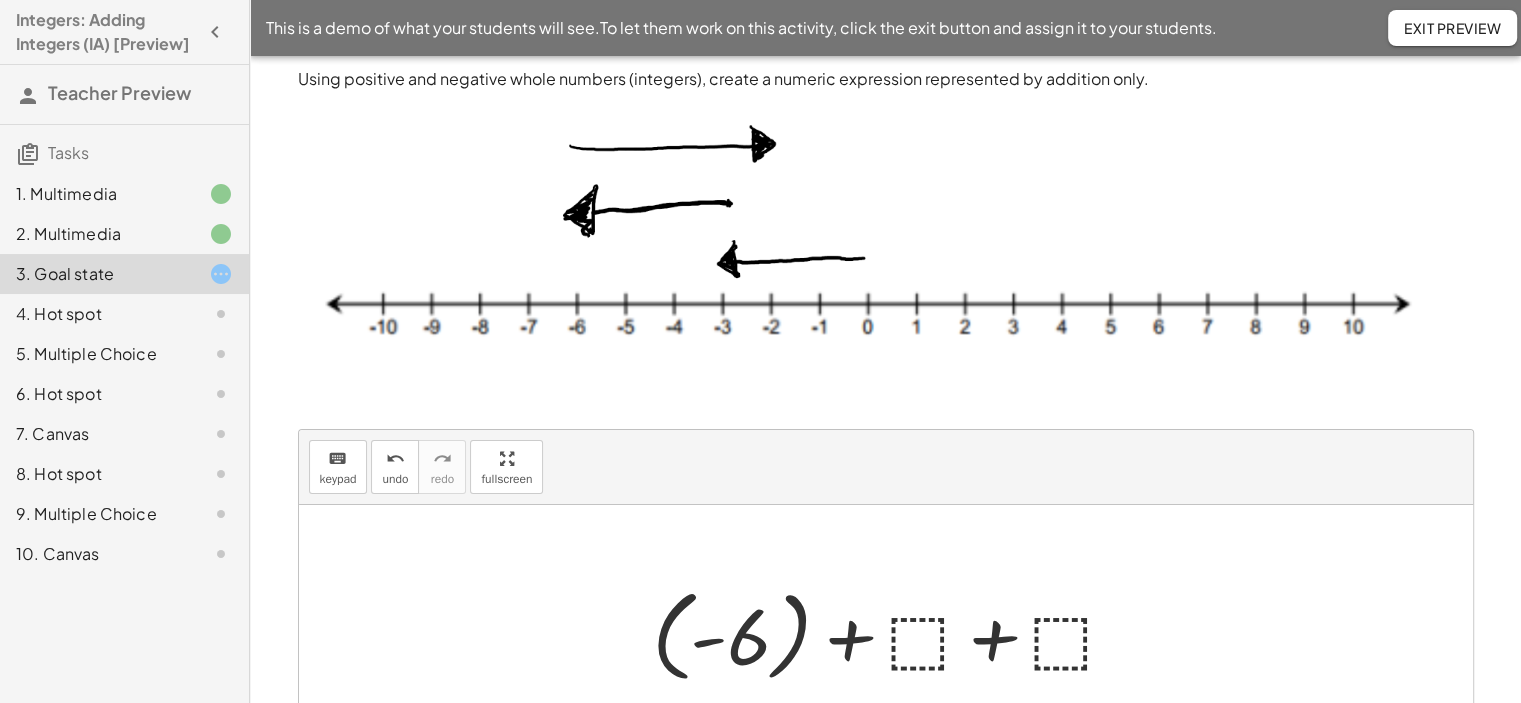 click at bounding box center (893, 633) 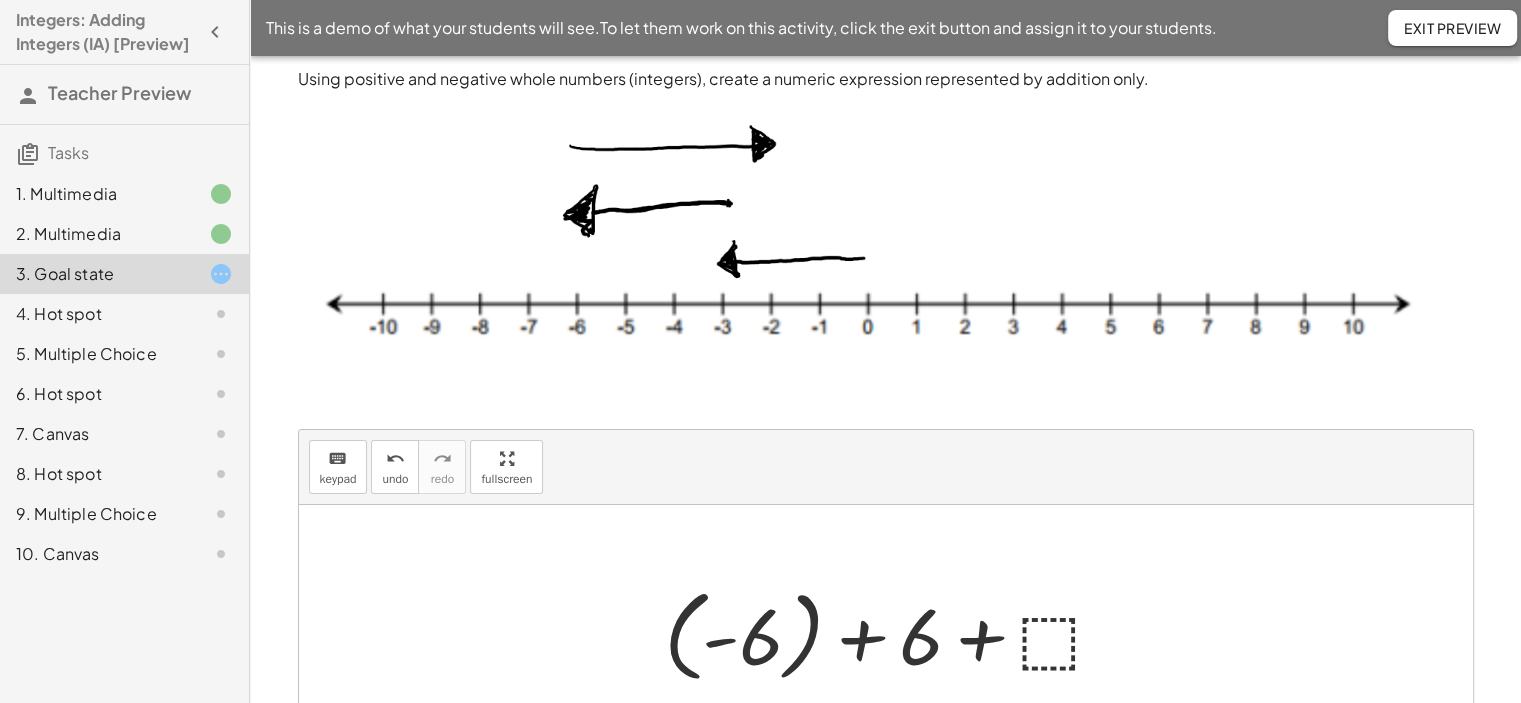 click at bounding box center (893, 633) 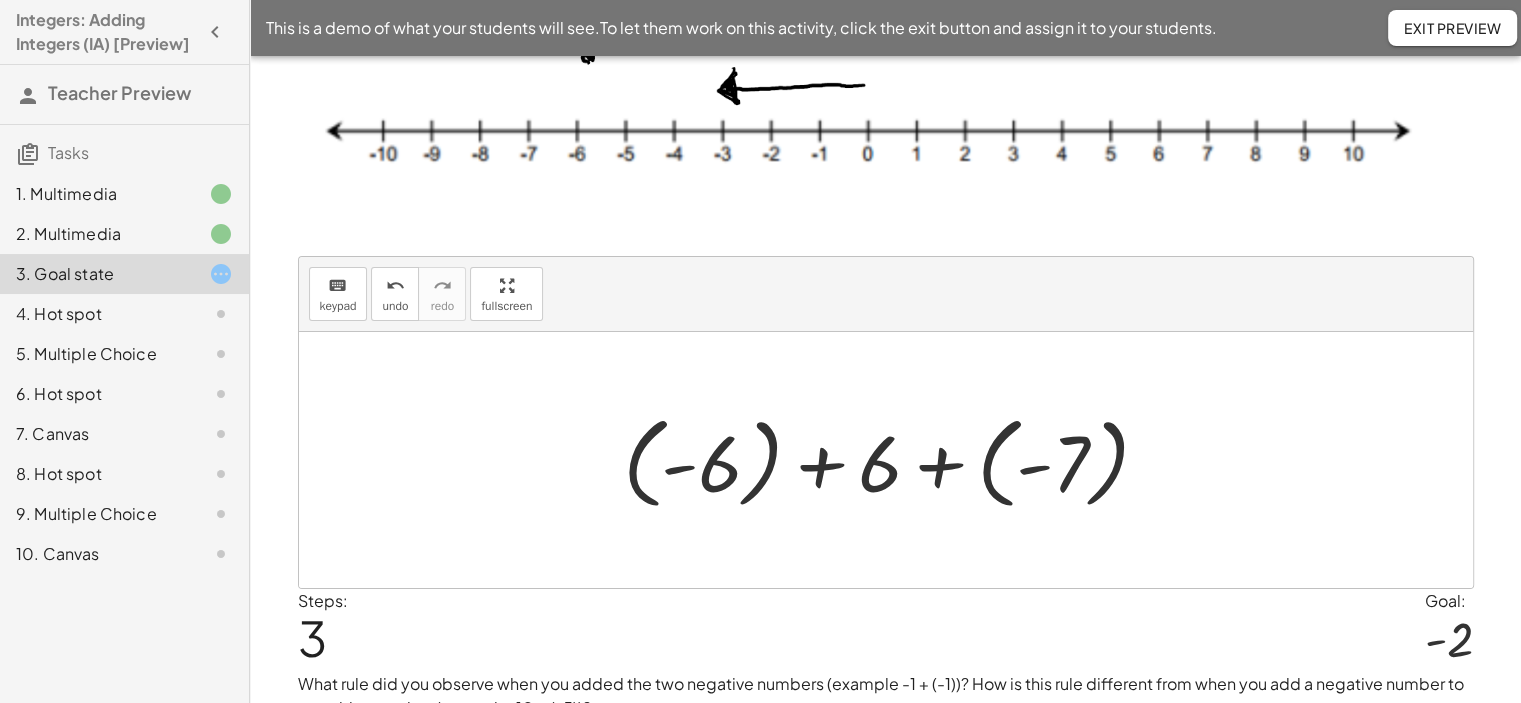 scroll, scrollTop: 233, scrollLeft: 0, axis: vertical 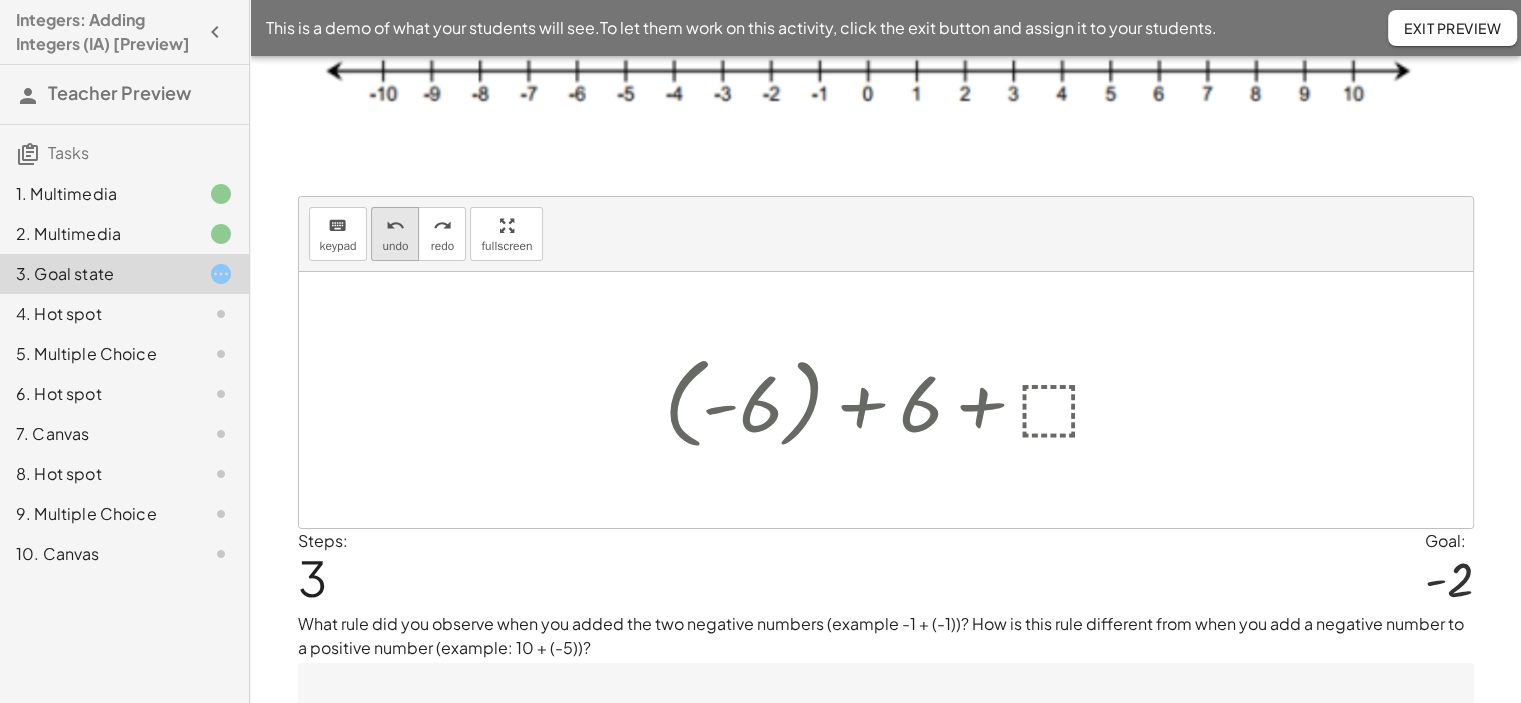click on "undo undo" at bounding box center [395, 234] 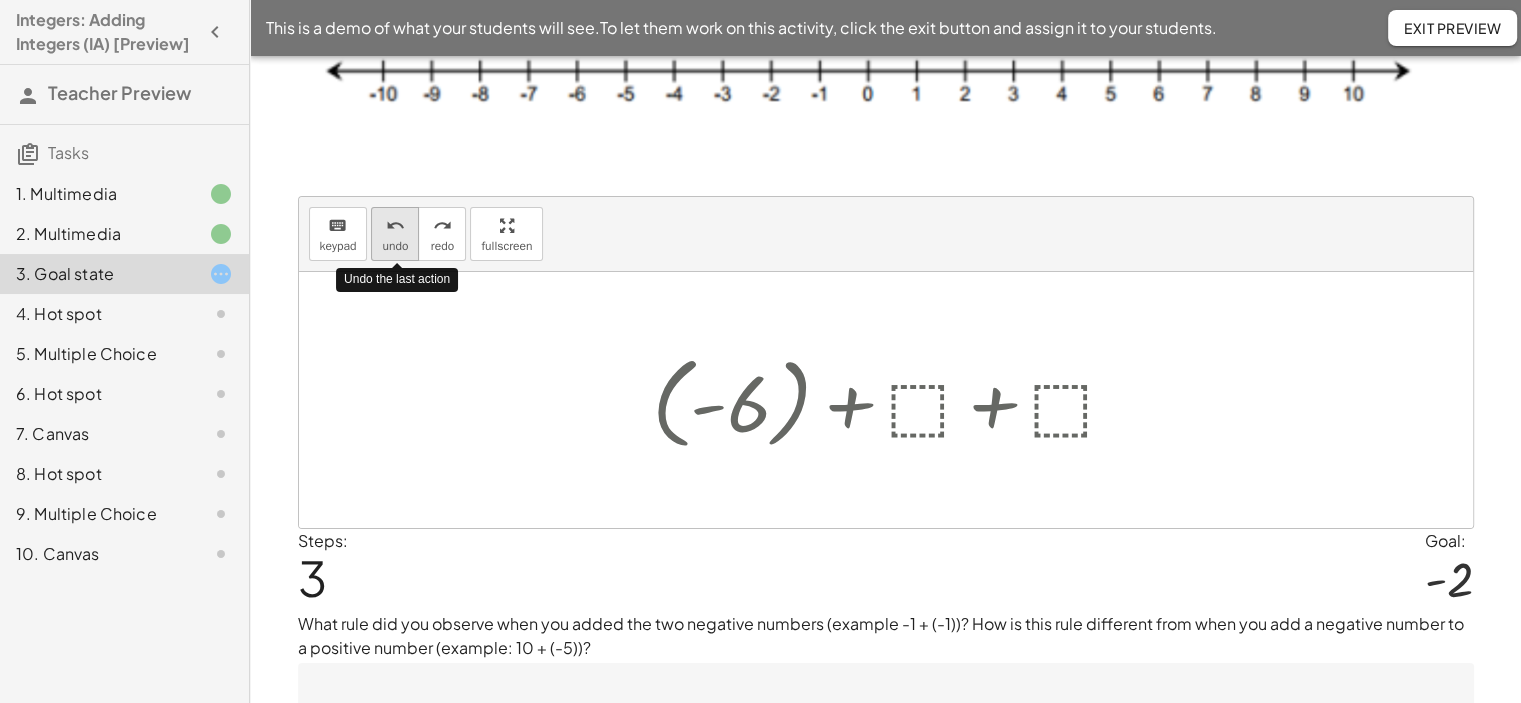 click on "undo undo" at bounding box center [395, 234] 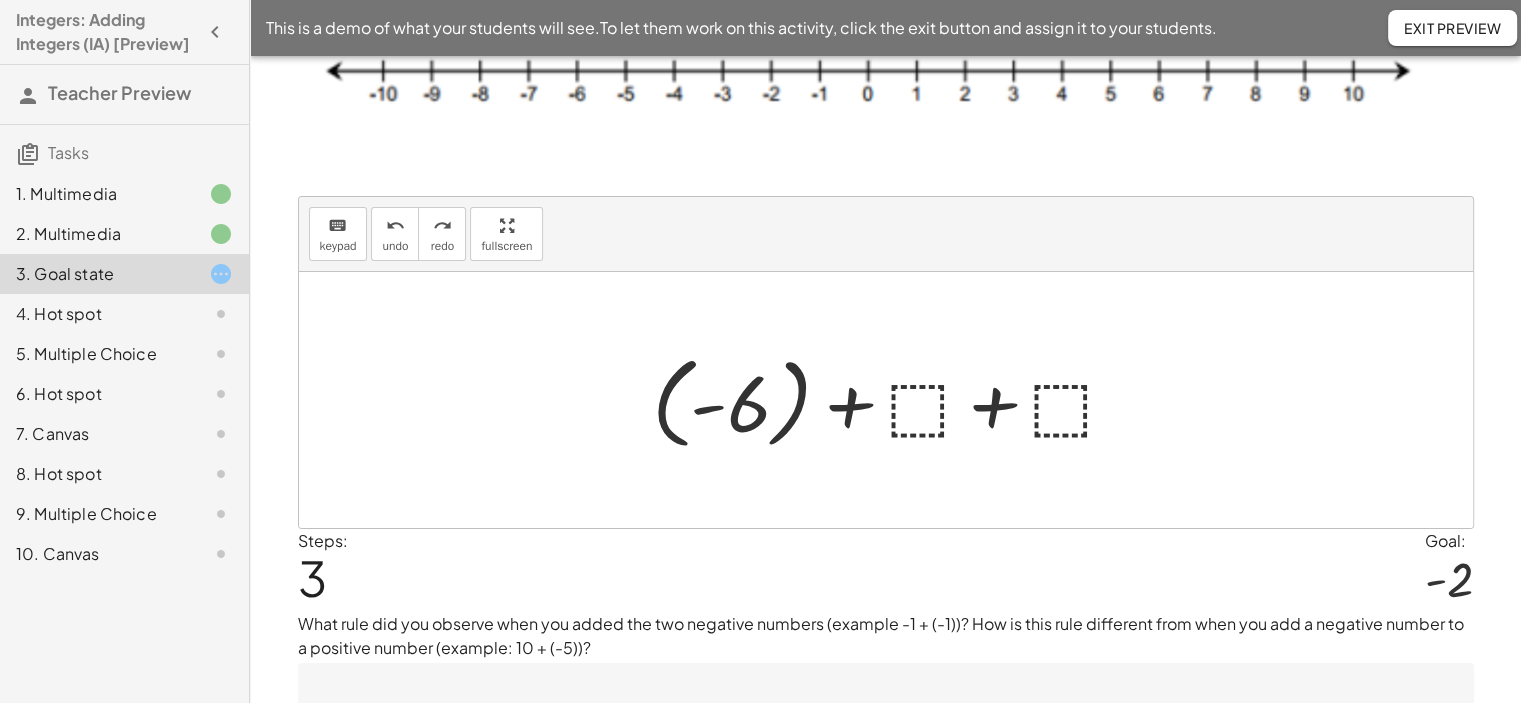 click at bounding box center (893, 400) 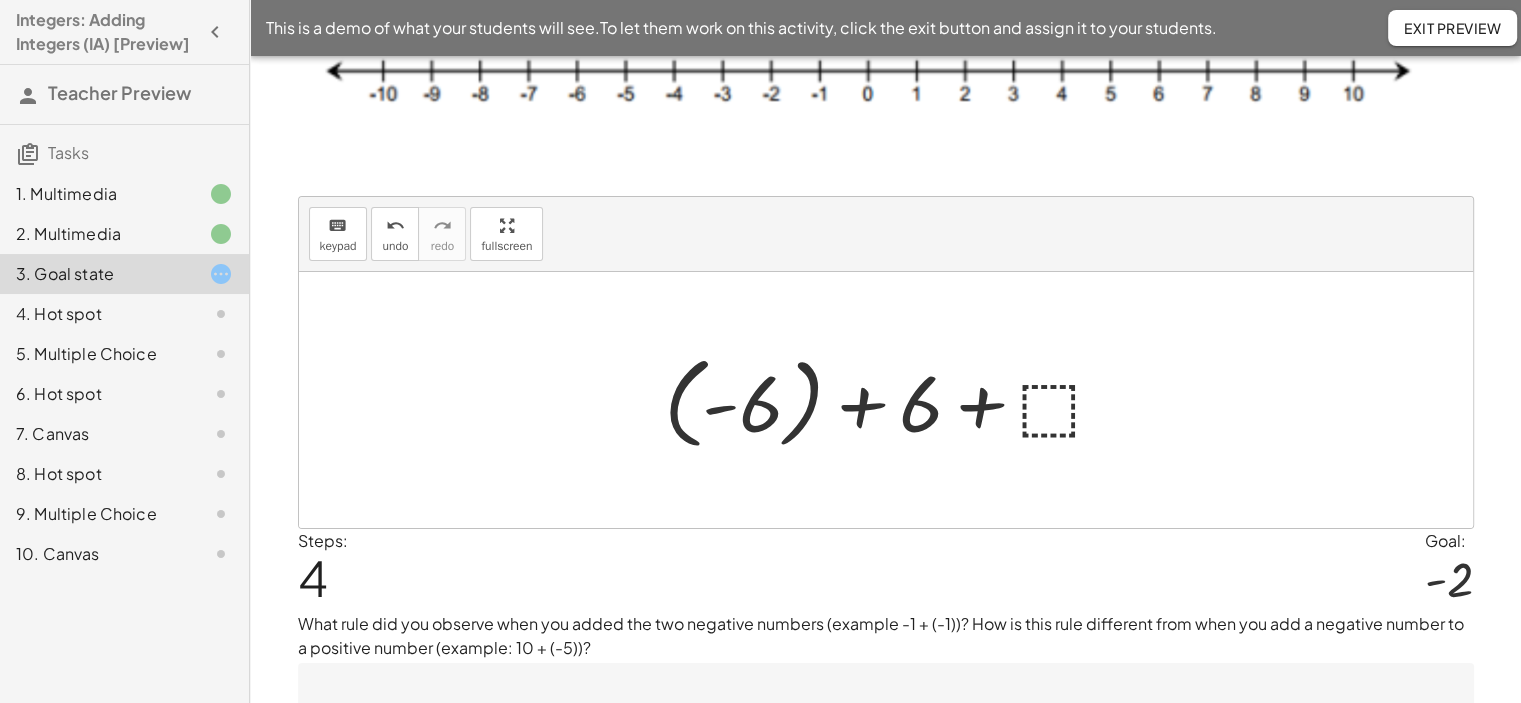 click at bounding box center [893, 400] 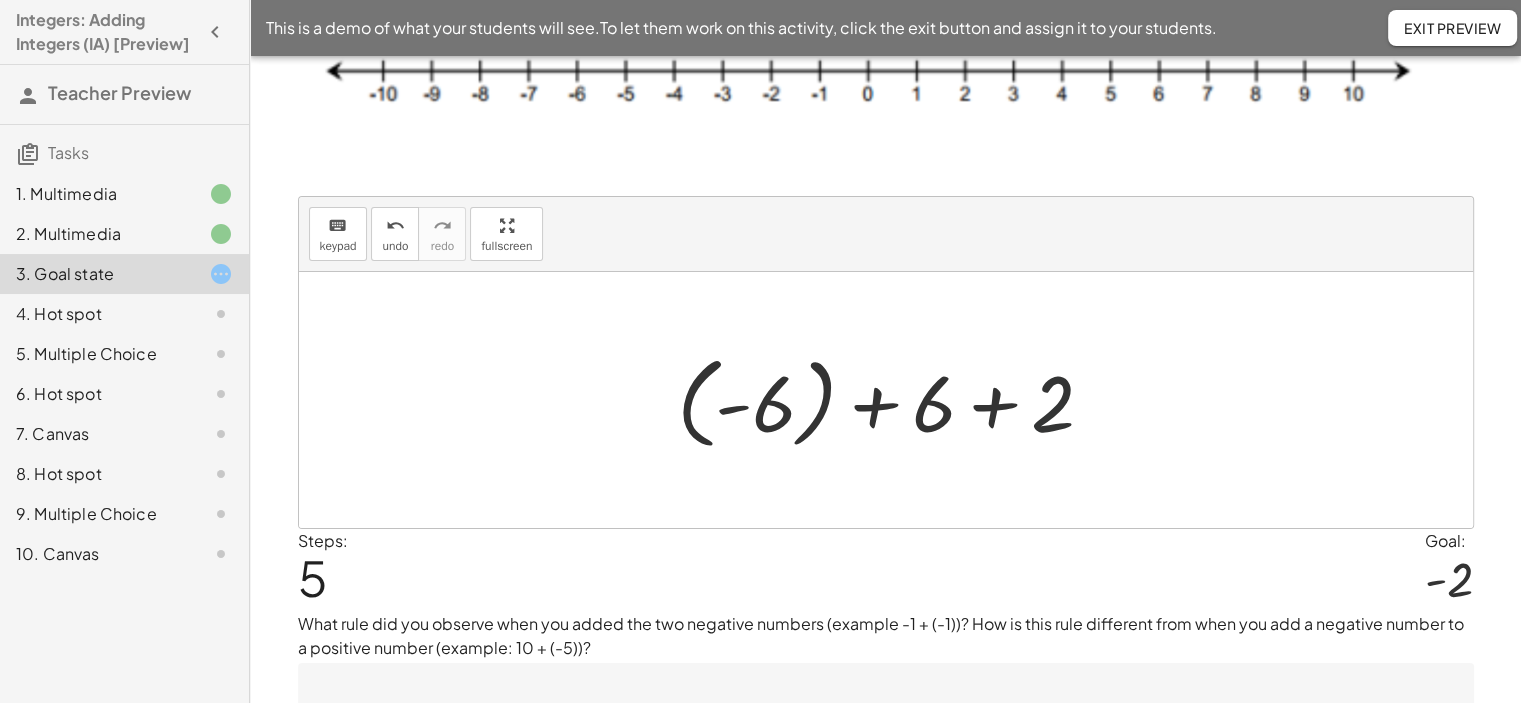 click at bounding box center [893, 400] 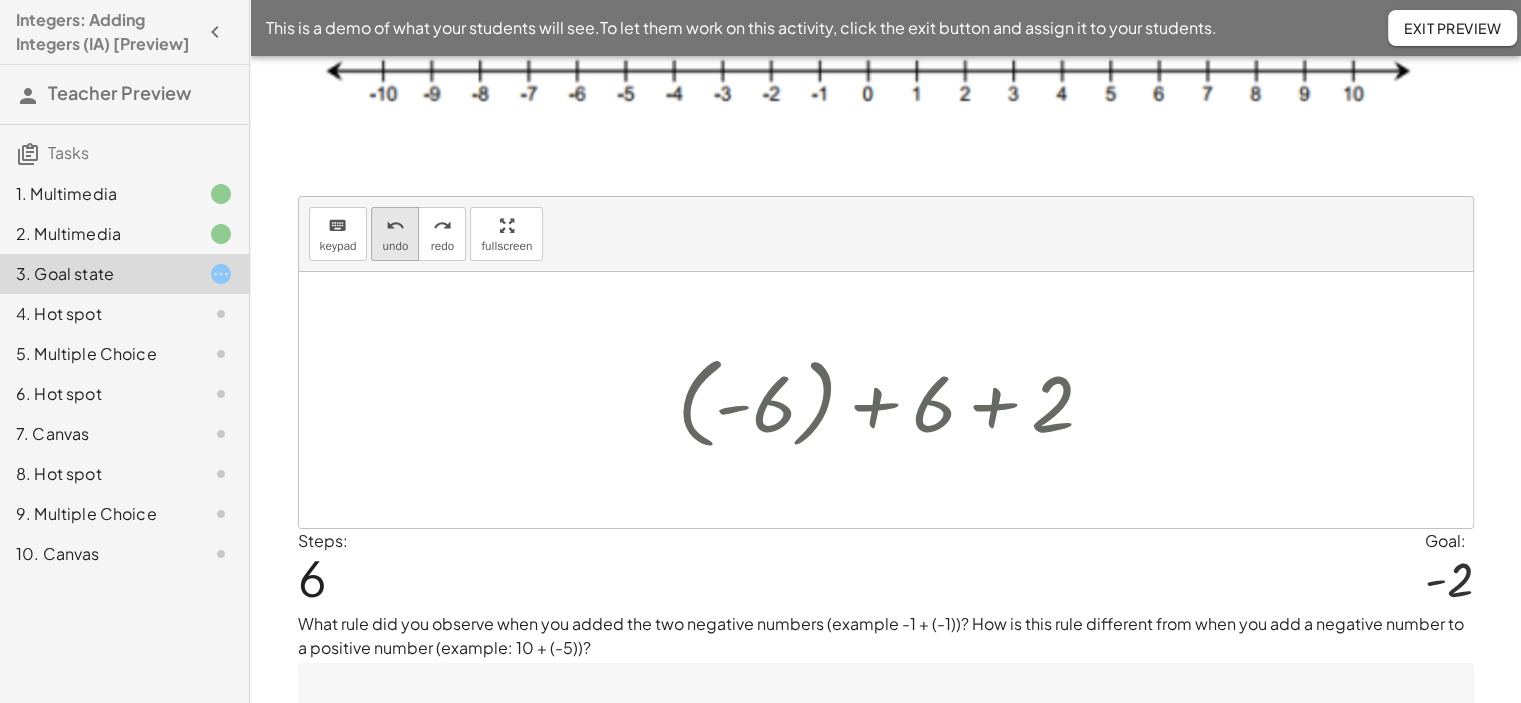 click on "undo" at bounding box center [395, 246] 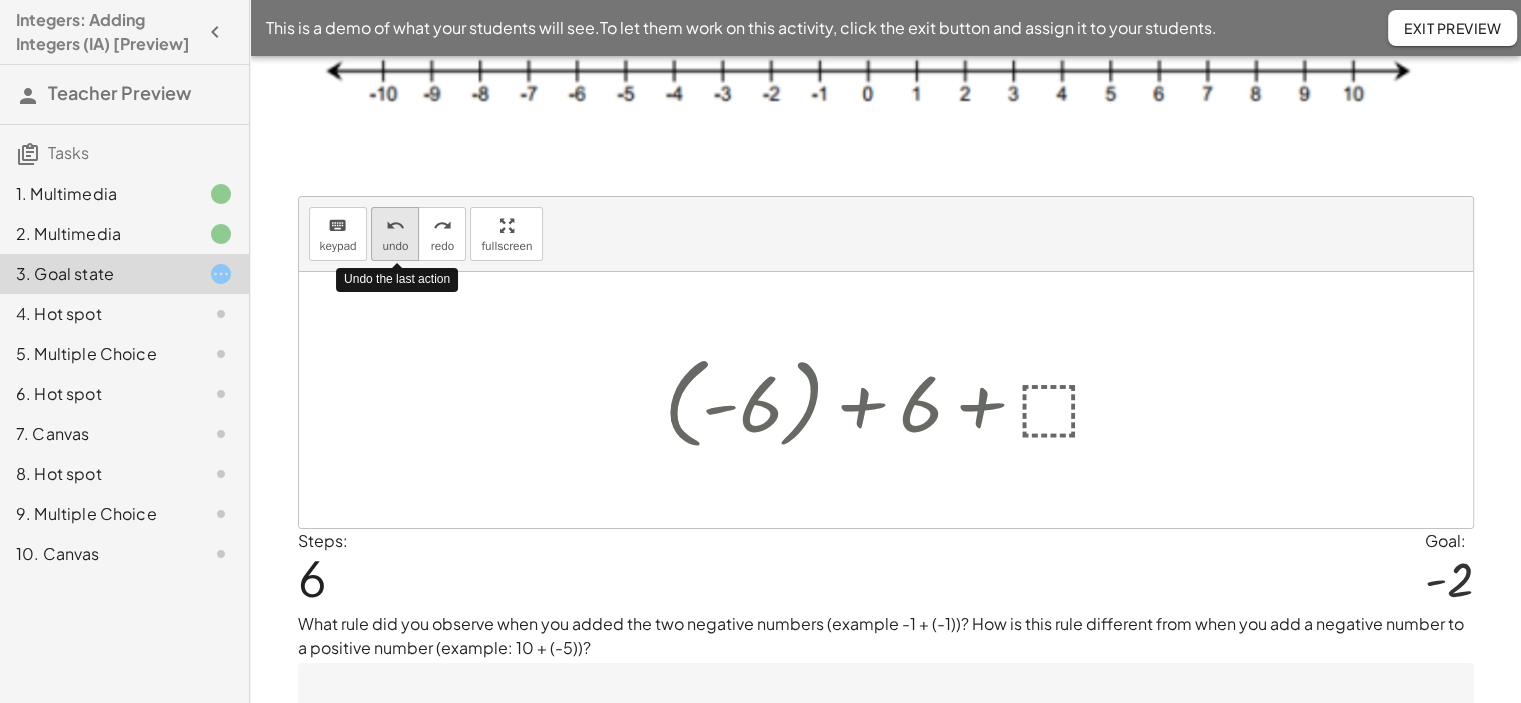click on "undo" at bounding box center [395, 246] 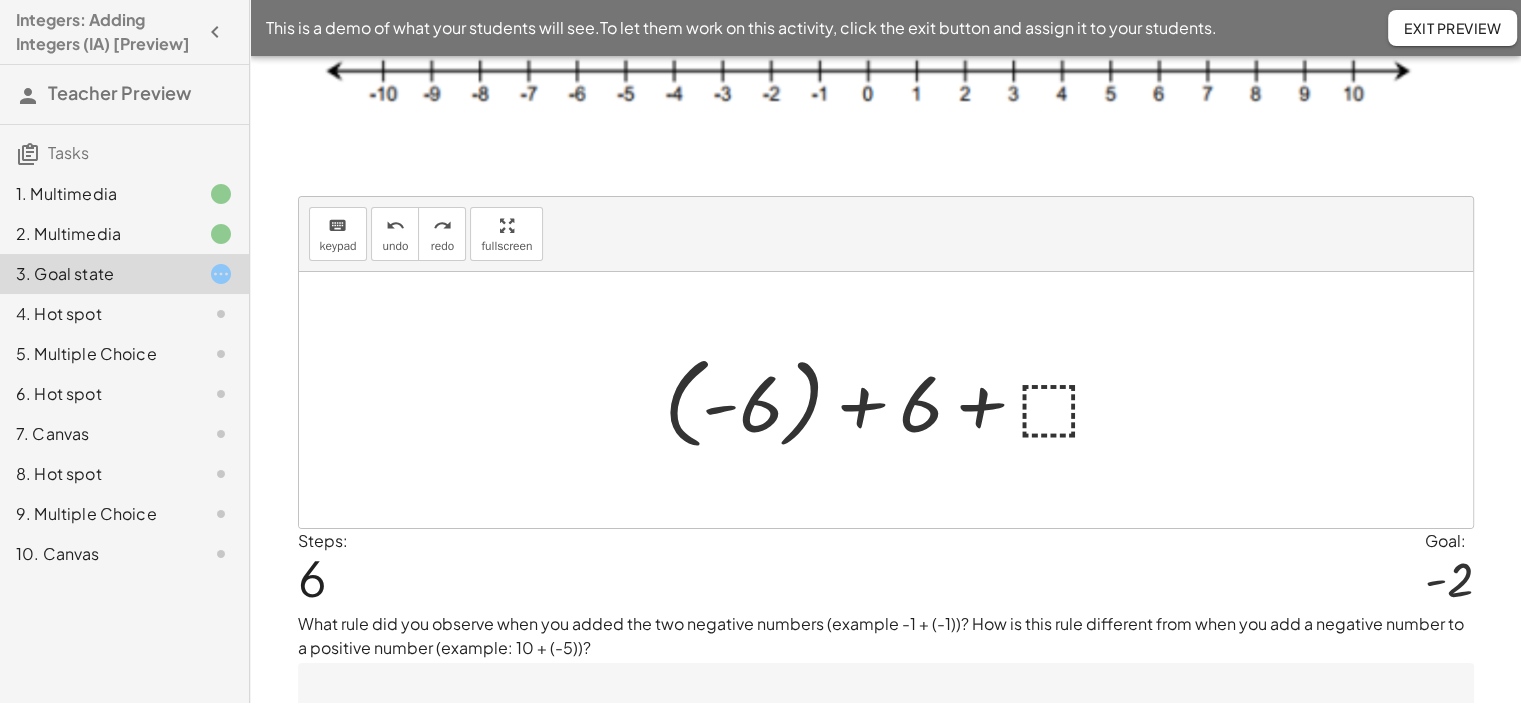 click at bounding box center (893, 400) 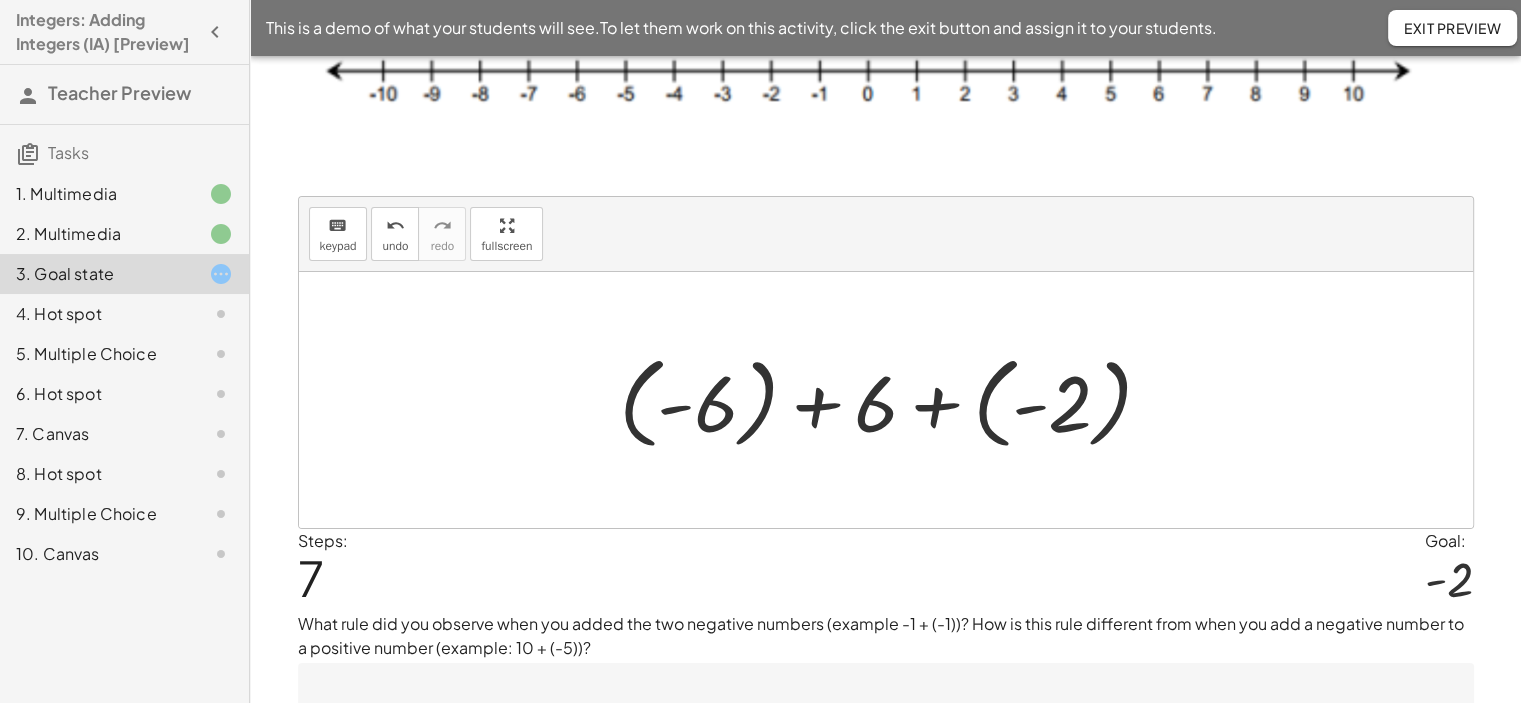 scroll, scrollTop: 336, scrollLeft: 0, axis: vertical 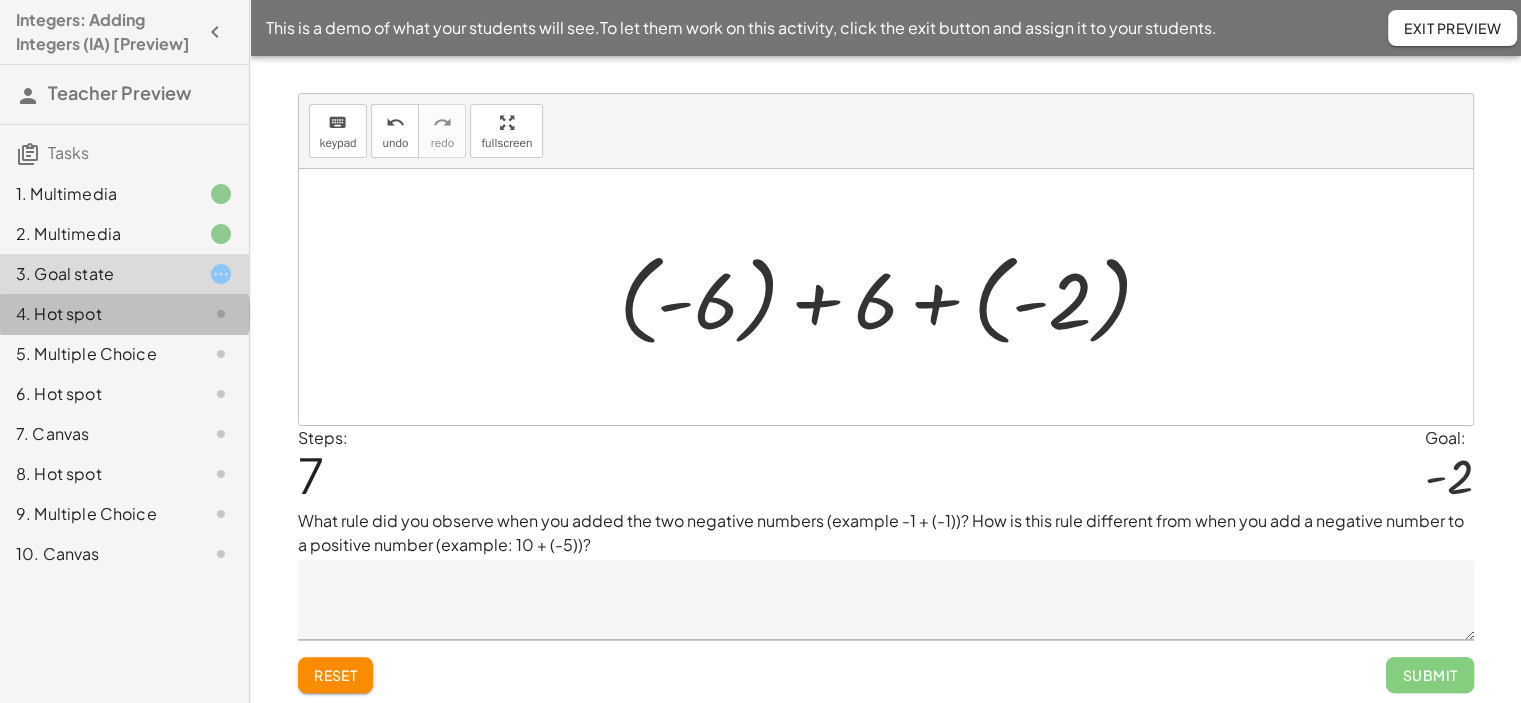click on "4. Hot spot" 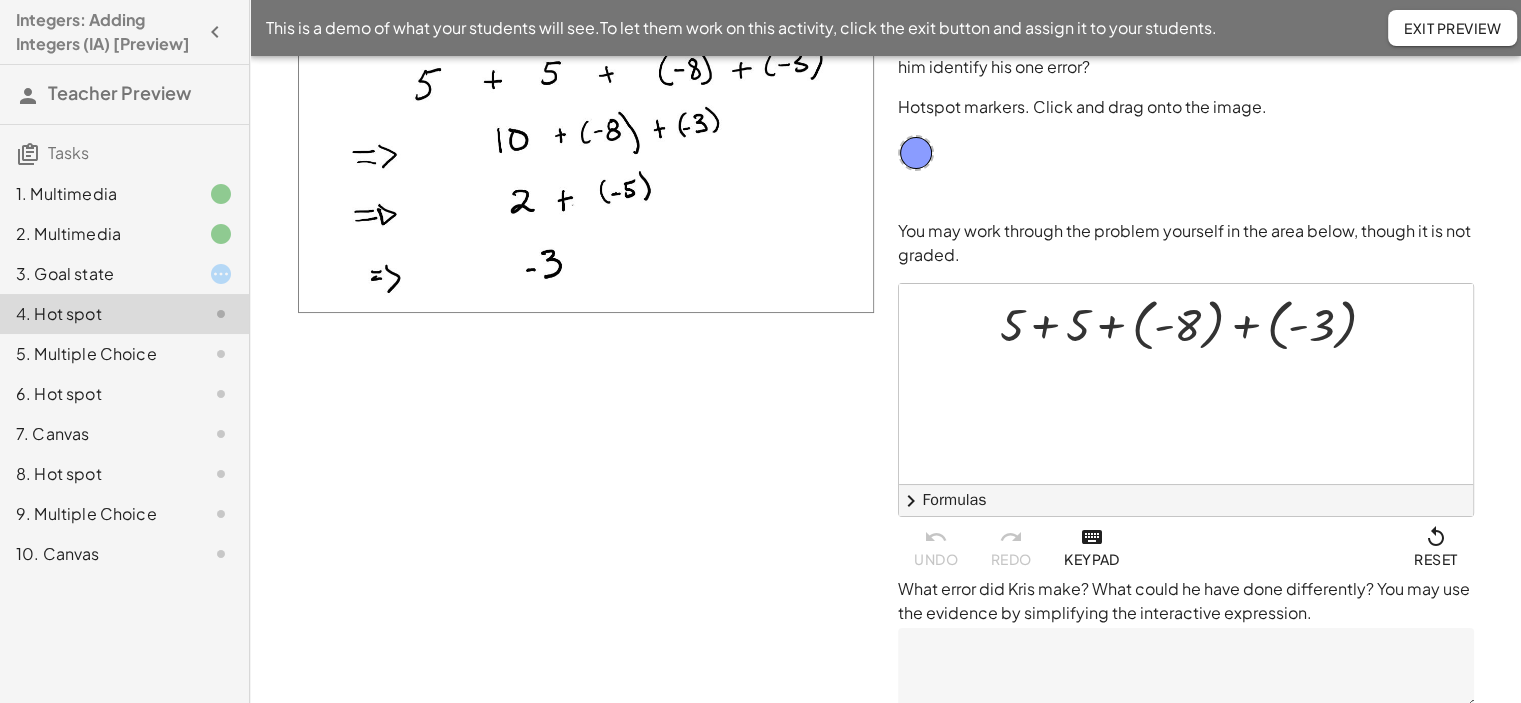 scroll, scrollTop: 0, scrollLeft: 0, axis: both 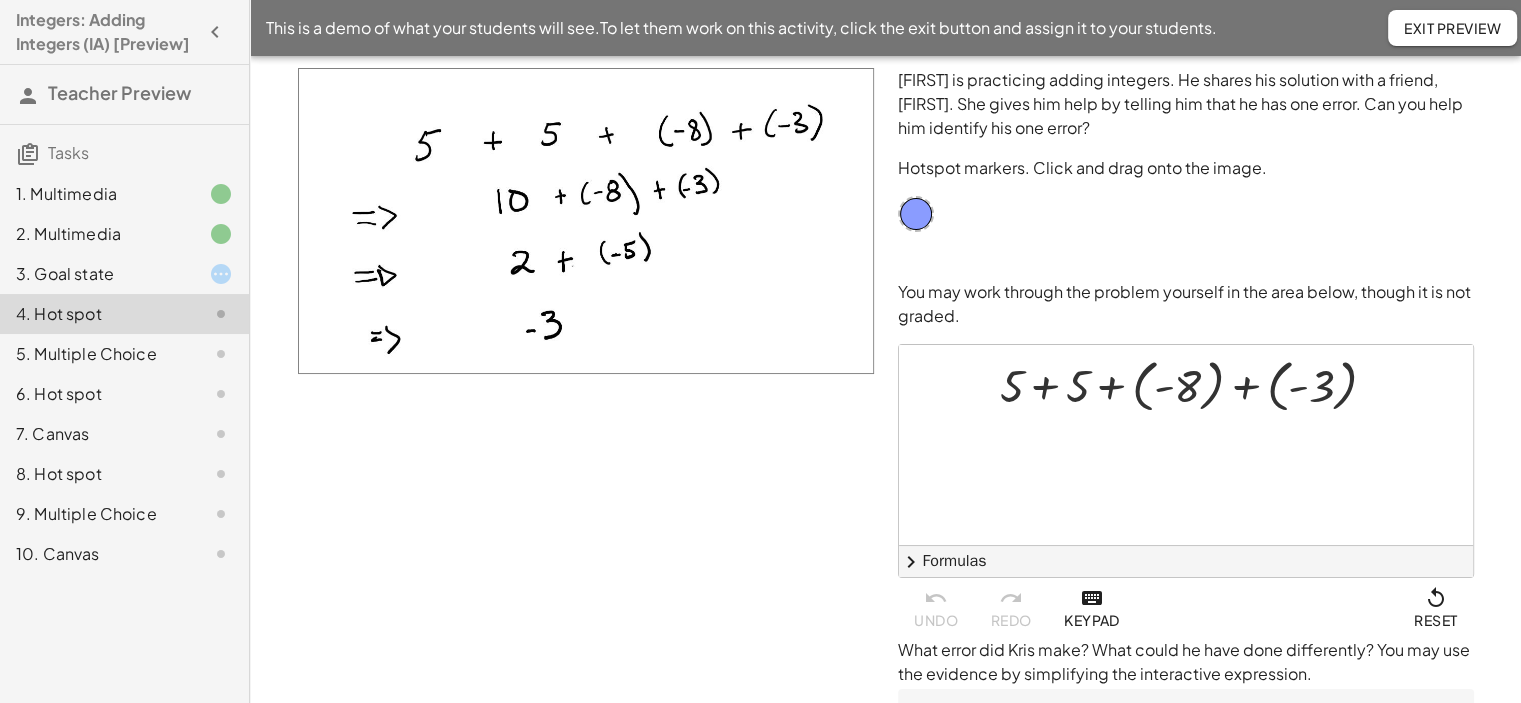 click on "6. Hot spot" 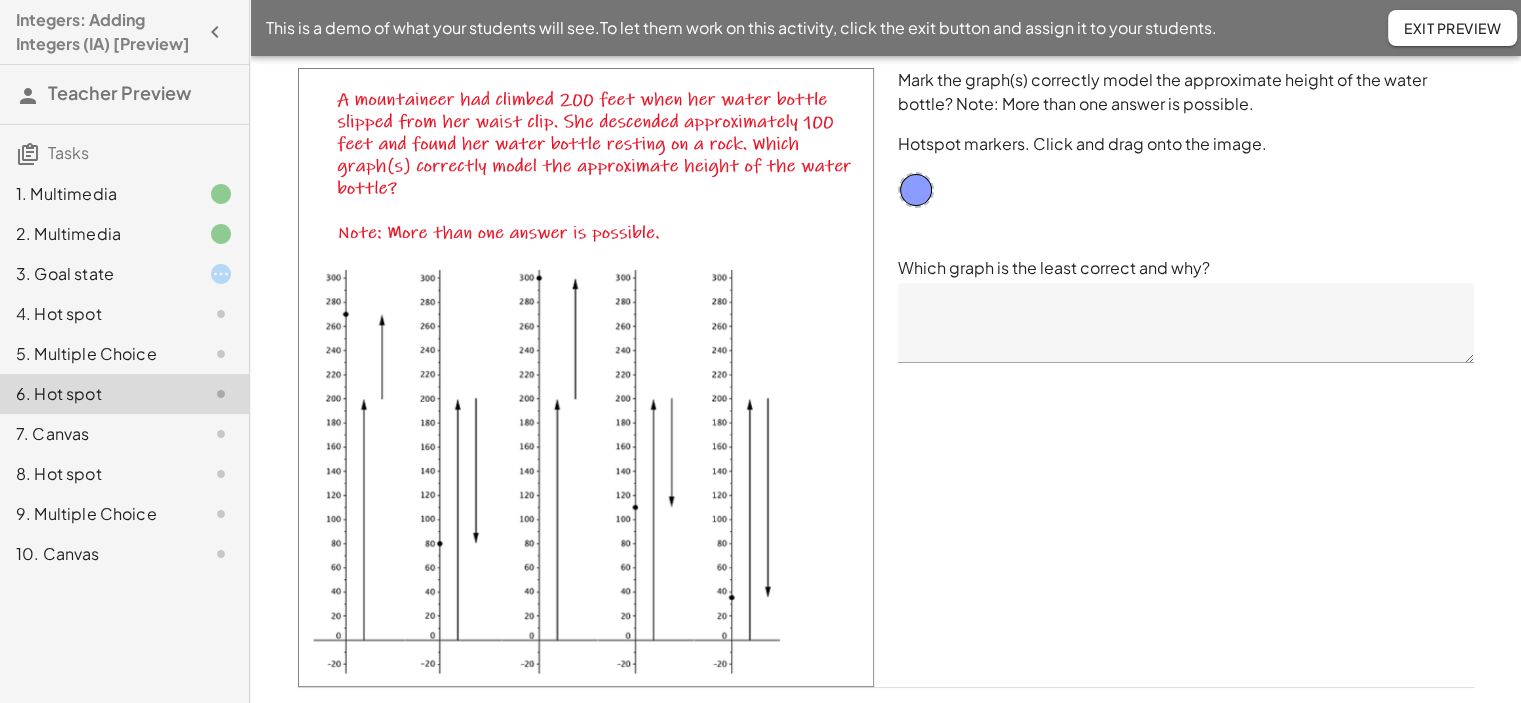 click on "7. Canvas" 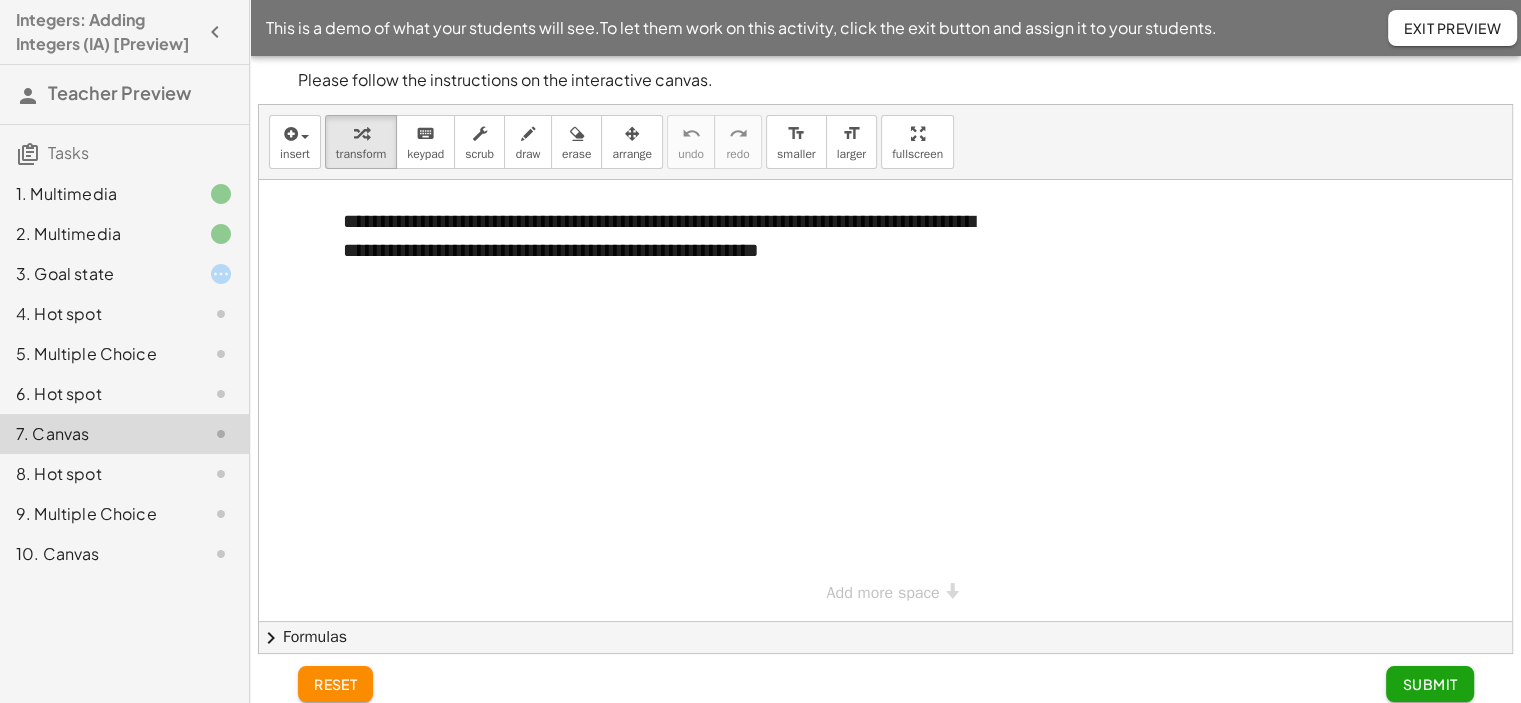 click on "Exit Preview" 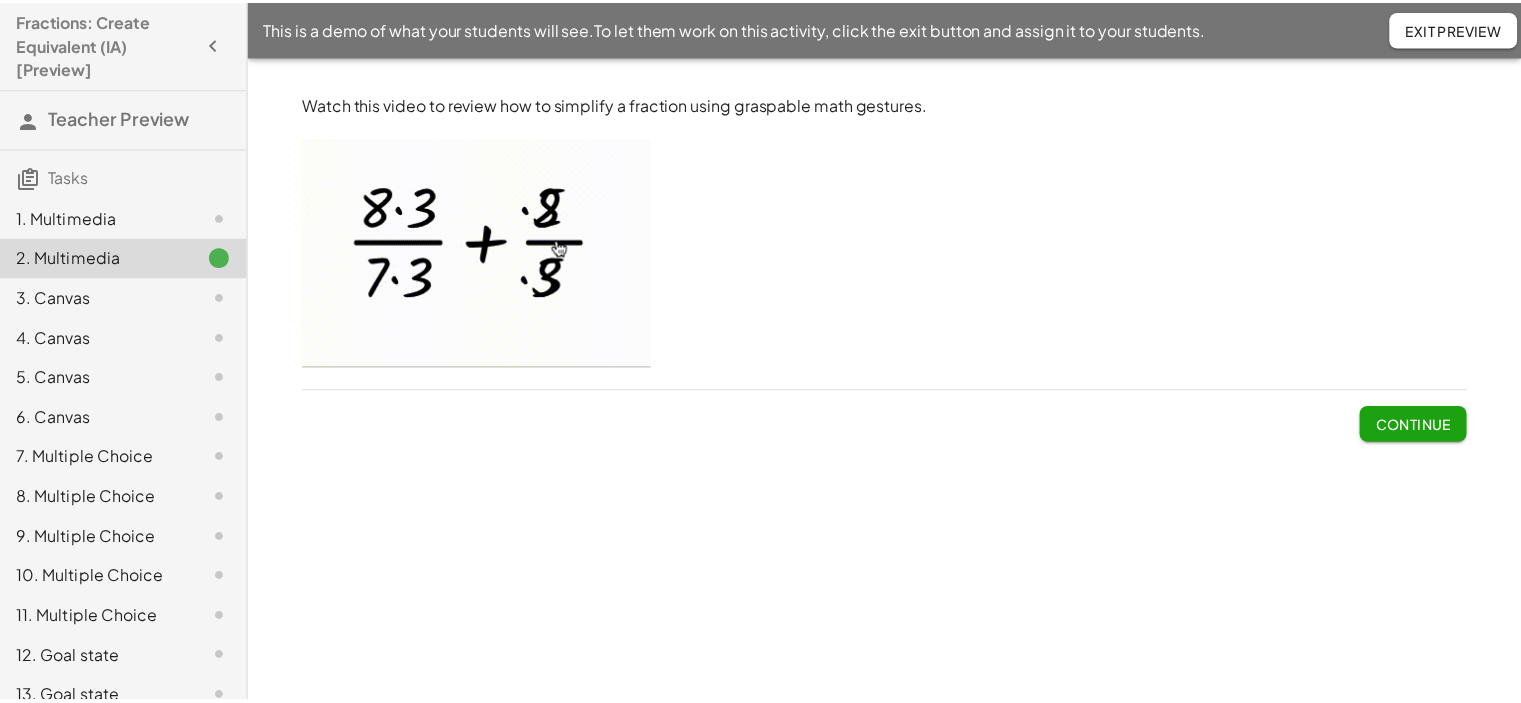 scroll, scrollTop: 0, scrollLeft: 0, axis: both 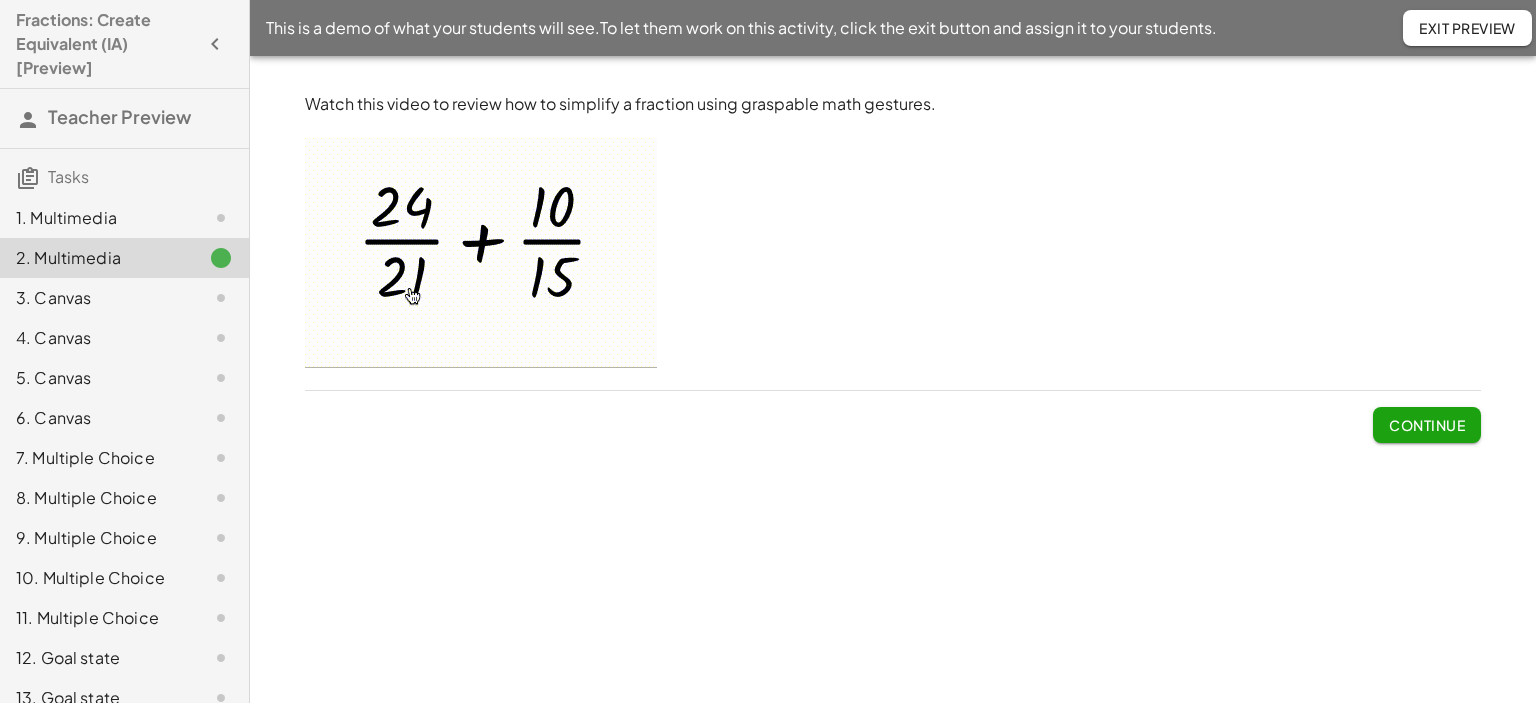 click on "Continue" 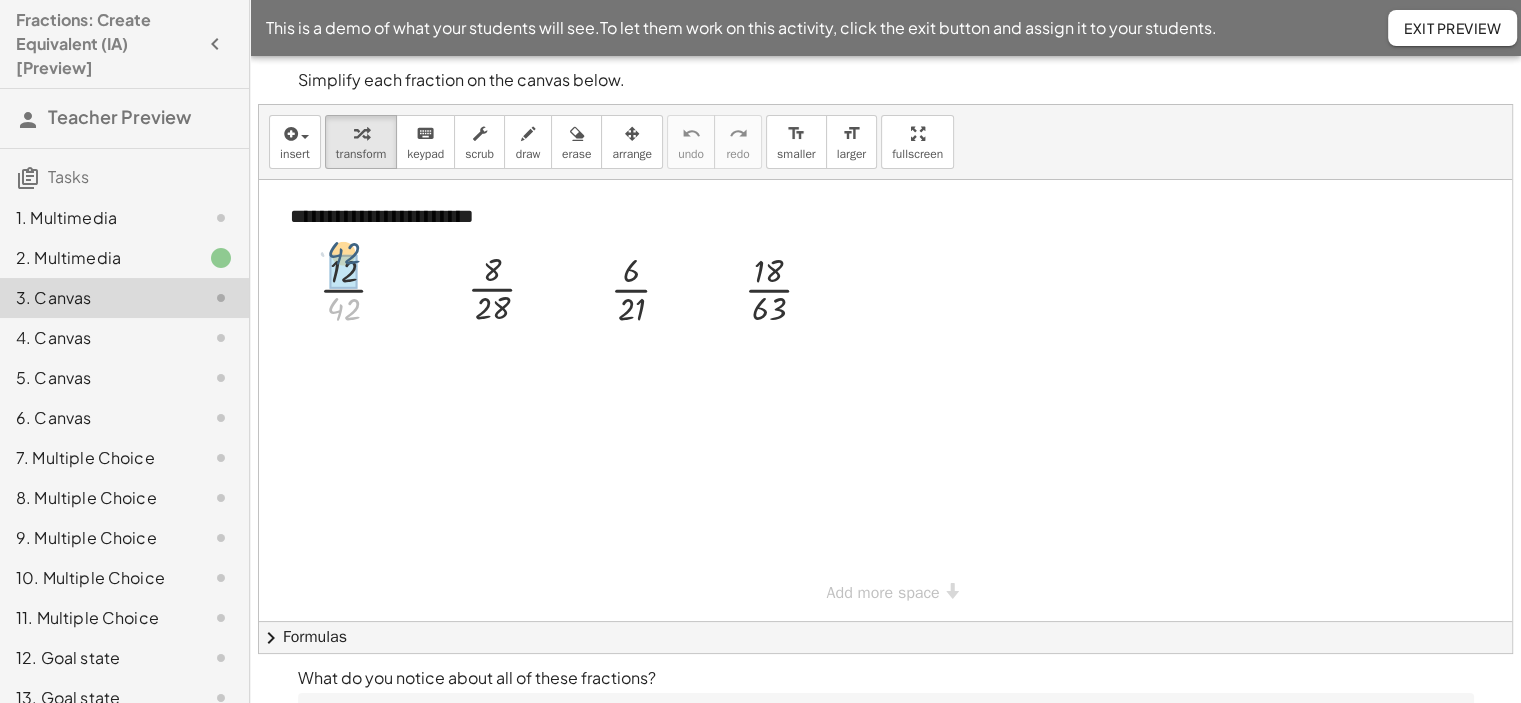 drag, startPoint x: 346, startPoint y: 311, endPoint x: 346, endPoint y: 255, distance: 56 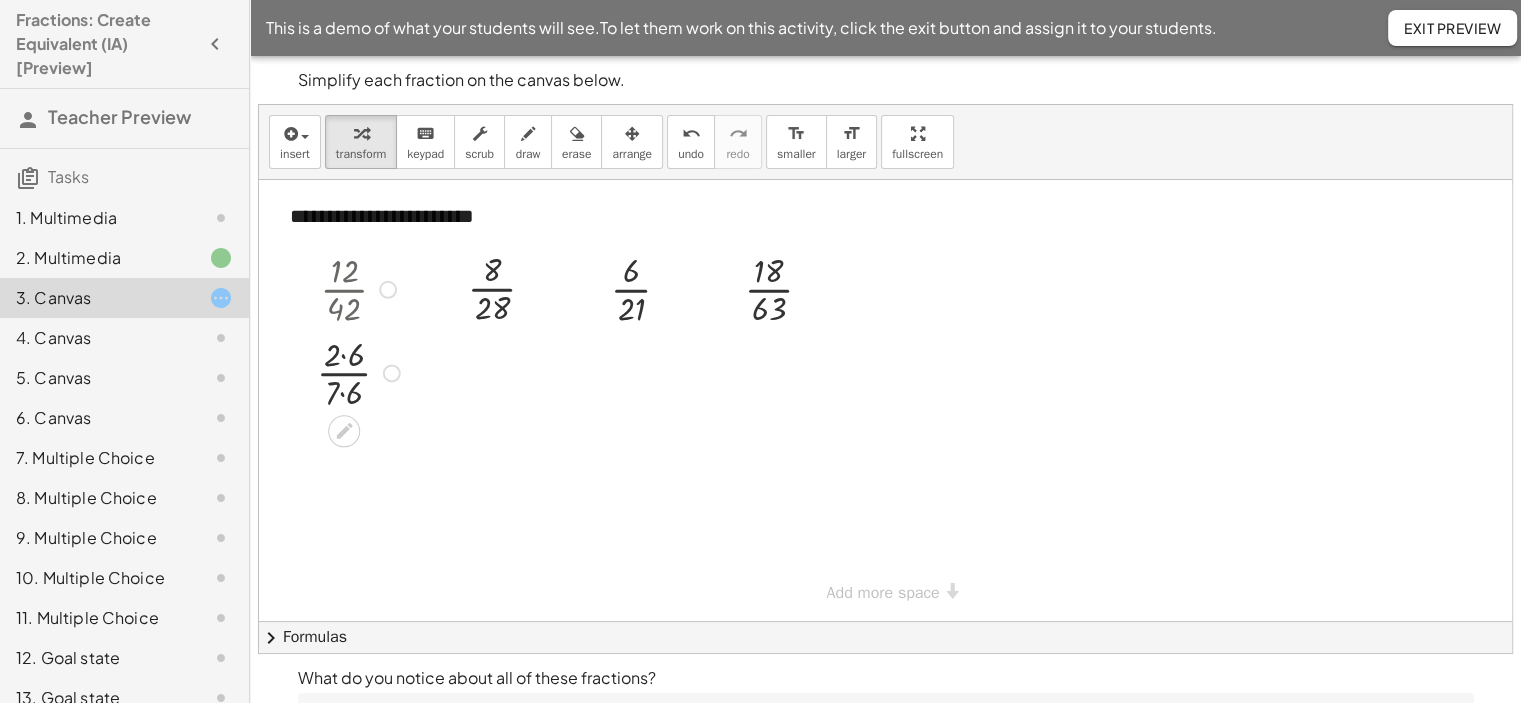 click at bounding box center [361, 372] 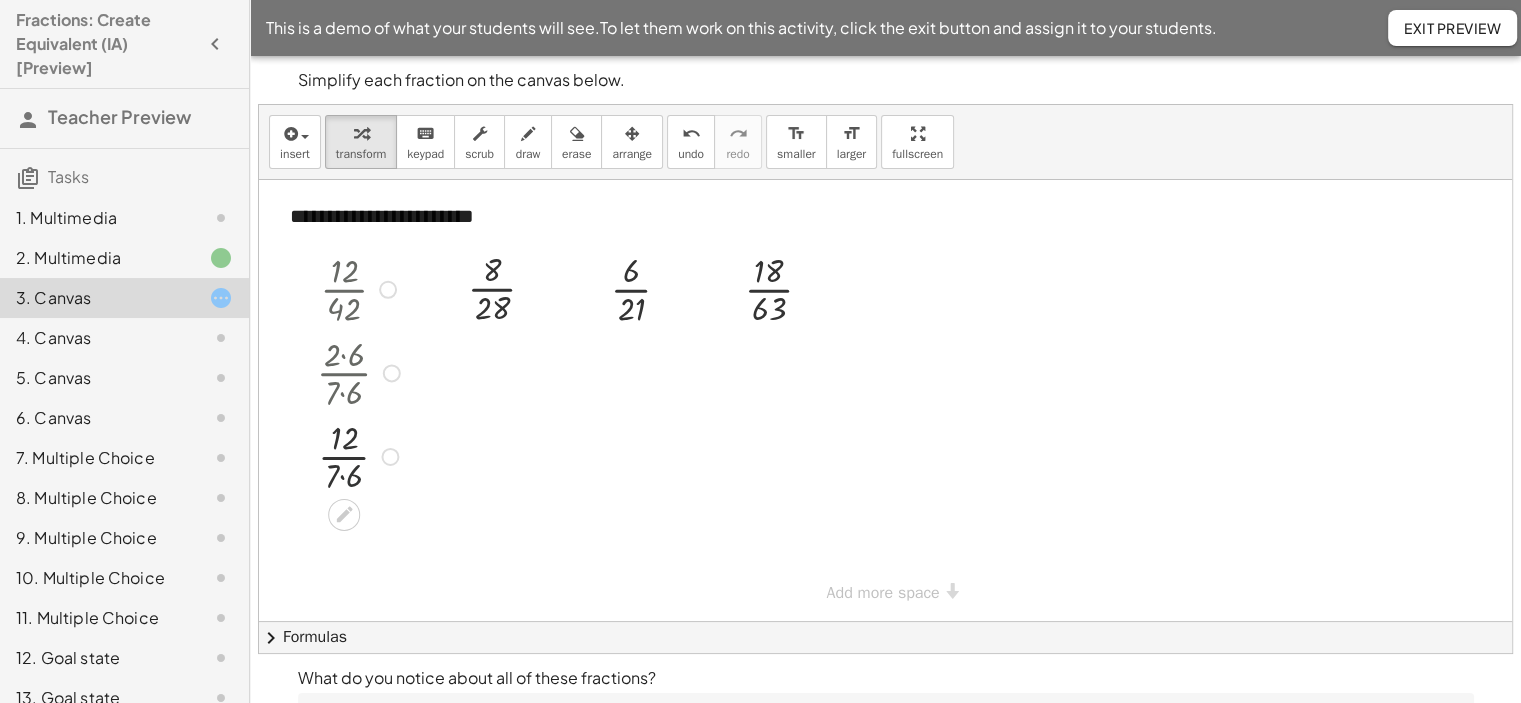 click at bounding box center [361, 455] 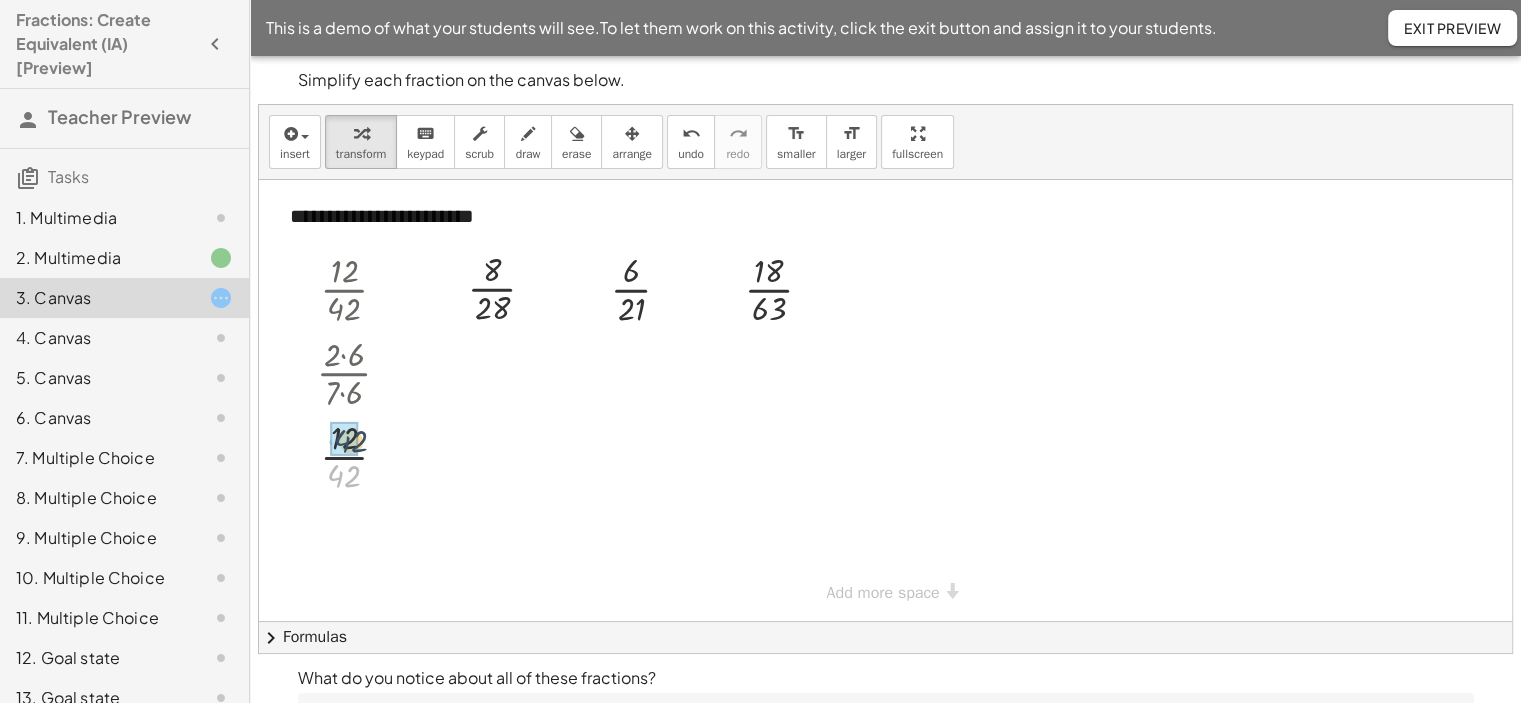 drag, startPoint x: 349, startPoint y: 478, endPoint x: 356, endPoint y: 443, distance: 35.69314 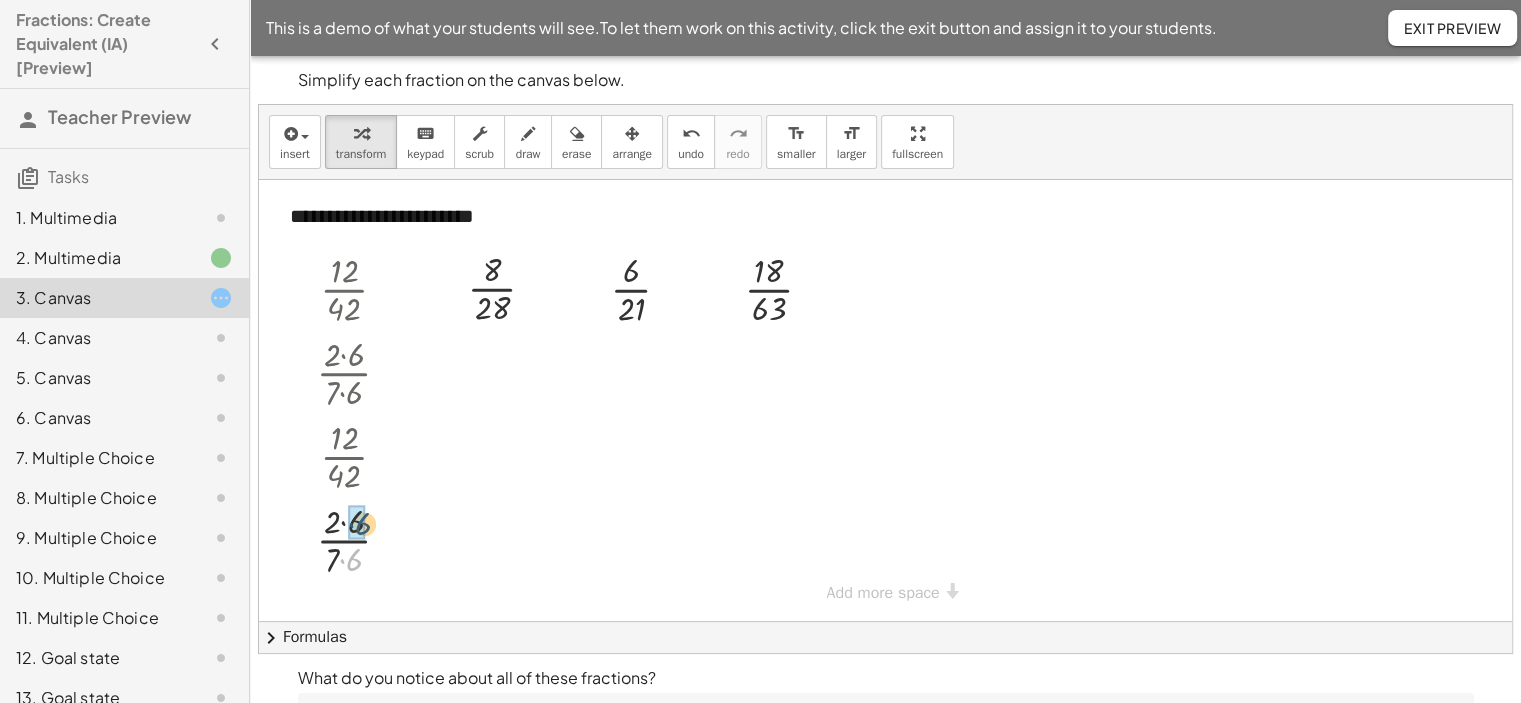 drag, startPoint x: 355, startPoint y: 559, endPoint x: 364, endPoint y: 523, distance: 37.107952 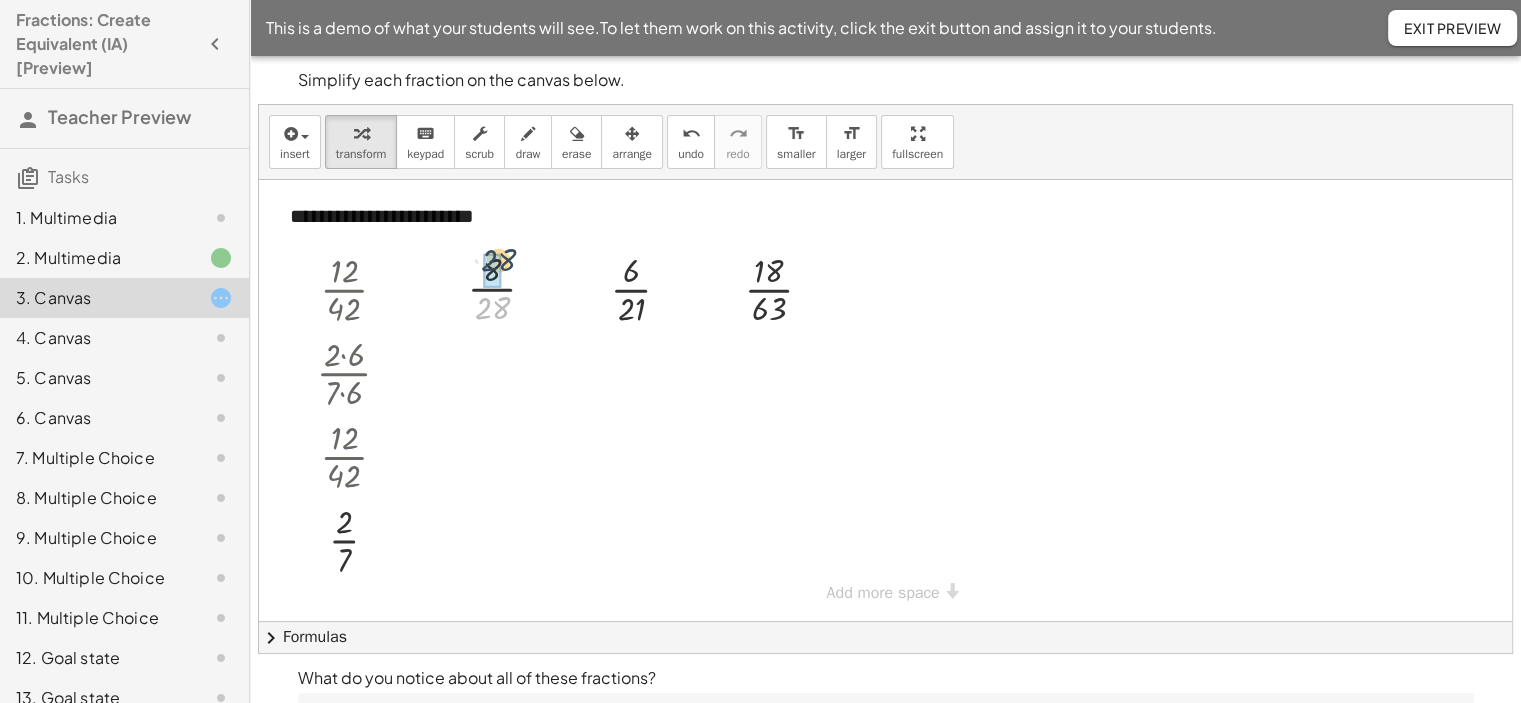 drag, startPoint x: 502, startPoint y: 309, endPoint x: 508, endPoint y: 261, distance: 48.373547 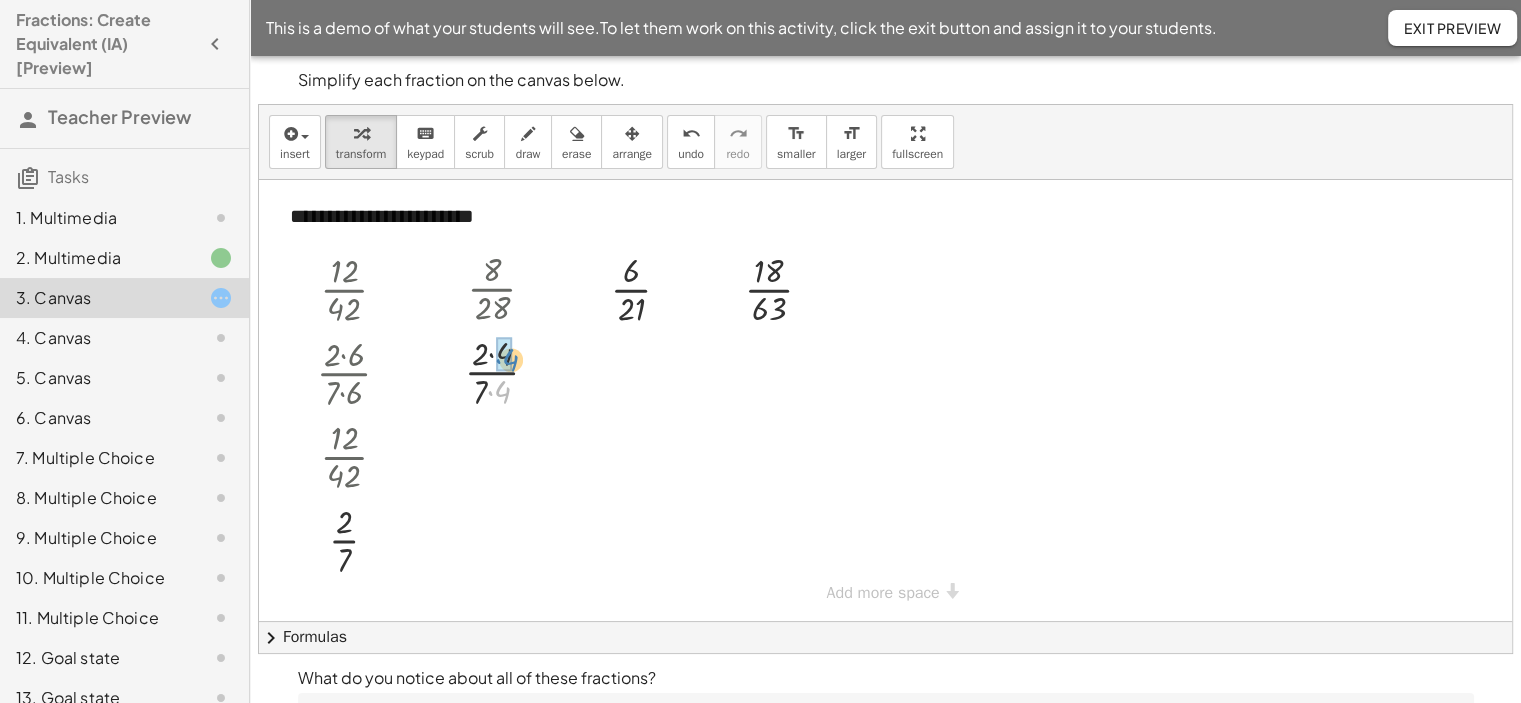 drag, startPoint x: 502, startPoint y: 391, endPoint x: 510, endPoint y: 359, distance: 32.984844 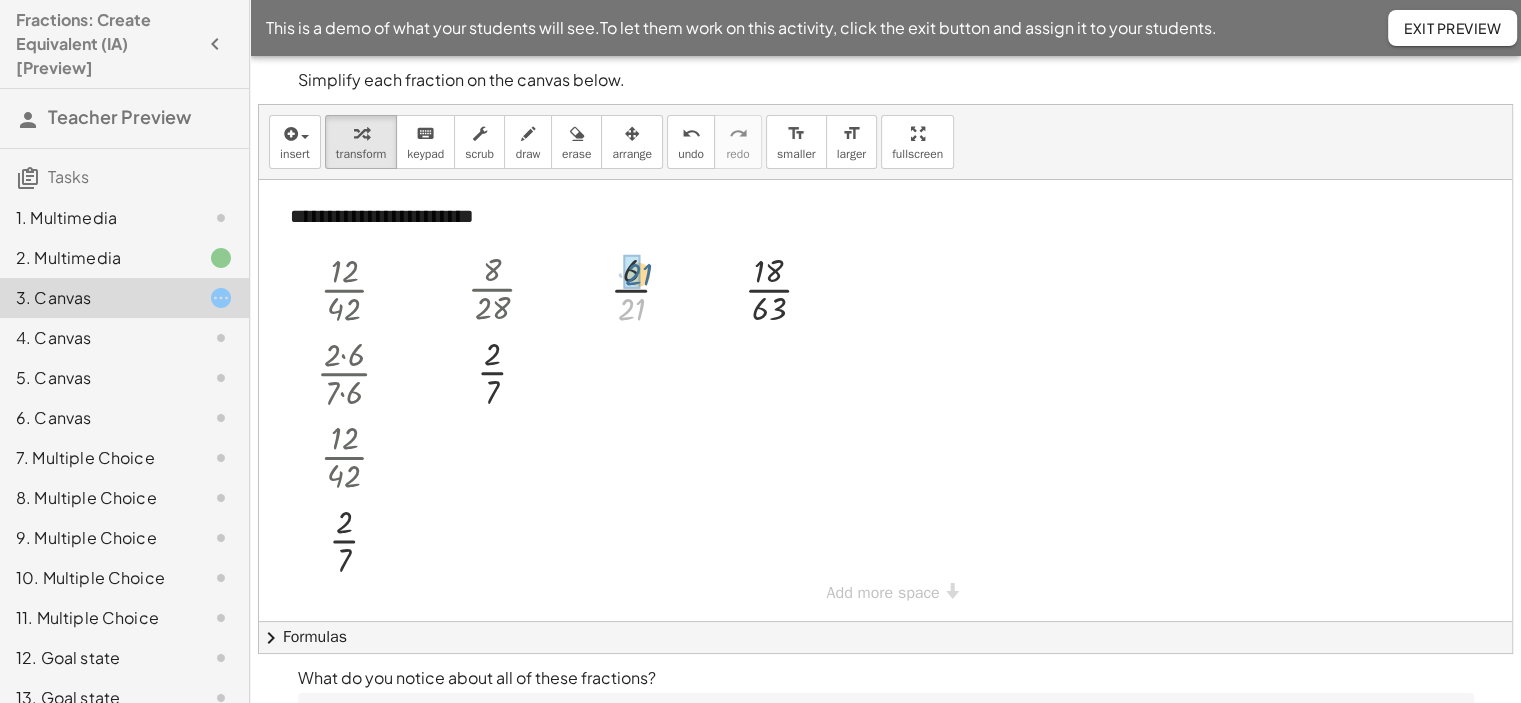 drag, startPoint x: 632, startPoint y: 308, endPoint x: 639, endPoint y: 272, distance: 36.67424 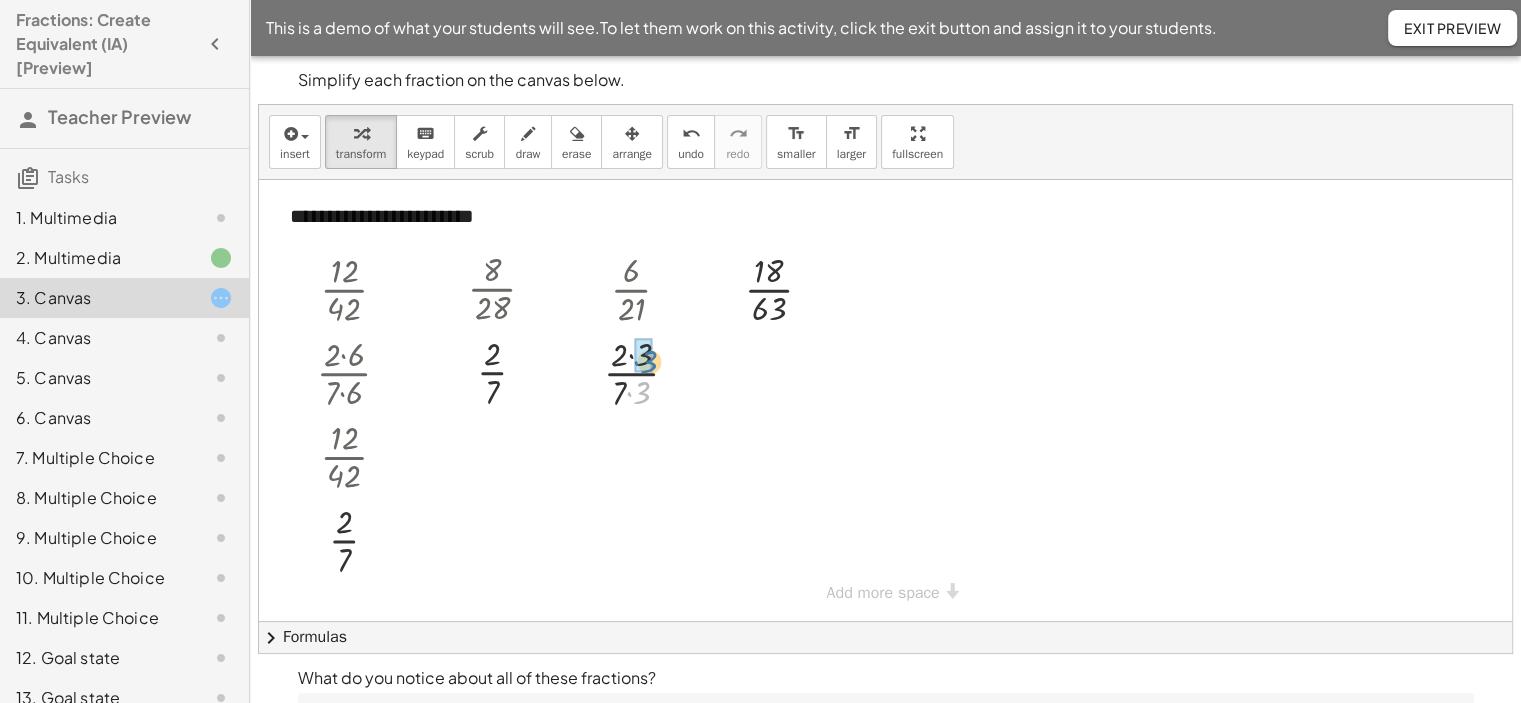 drag, startPoint x: 644, startPoint y: 387, endPoint x: 649, endPoint y: 363, distance: 24.5153 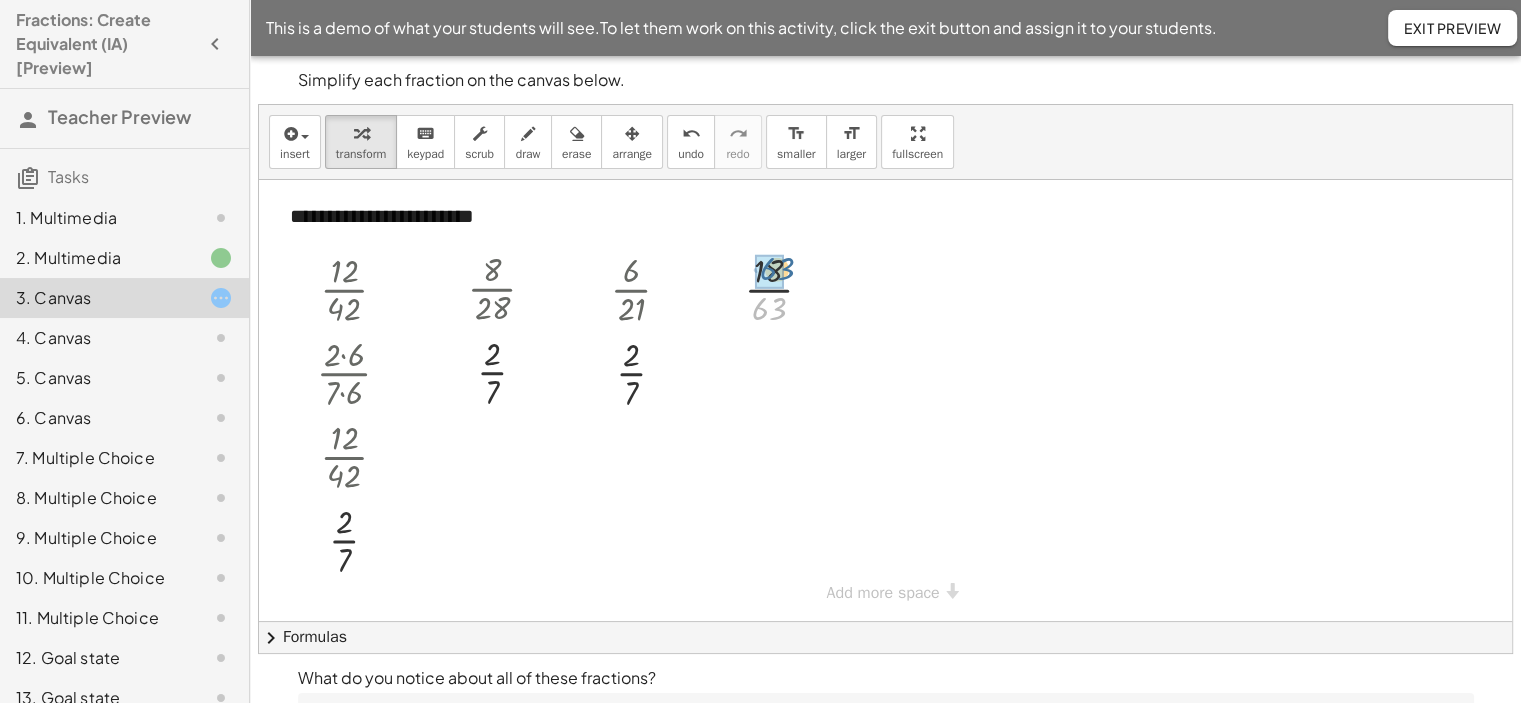 drag, startPoint x: 773, startPoint y: 307, endPoint x: 781, endPoint y: 267, distance: 40.792156 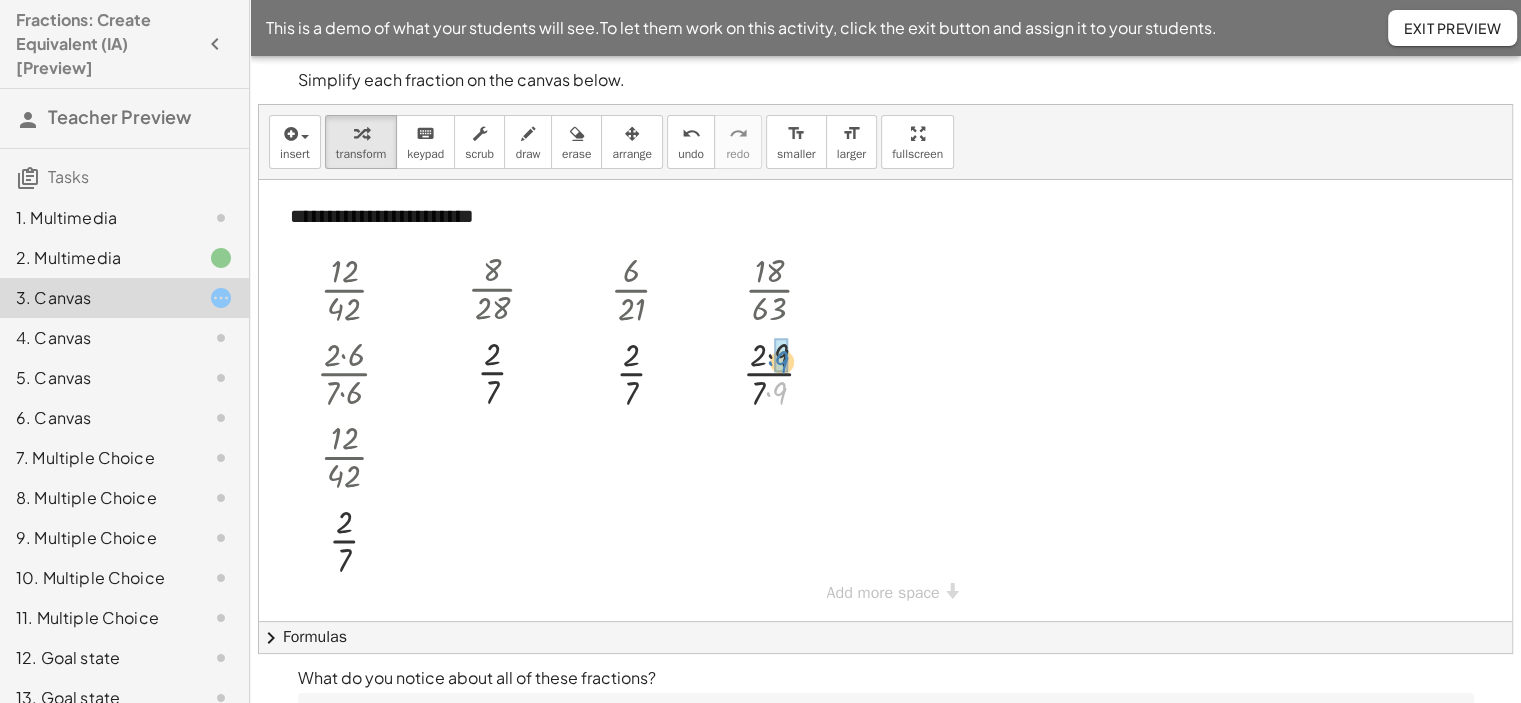 drag, startPoint x: 782, startPoint y: 383, endPoint x: 784, endPoint y: 352, distance: 31.06445 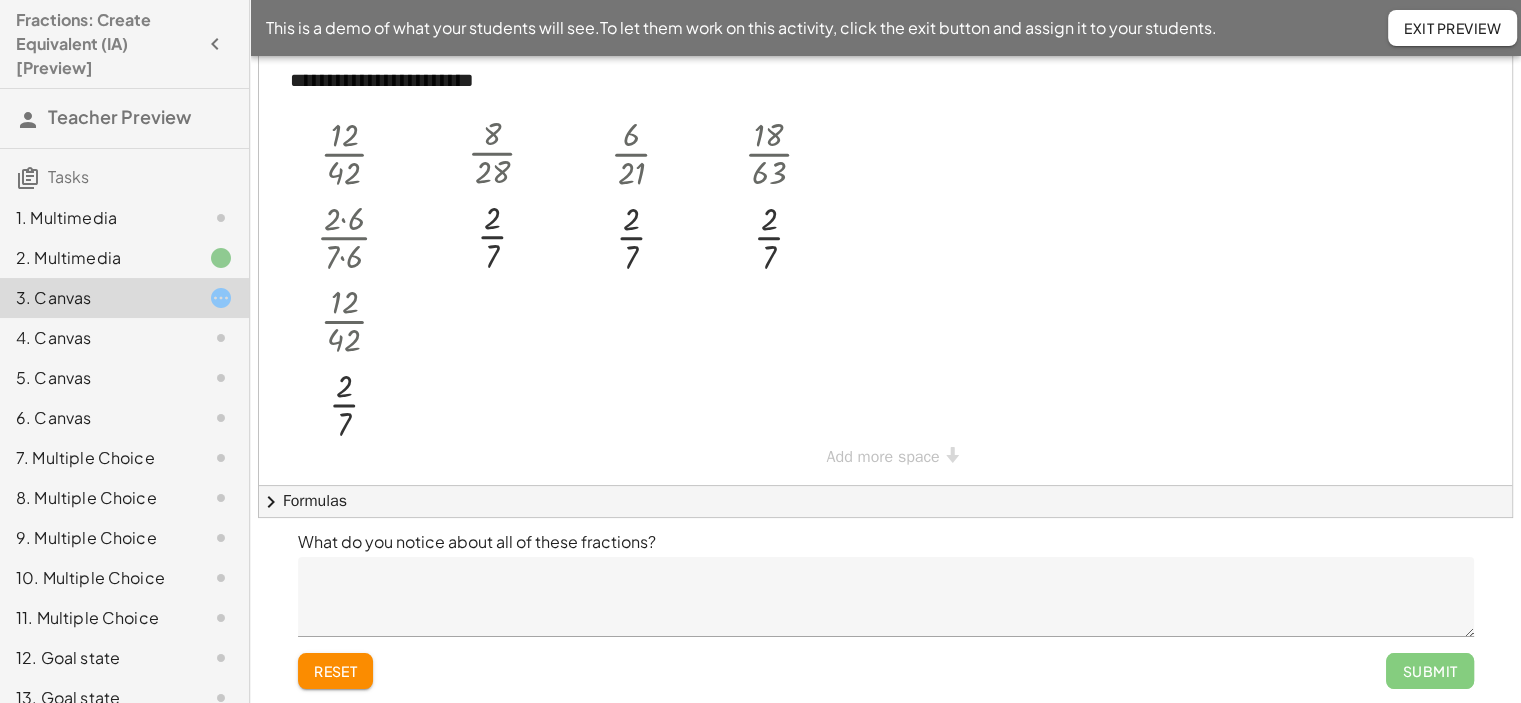 scroll, scrollTop: 137, scrollLeft: 0, axis: vertical 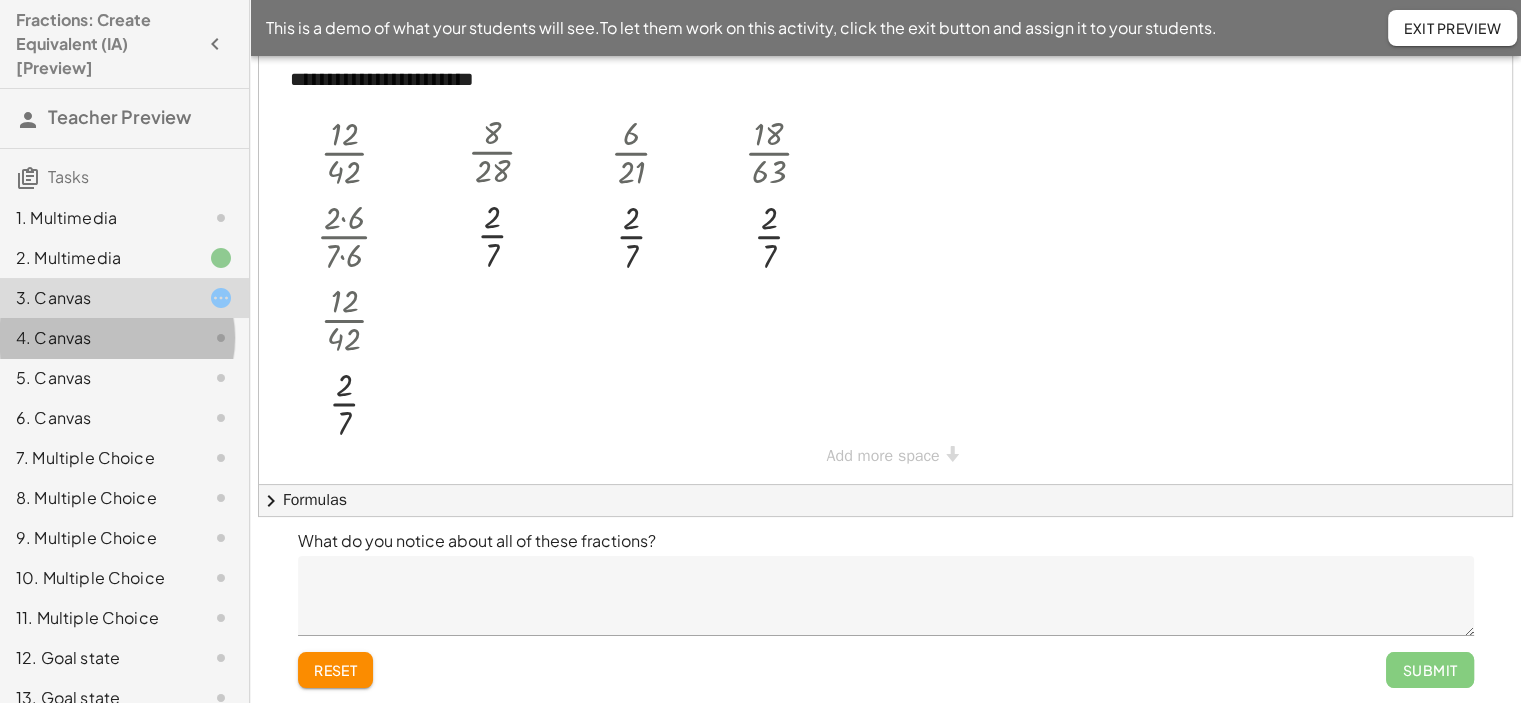 click on "4. Canvas" 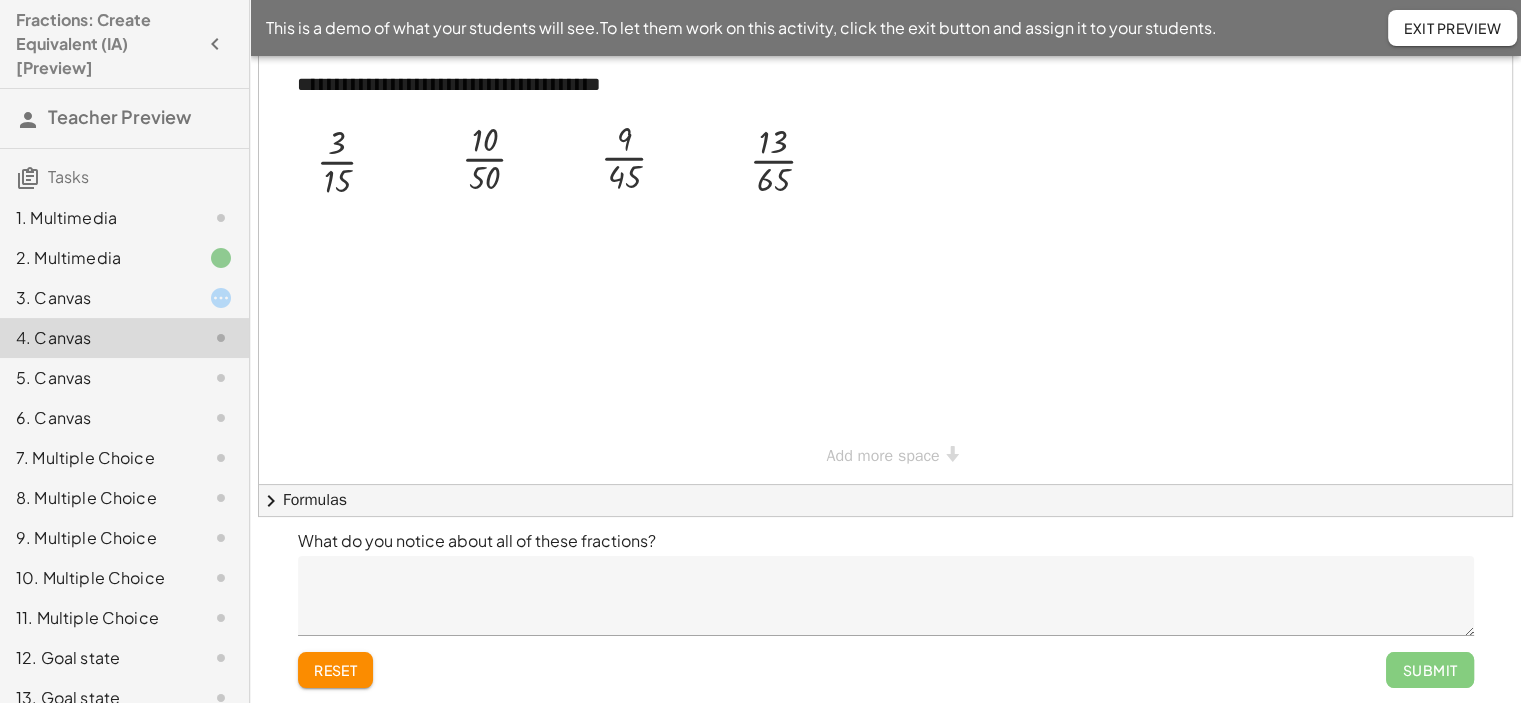 click on "5. Canvas" 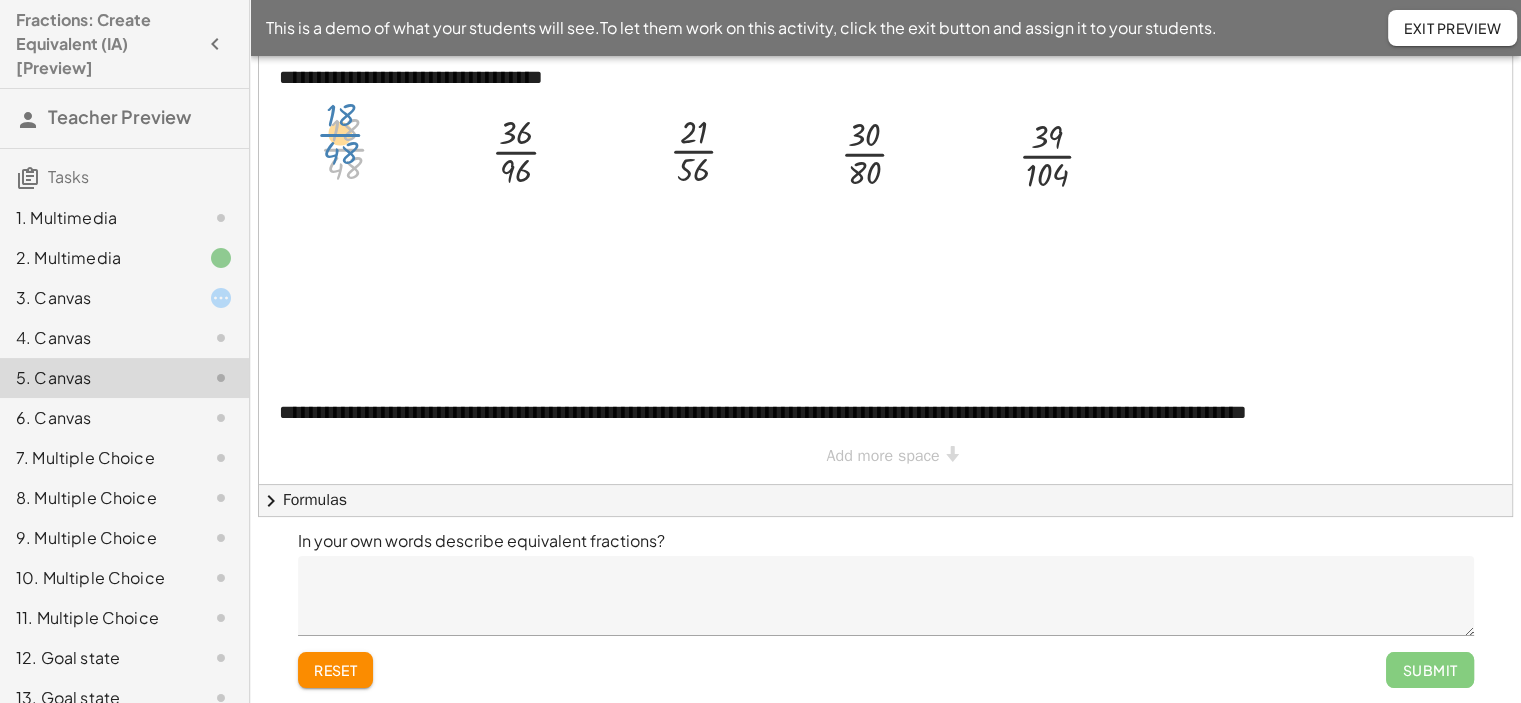 click at bounding box center (362, 147) 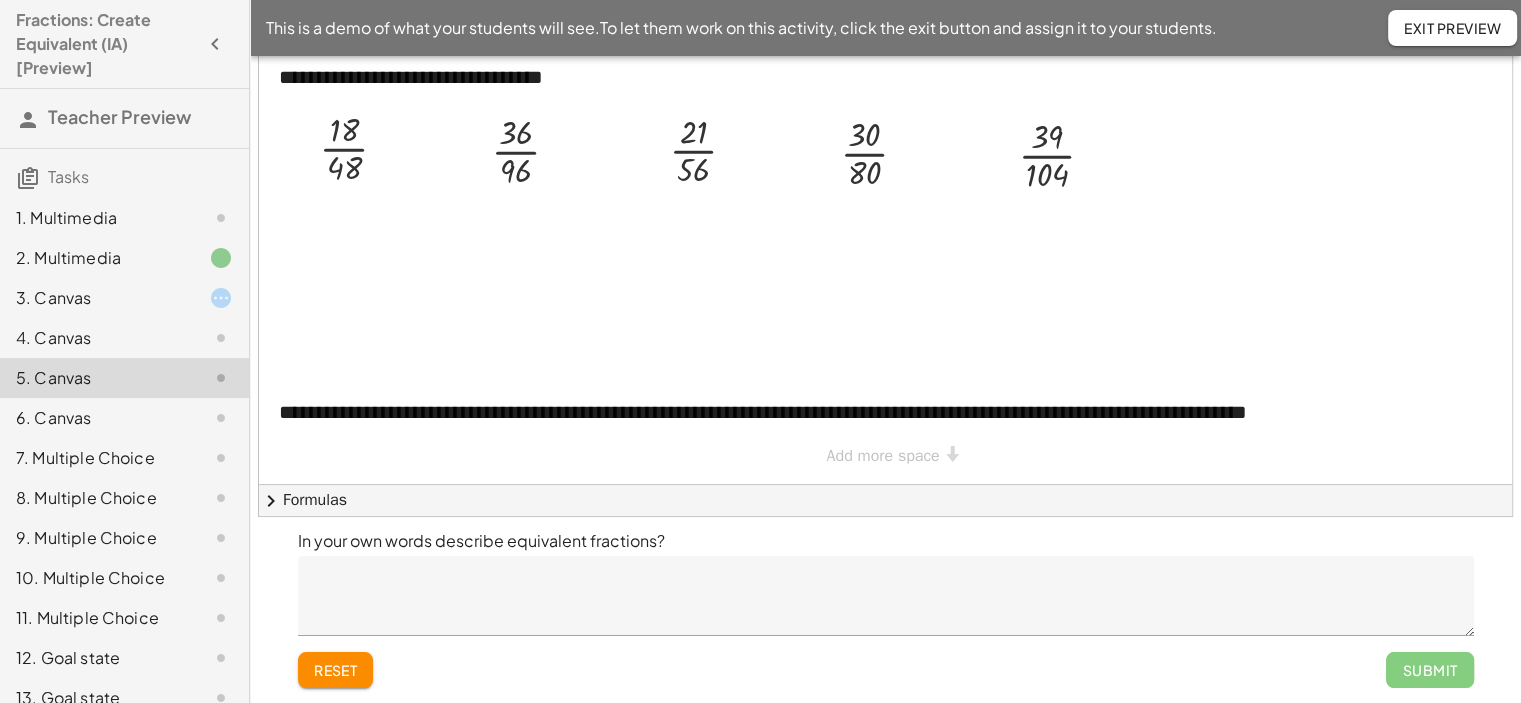 click on "Exit Preview" 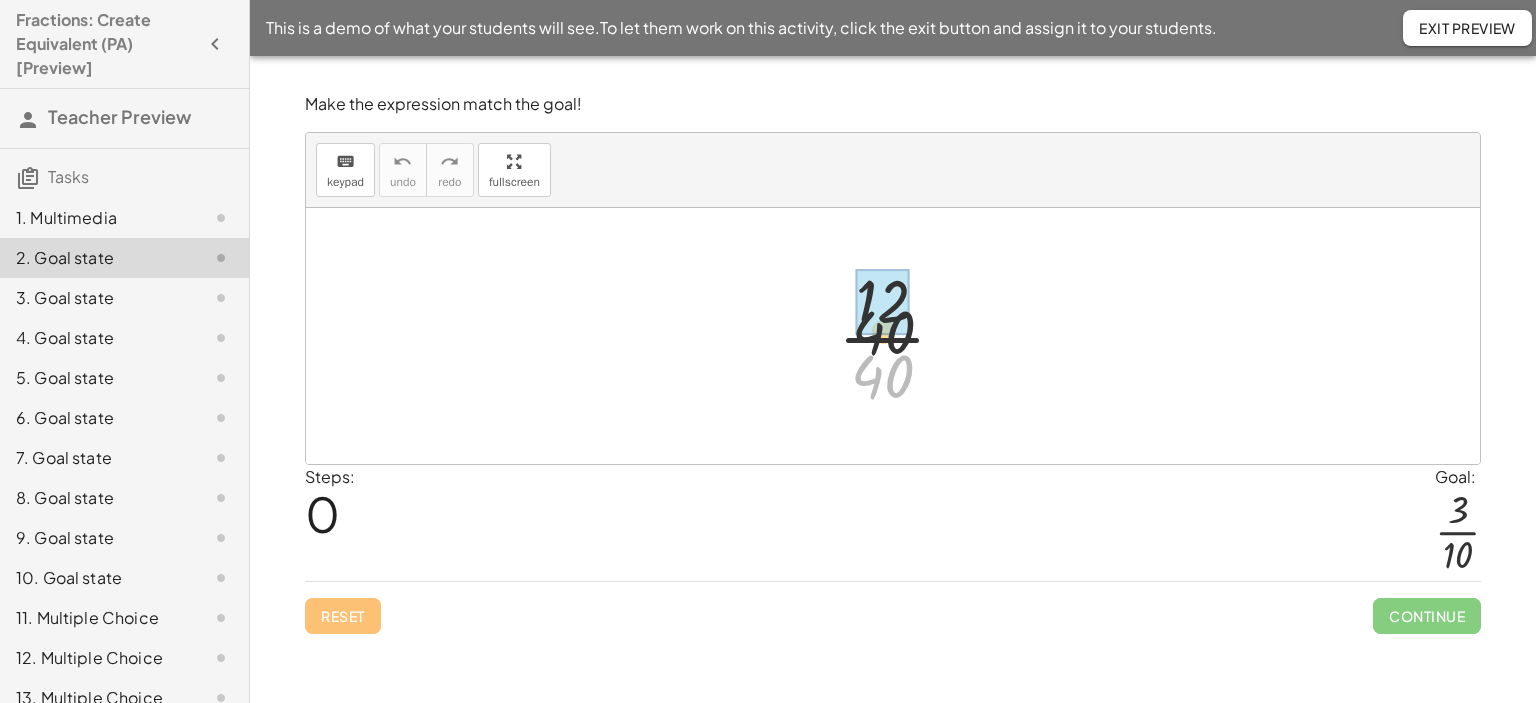 scroll, scrollTop: 0, scrollLeft: 0, axis: both 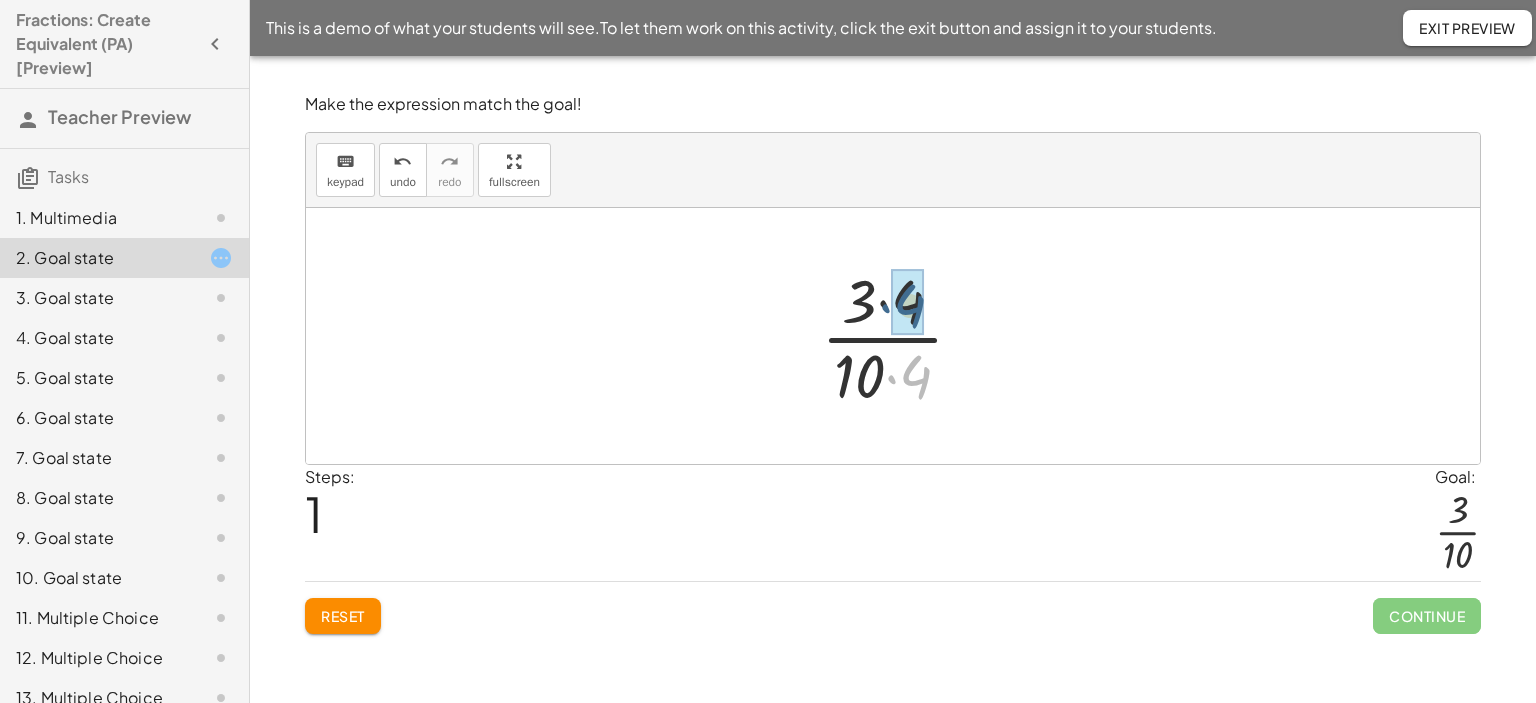 drag, startPoint x: 910, startPoint y: 370, endPoint x: 904, endPoint y: 299, distance: 71.25307 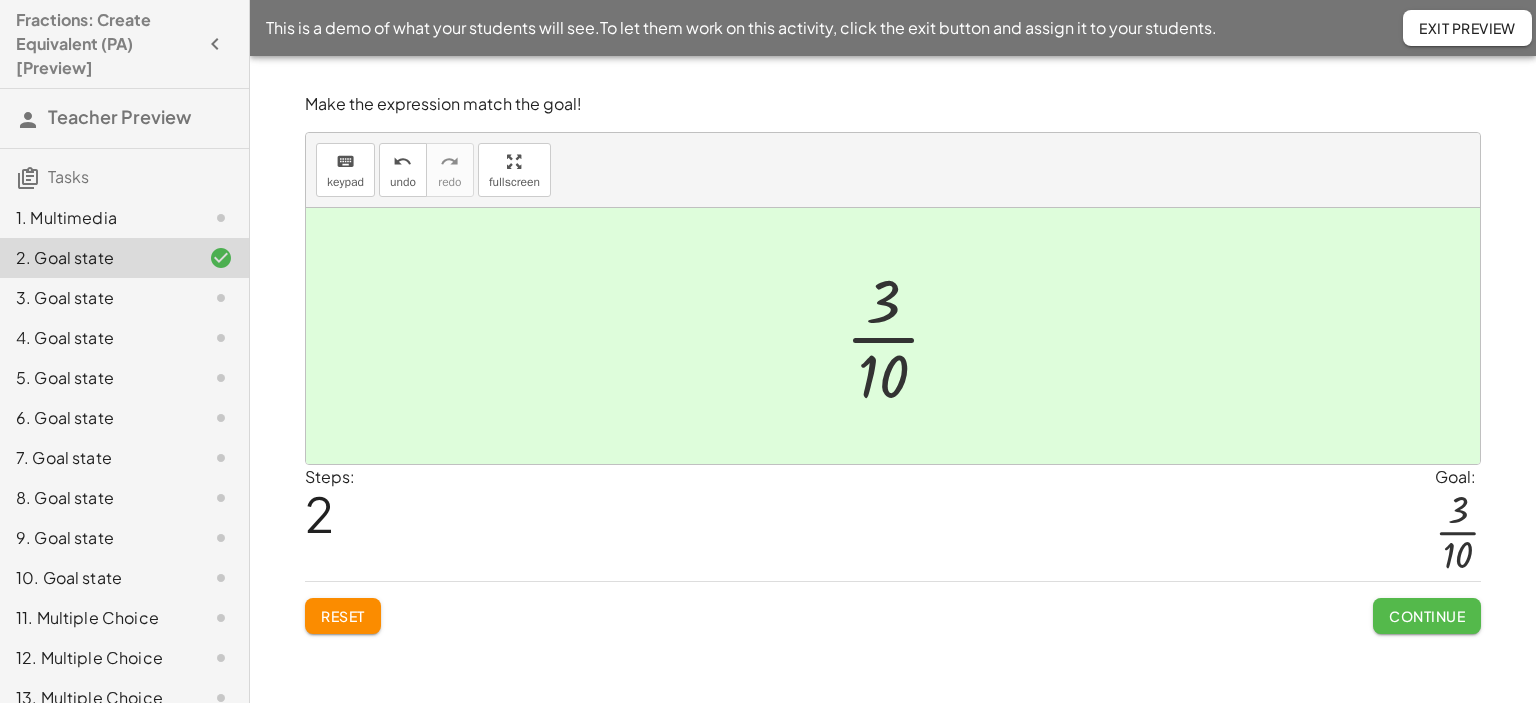 click on "Continue" 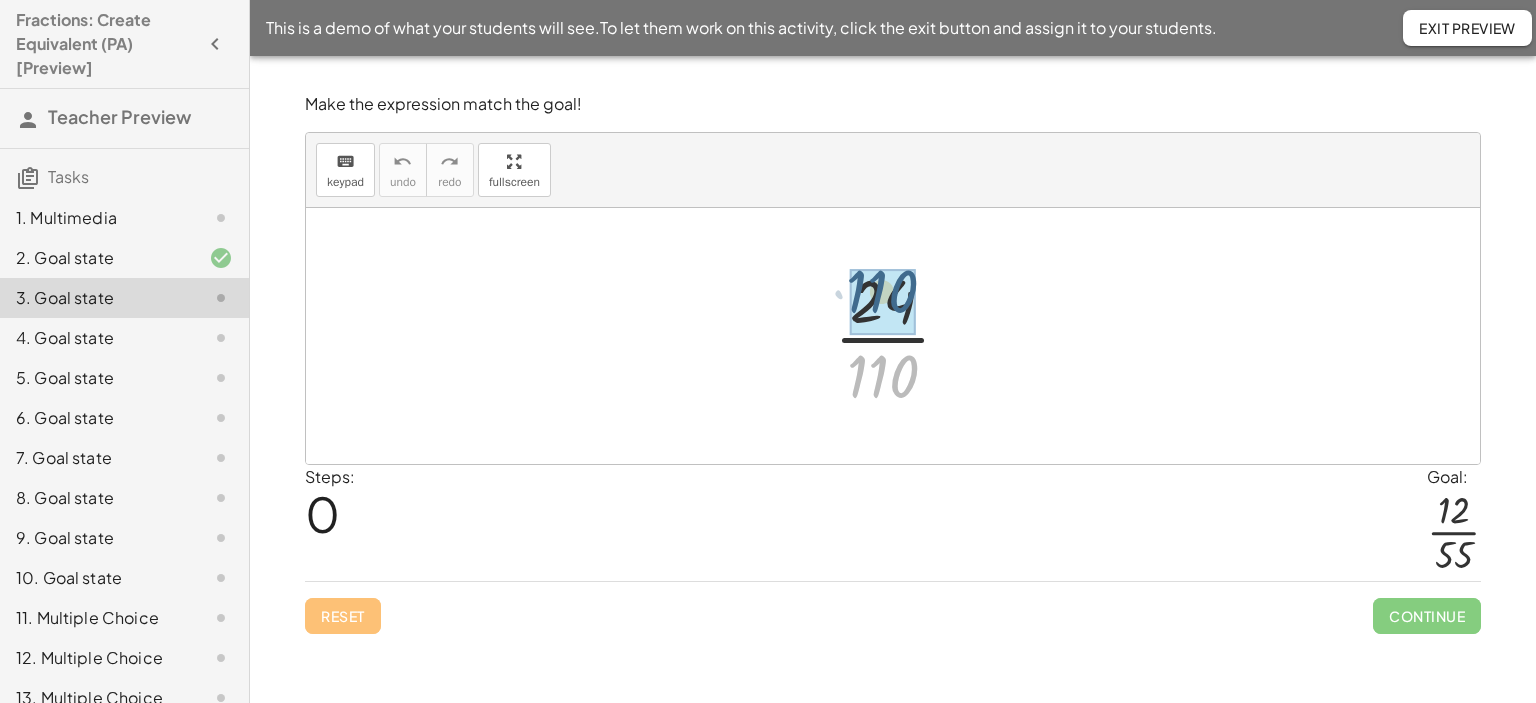 drag, startPoint x: 884, startPoint y: 379, endPoint x: 883, endPoint y: 294, distance: 85.00588 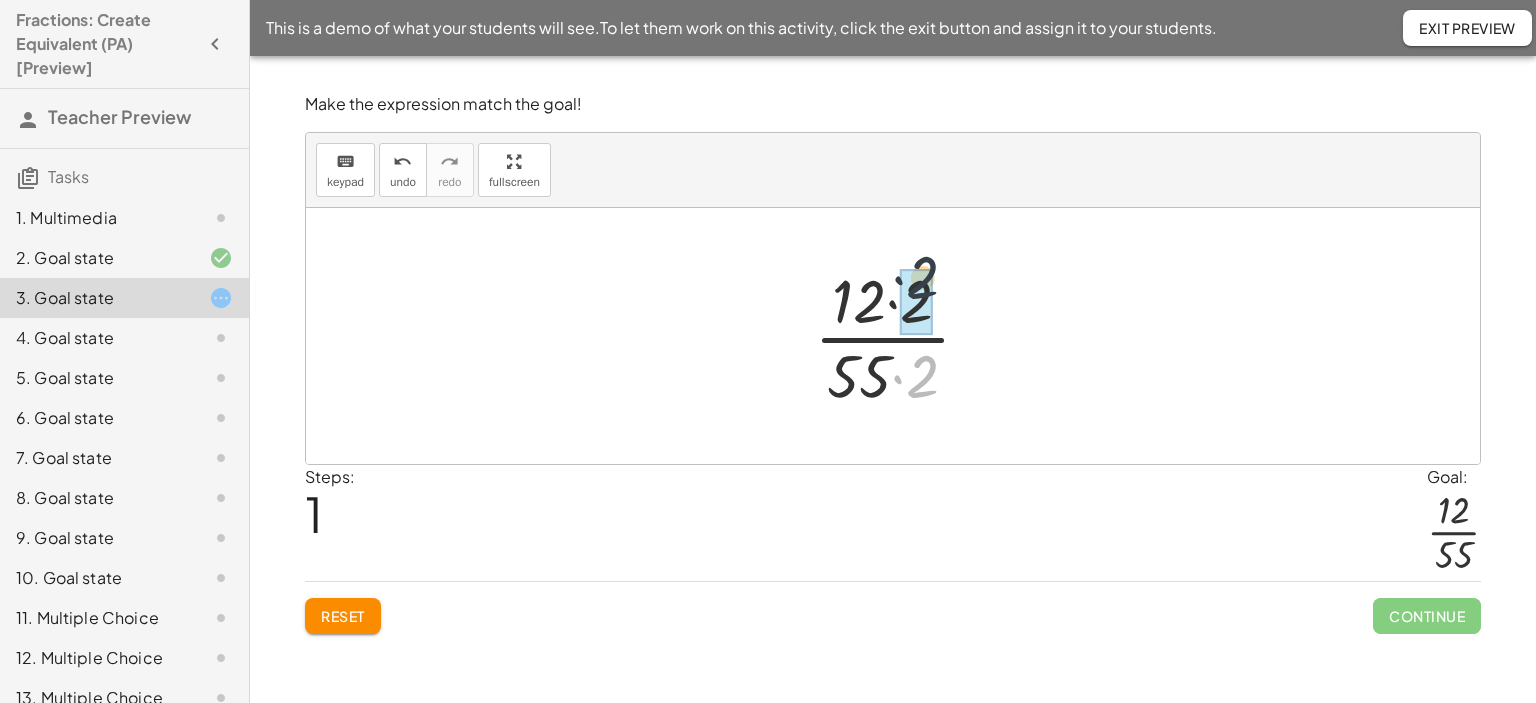 drag, startPoint x: 920, startPoint y: 391, endPoint x: 920, endPoint y: 289, distance: 102 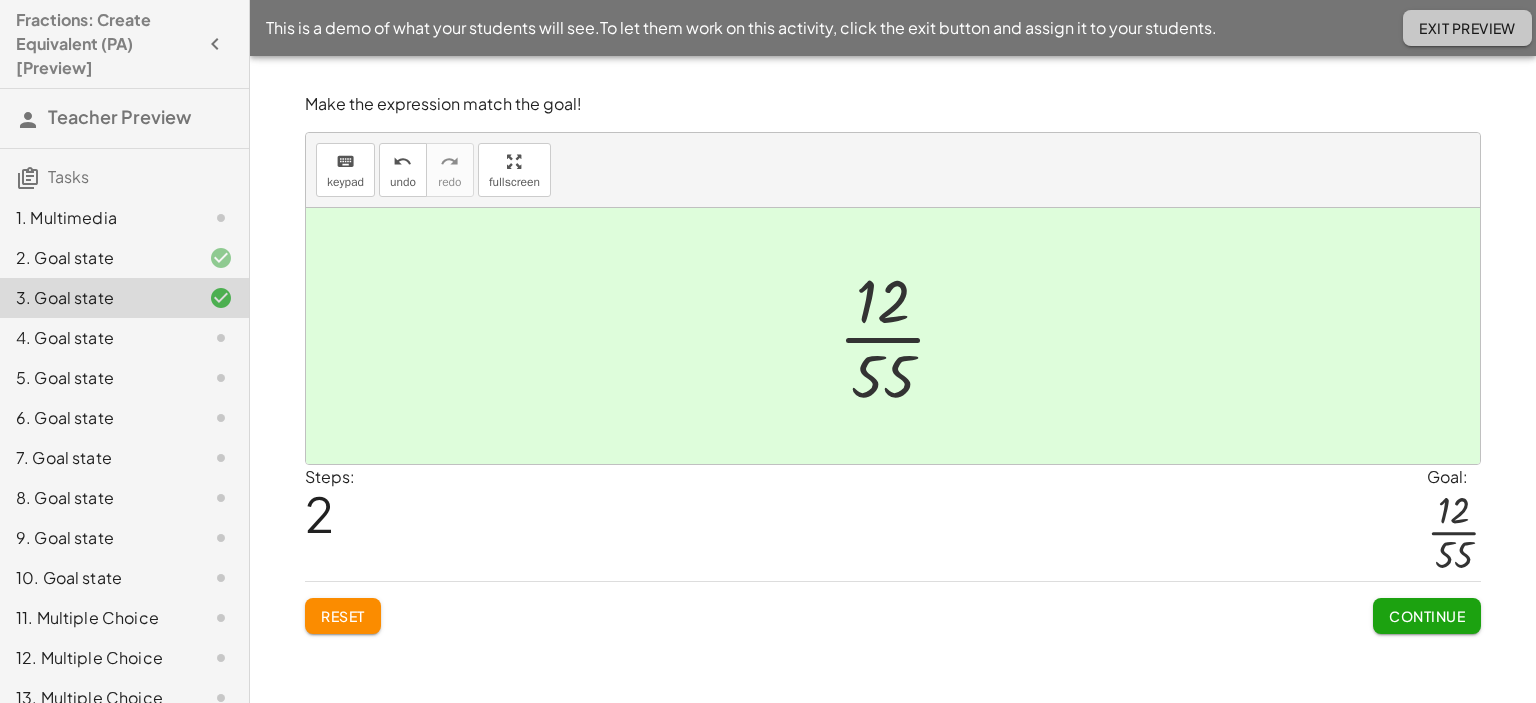 click on "Exit Preview" 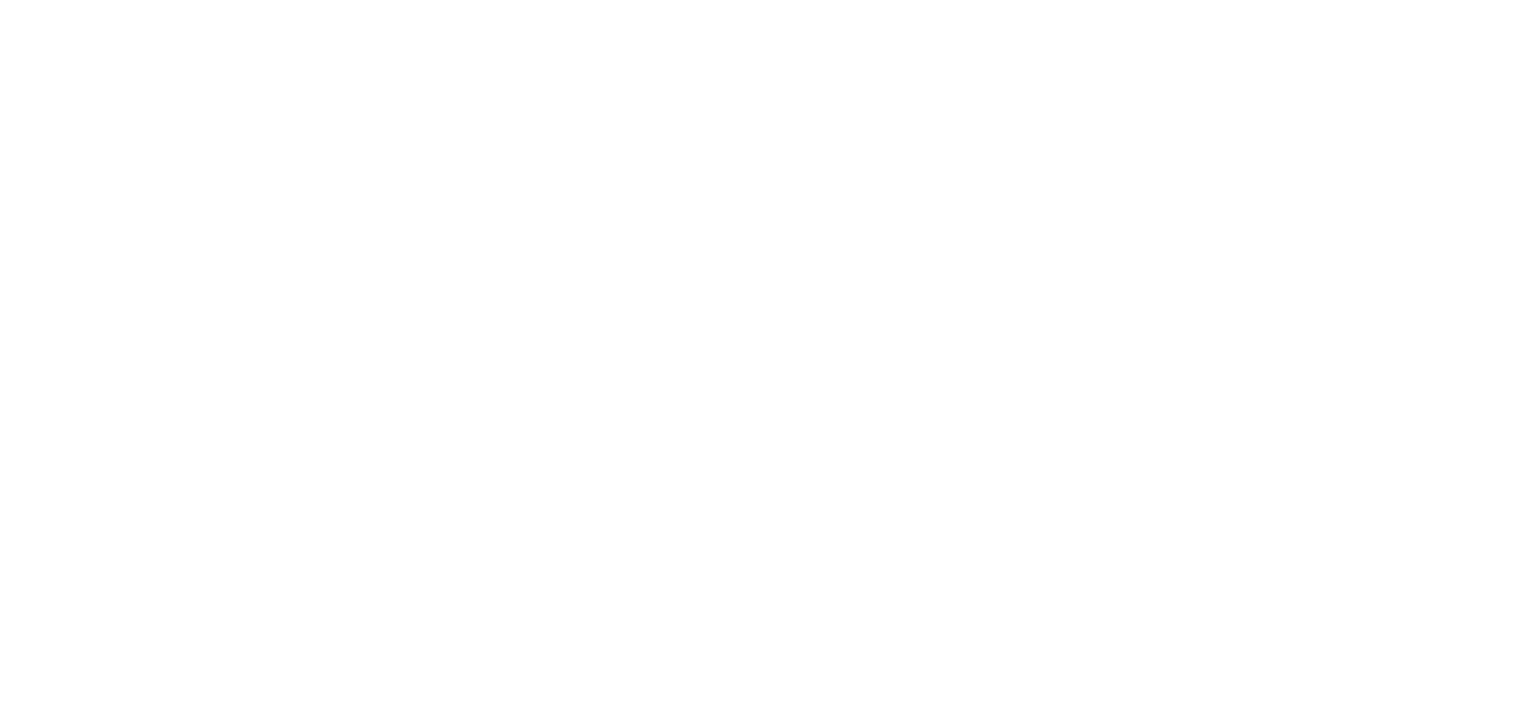 scroll, scrollTop: 0, scrollLeft: 0, axis: both 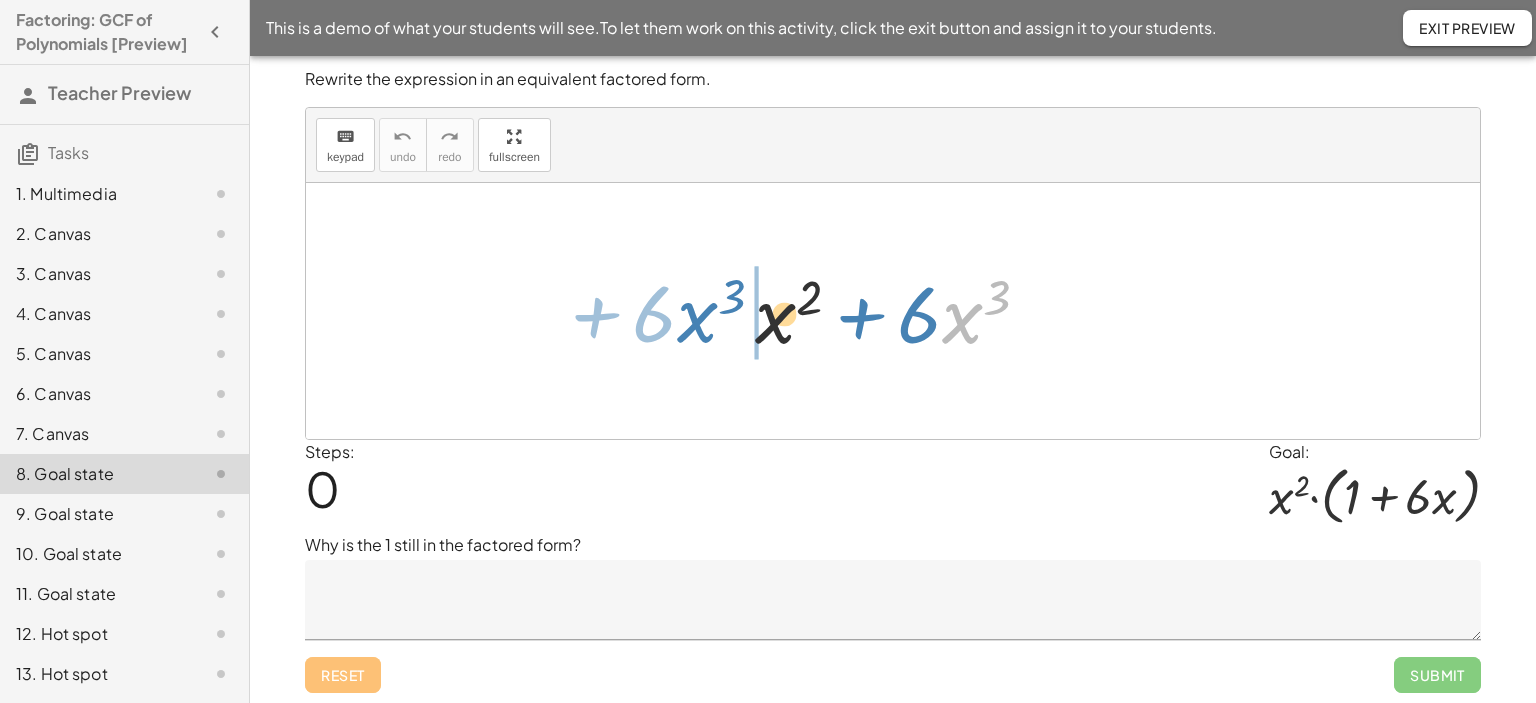 click on "· x 3 + · 6 + x 2 + · 6 · x 3" at bounding box center (893, 311) 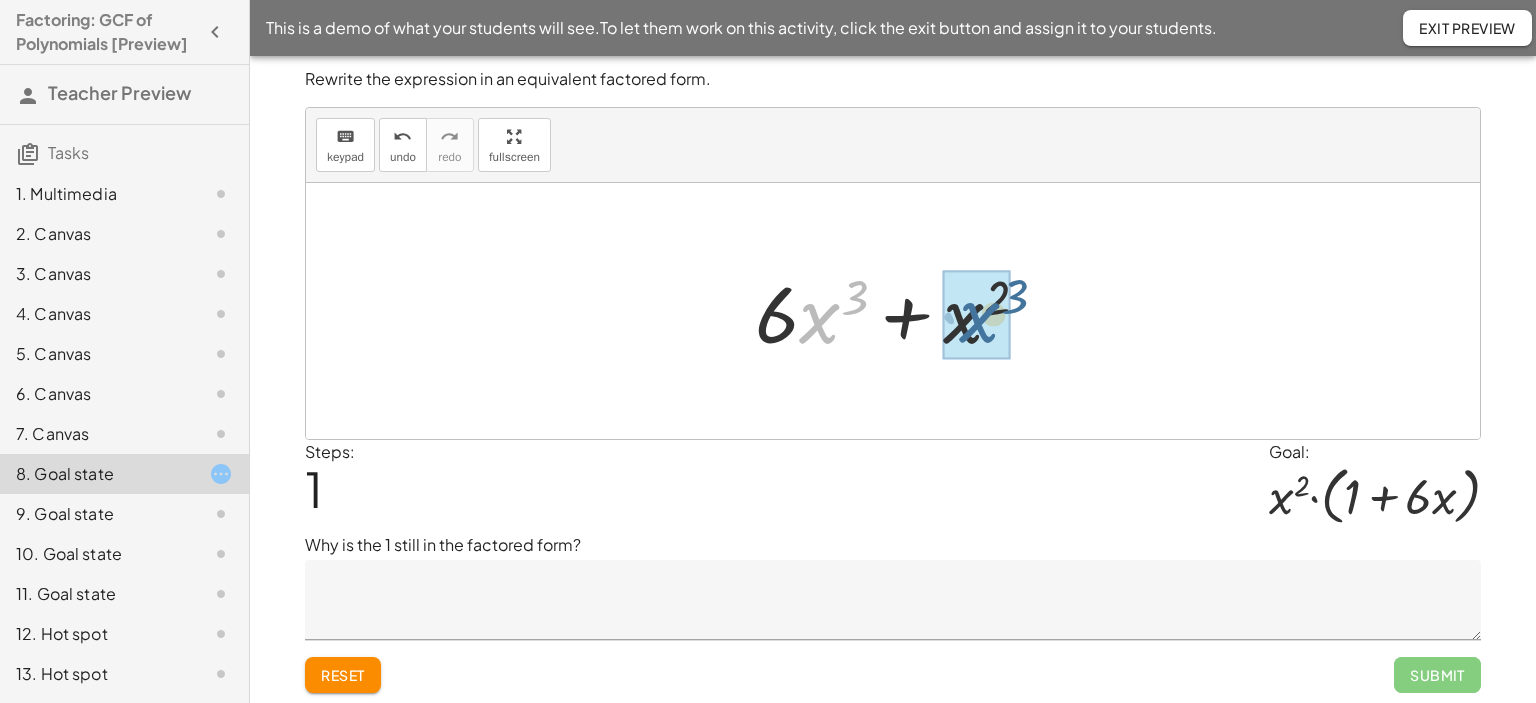 drag, startPoint x: 808, startPoint y: 336, endPoint x: 932, endPoint y: 335, distance: 124.004036 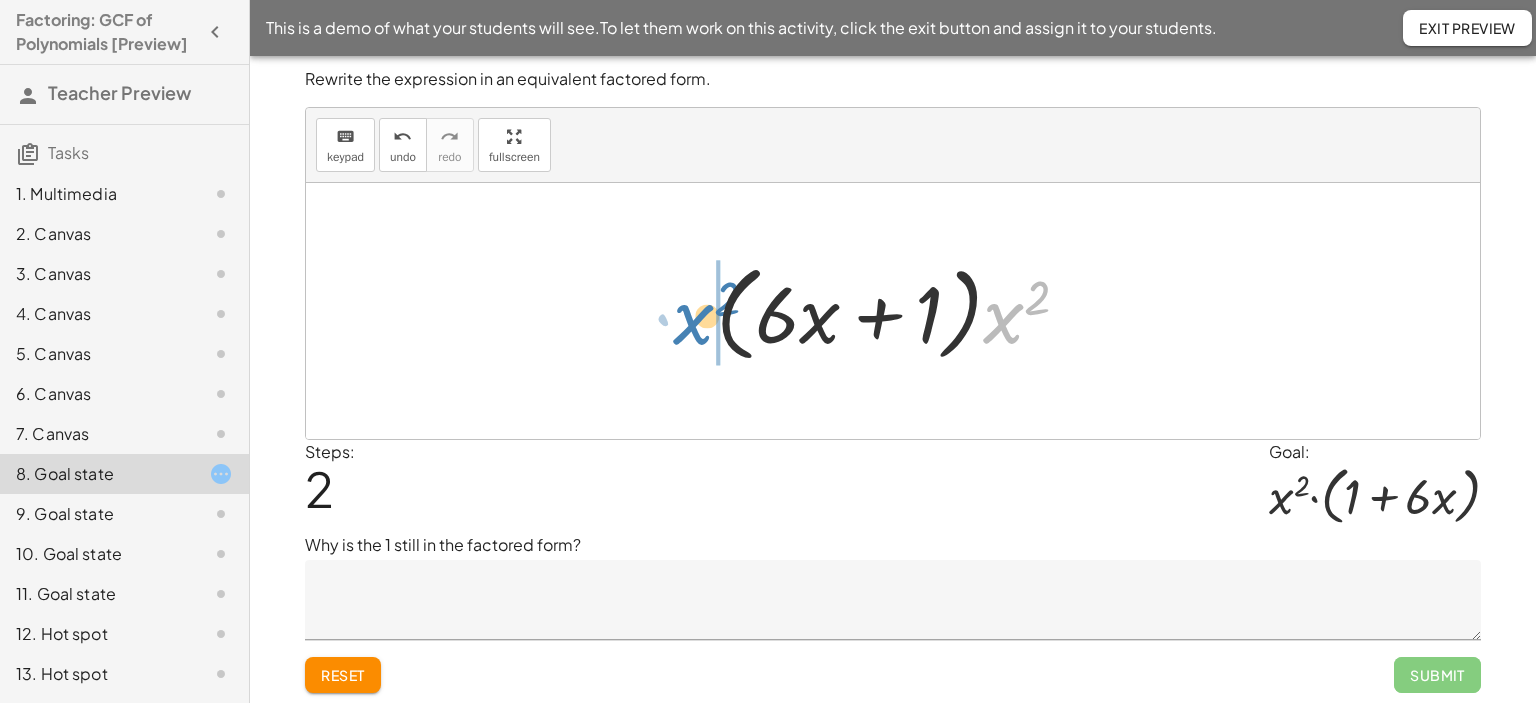drag, startPoint x: 1010, startPoint y: 339, endPoint x: 700, endPoint y: 340, distance: 310.00162 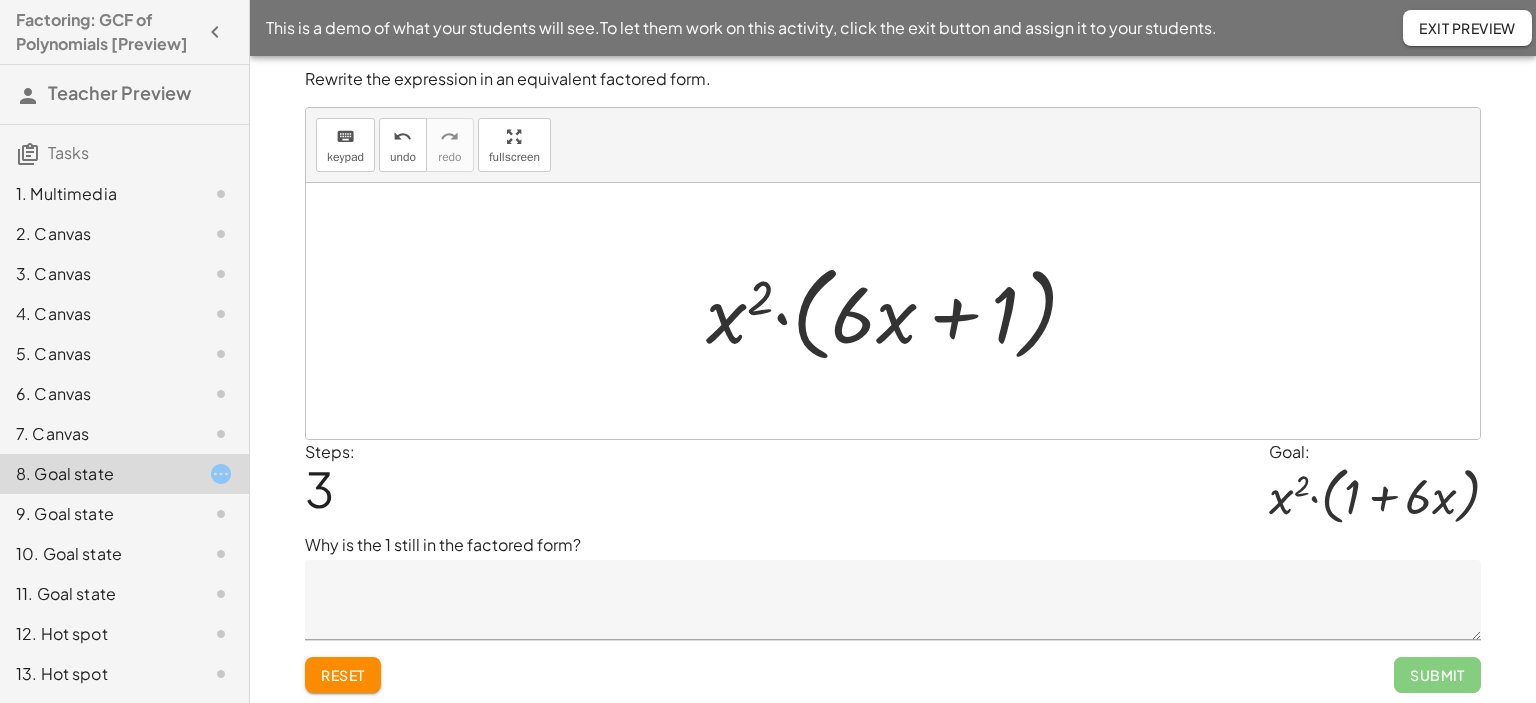 click 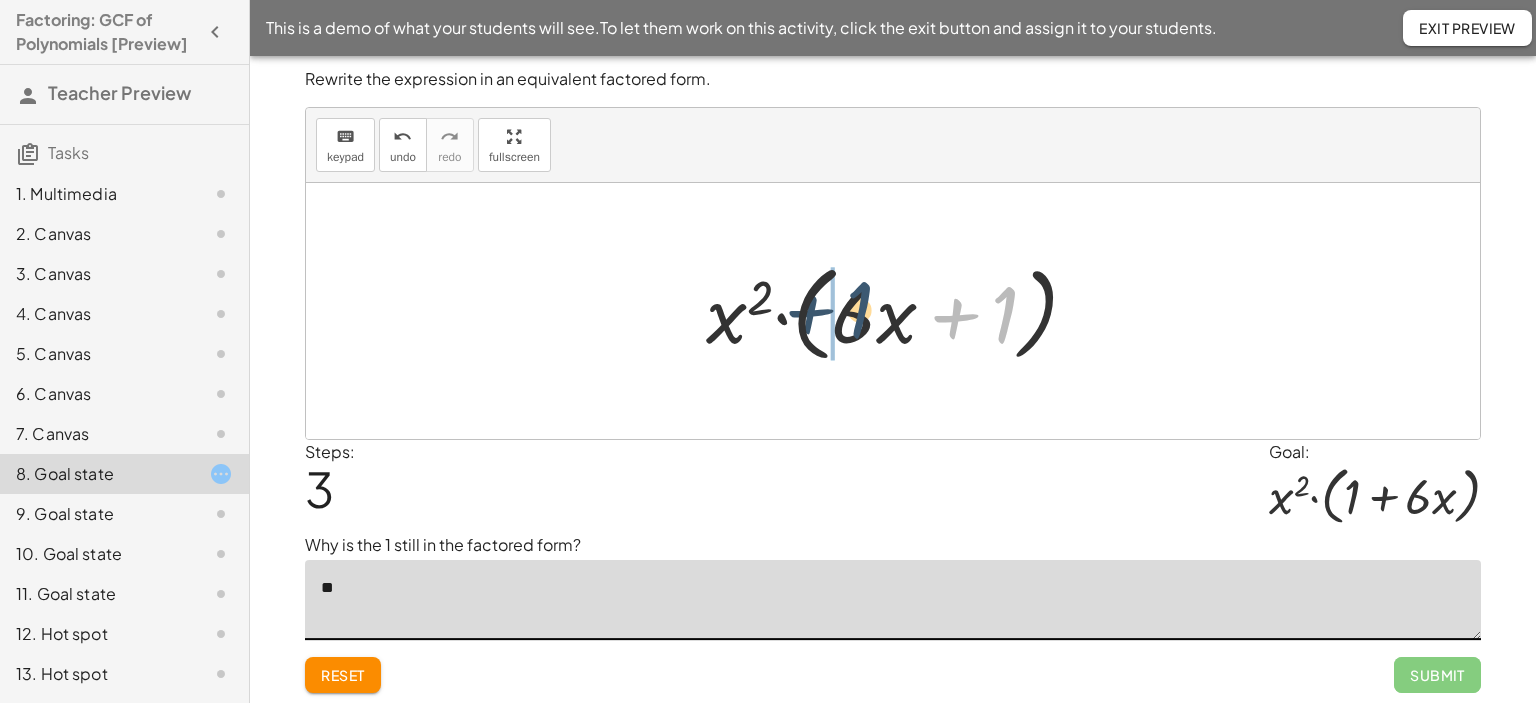 drag, startPoint x: 1004, startPoint y: 309, endPoint x: 856, endPoint y: 304, distance: 148.08444 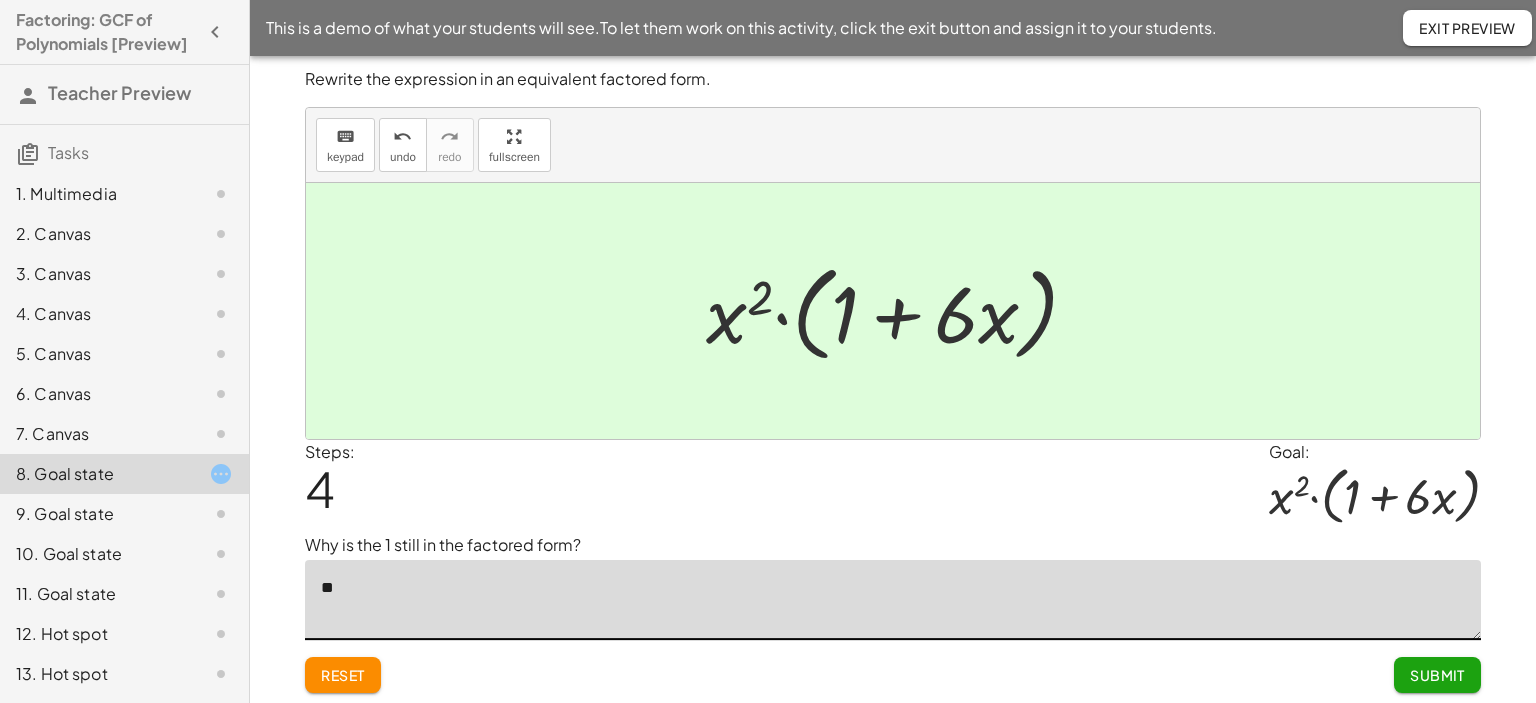 type on "*" 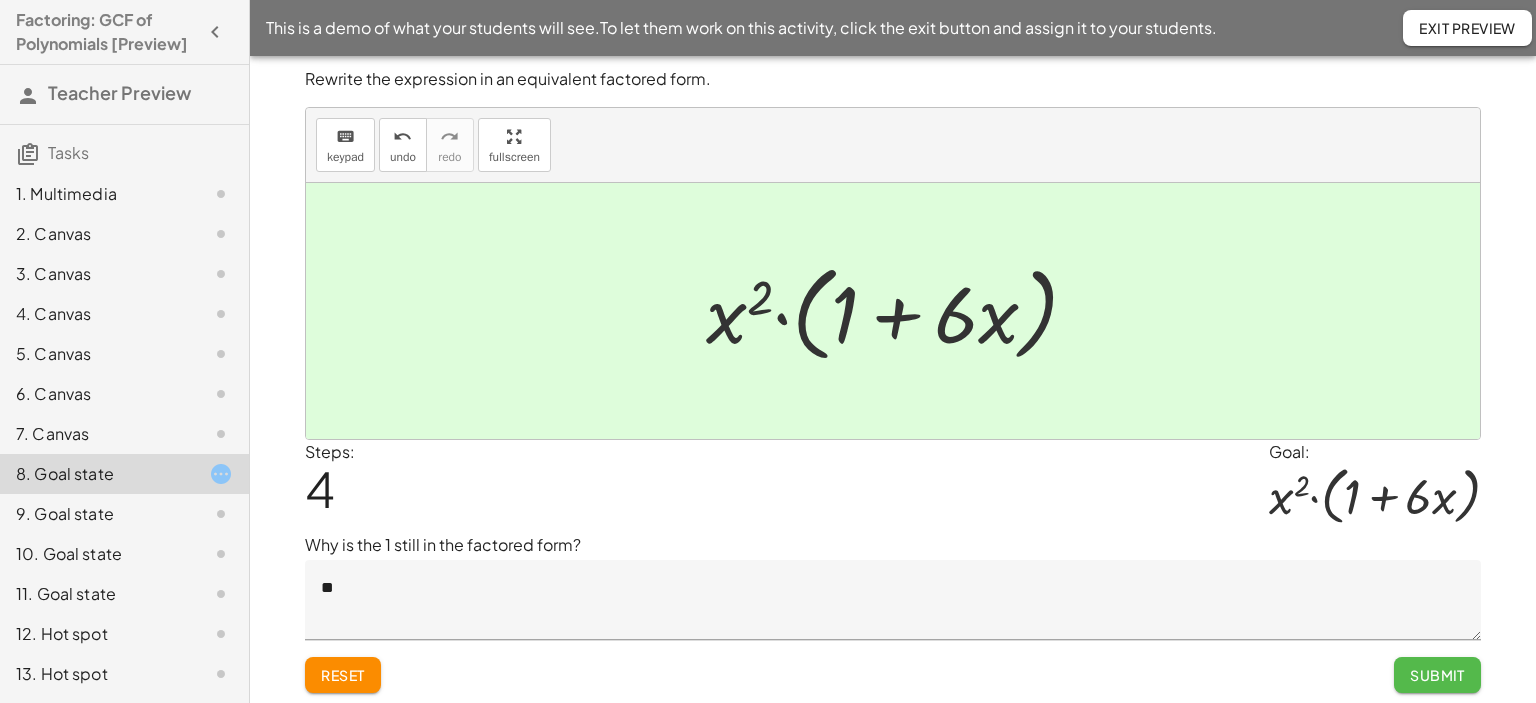 click on "Submit" 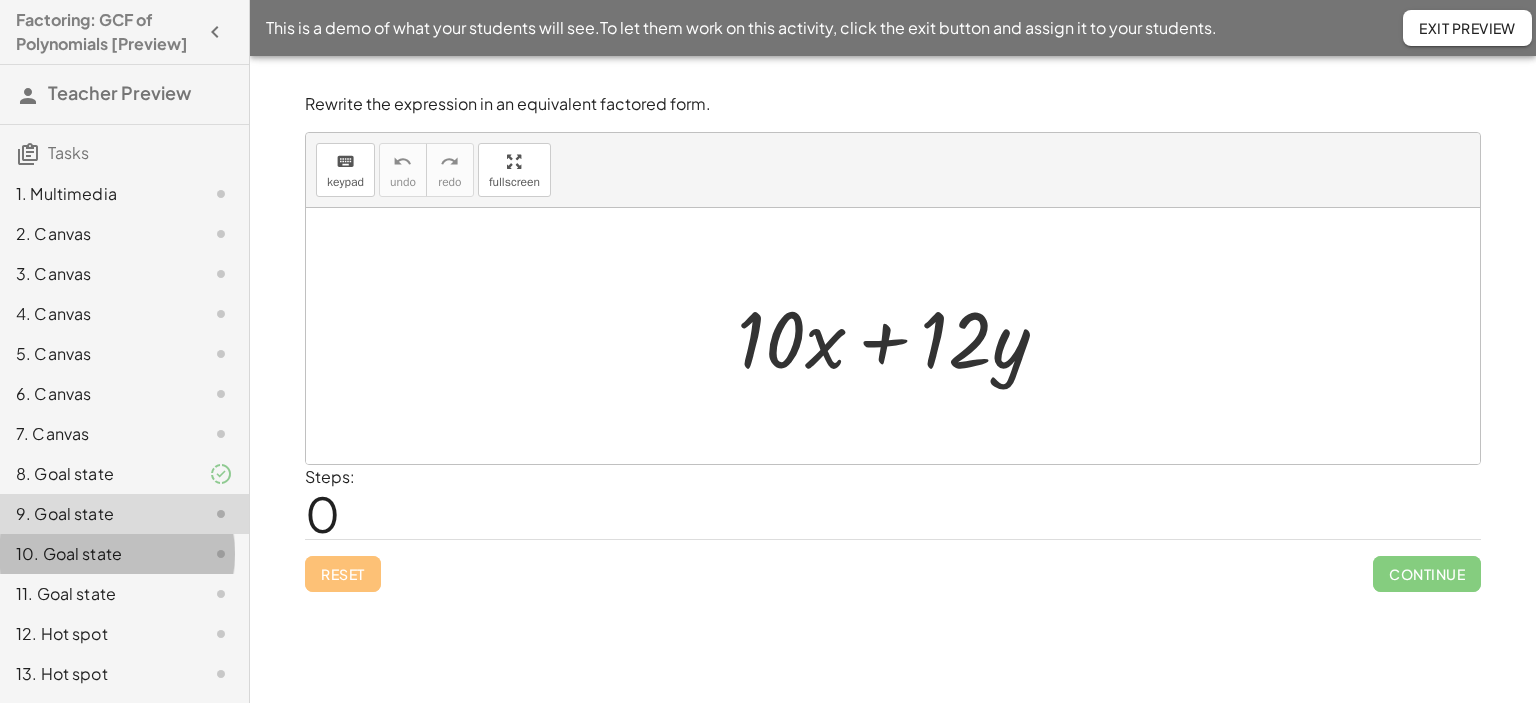 click on "10. Goal state" 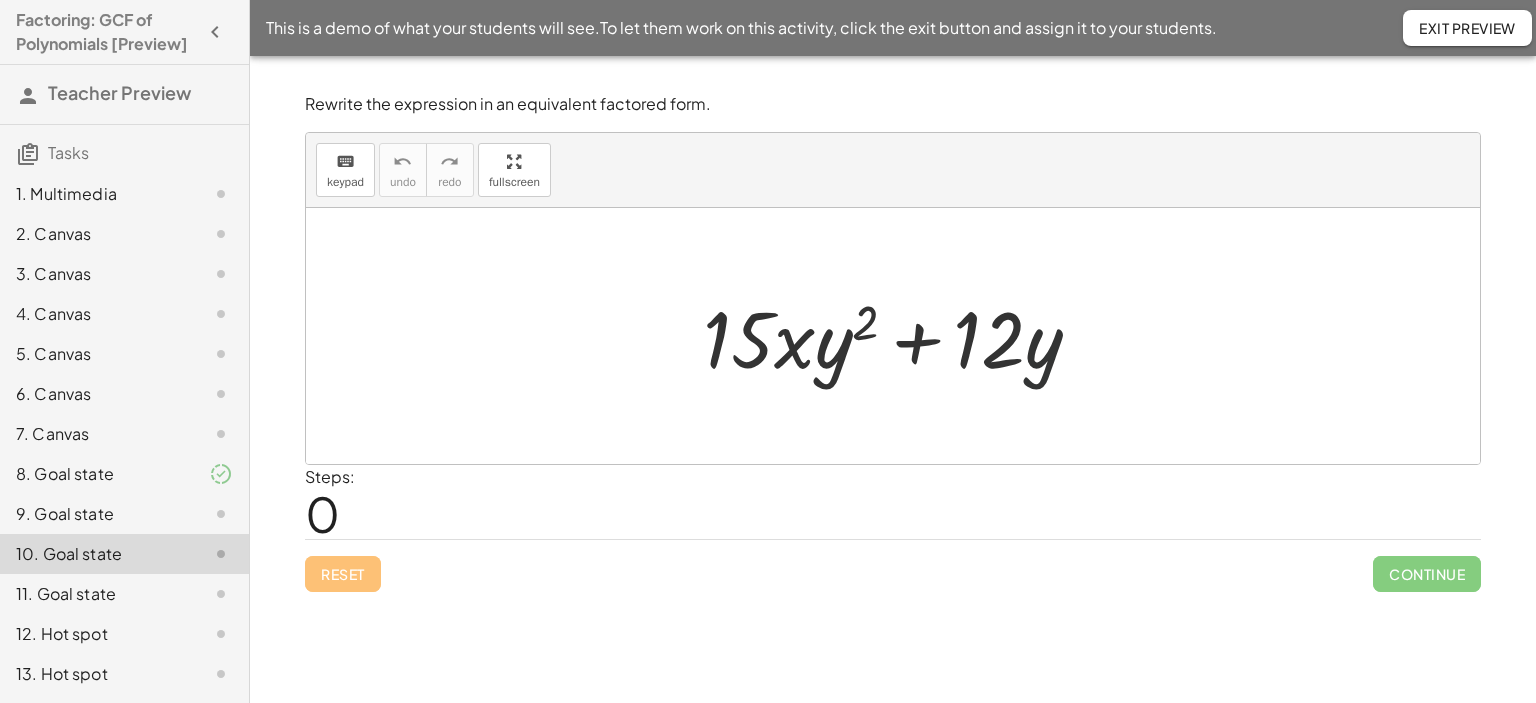 drag, startPoint x: 1078, startPoint y: 290, endPoint x: 1094, endPoint y: 359, distance: 70.83079 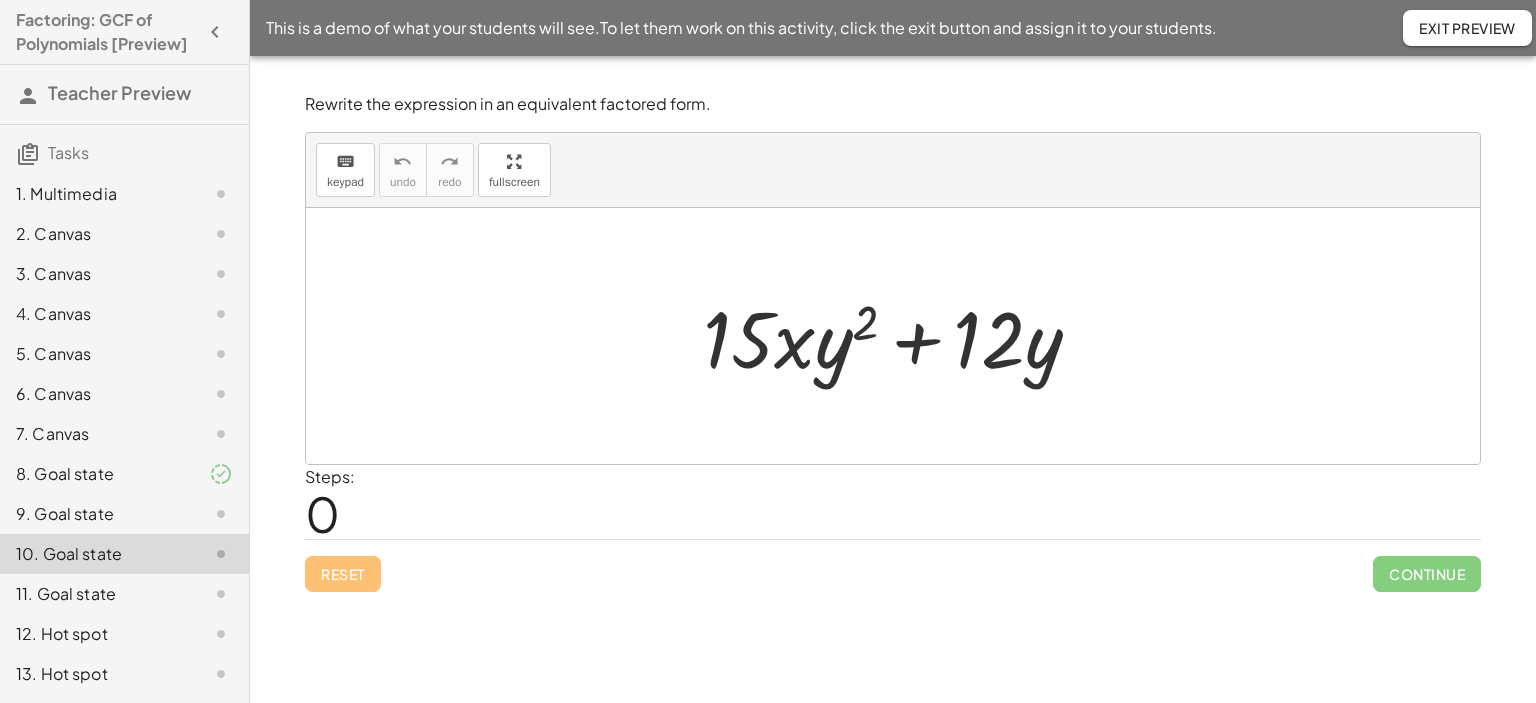 click on "Exit Preview" 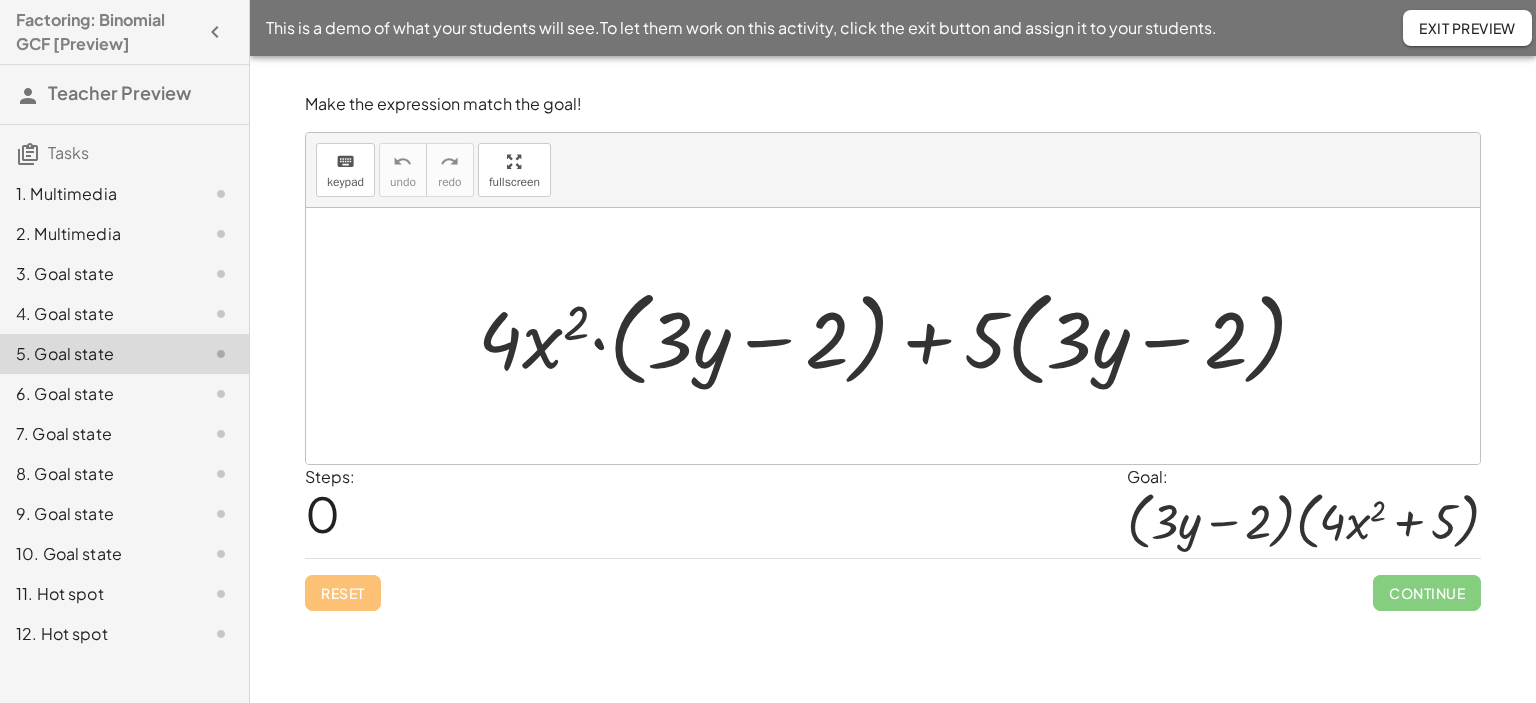 scroll, scrollTop: 0, scrollLeft: 0, axis: both 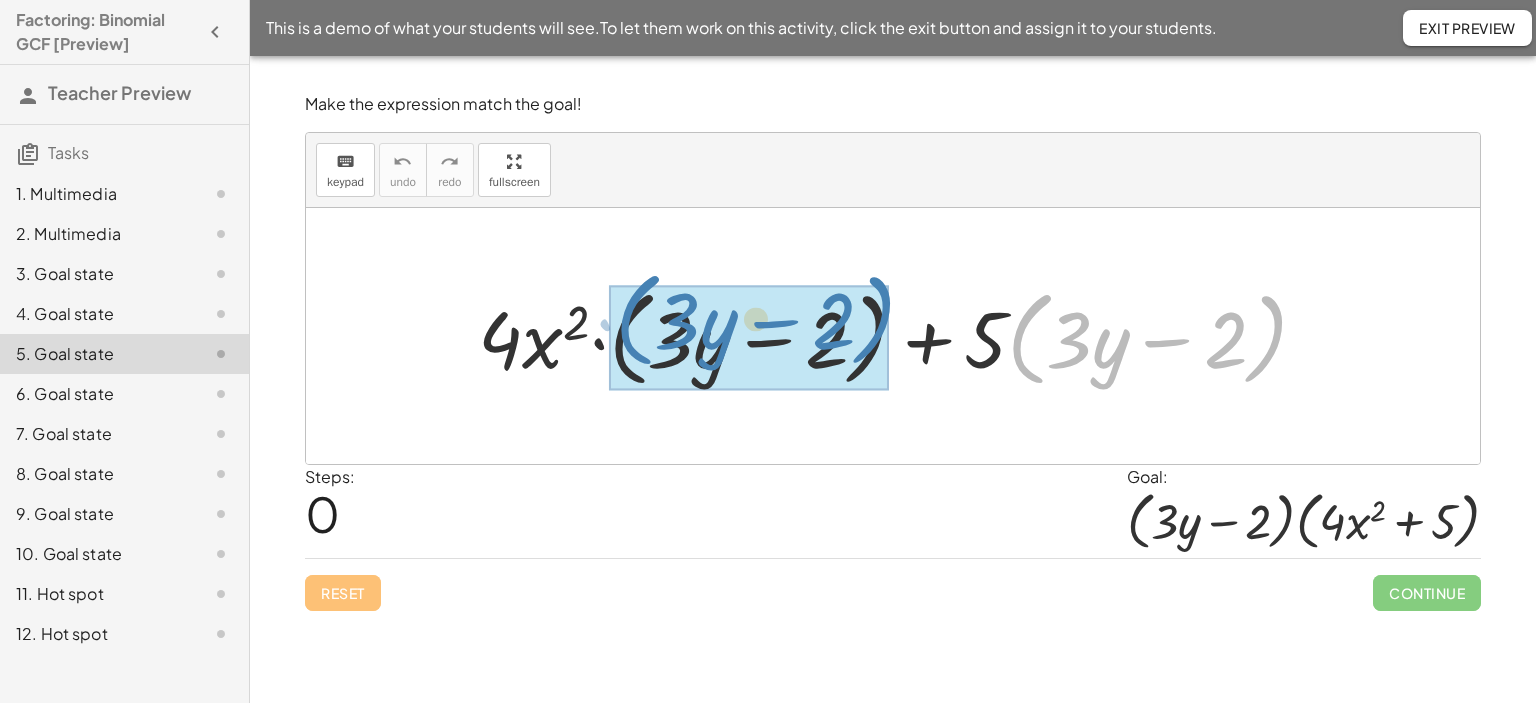 drag, startPoint x: 1018, startPoint y: 338, endPoint x: 626, endPoint y: 319, distance: 392.46017 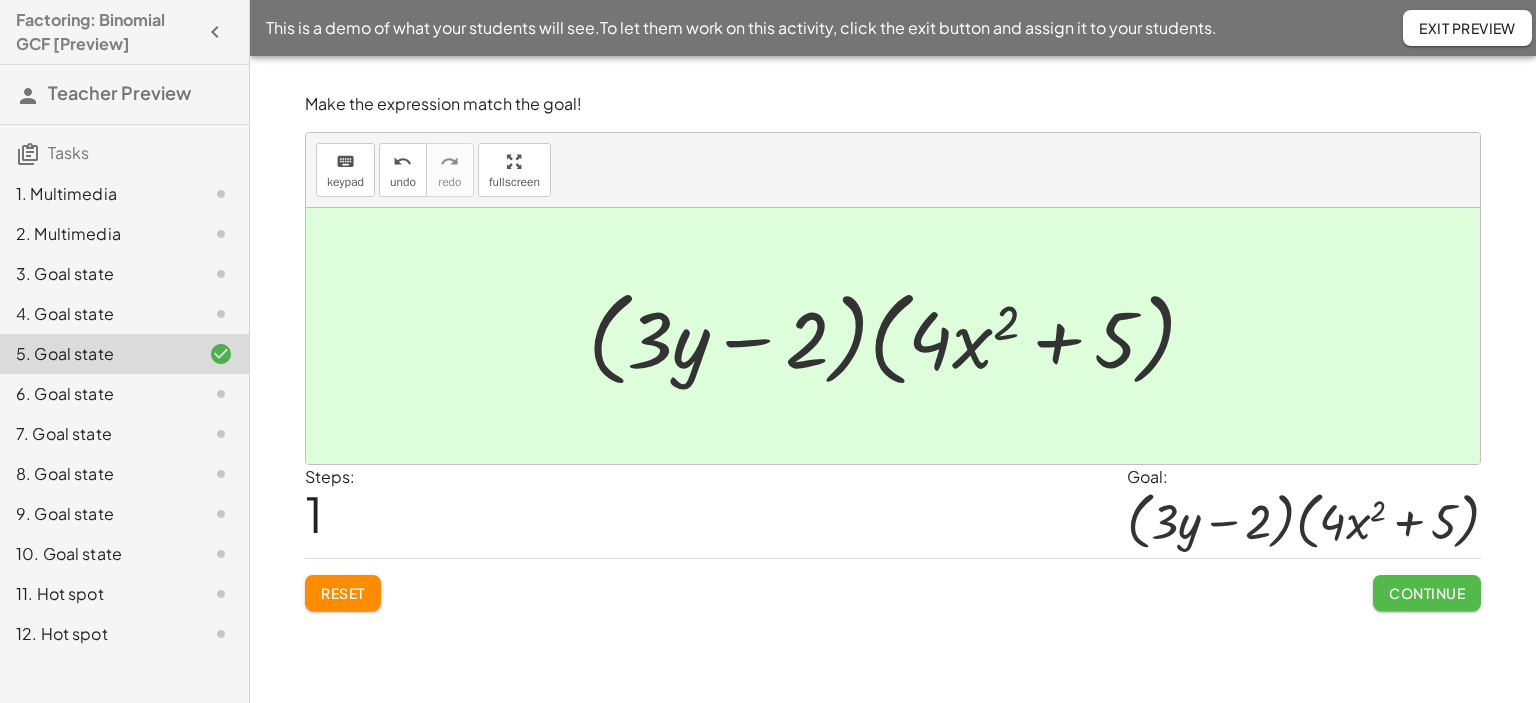 drag, startPoint x: 1415, startPoint y: 585, endPoint x: 1377, endPoint y: 582, distance: 38.118237 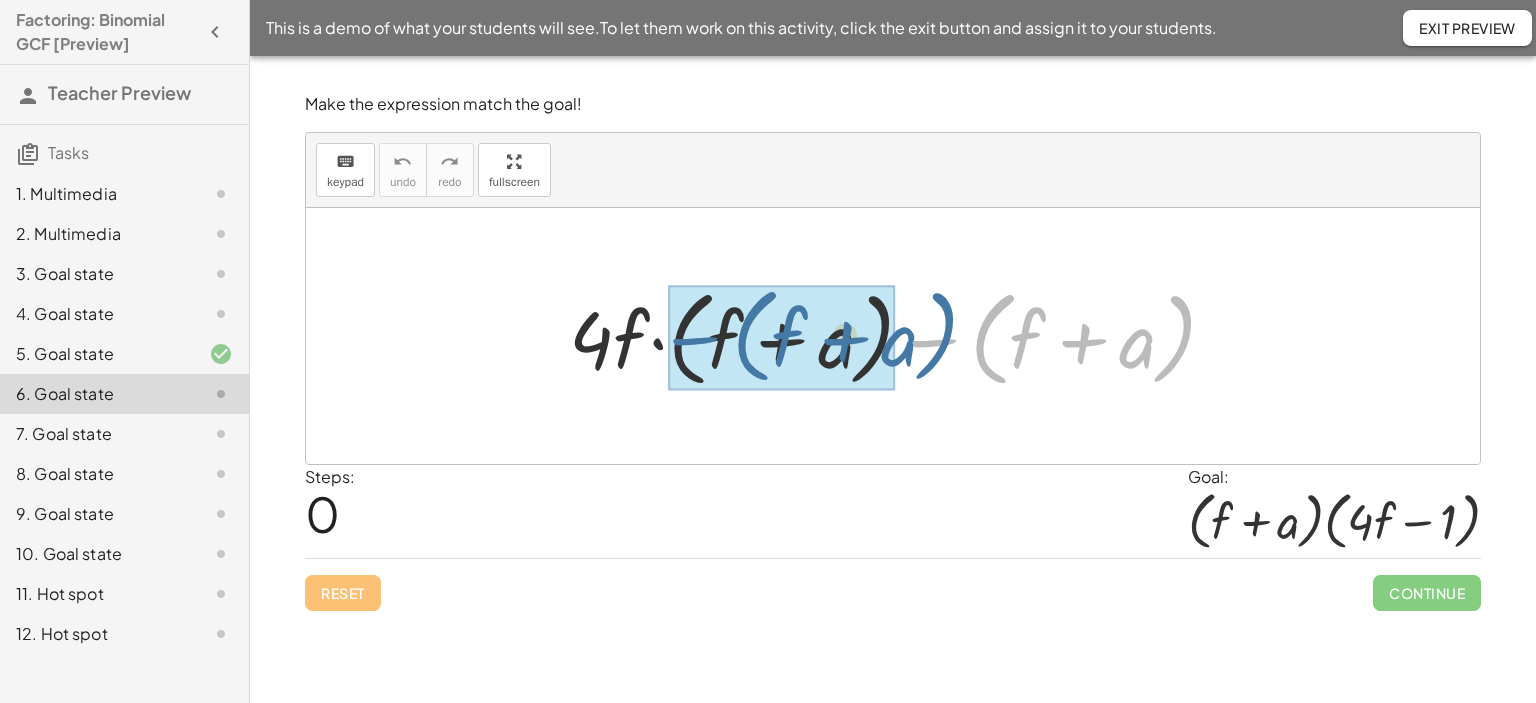 drag, startPoint x: 987, startPoint y: 362, endPoint x: 748, endPoint y: 359, distance: 239.01883 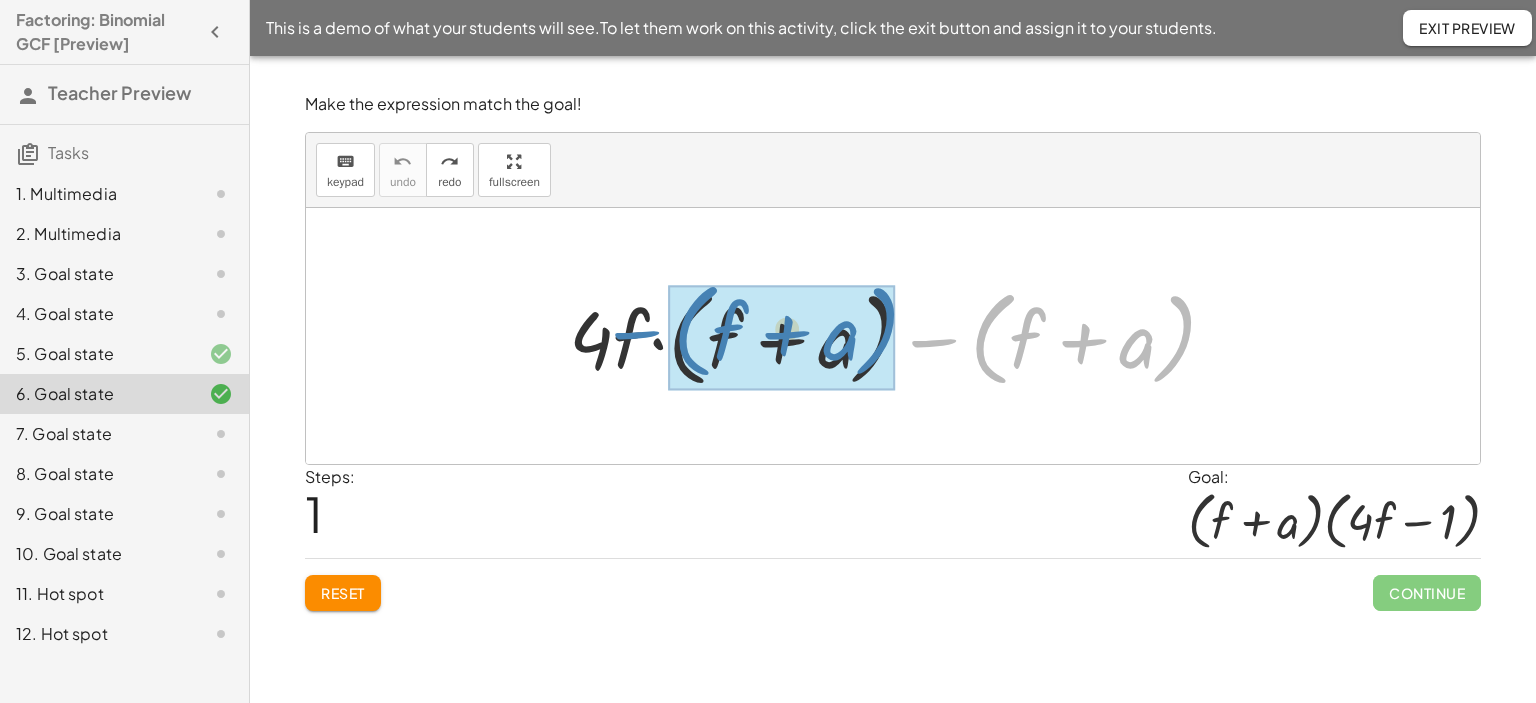 drag, startPoint x: 977, startPoint y: 351, endPoint x: 681, endPoint y: 343, distance: 296.1081 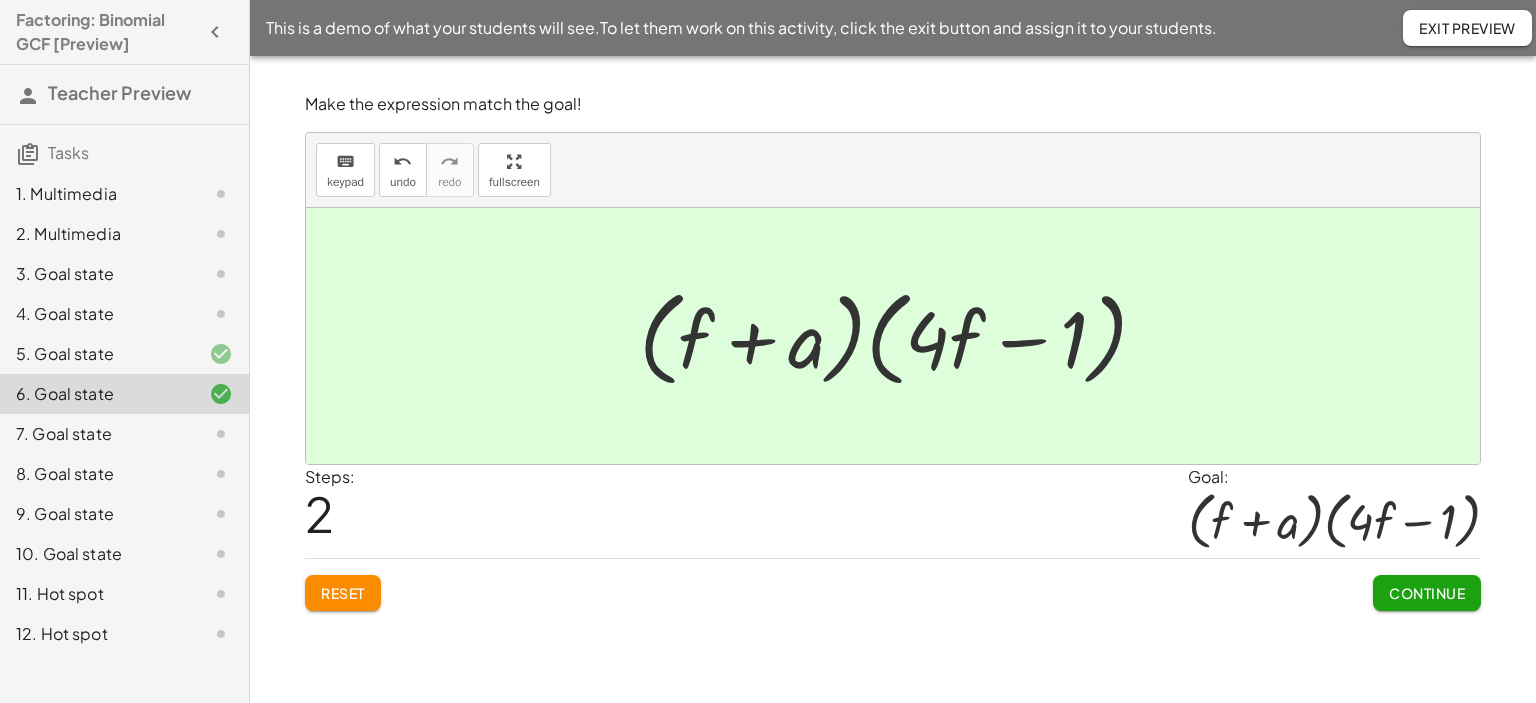 click on "Continue" 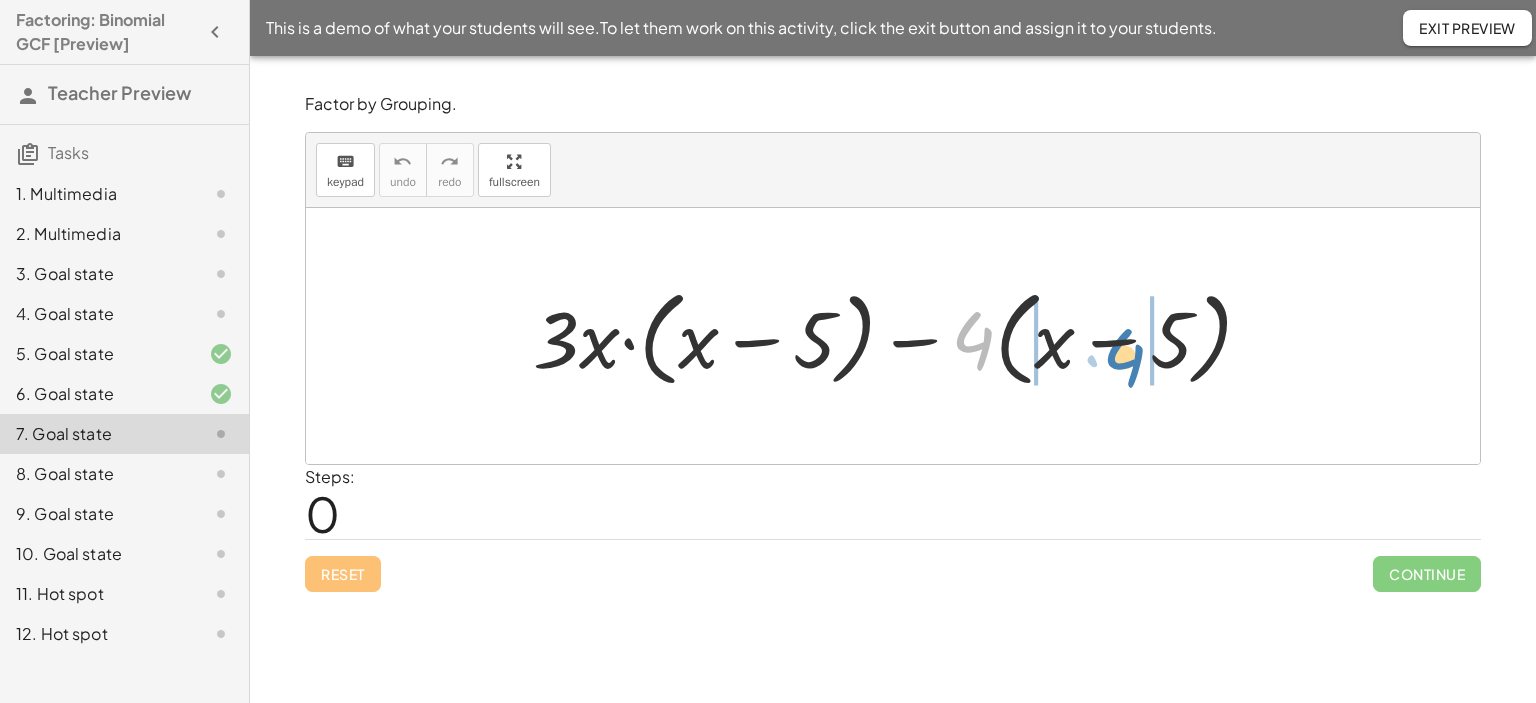 drag, startPoint x: 972, startPoint y: 348, endPoint x: 1109, endPoint y: 365, distance: 138.05072 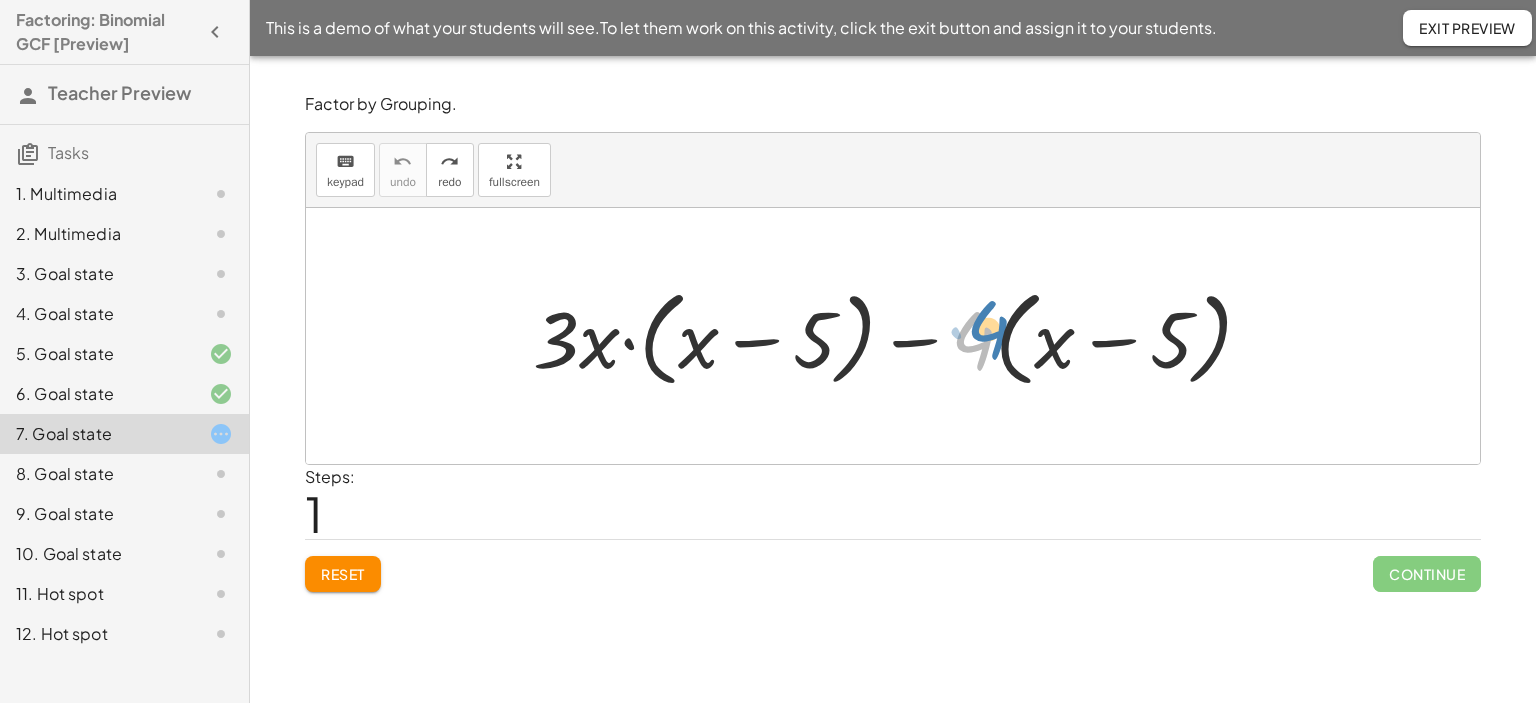 drag, startPoint x: 965, startPoint y: 337, endPoint x: 980, endPoint y: 324, distance: 19.849434 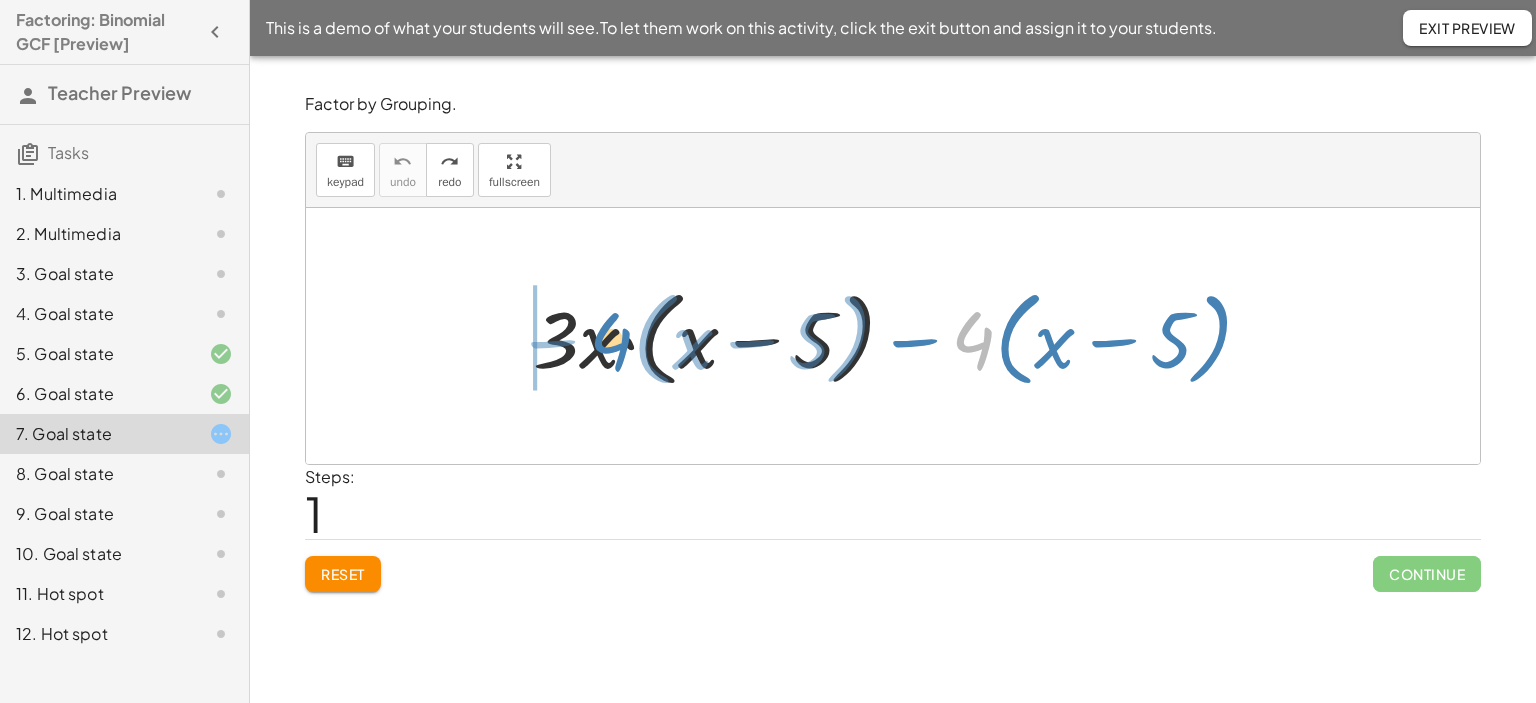 drag, startPoint x: 983, startPoint y: 338, endPoint x: 621, endPoint y: 338, distance: 362 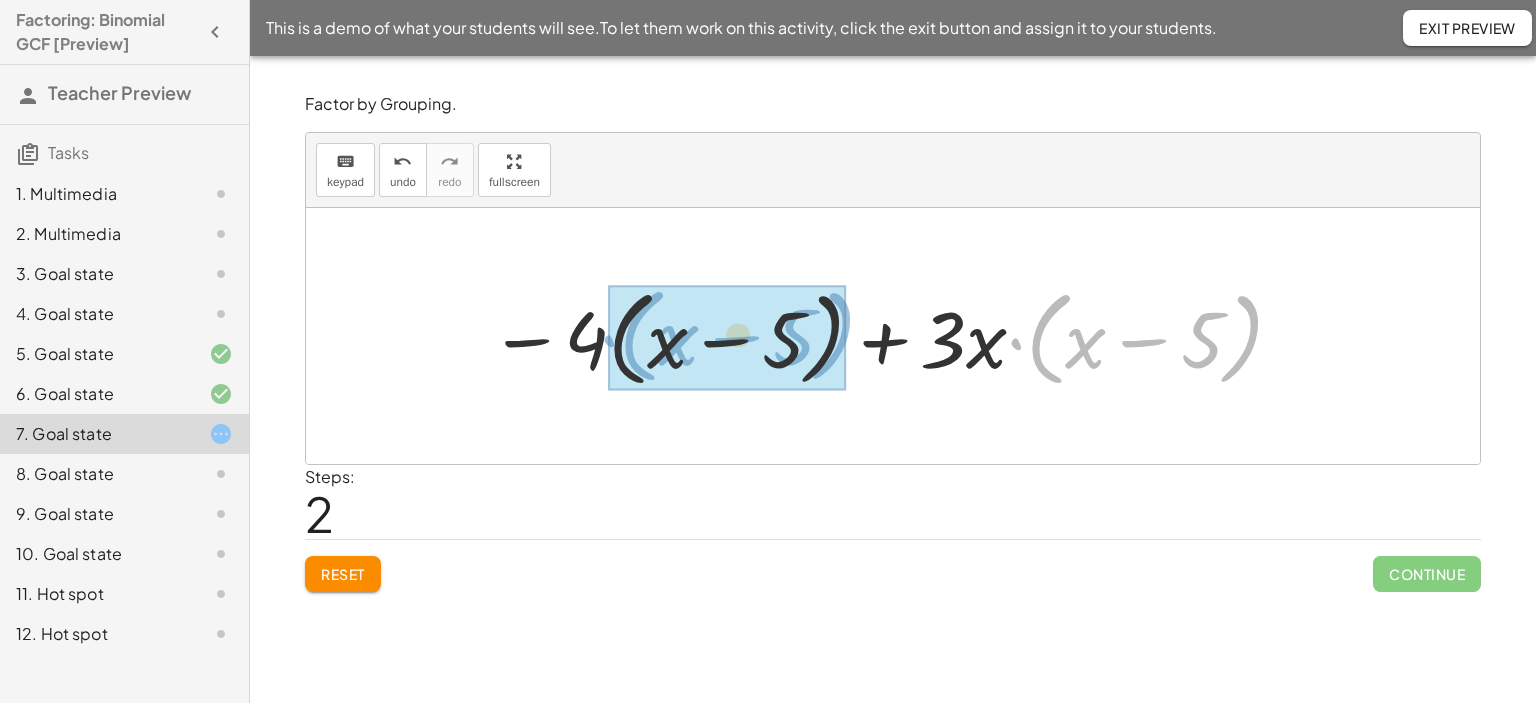 drag, startPoint x: 1037, startPoint y: 362, endPoint x: 630, endPoint y: 359, distance: 407.01105 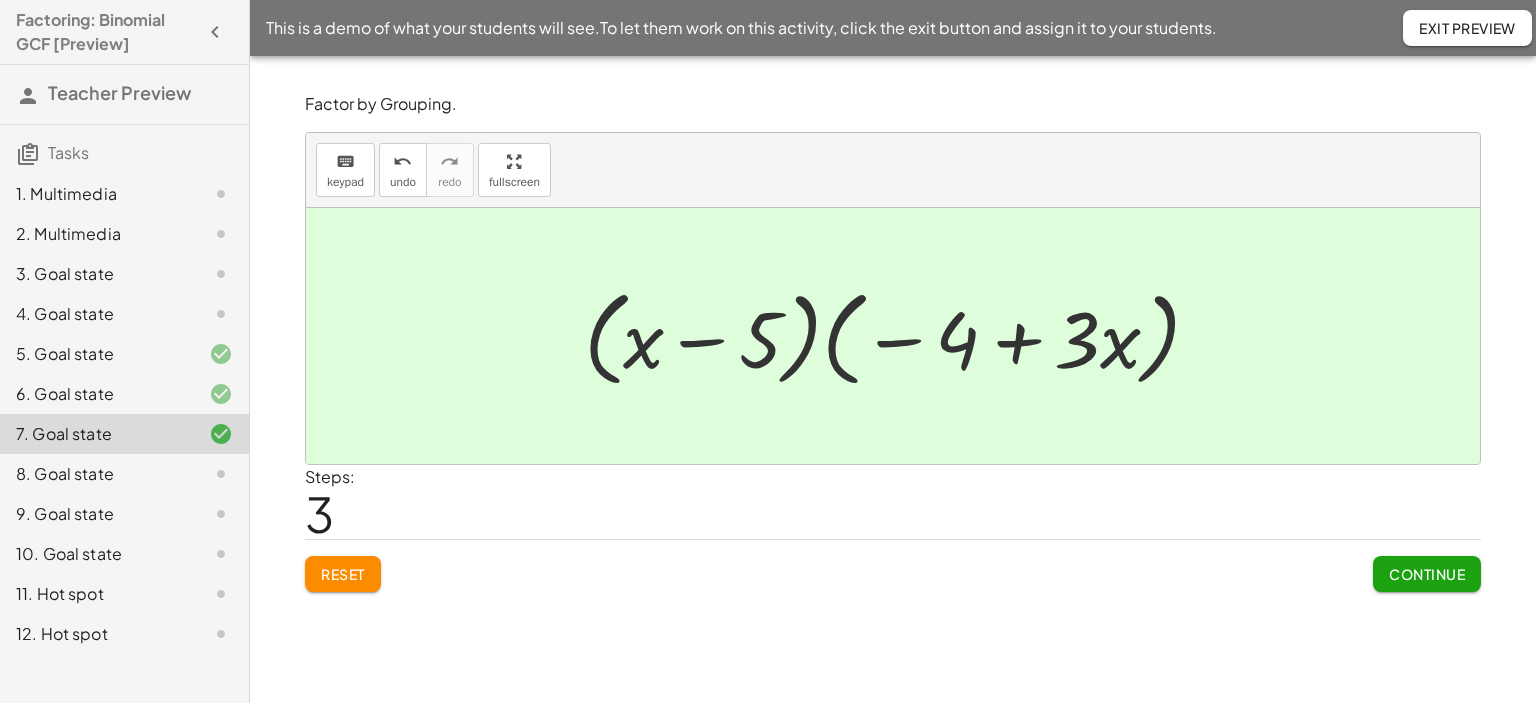 click on "Continue" 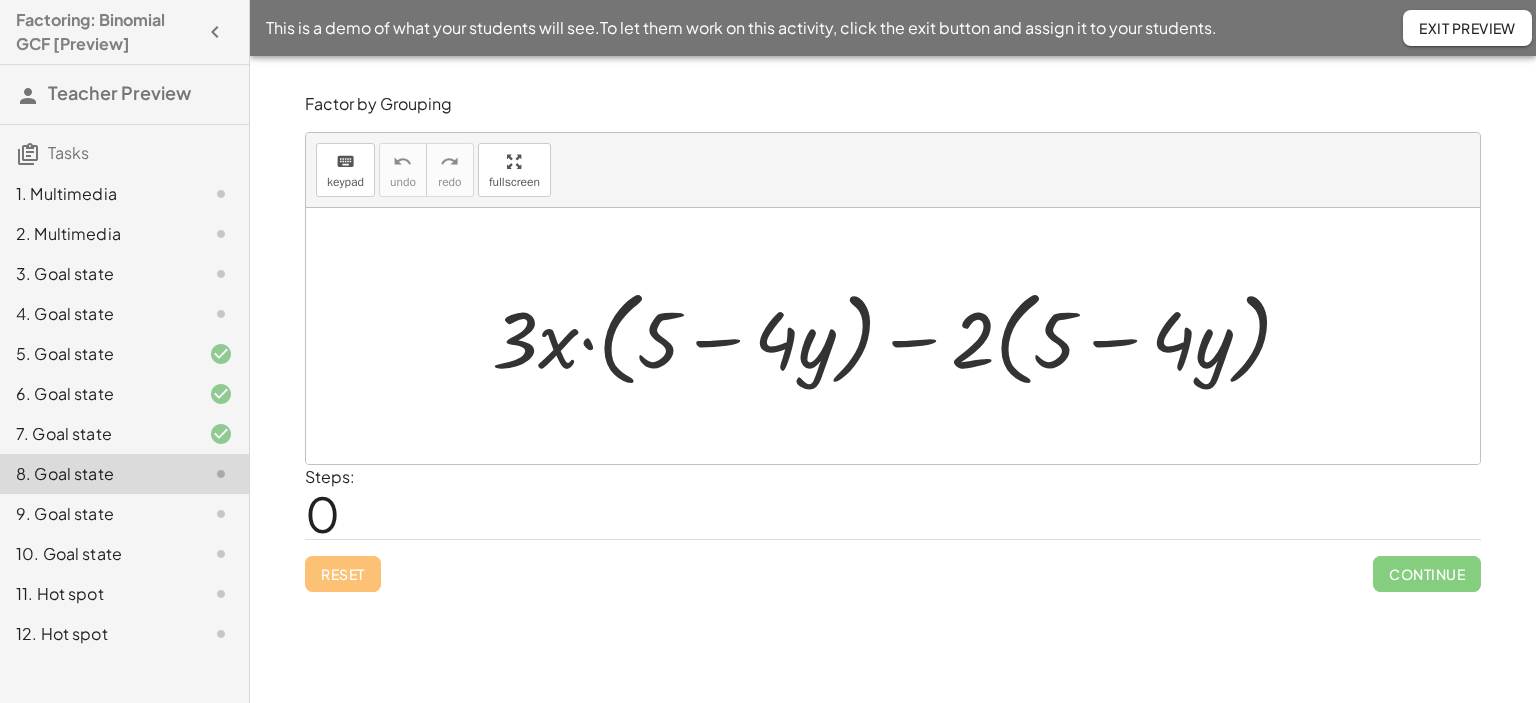 click on "Exit Preview" 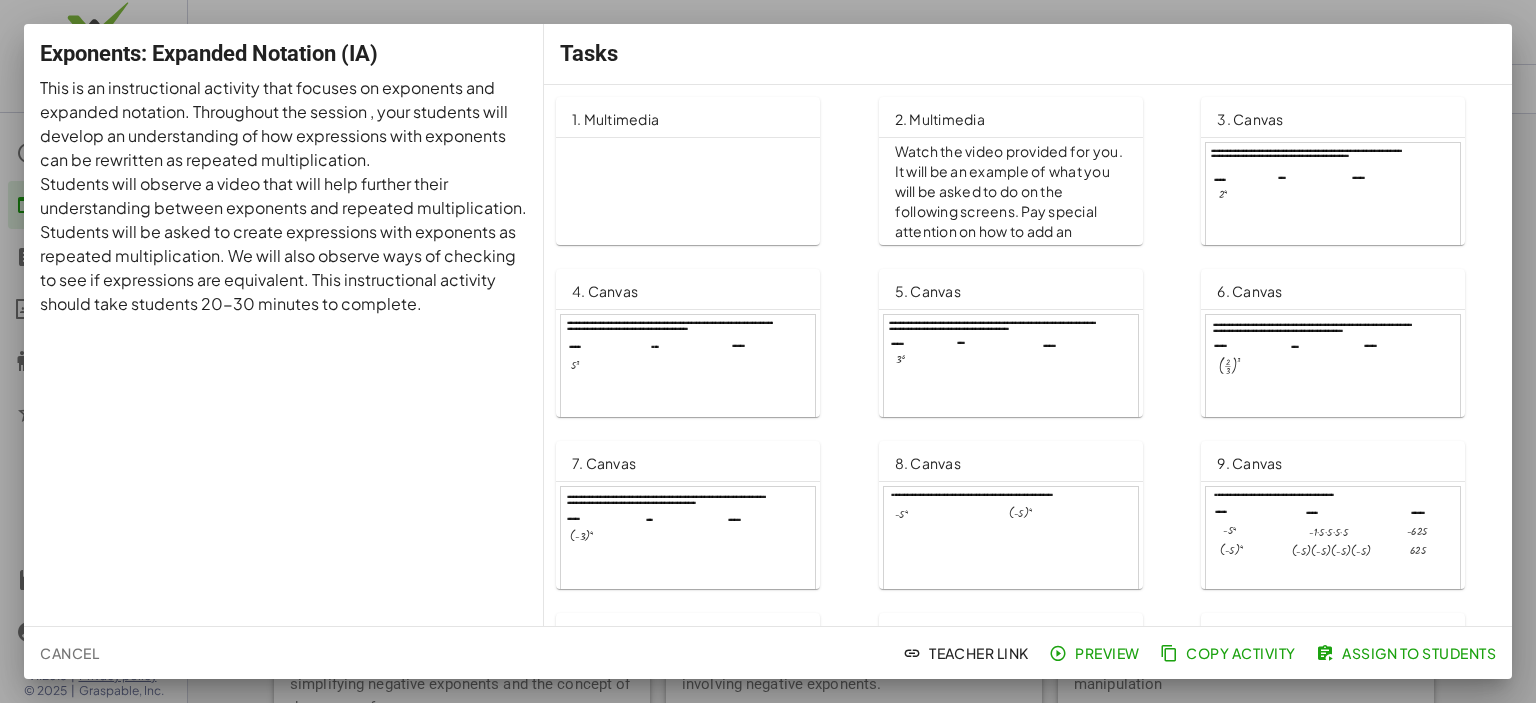 scroll, scrollTop: 0, scrollLeft: 0, axis: both 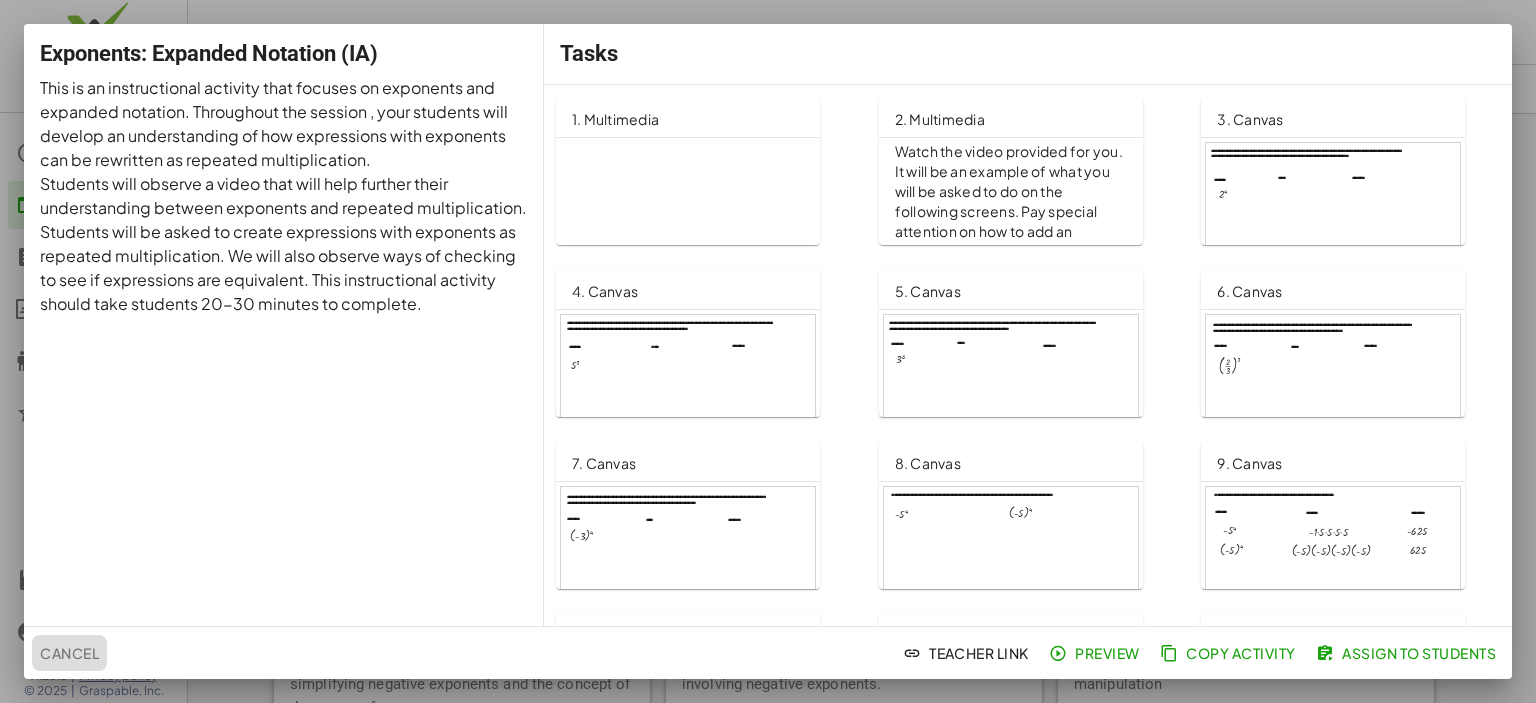 click on "Cancel" 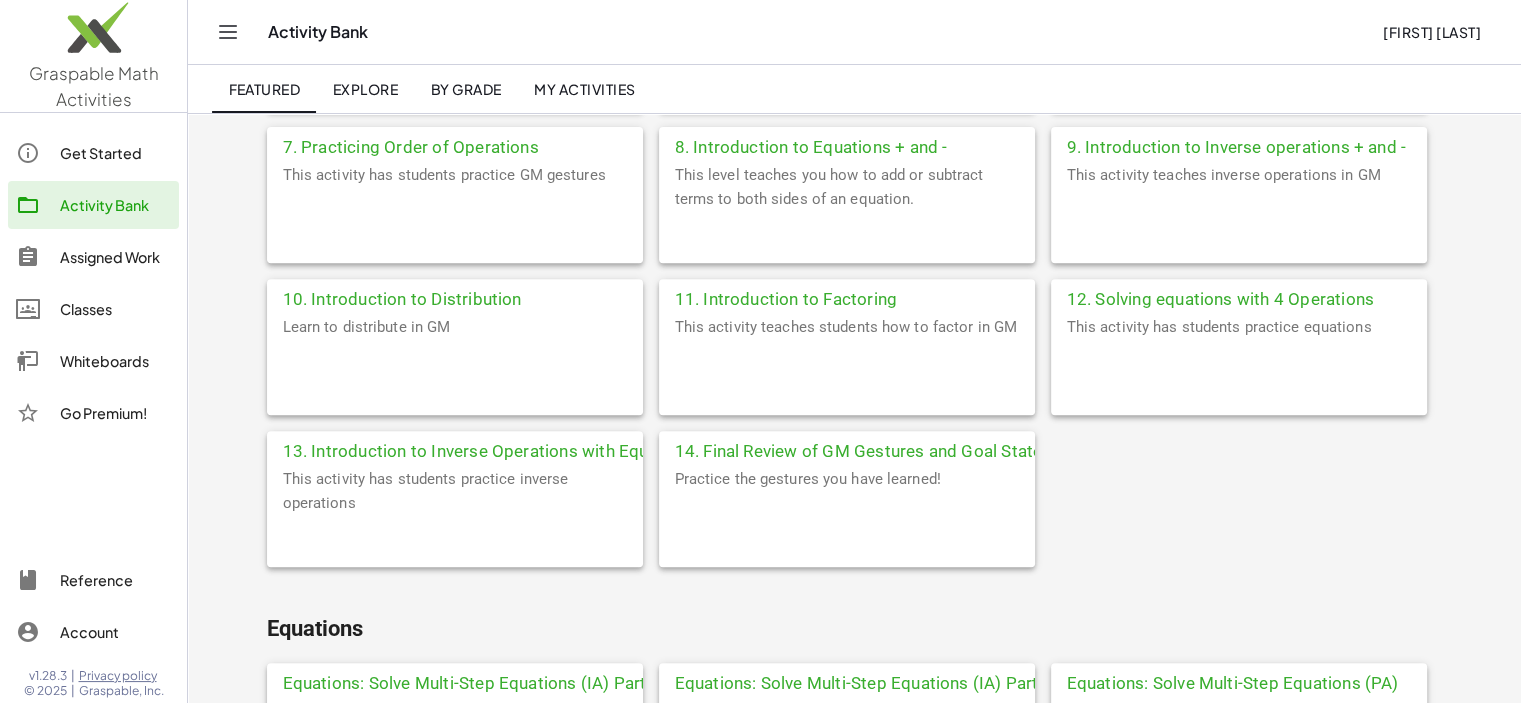scroll, scrollTop: 747, scrollLeft: 0, axis: vertical 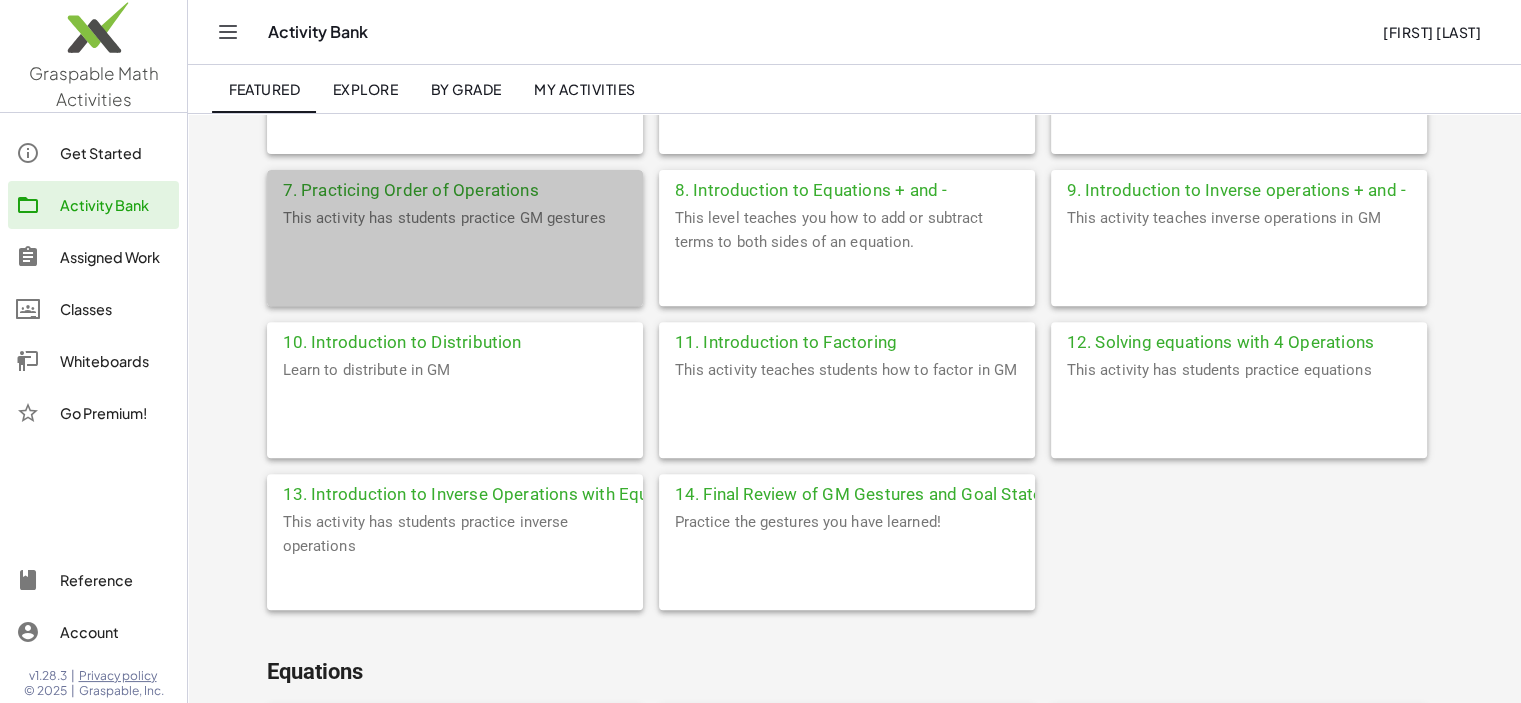 click on "This activity has students practice GM gestures" 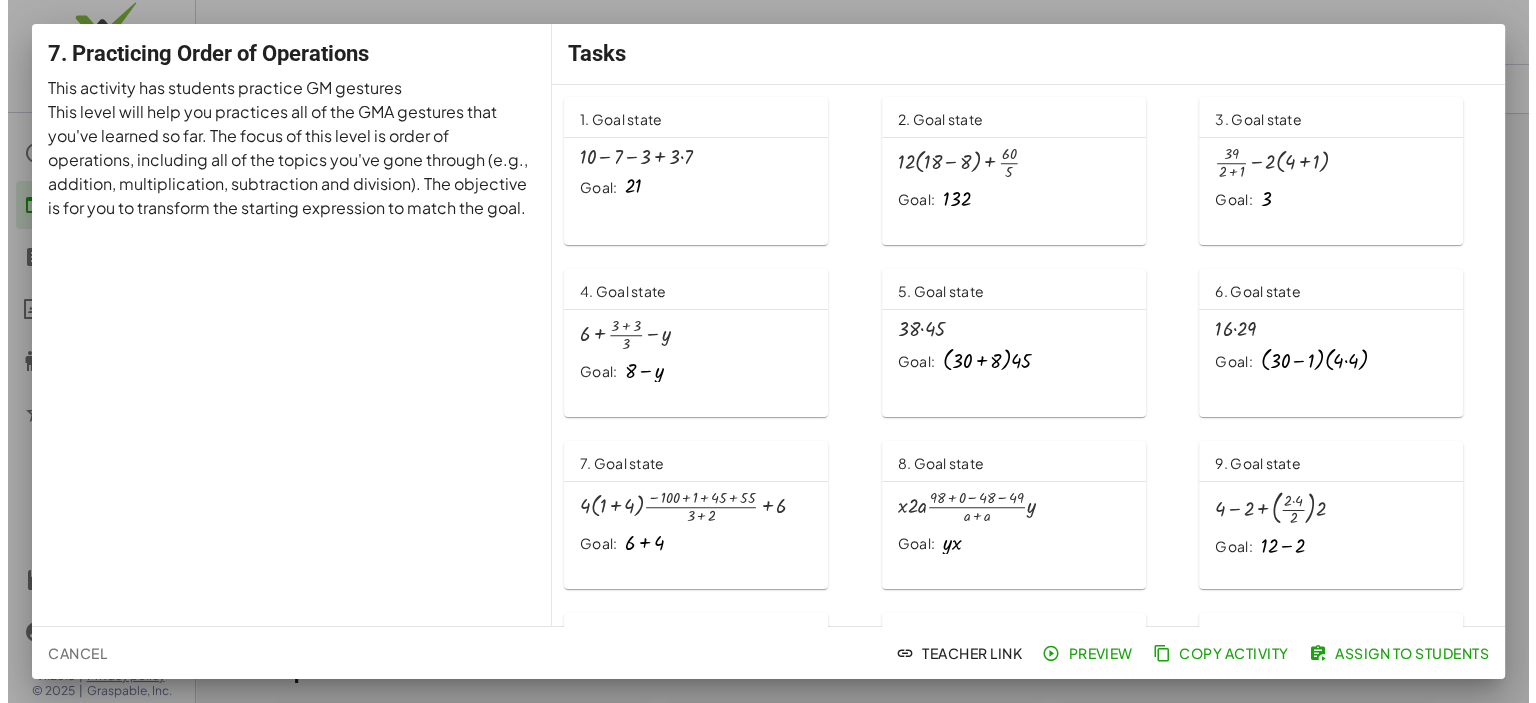 scroll, scrollTop: 0, scrollLeft: 0, axis: both 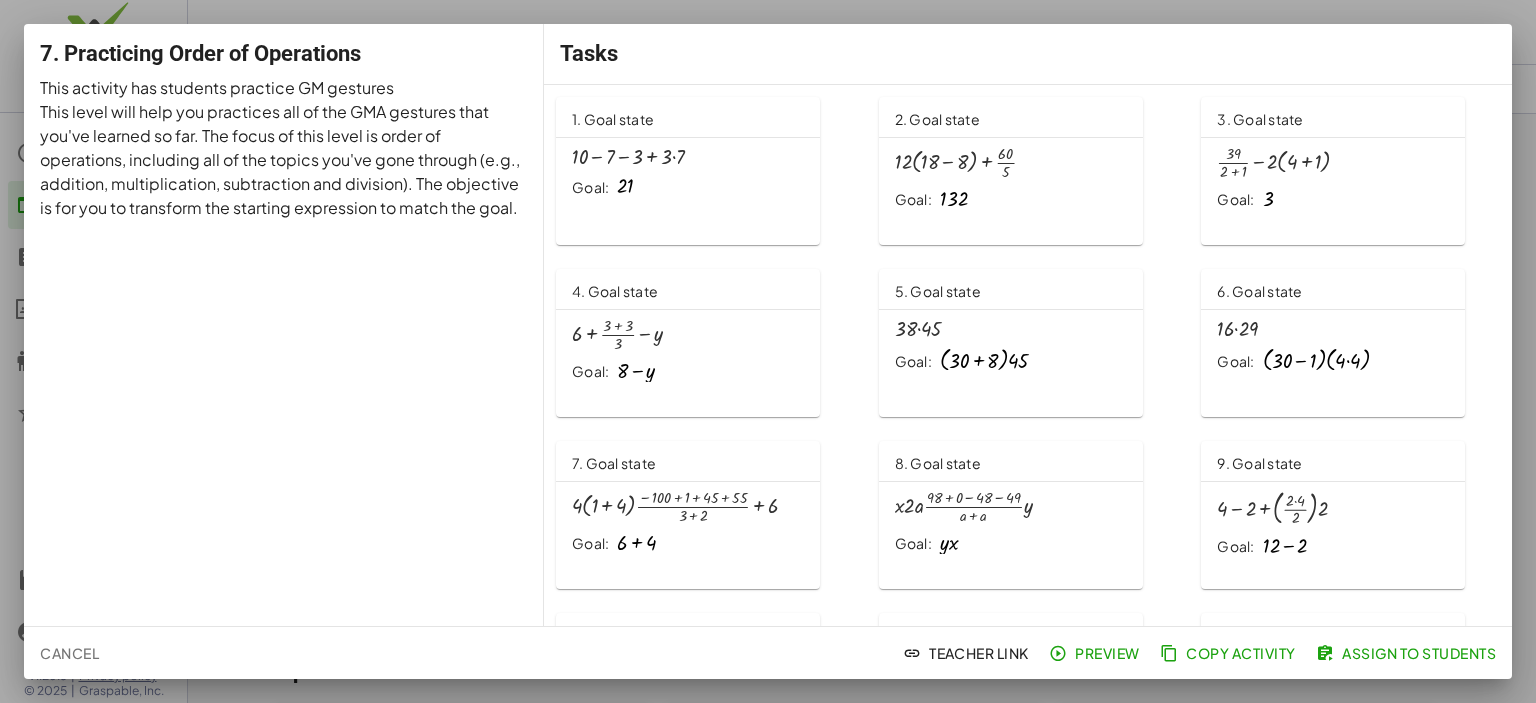 click on "Cancel" 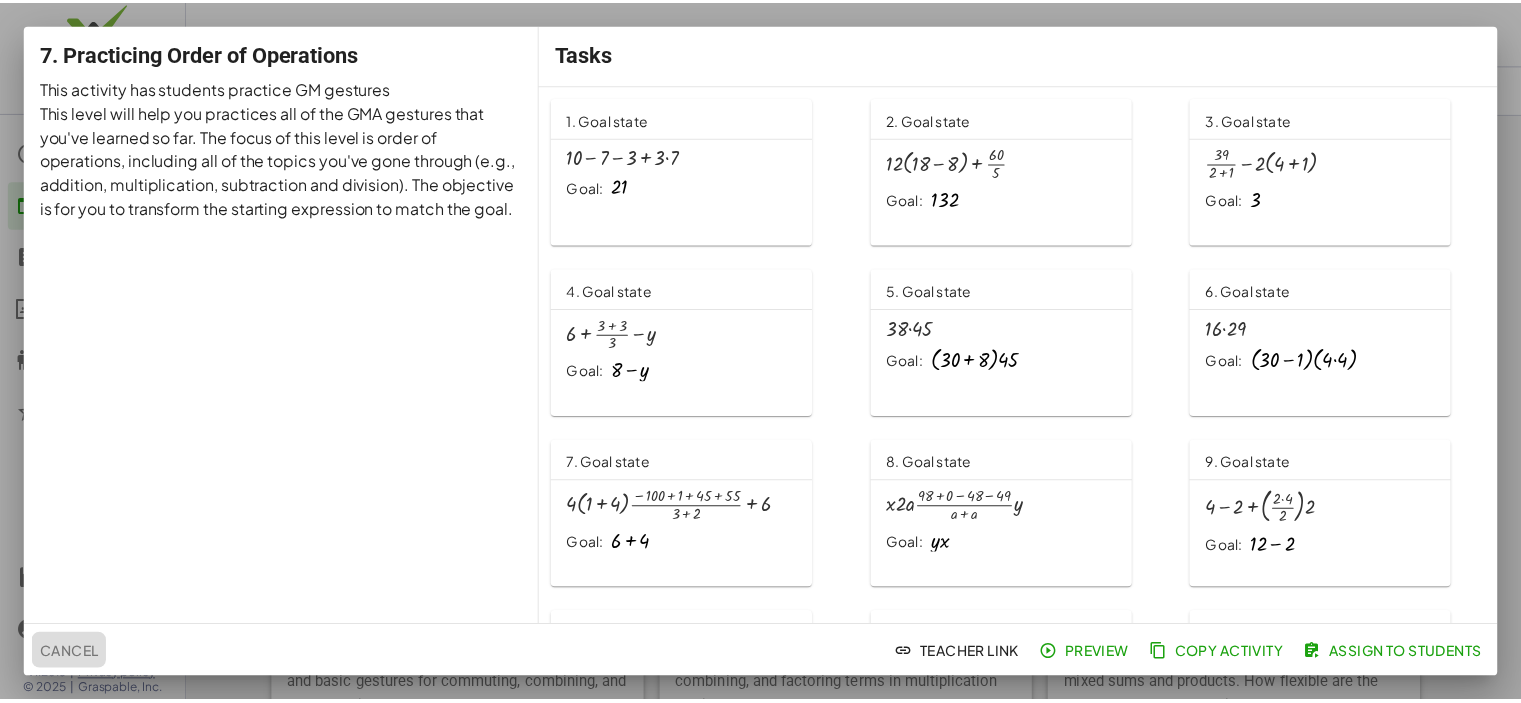 scroll, scrollTop: 747, scrollLeft: 0, axis: vertical 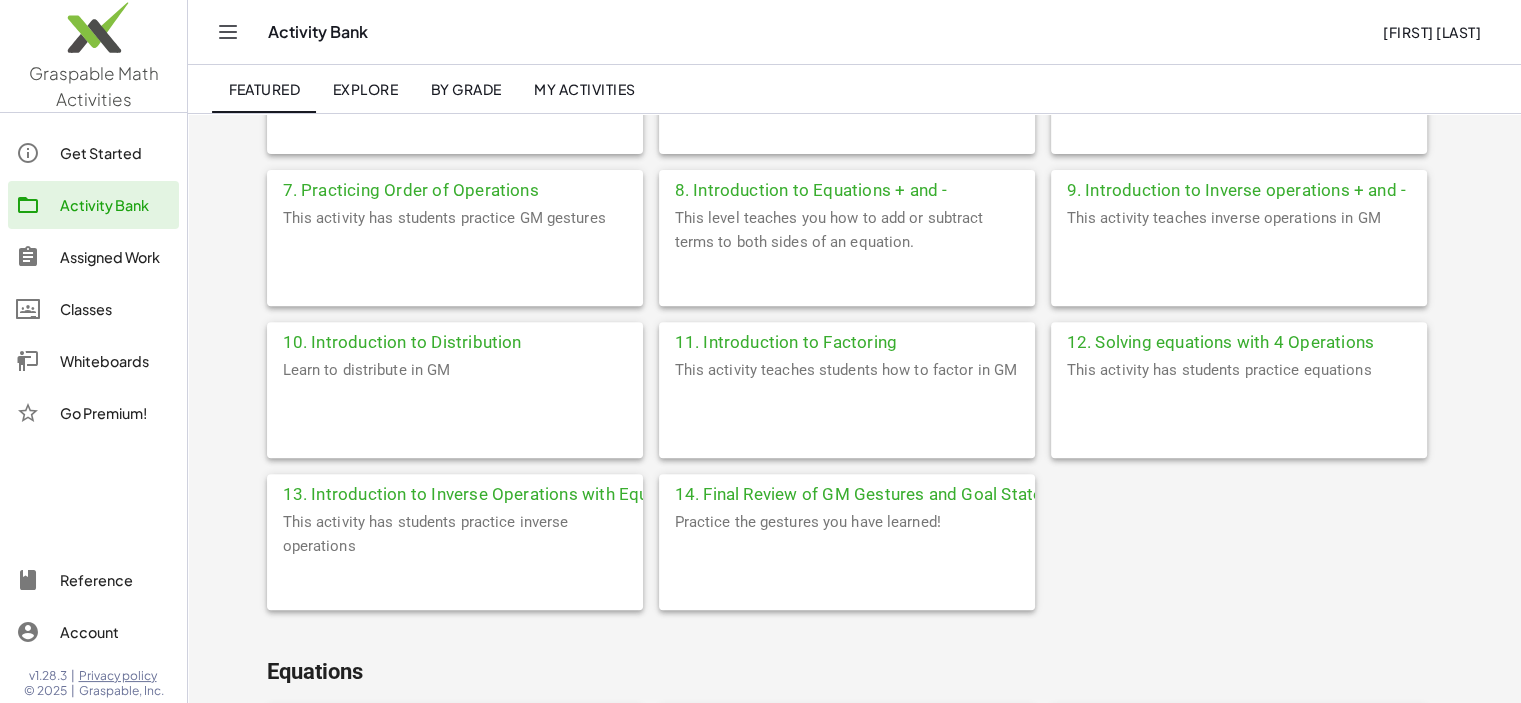 click on "My Activities" 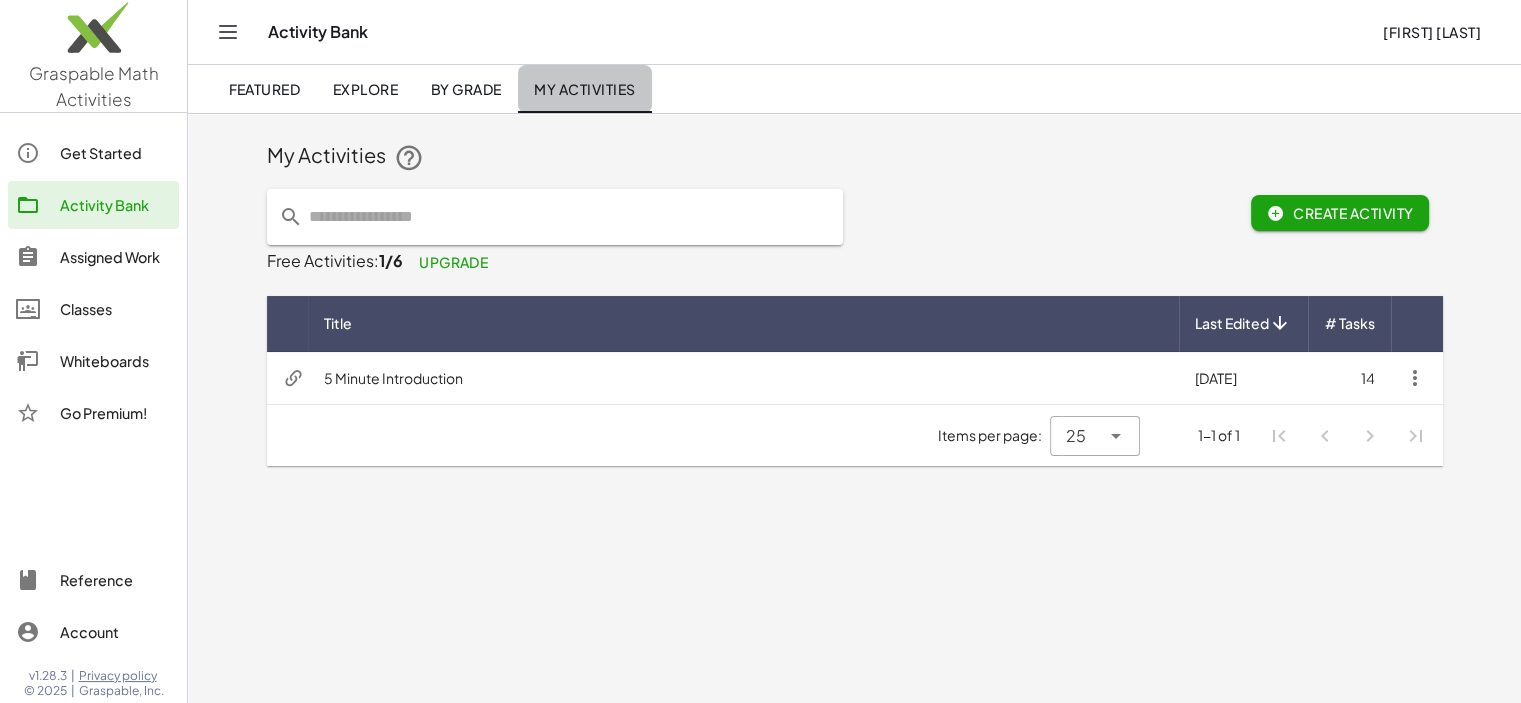 scroll, scrollTop: 0, scrollLeft: 0, axis: both 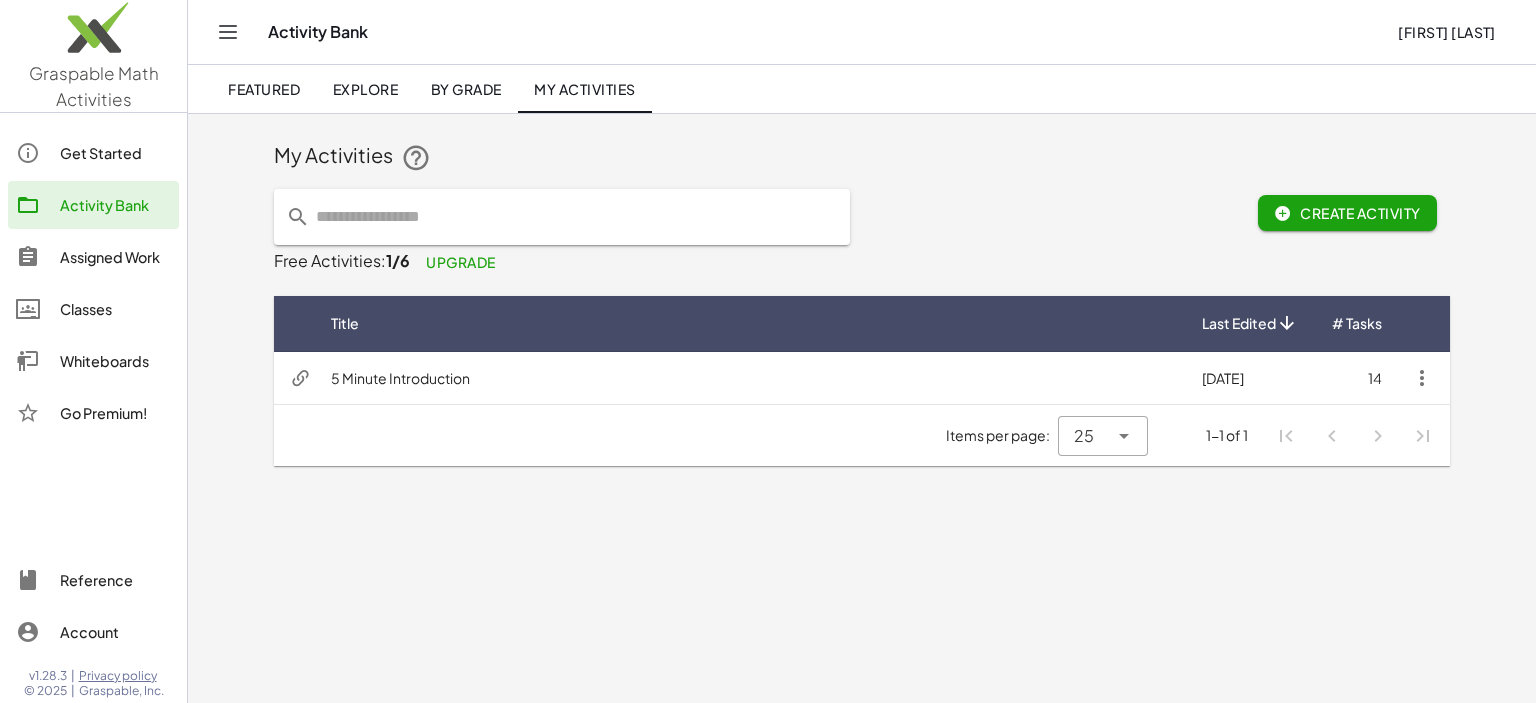 click on "Explore" 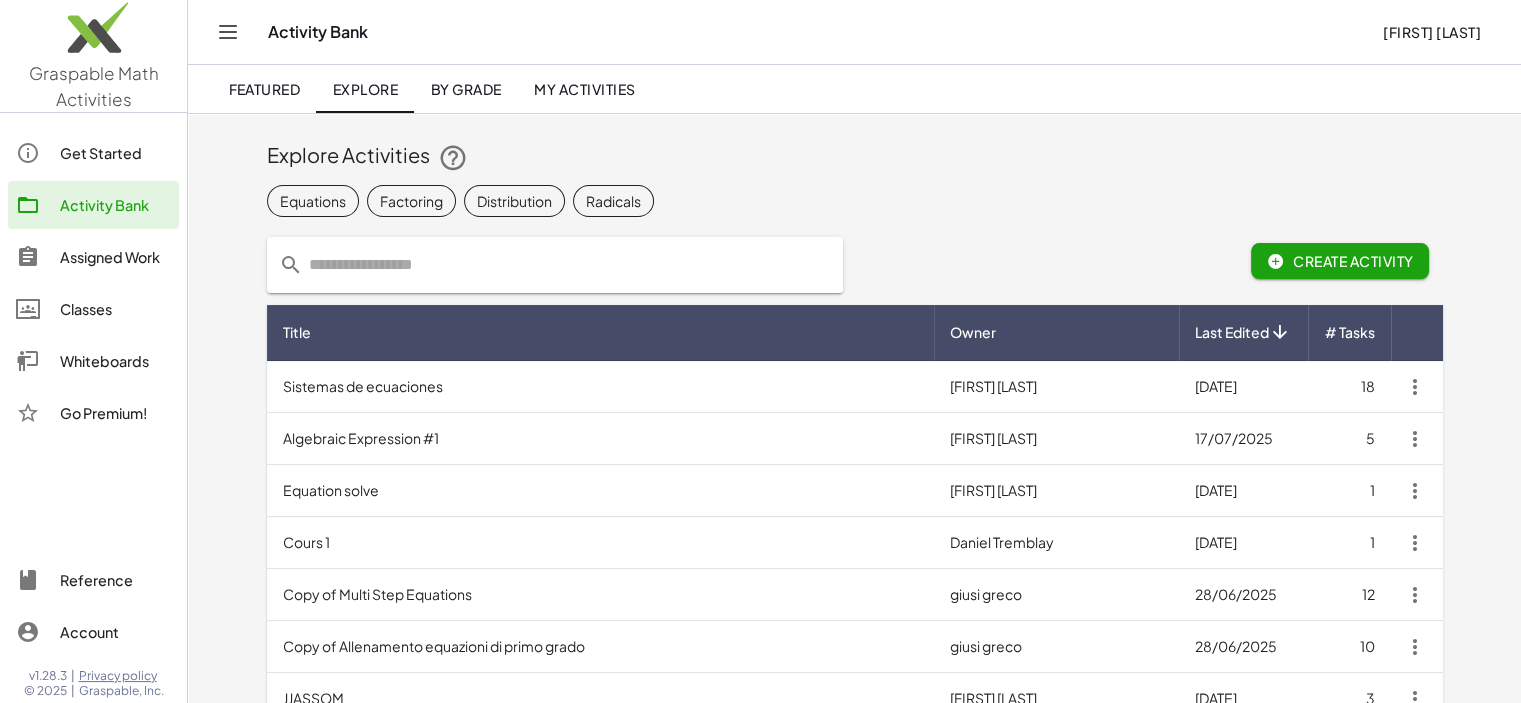 click on "Equation solve" at bounding box center [601, 491] 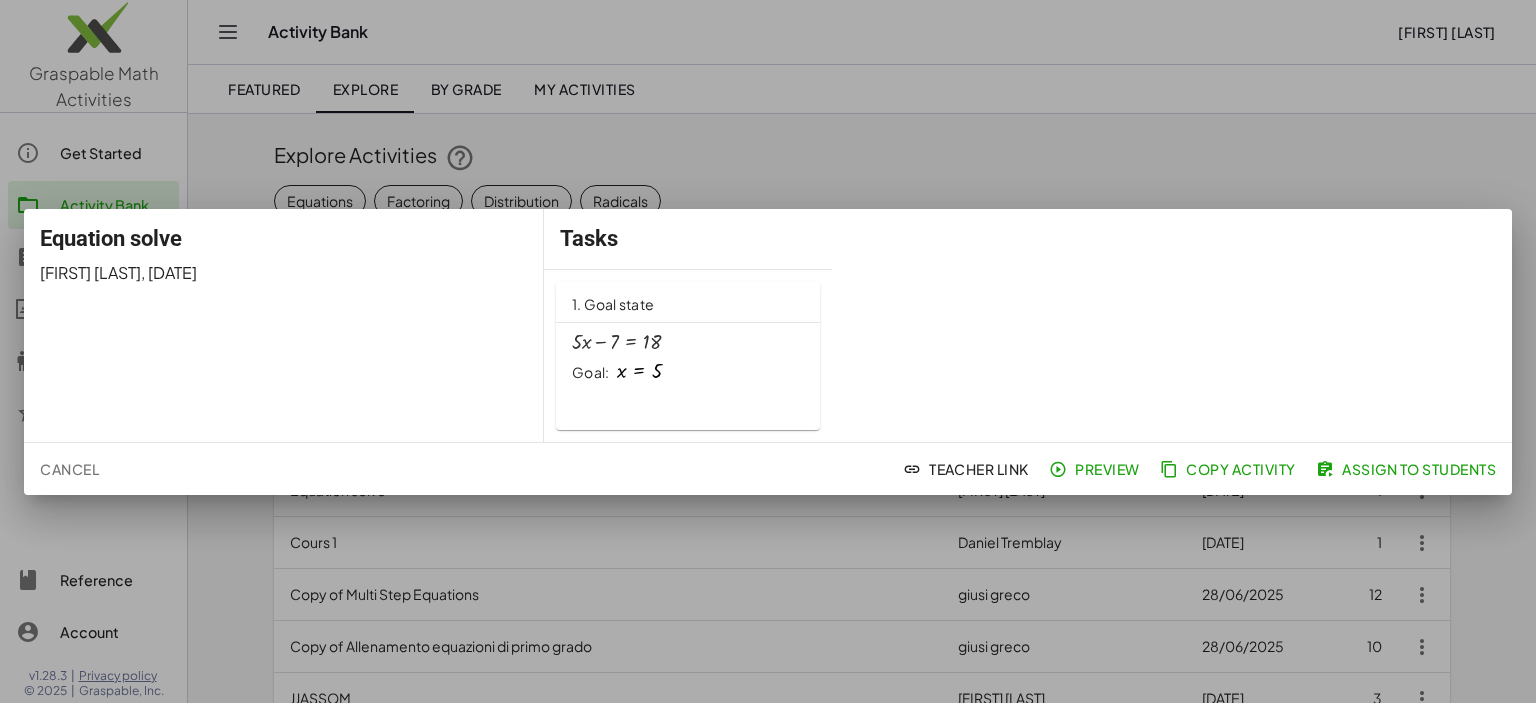 click on "Teacher Link" 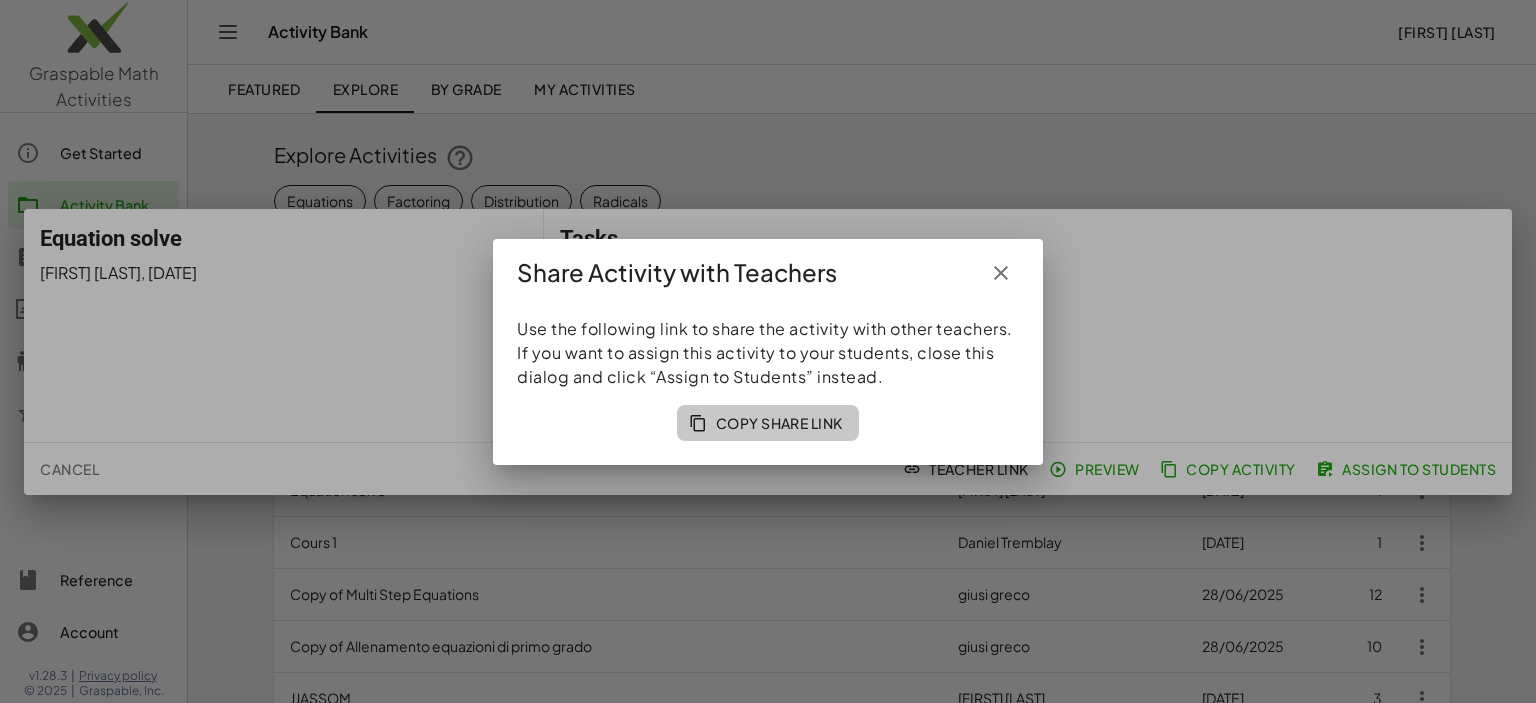 click on "Copy Share Link" 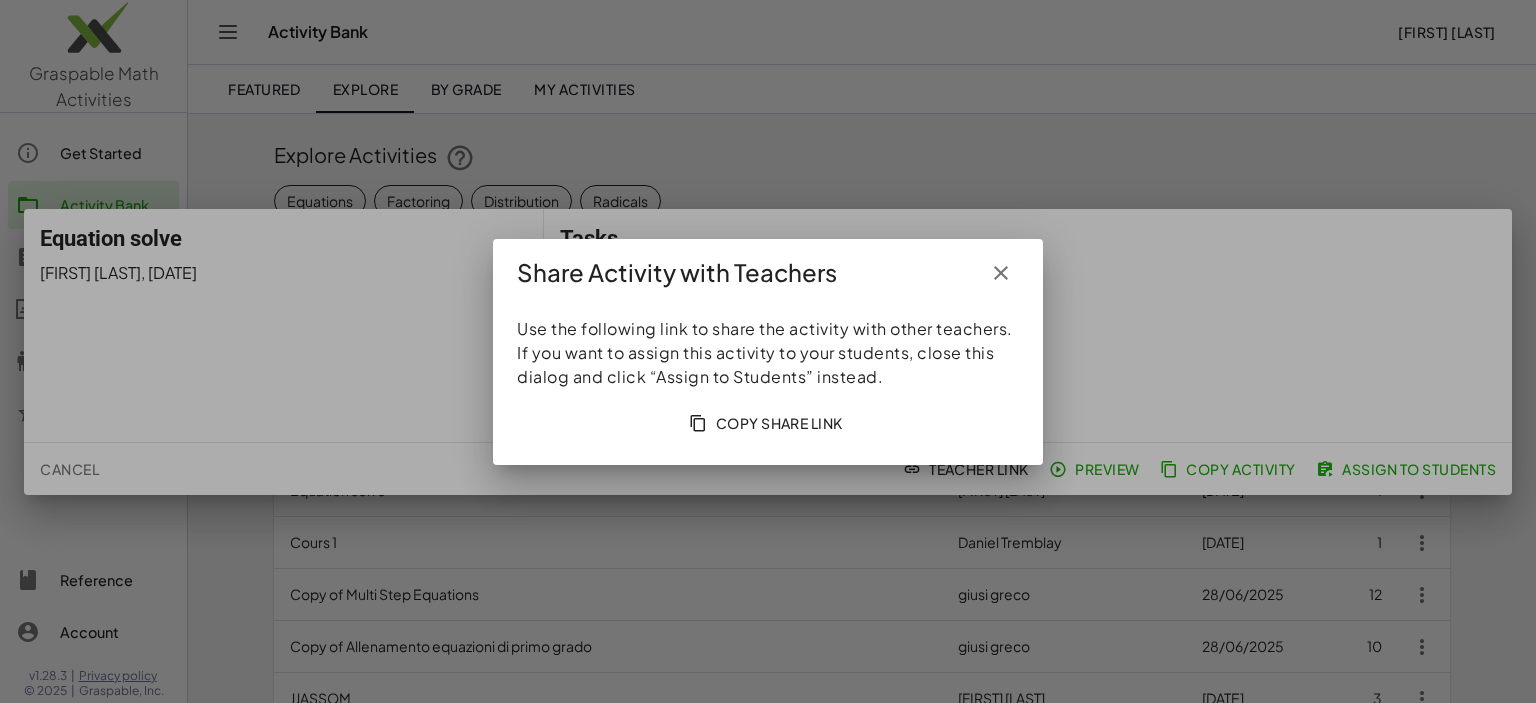 drag, startPoint x: 1449, startPoint y: 242, endPoint x: 1412, endPoint y: 254, distance: 38.8973 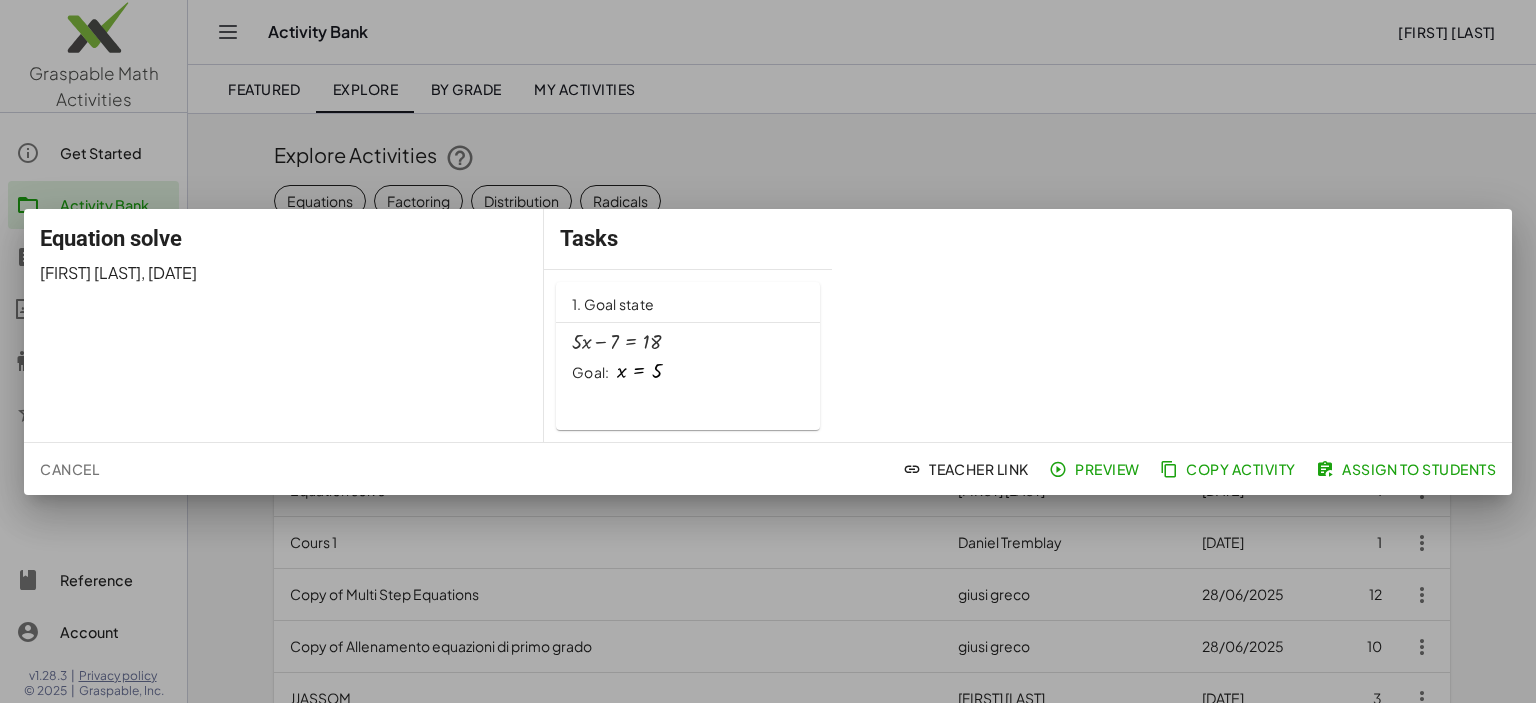 click on "Cancel" 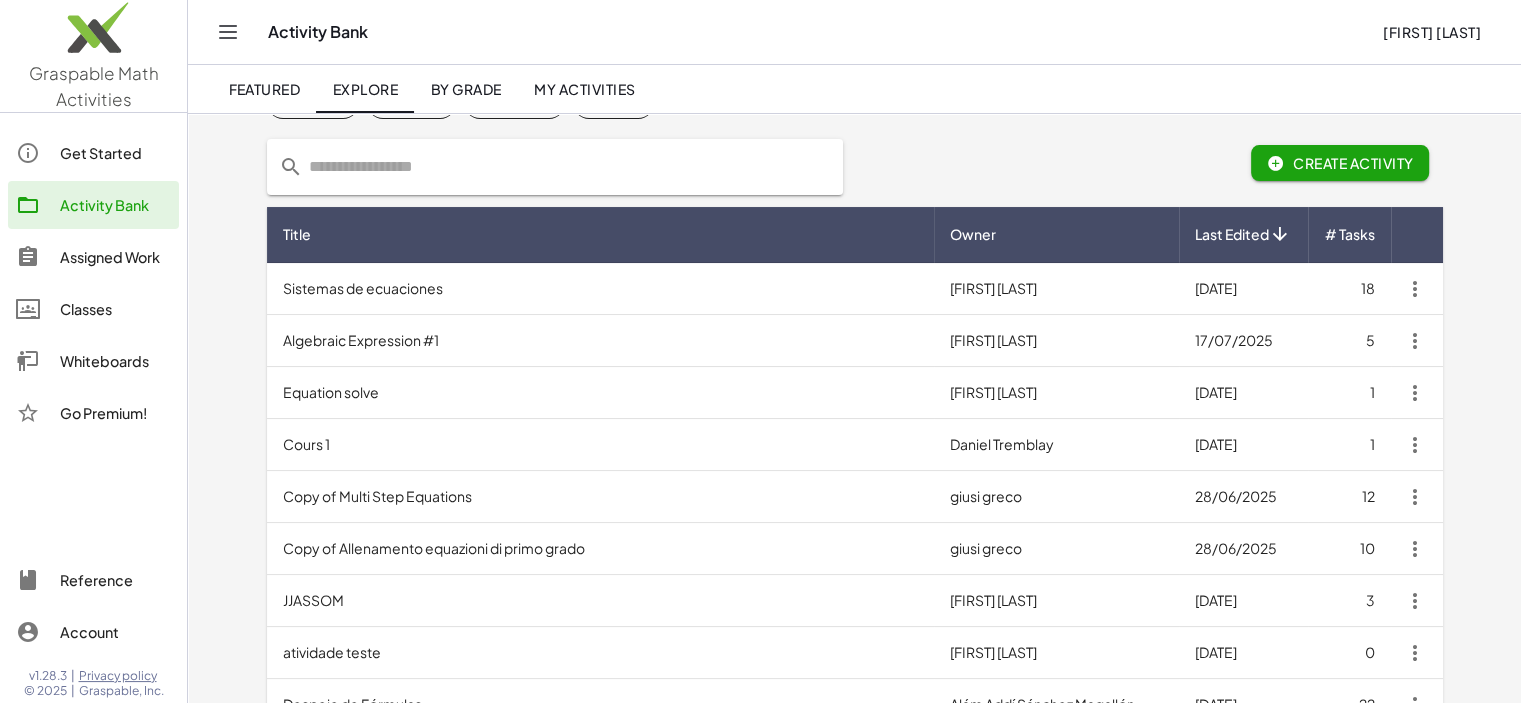 scroll, scrollTop: 0, scrollLeft: 0, axis: both 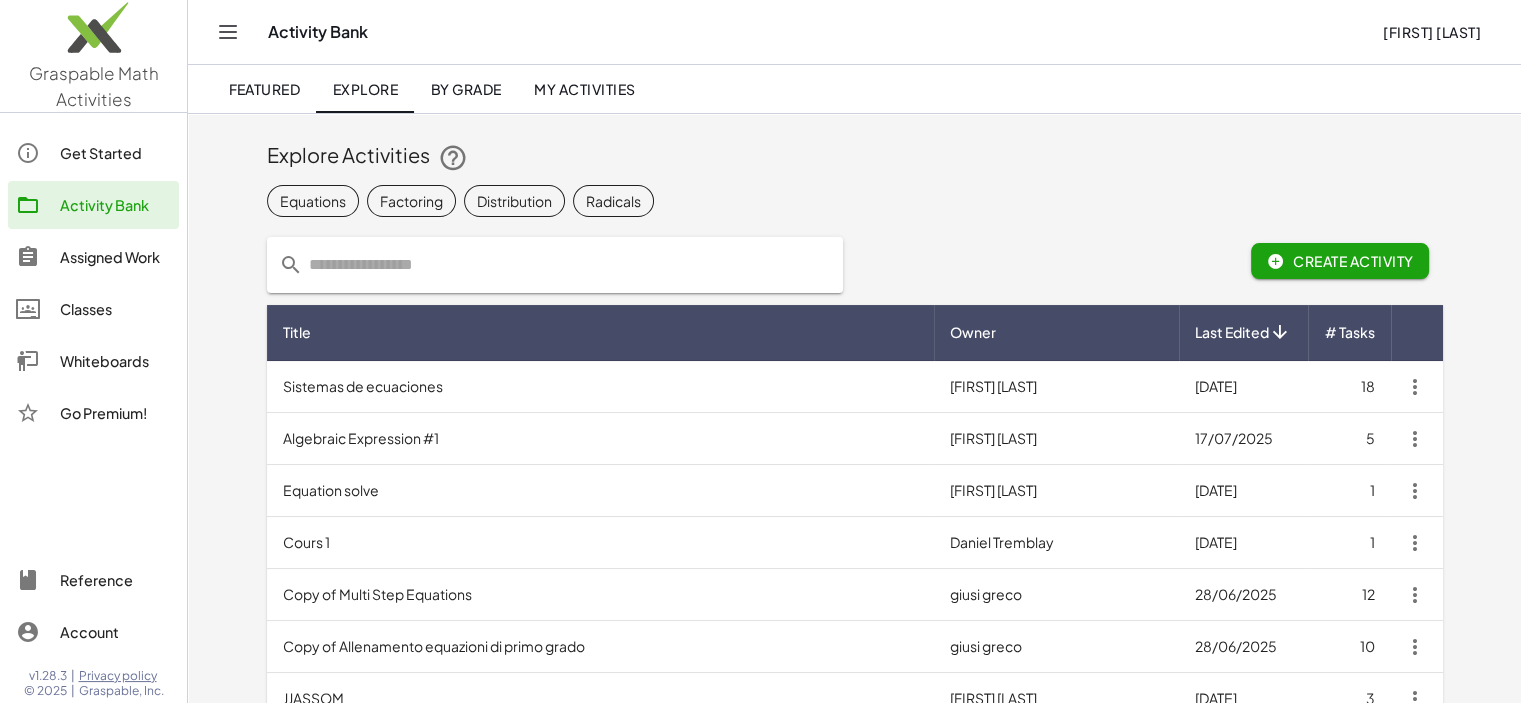 click on "Featured" 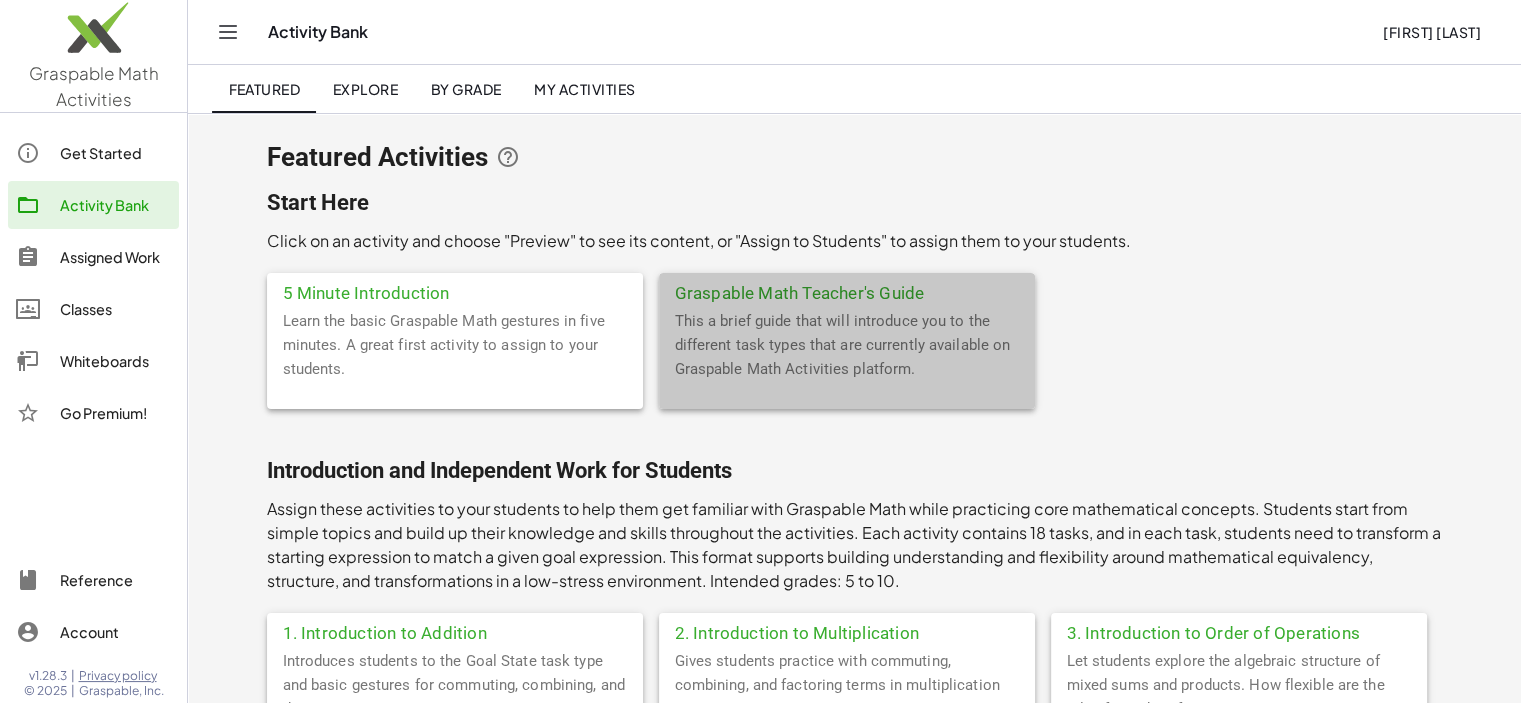 click on "This a brief guide that will introduce you to the different task types that are currently available on Graspable Math Activities platform." 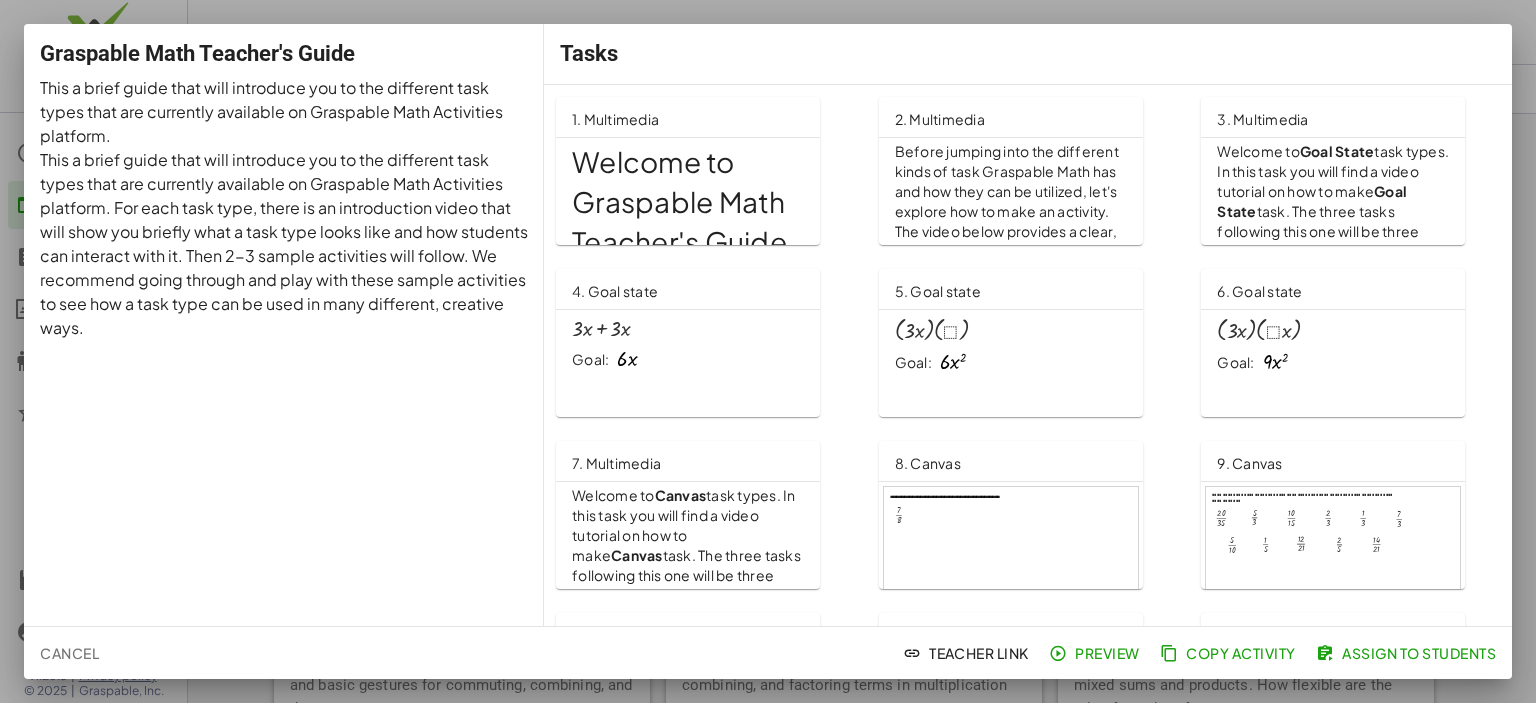 click on "Before jumping into the different kinds of task Graspable Math has and how they can be utilized, let's explore how to make an activity. The video below provides a clear, simple, and easy to follow instruction on how to create activity in Graspable Math Activities." at bounding box center (1011, 231) 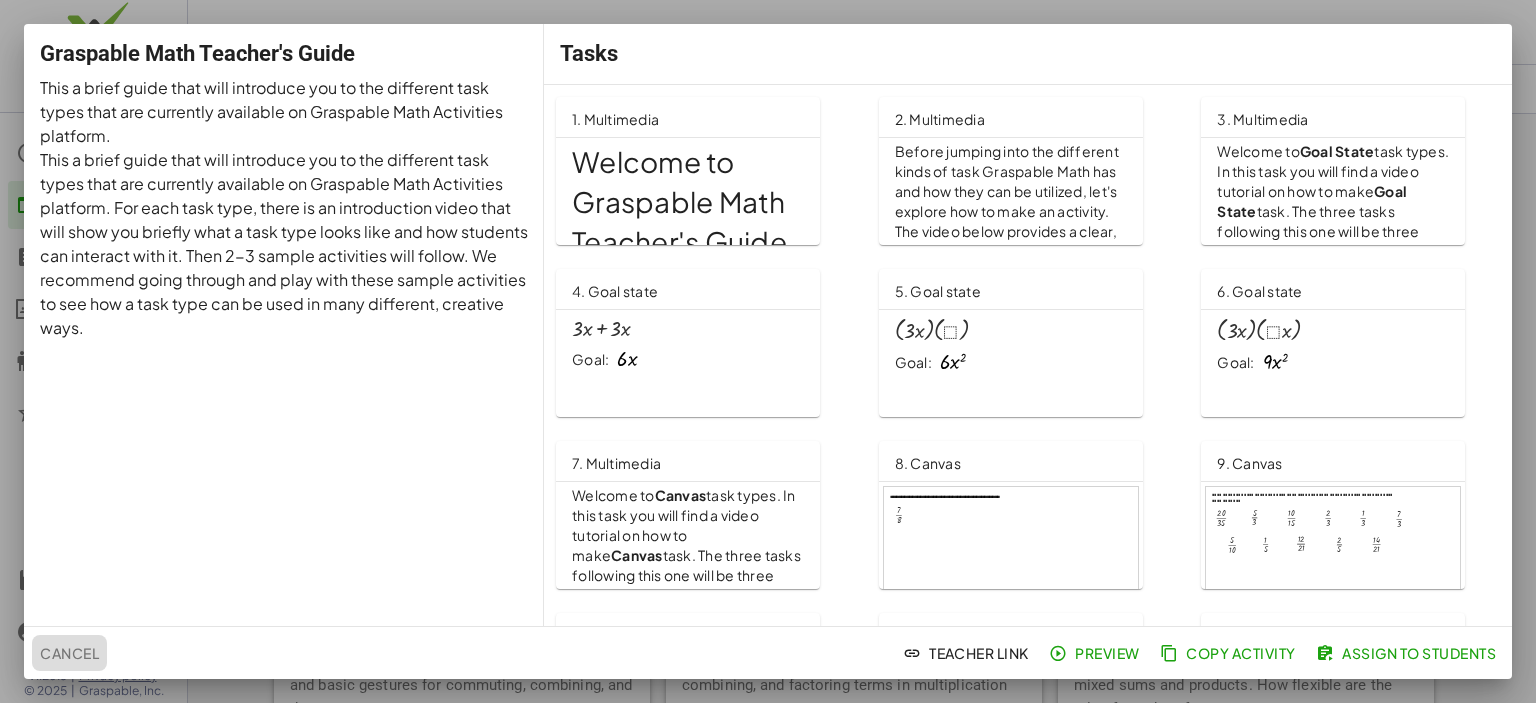click on "Cancel" 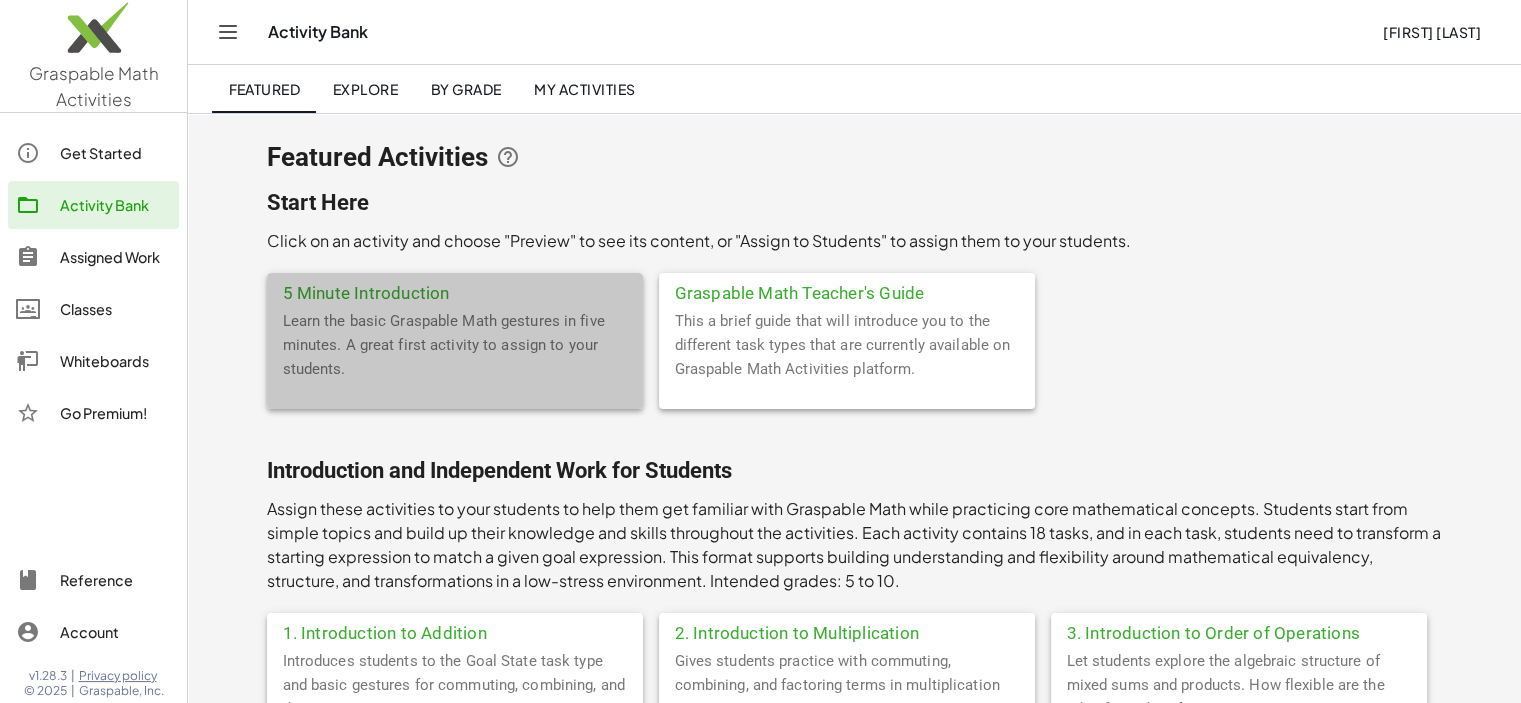 click on "Learn the basic Graspable Math gestures in five minutes. A great first activity to assign to your students." 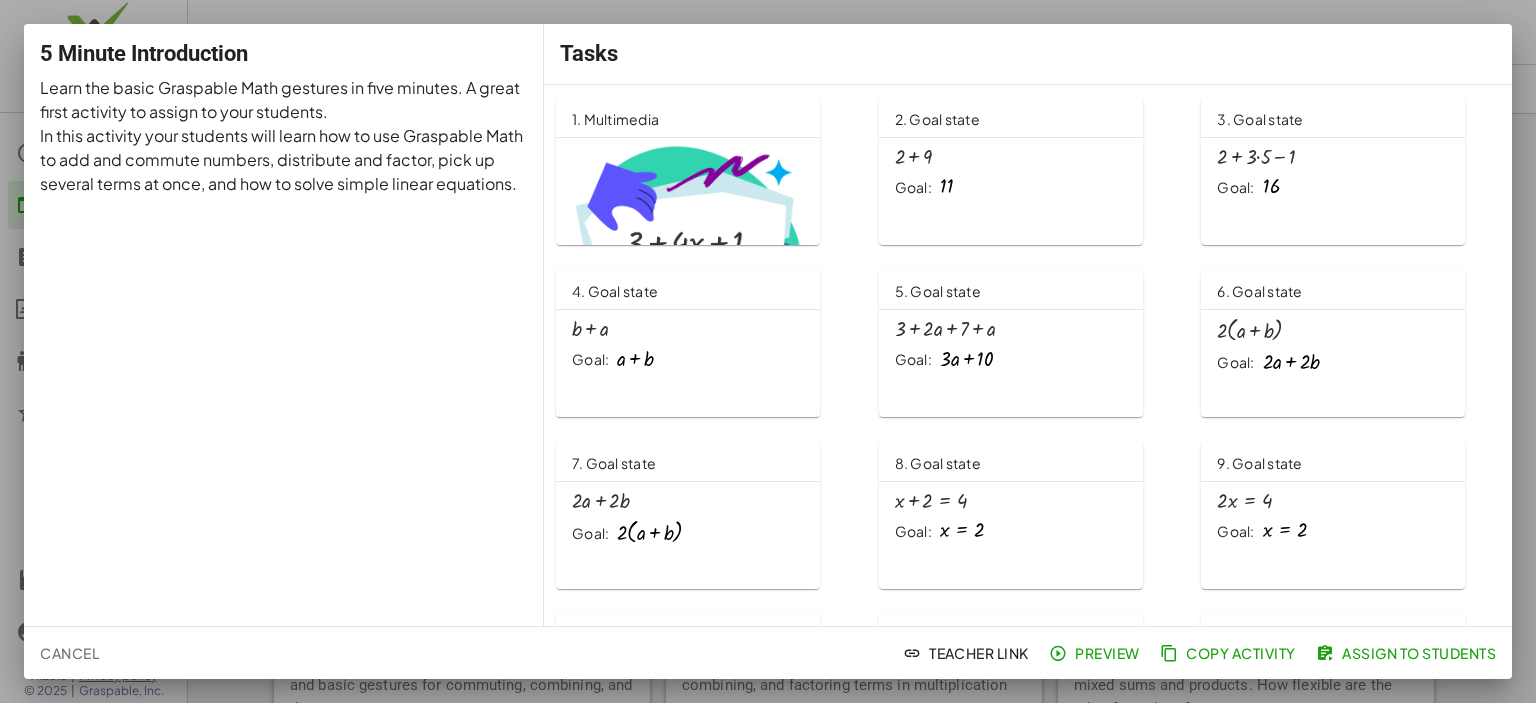click at bounding box center [688, 235] 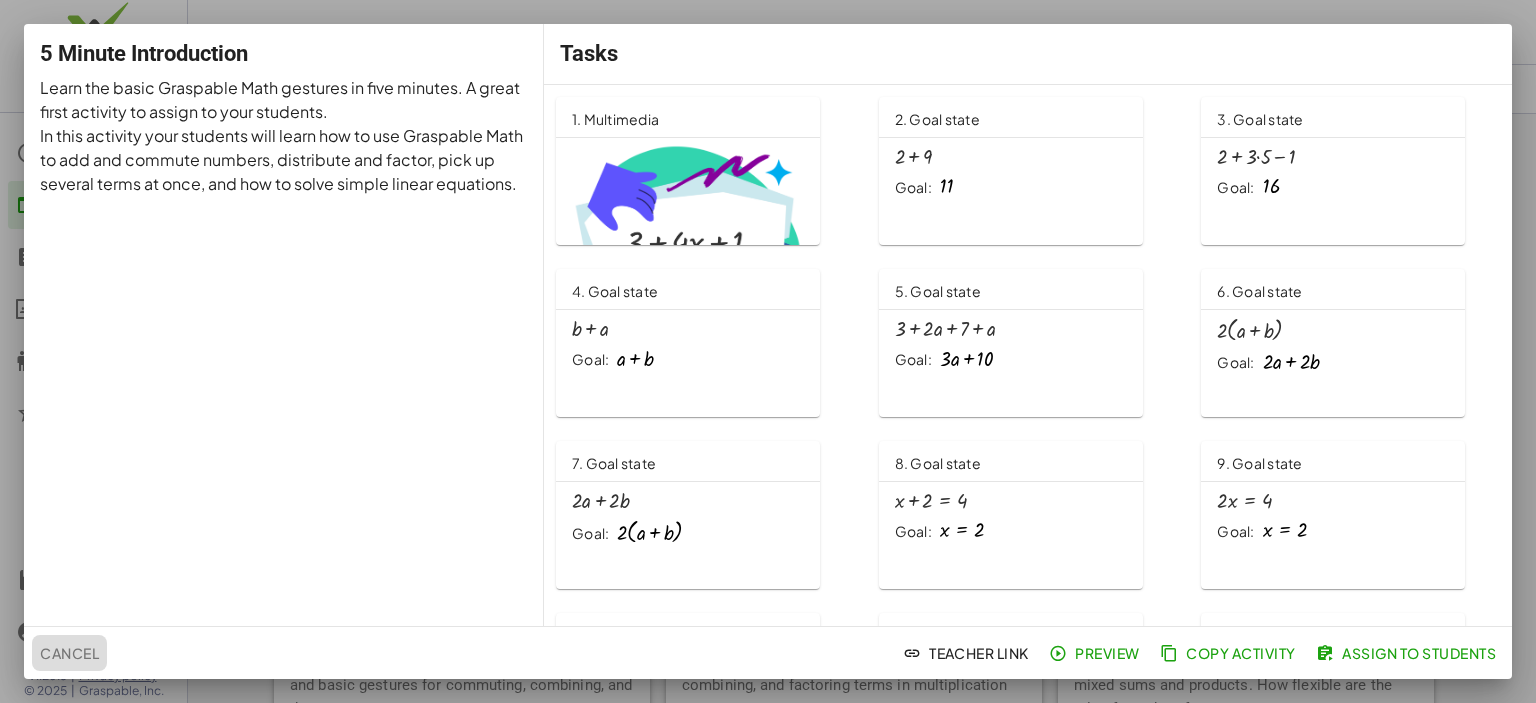 click on "Cancel" 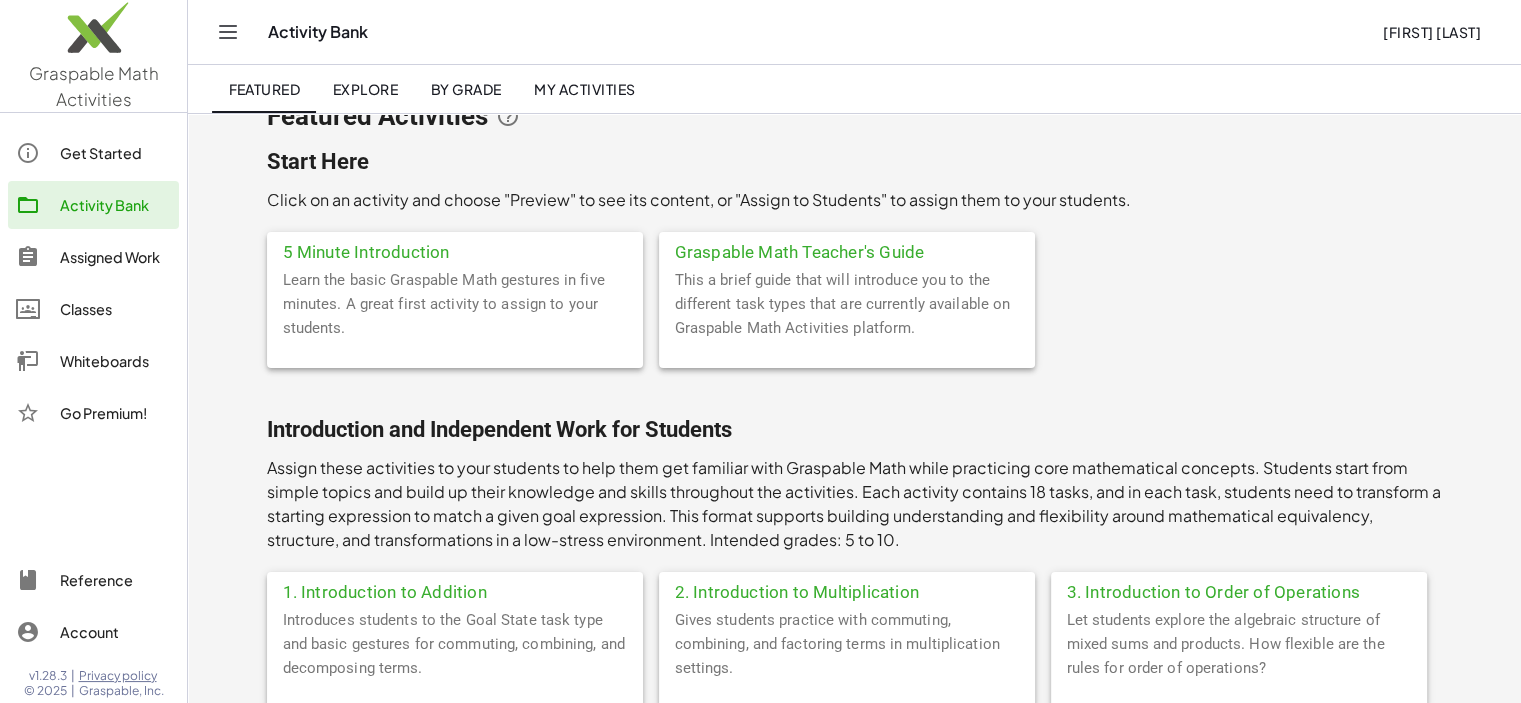 scroll, scrollTop: 0, scrollLeft: 0, axis: both 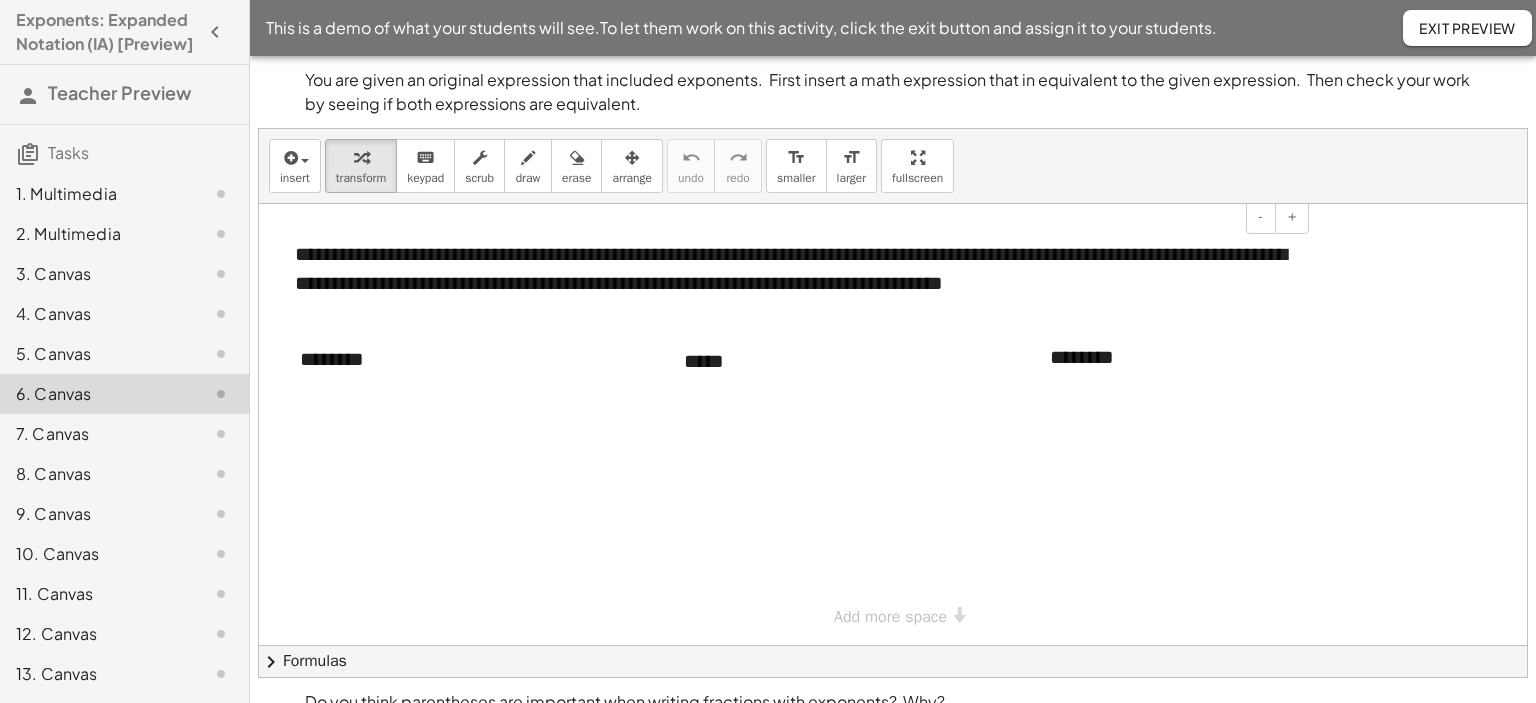 click on "7. Canvas" 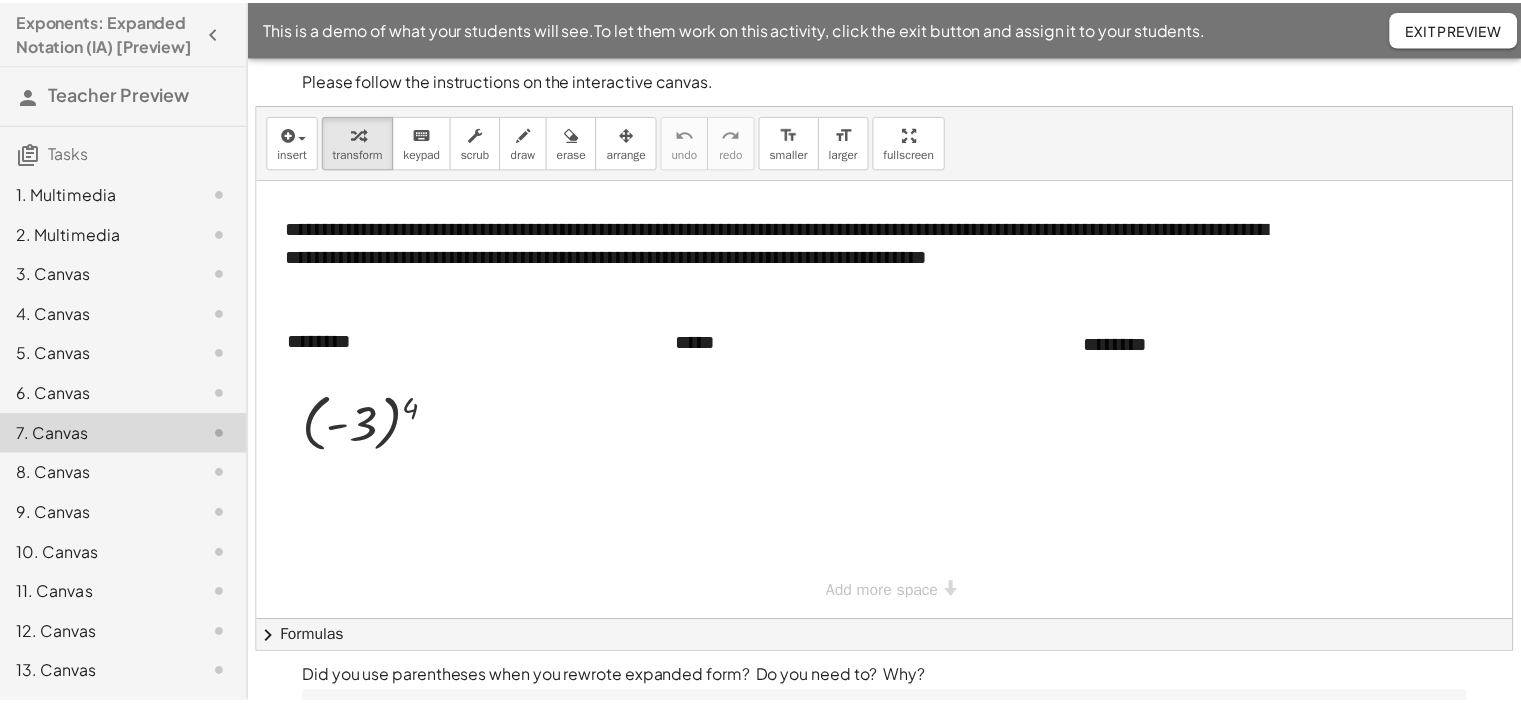 scroll, scrollTop: 0, scrollLeft: 0, axis: both 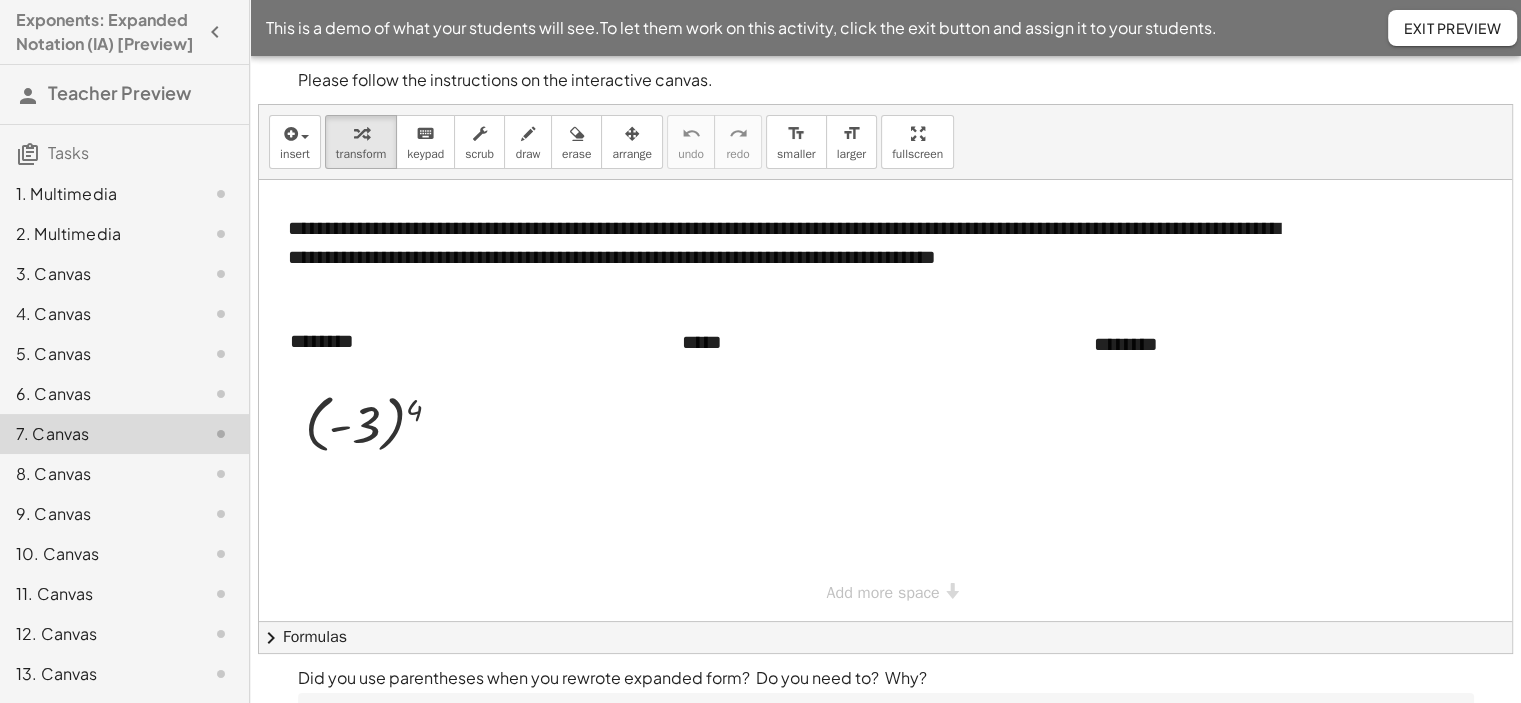 click on "6. Canvas" 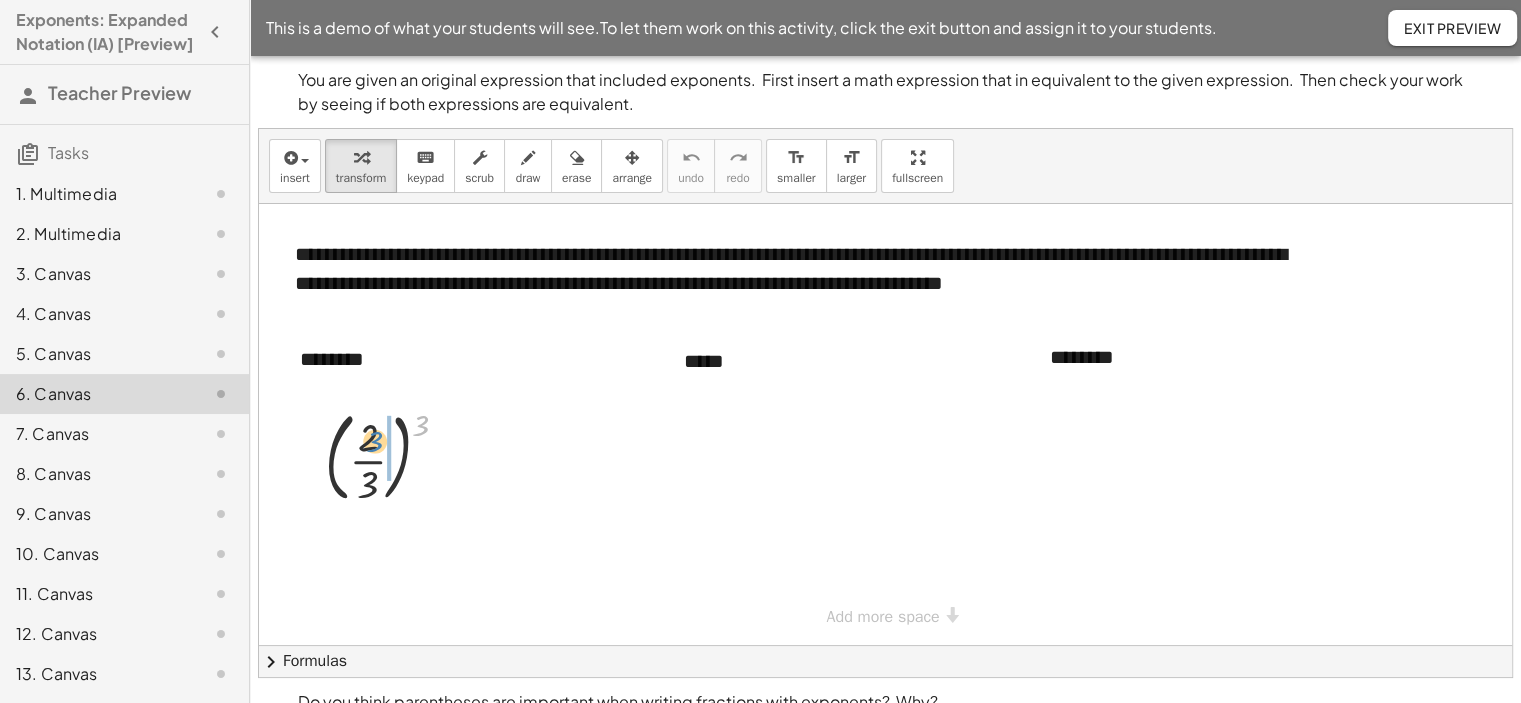 drag, startPoint x: 422, startPoint y: 424, endPoint x: 376, endPoint y: 440, distance: 48.703182 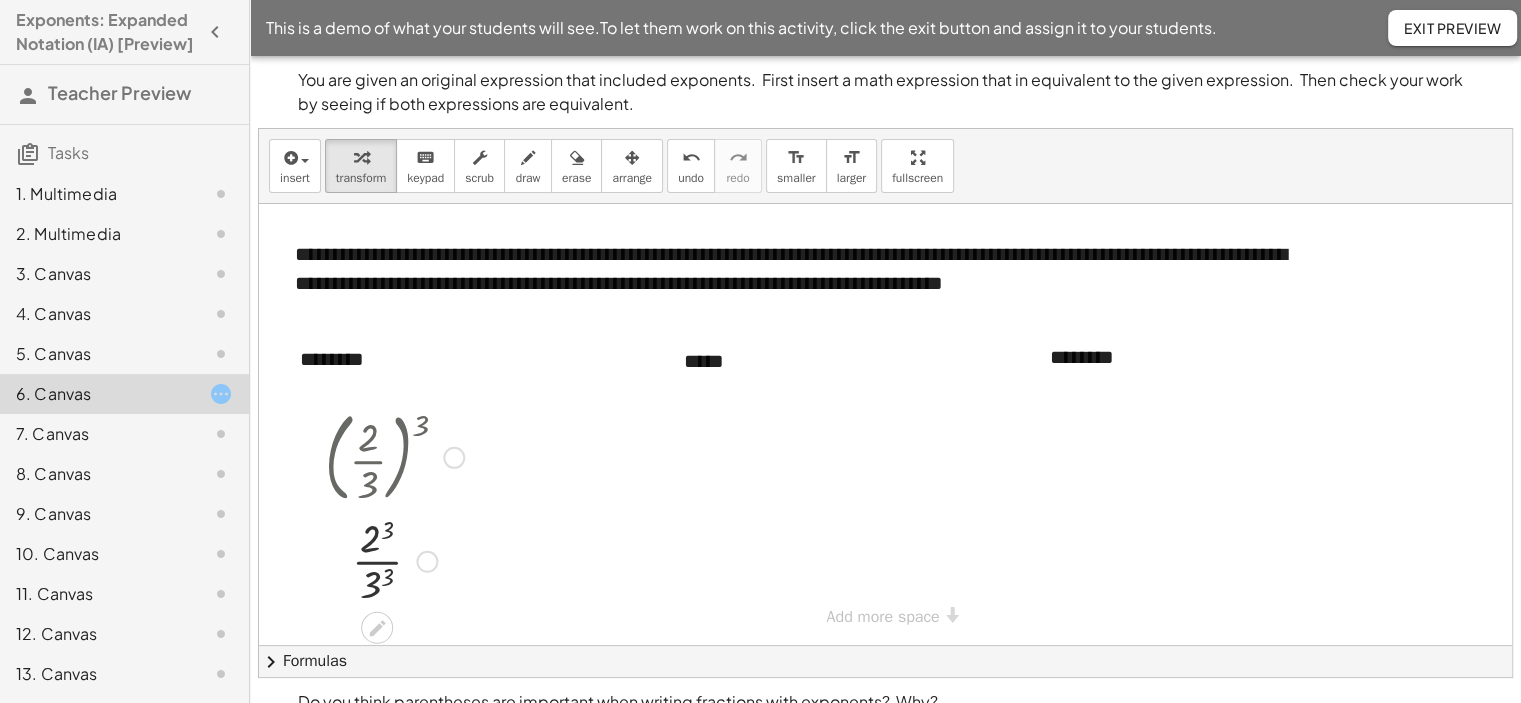 click at bounding box center (394, 560) 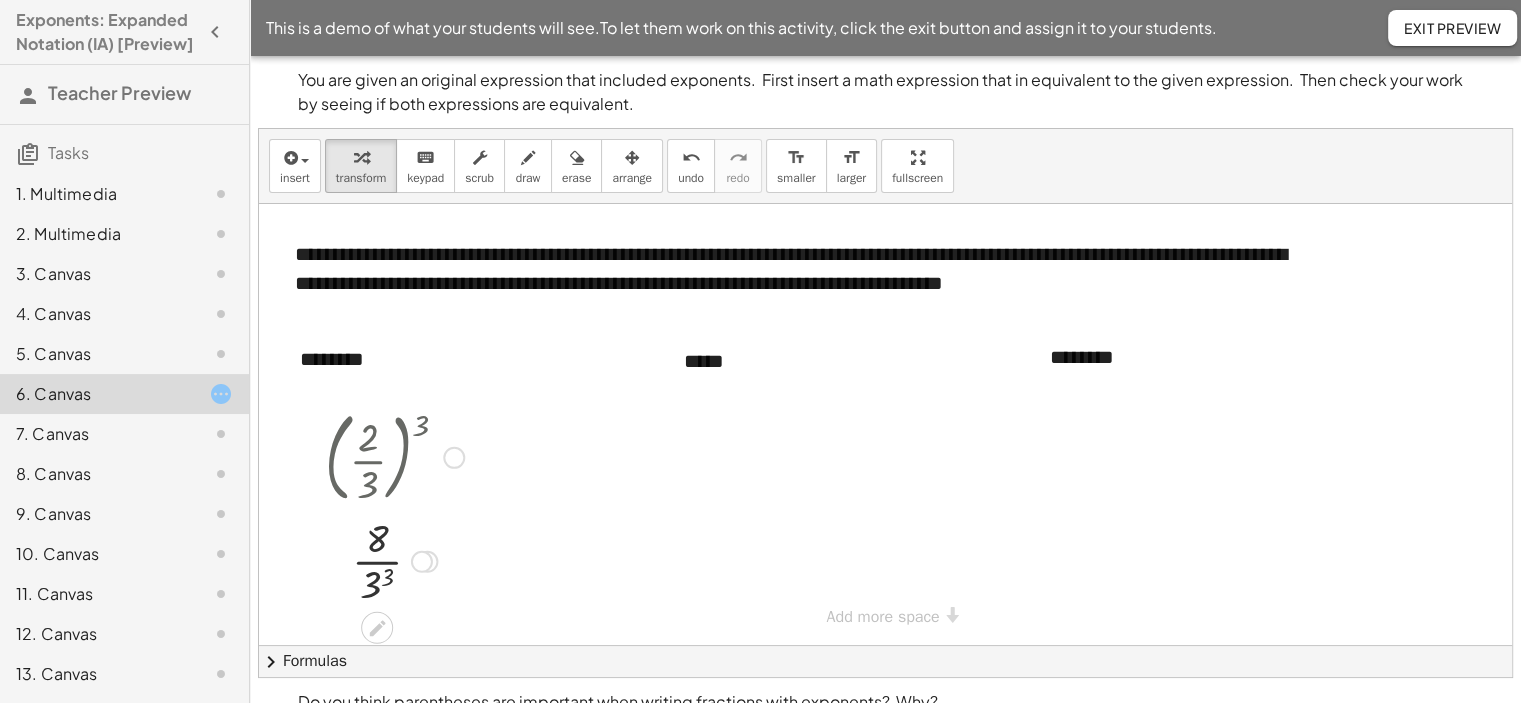 click at bounding box center (394, 560) 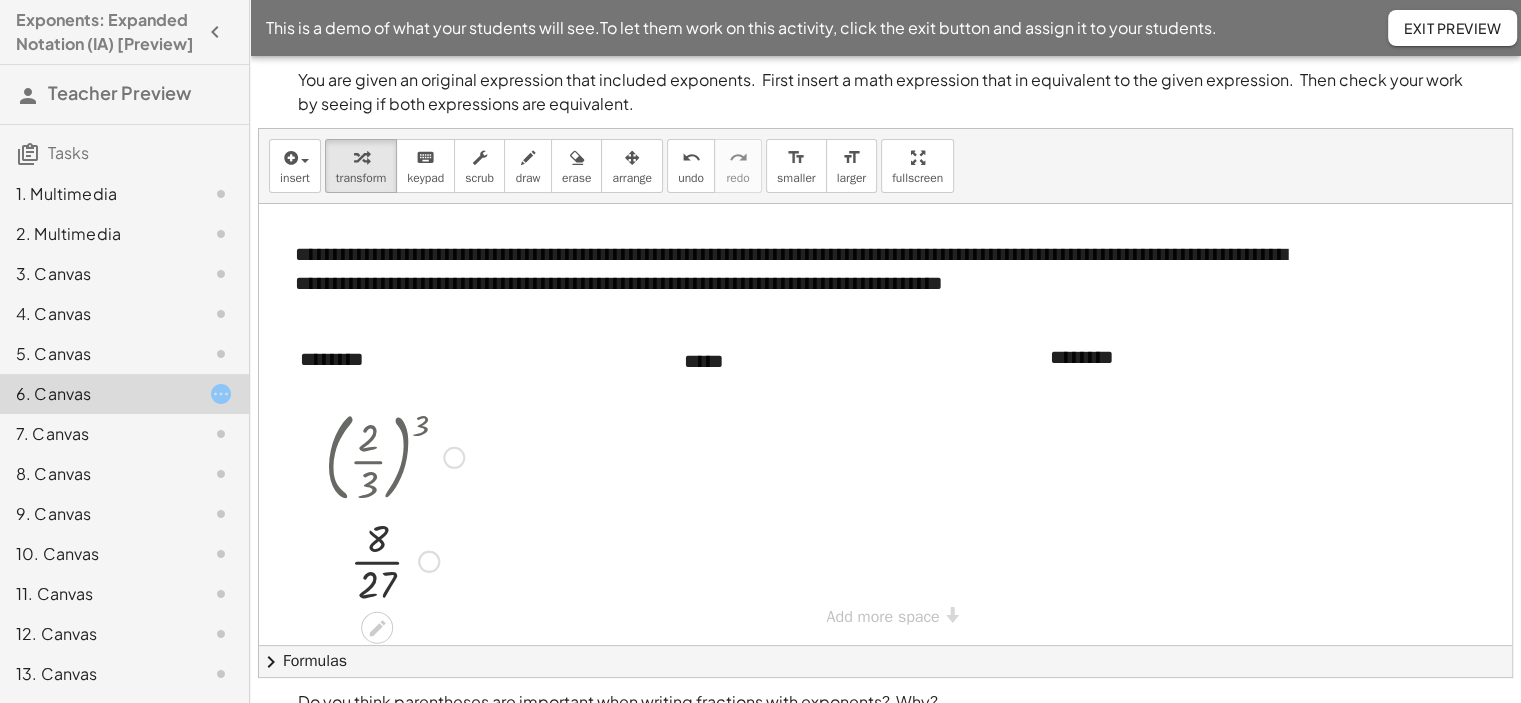 click at bounding box center (394, 560) 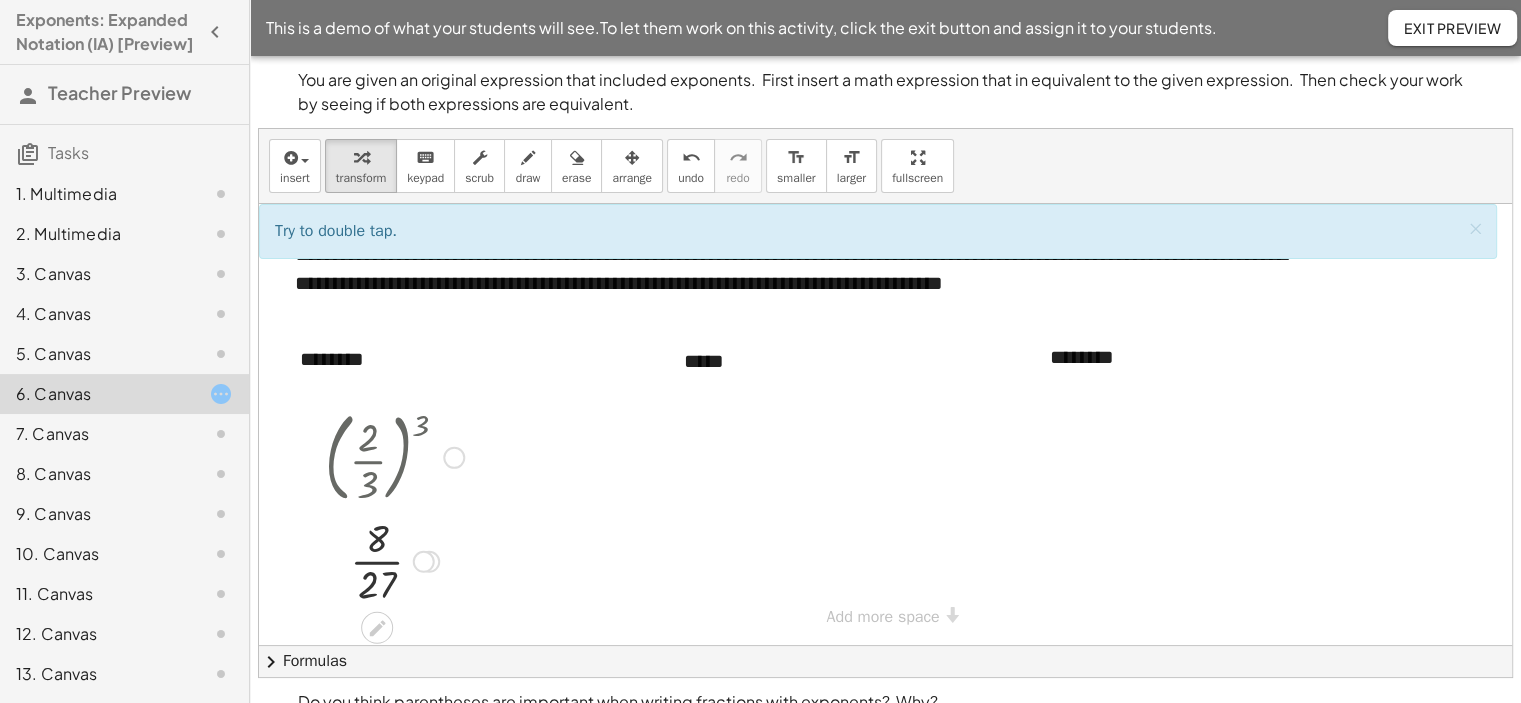 click at bounding box center [394, 560] 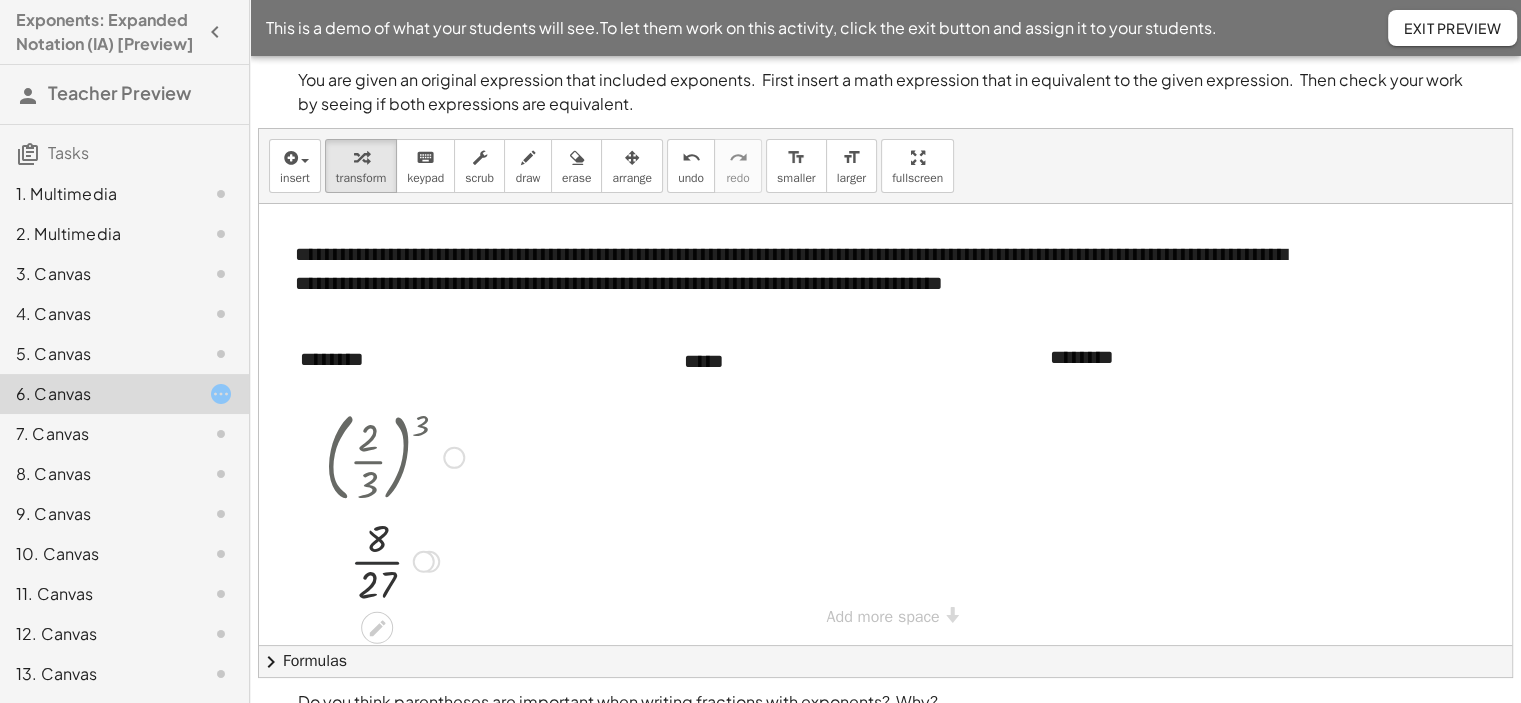 click at bounding box center (394, 560) 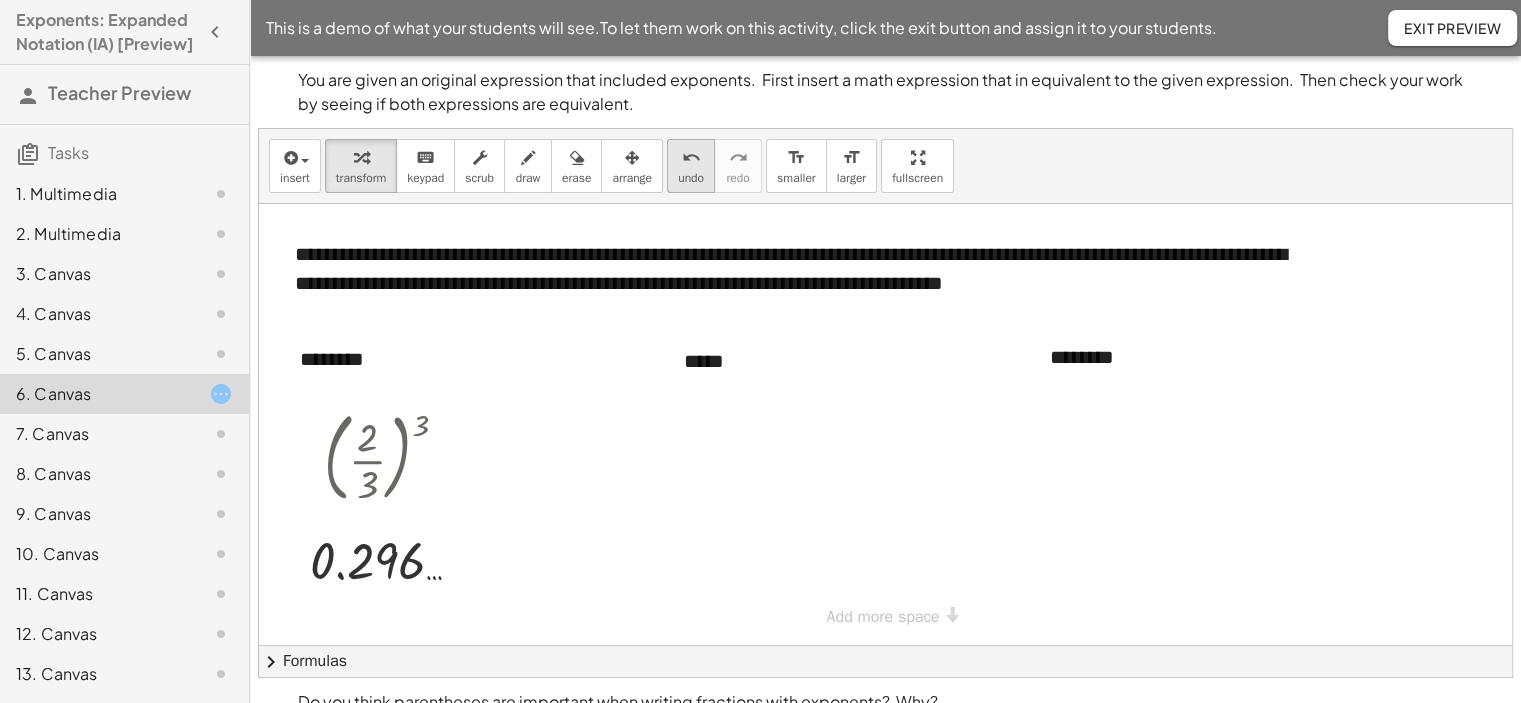 click on "undo" at bounding box center [691, 158] 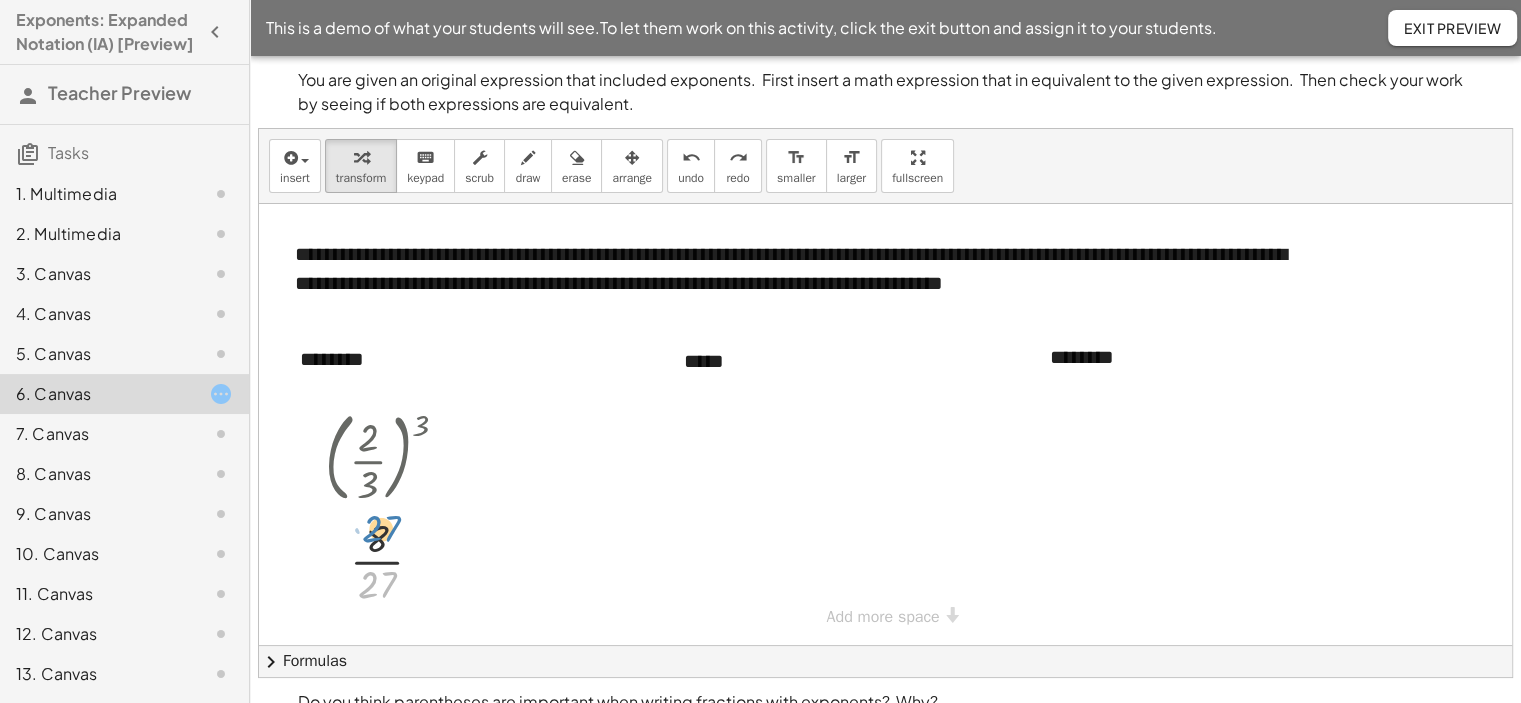 drag, startPoint x: 376, startPoint y: 591, endPoint x: 380, endPoint y: 535, distance: 56.142673 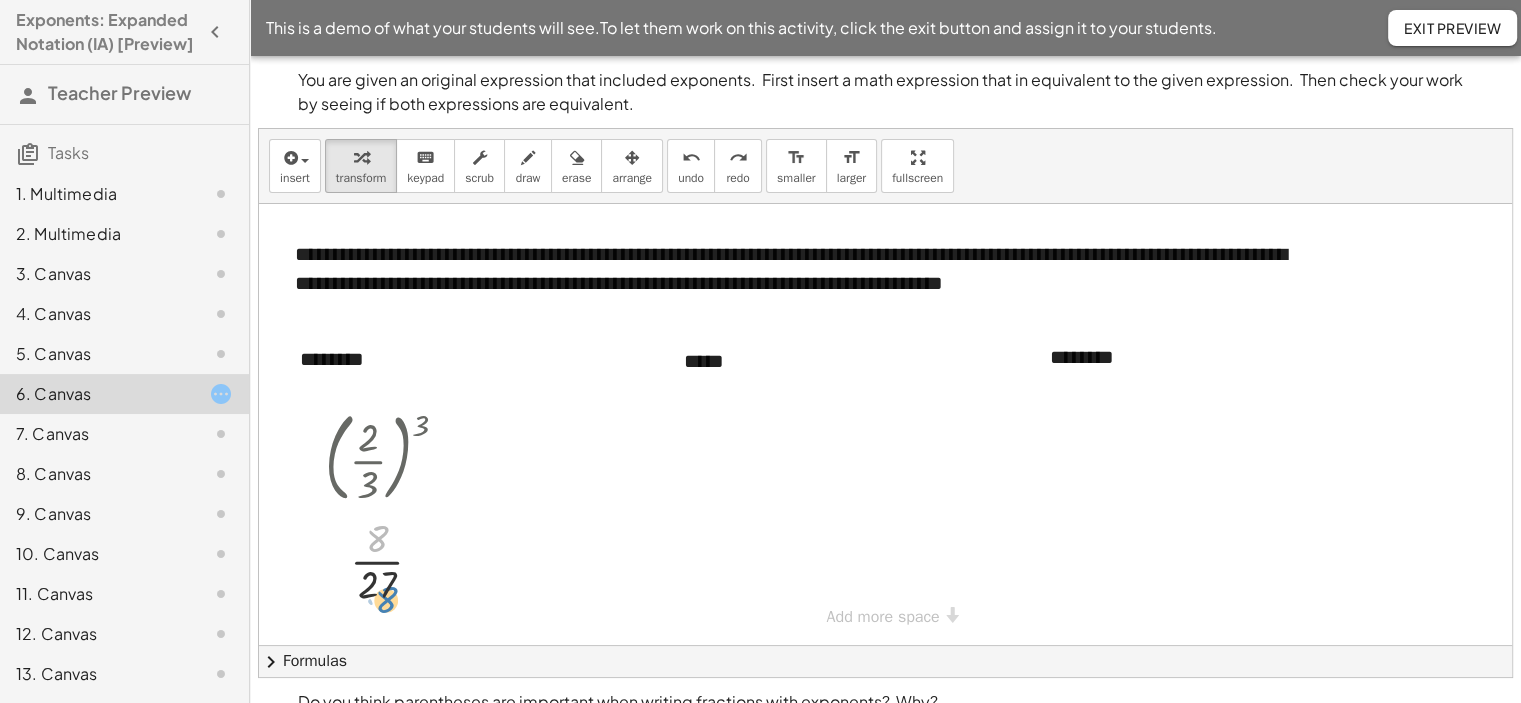 drag, startPoint x: 382, startPoint y: 530, endPoint x: 391, endPoint y: 591, distance: 61.66036 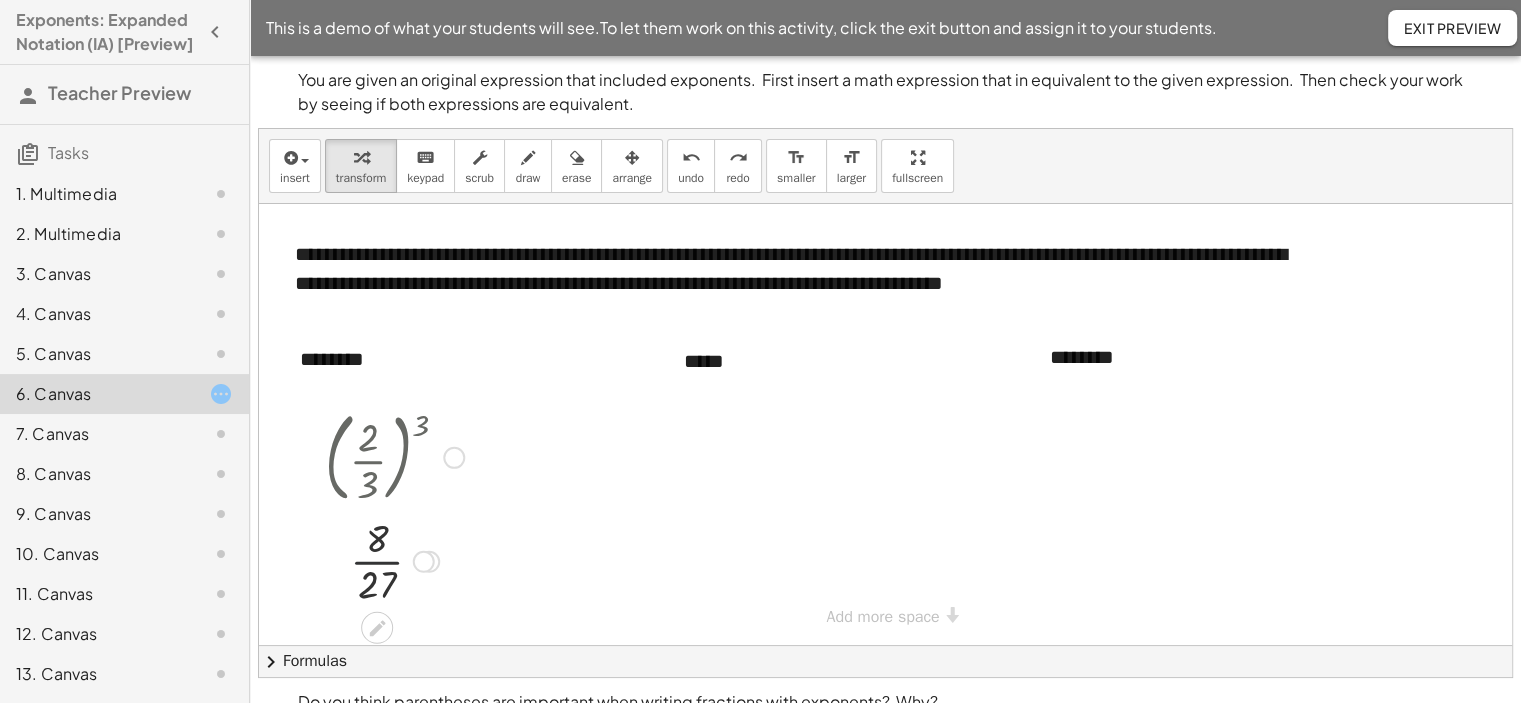 click at bounding box center [394, 560] 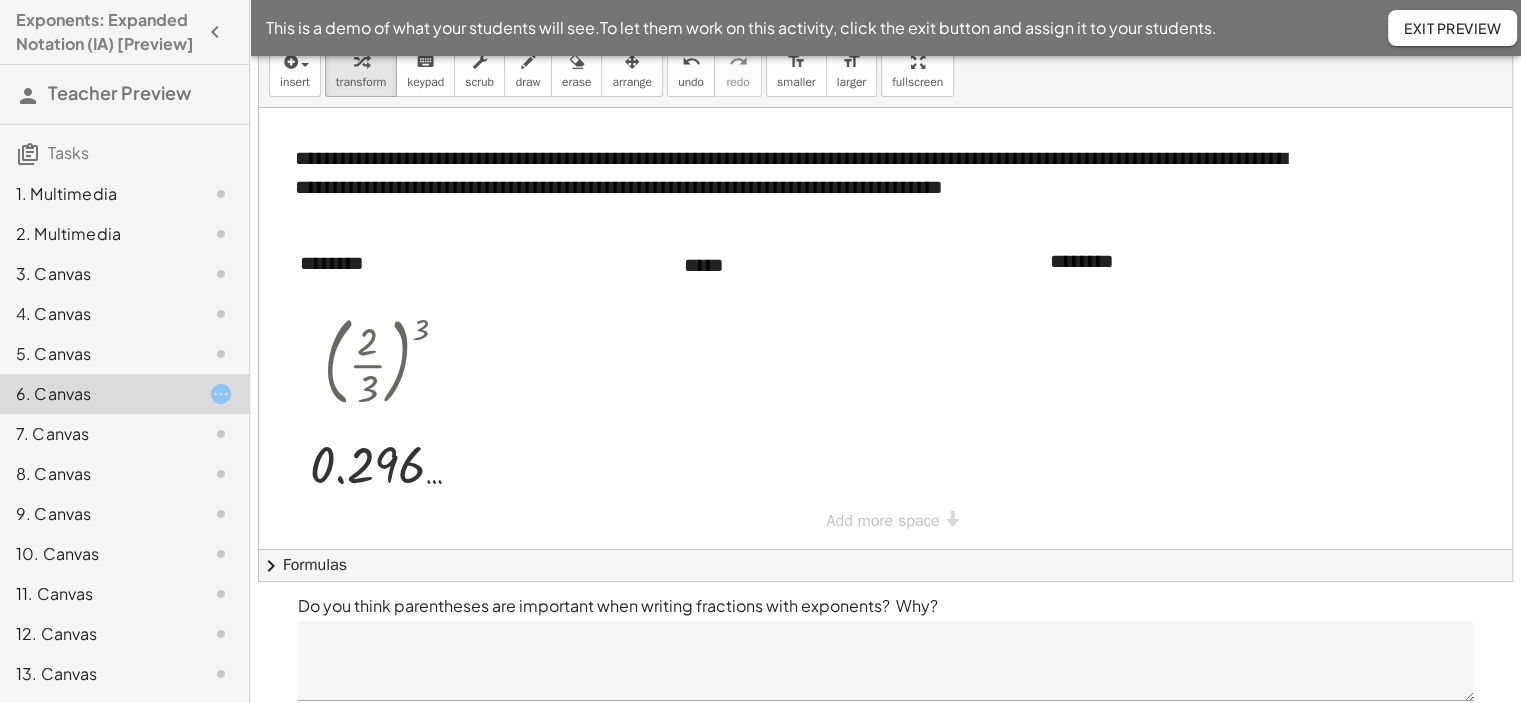scroll, scrollTop: 161, scrollLeft: 0, axis: vertical 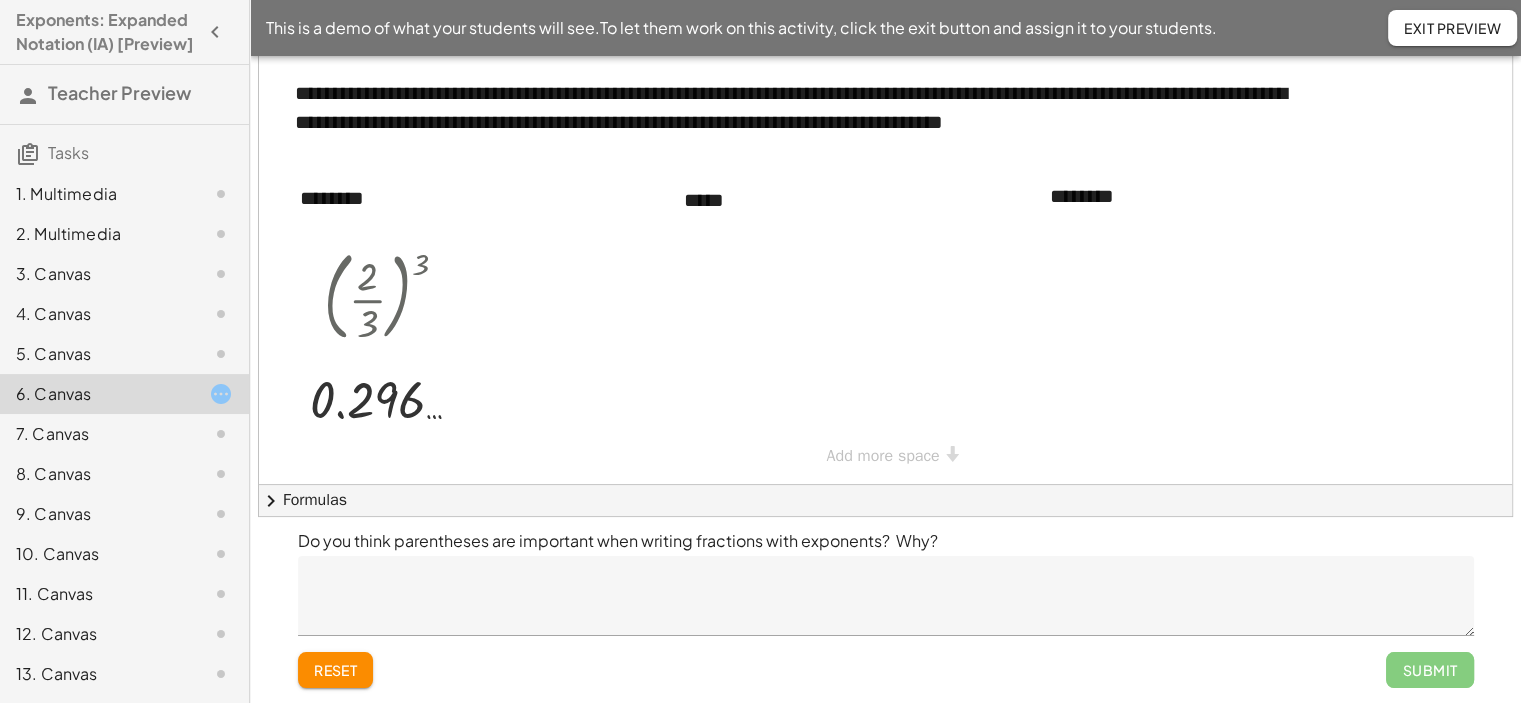 click on "7. Canvas" 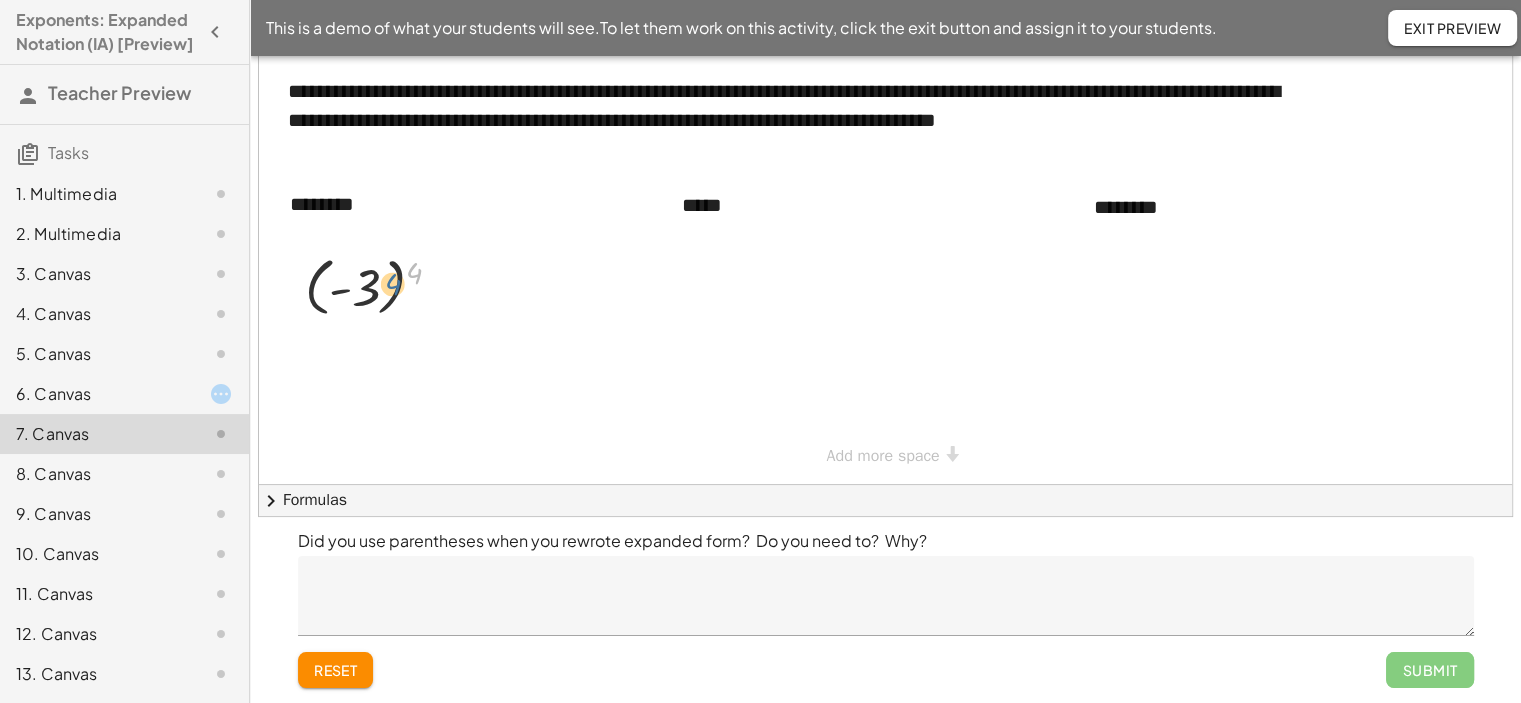 drag, startPoint x: 412, startPoint y: 267, endPoint x: 388, endPoint y: 279, distance: 26.832815 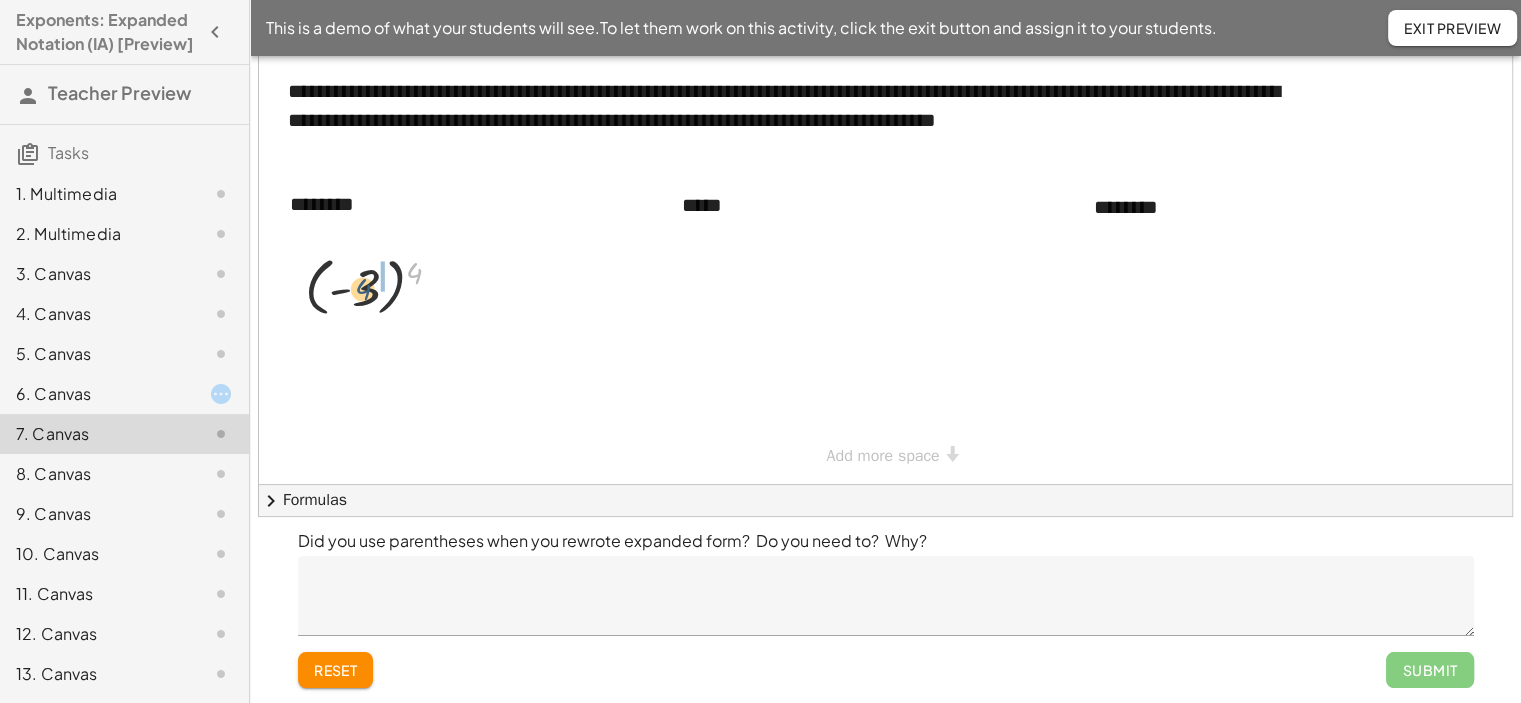 drag, startPoint x: 418, startPoint y: 269, endPoint x: 366, endPoint y: 286, distance: 54.708317 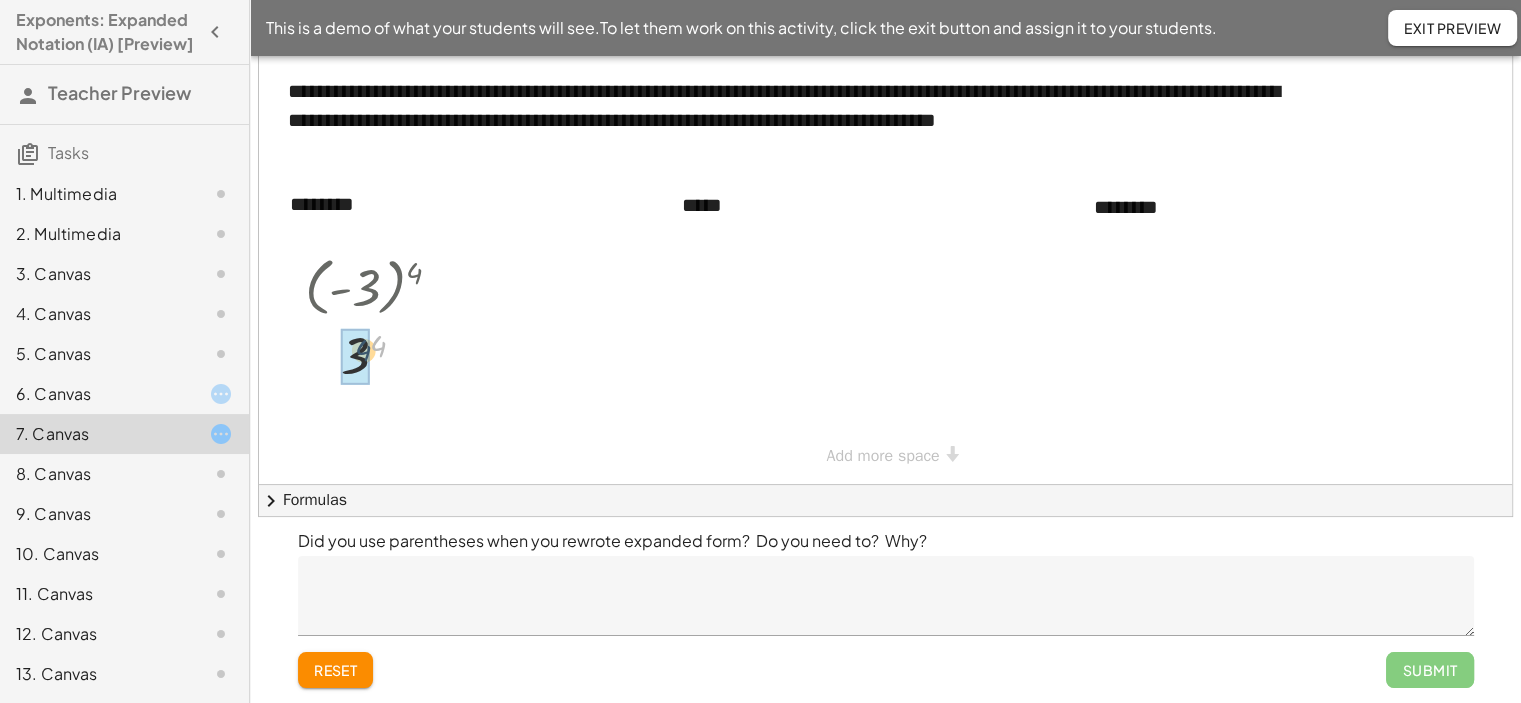 drag, startPoint x: 378, startPoint y: 343, endPoint x: 363, endPoint y: 348, distance: 15.811388 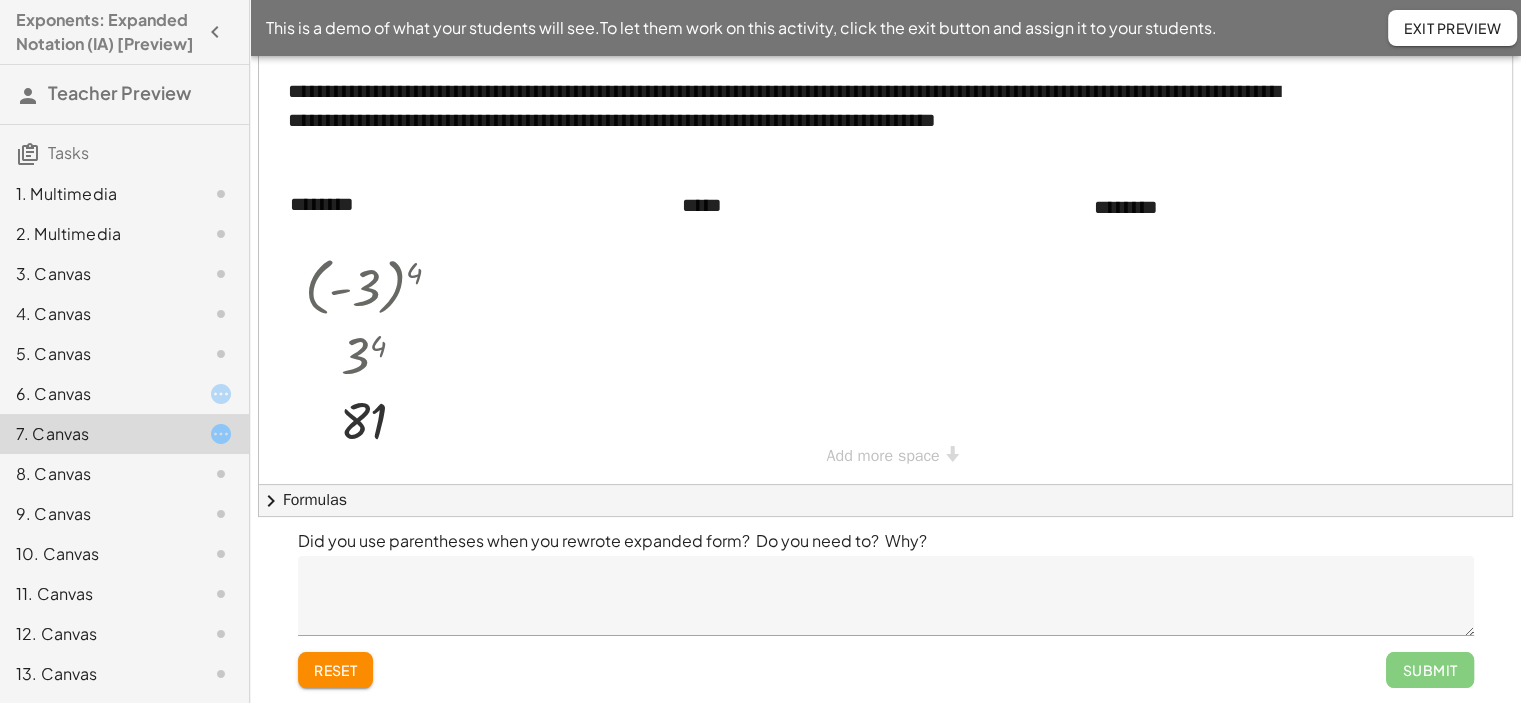 click 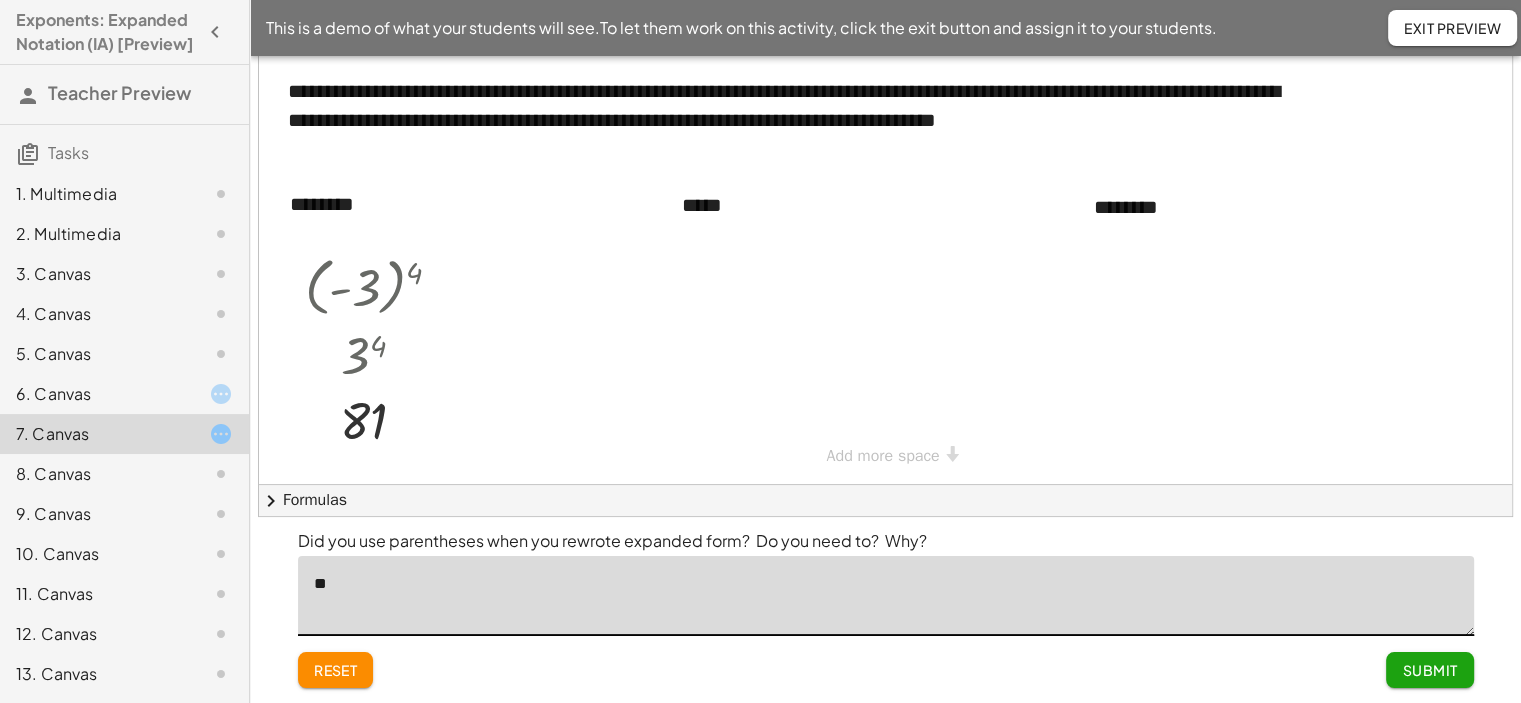 type on "**" 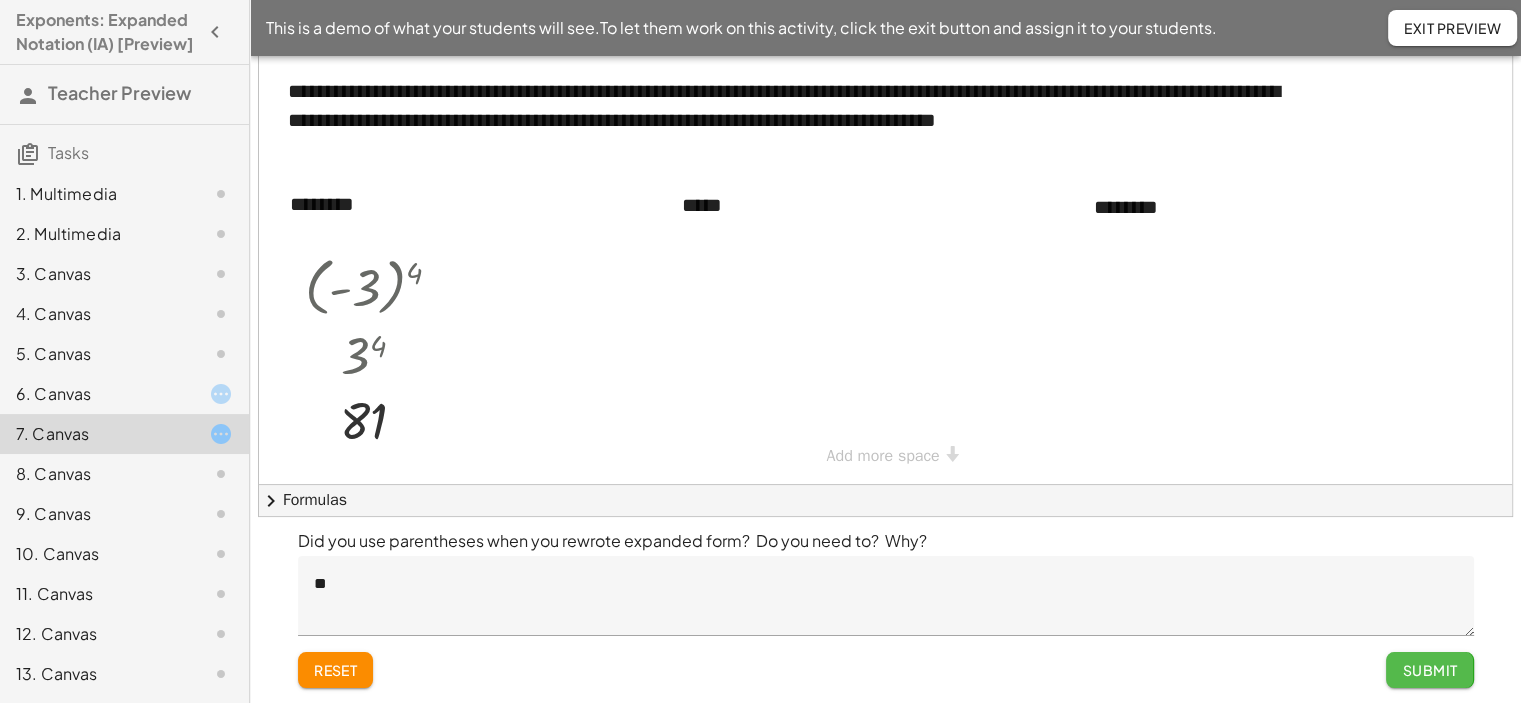 click on "Submit" 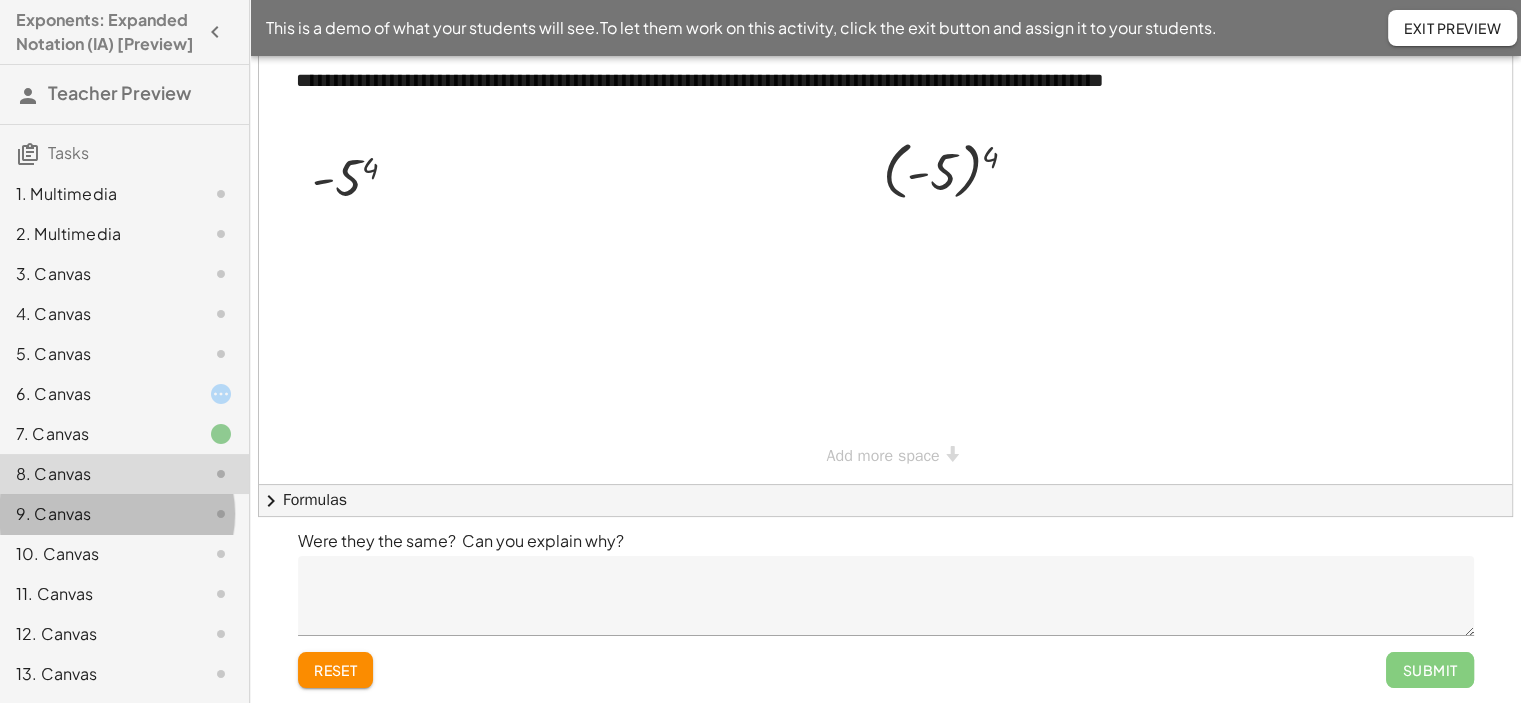 click on "9. Canvas" 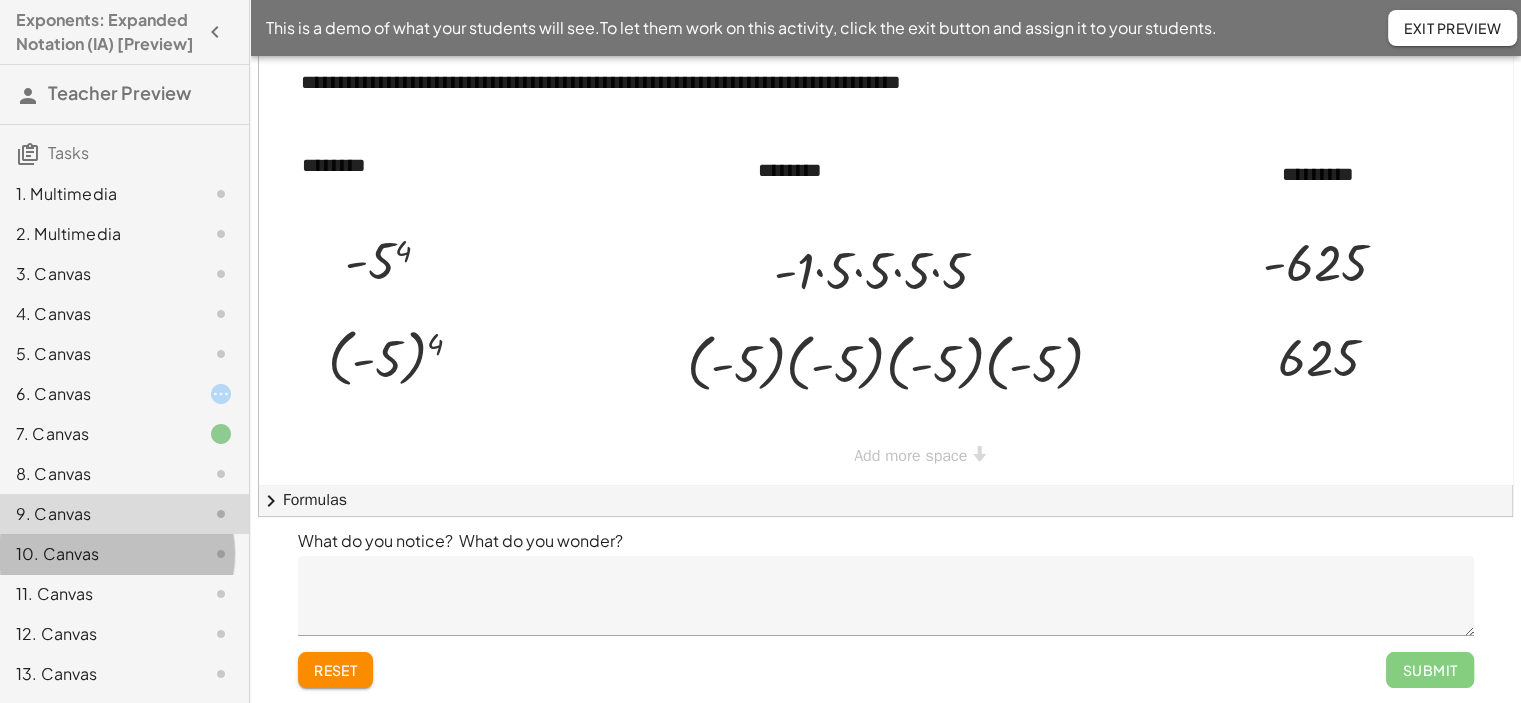 click on "10. Canvas" 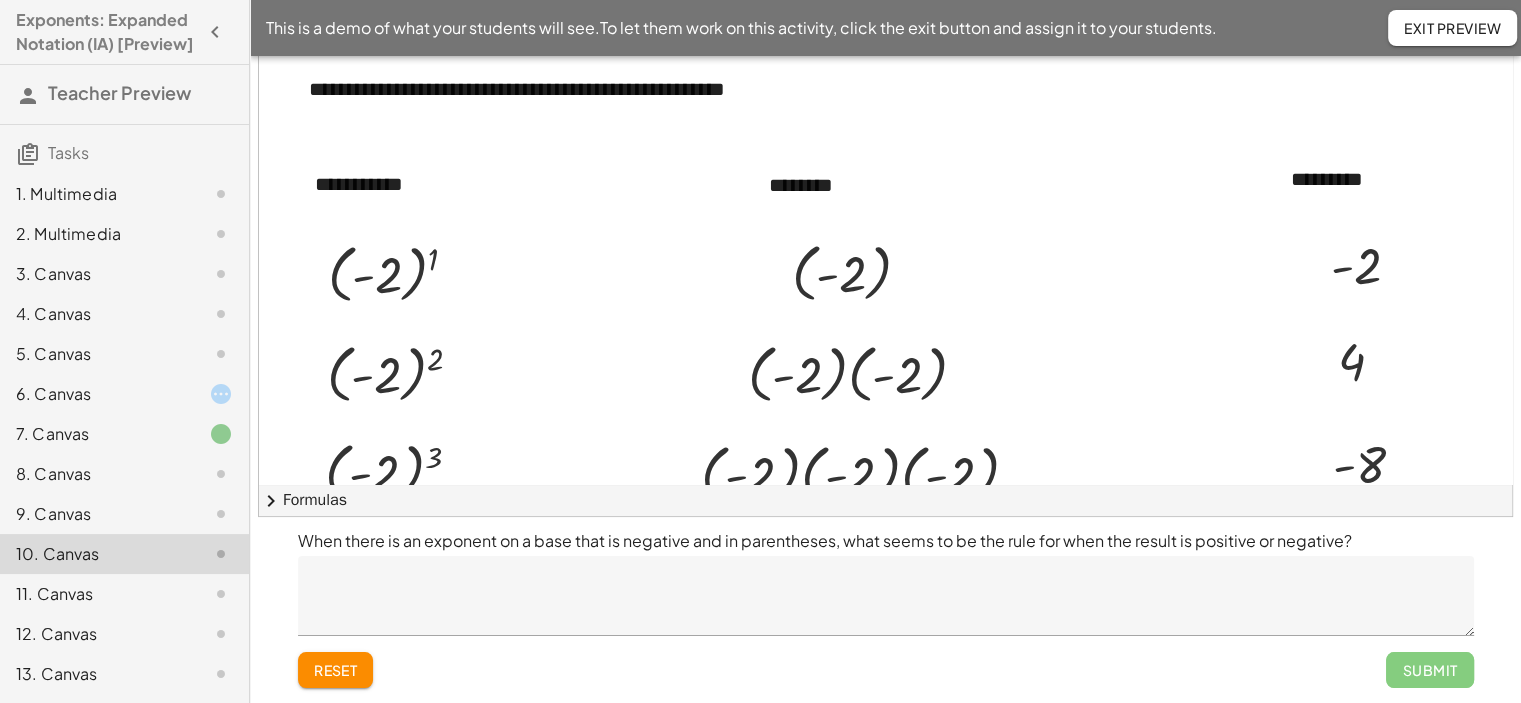 click on "11. Canvas" 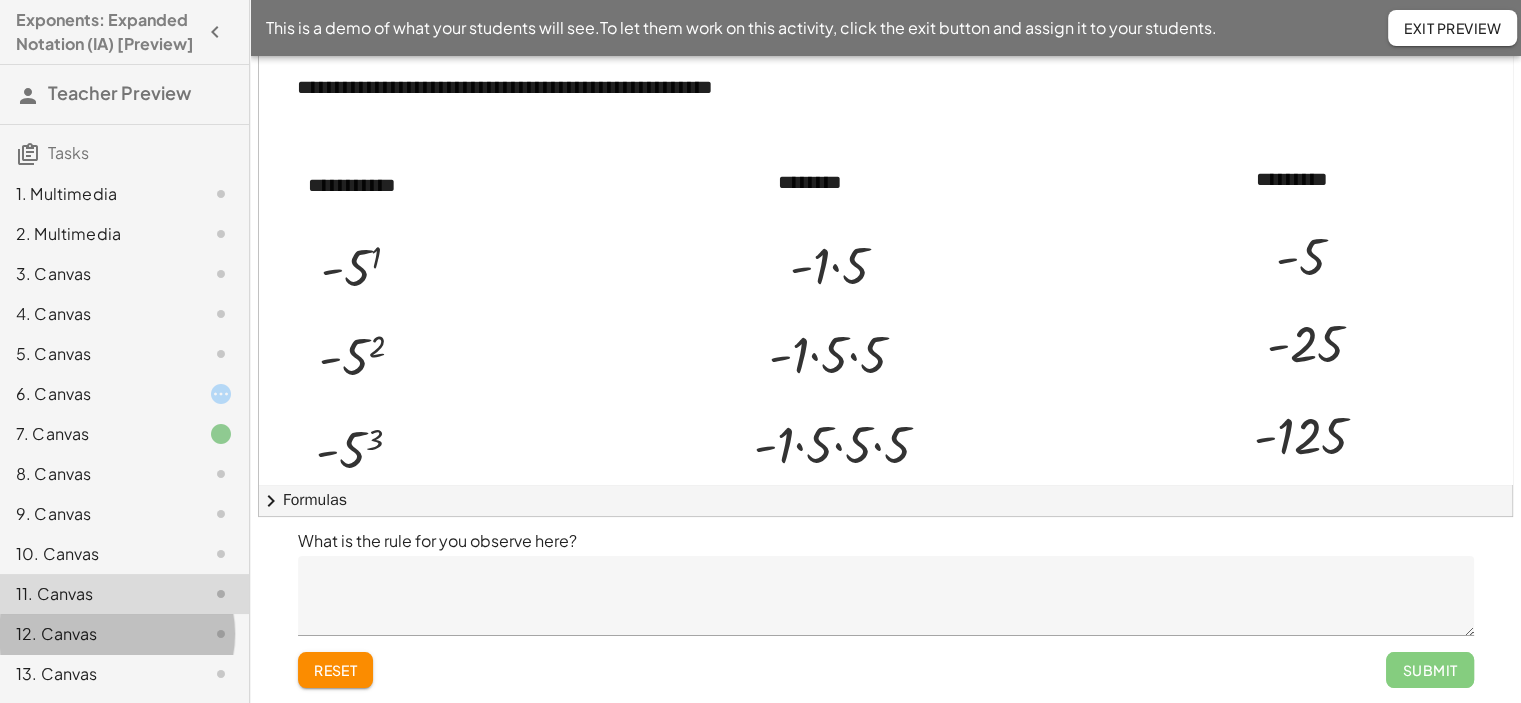 click on "12. Canvas" 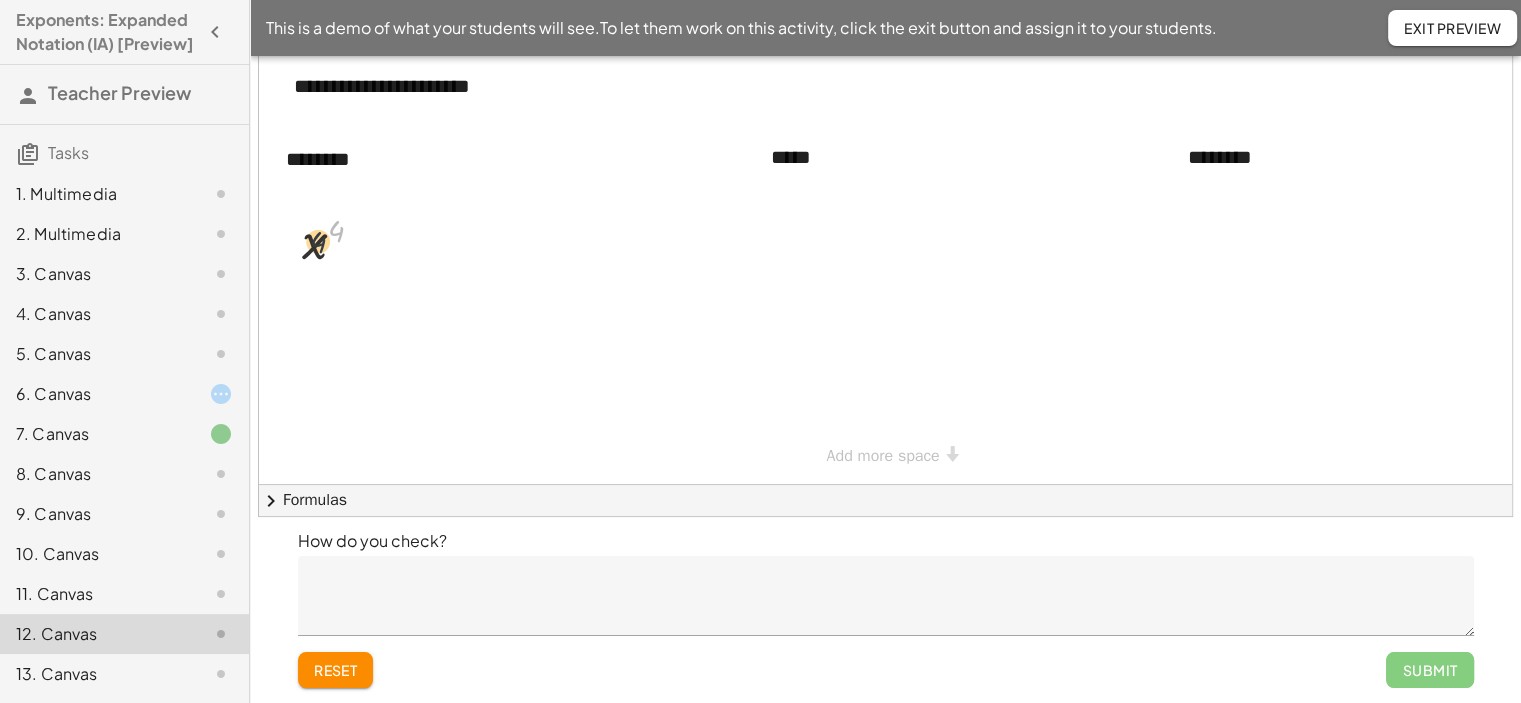 drag, startPoint x: 338, startPoint y: 227, endPoint x: 319, endPoint y: 239, distance: 22.472204 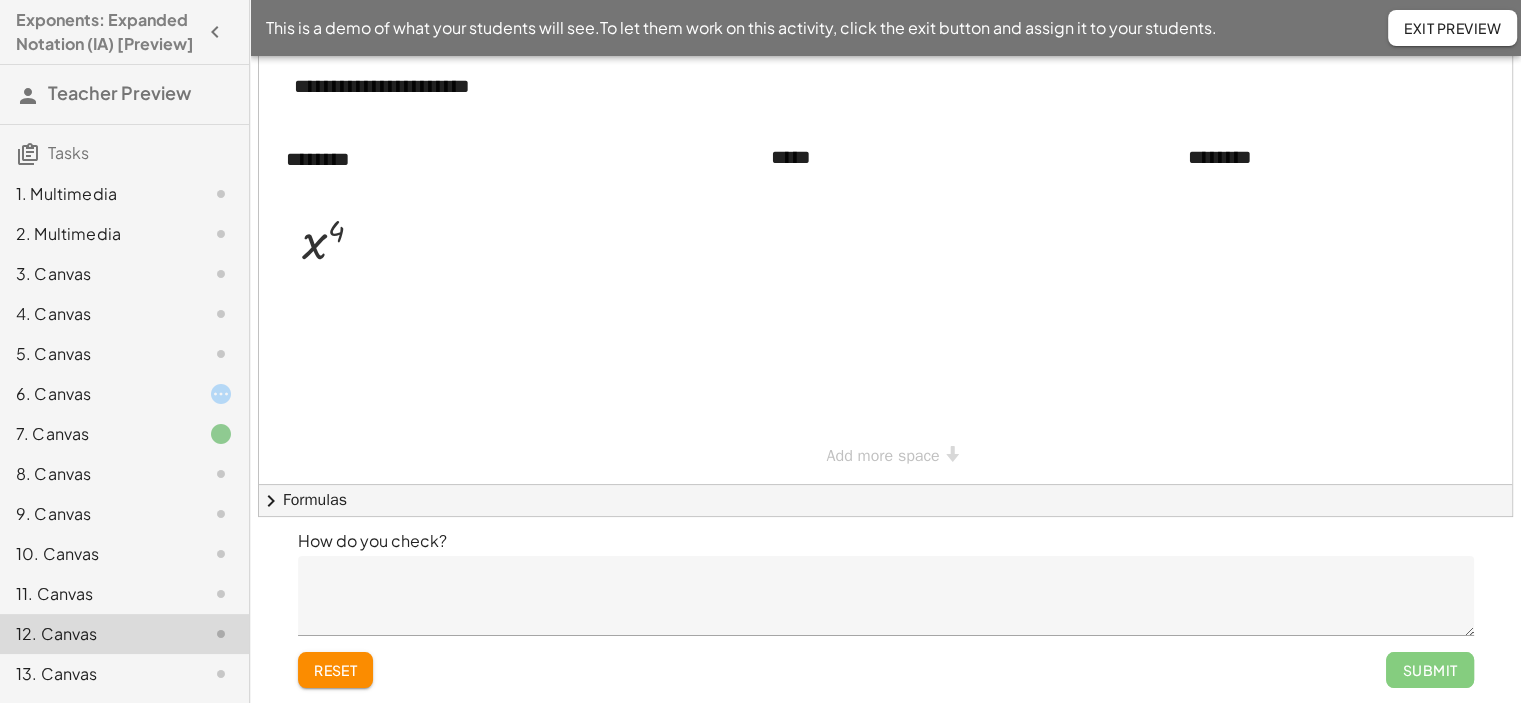 click at bounding box center [885, 263] 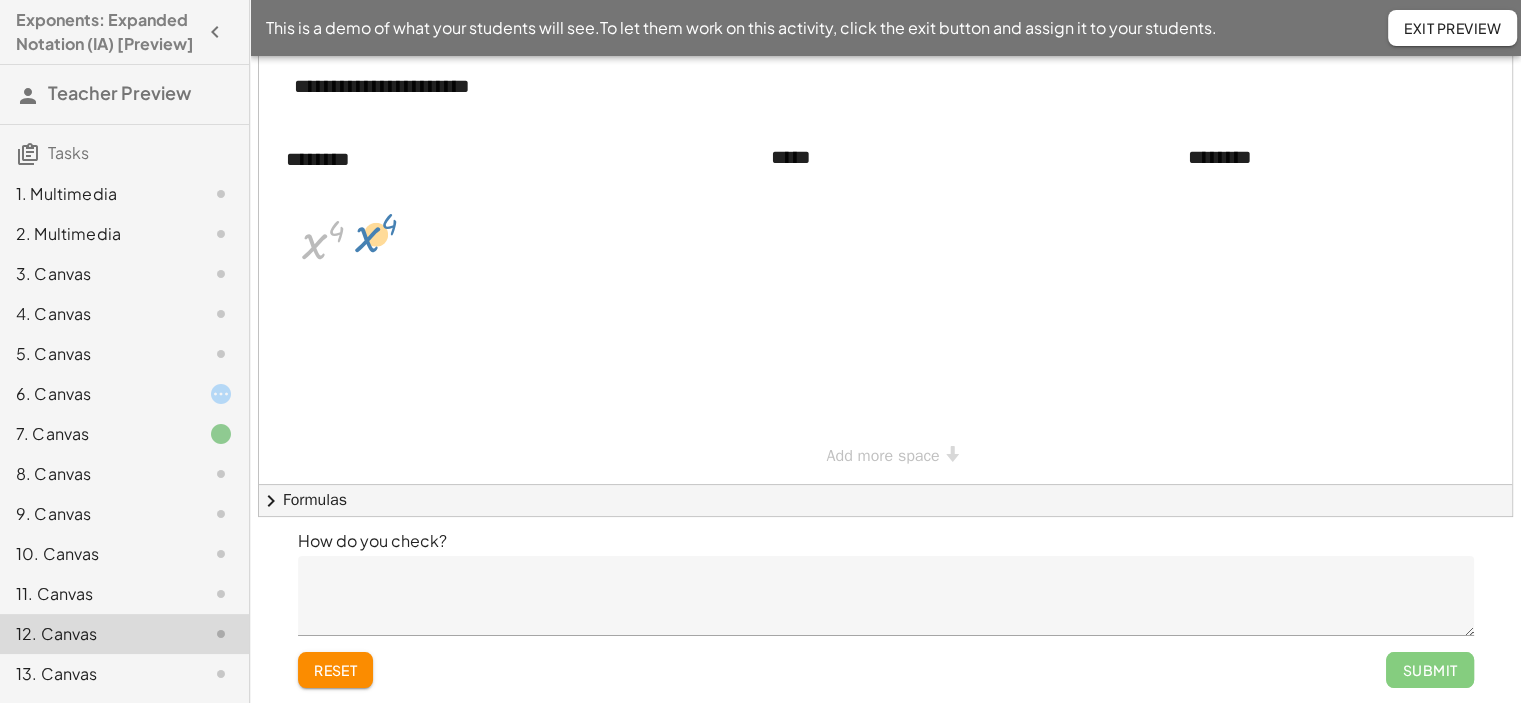 drag, startPoint x: 321, startPoint y: 242, endPoint x: 375, endPoint y: 236, distance: 54.33231 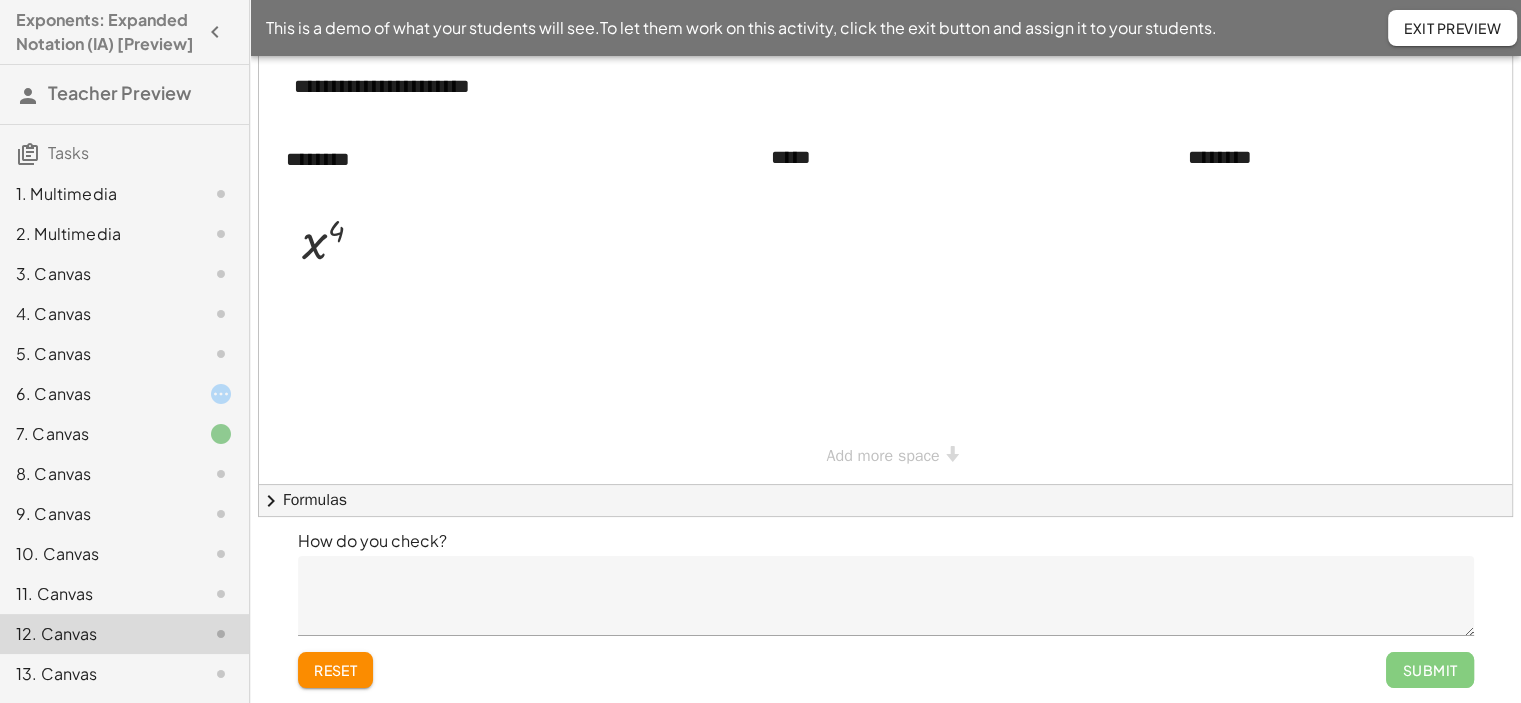 scroll, scrollTop: 0, scrollLeft: 0, axis: both 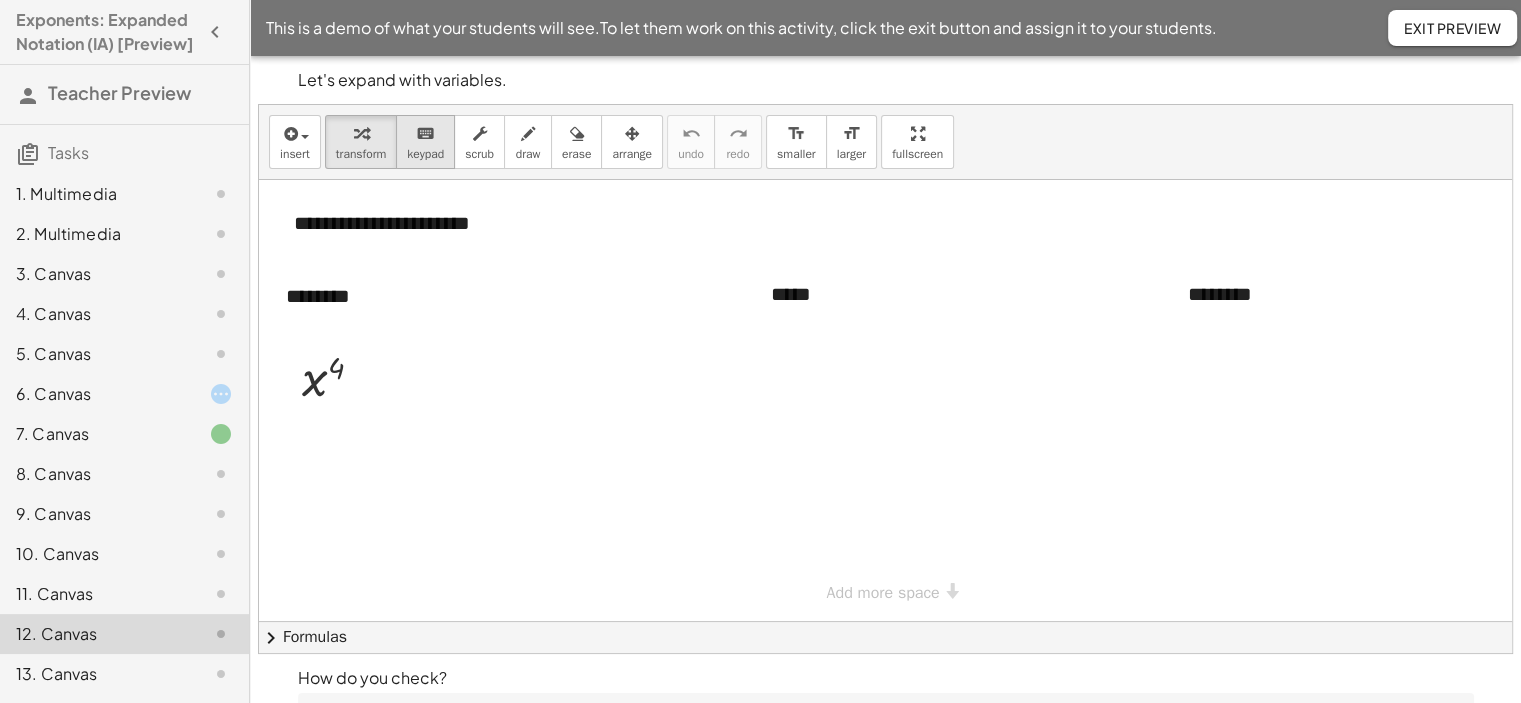 click on "keypad" at bounding box center [425, 154] 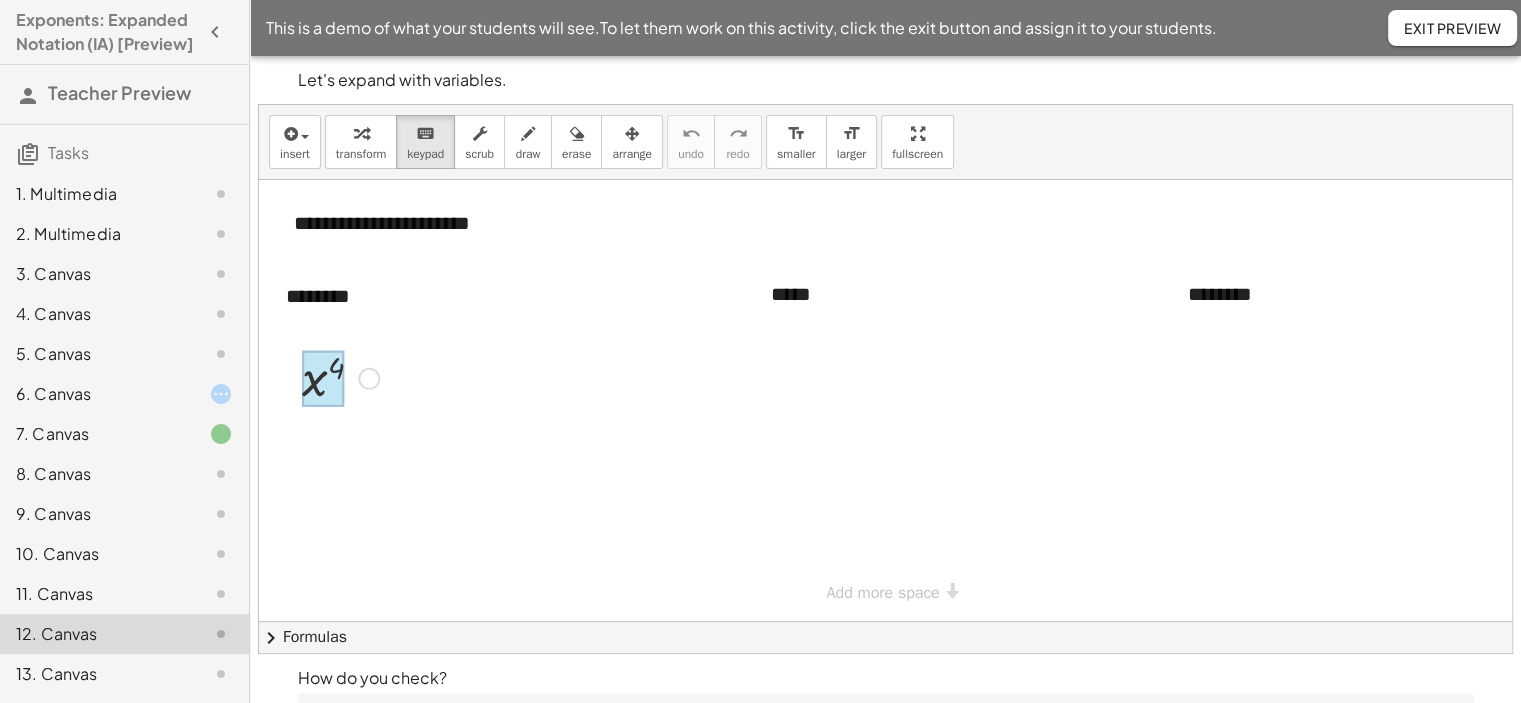 click at bounding box center [323, 379] 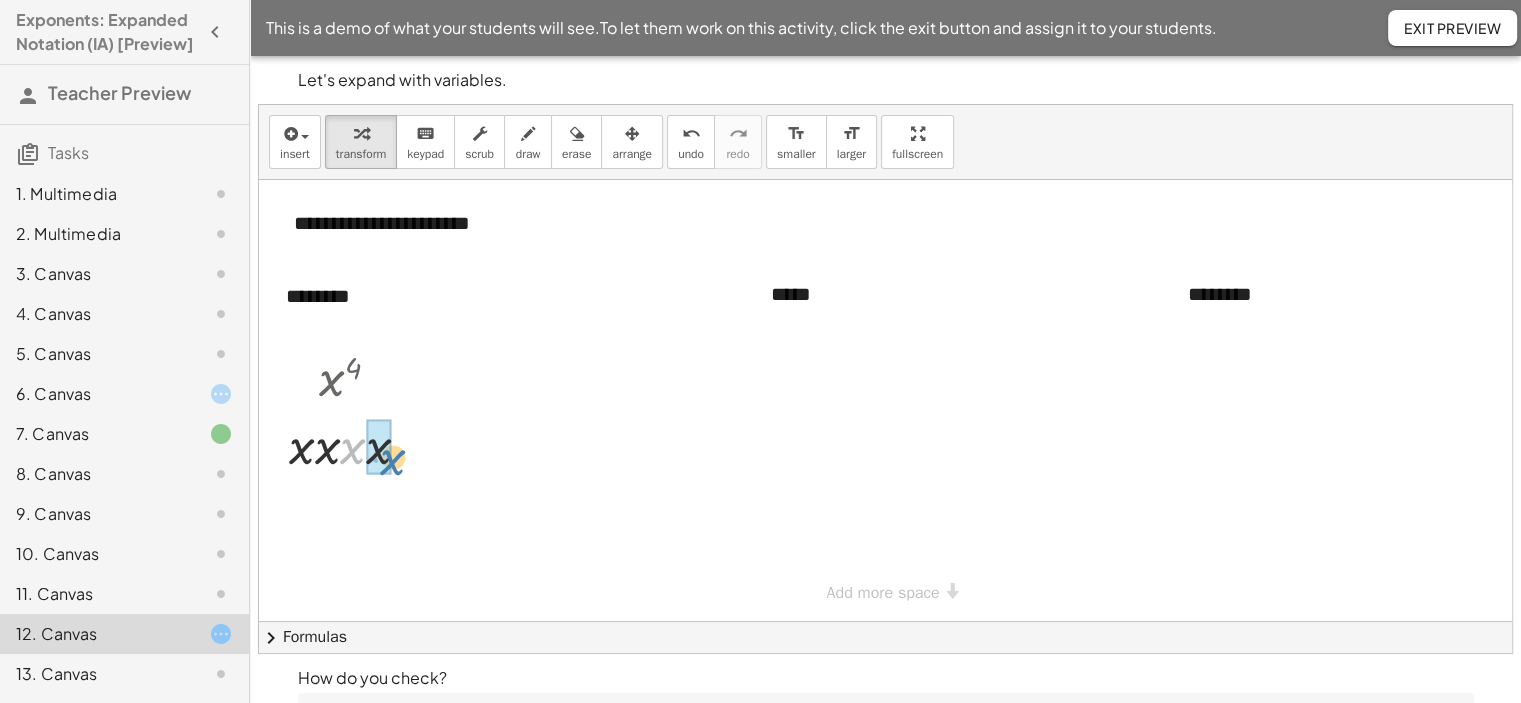 drag, startPoint x: 364, startPoint y: 452, endPoint x: 404, endPoint y: 463, distance: 41.484936 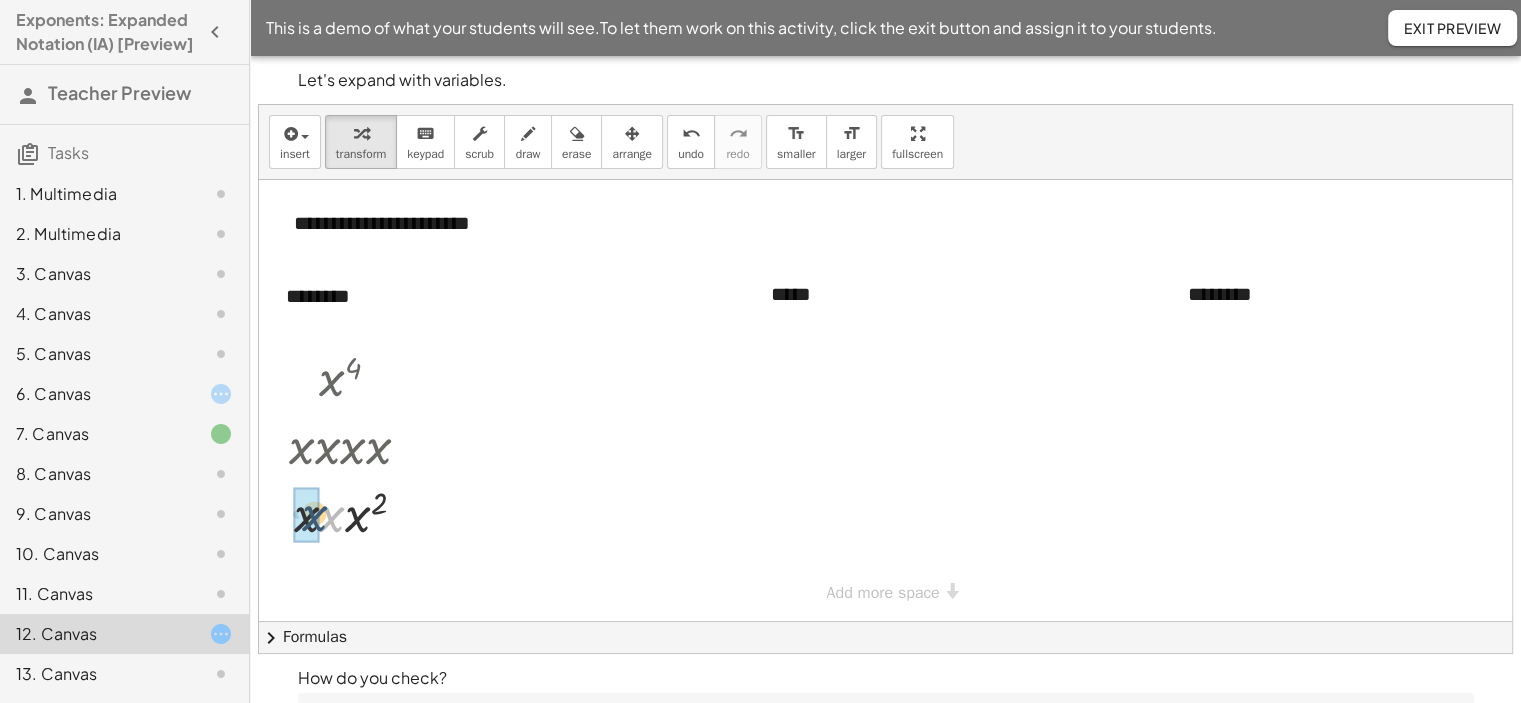 drag, startPoint x: 324, startPoint y: 517, endPoint x: 306, endPoint y: 516, distance: 18.027756 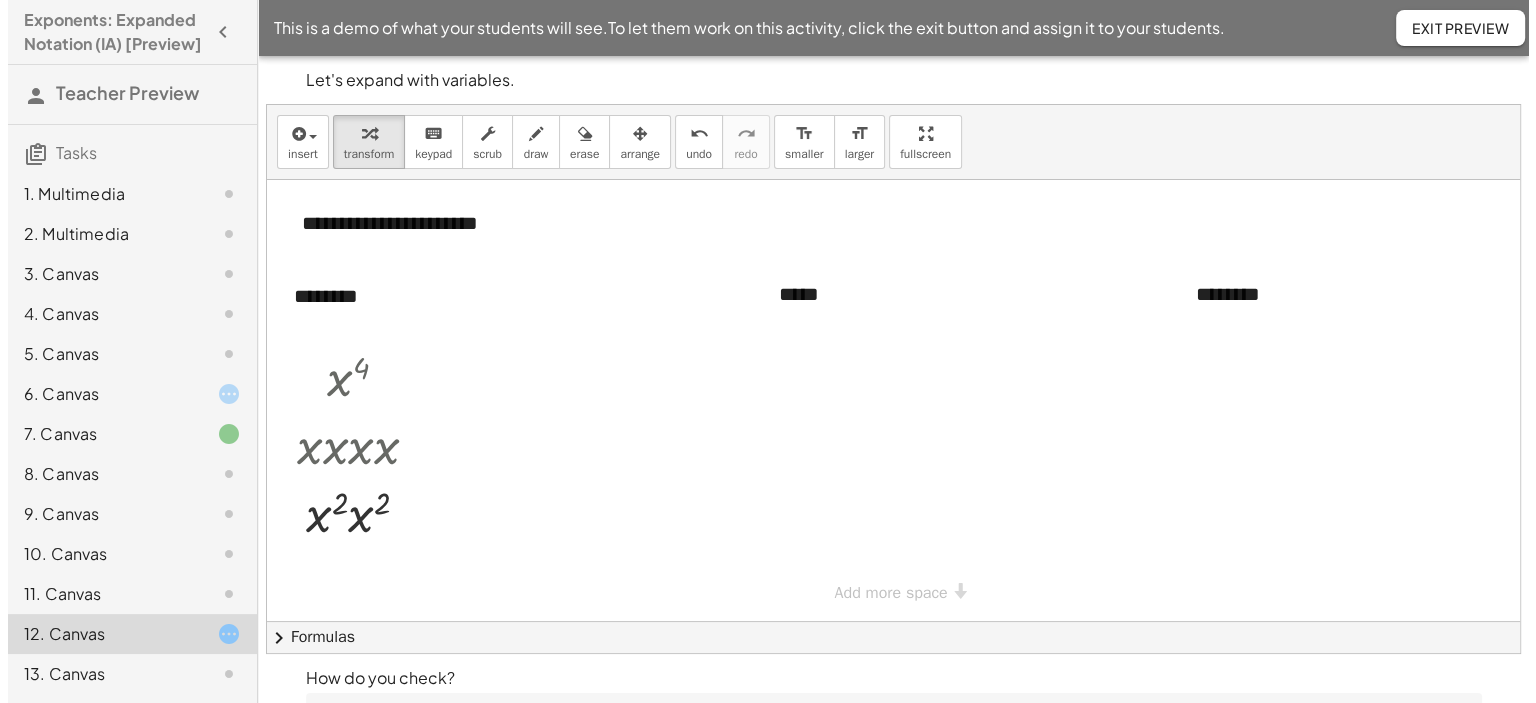 scroll, scrollTop: 222, scrollLeft: 0, axis: vertical 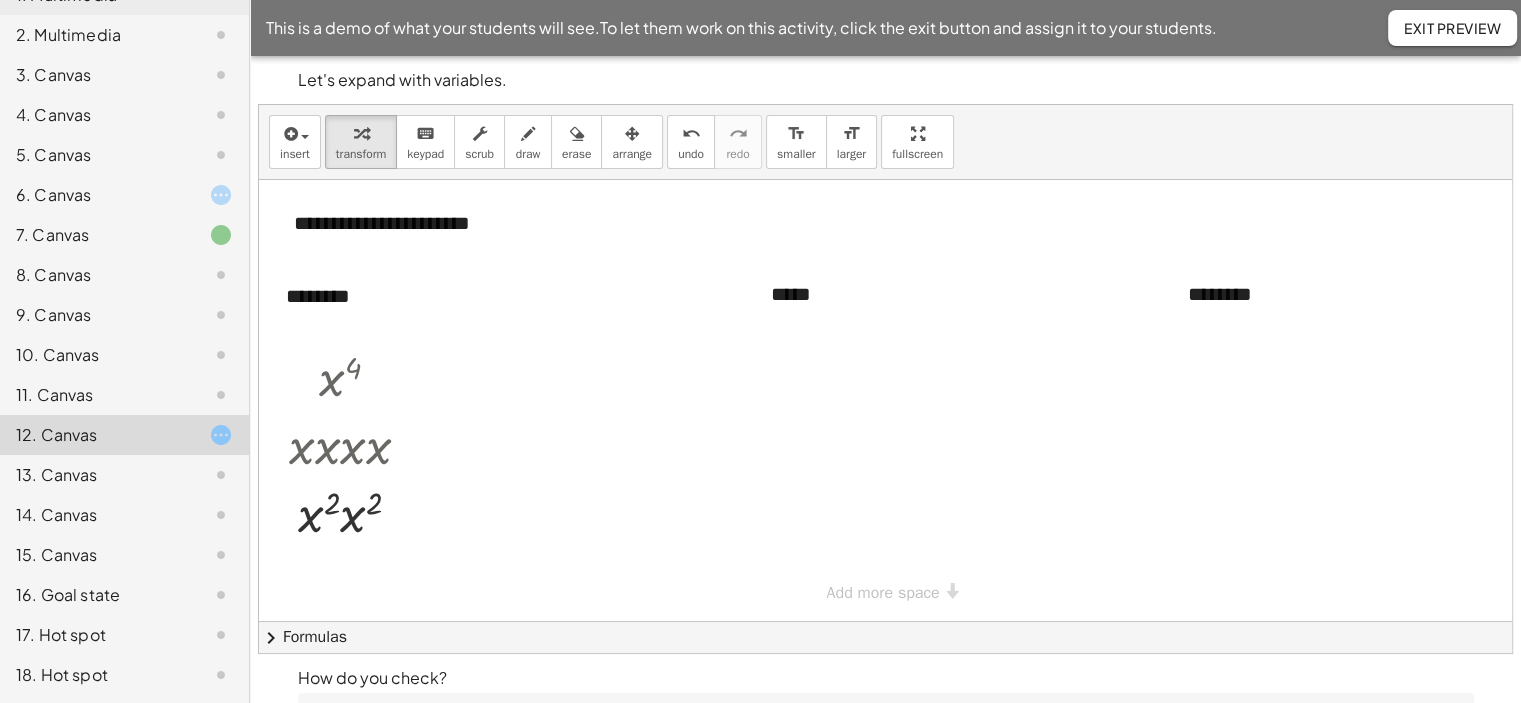 click on "13. Canvas" 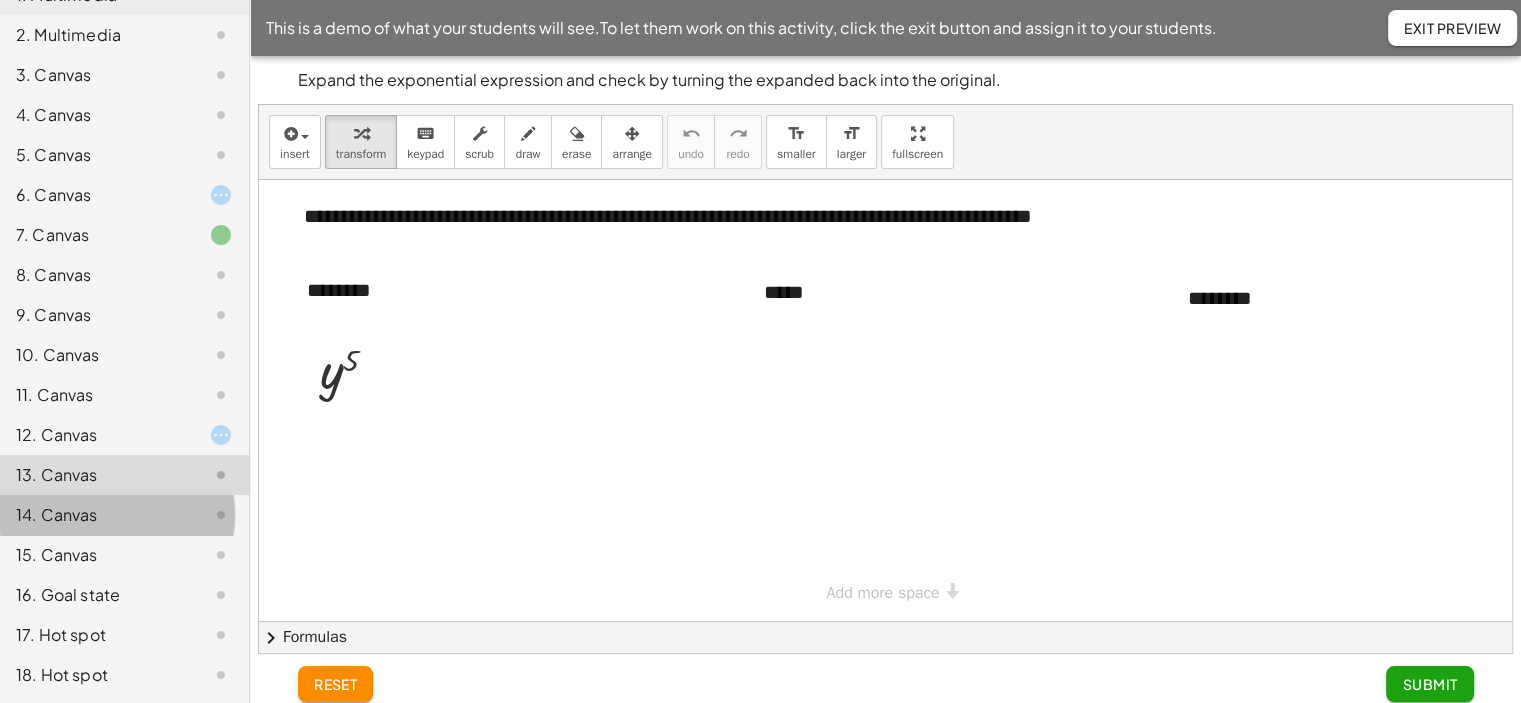click on "14. Canvas" 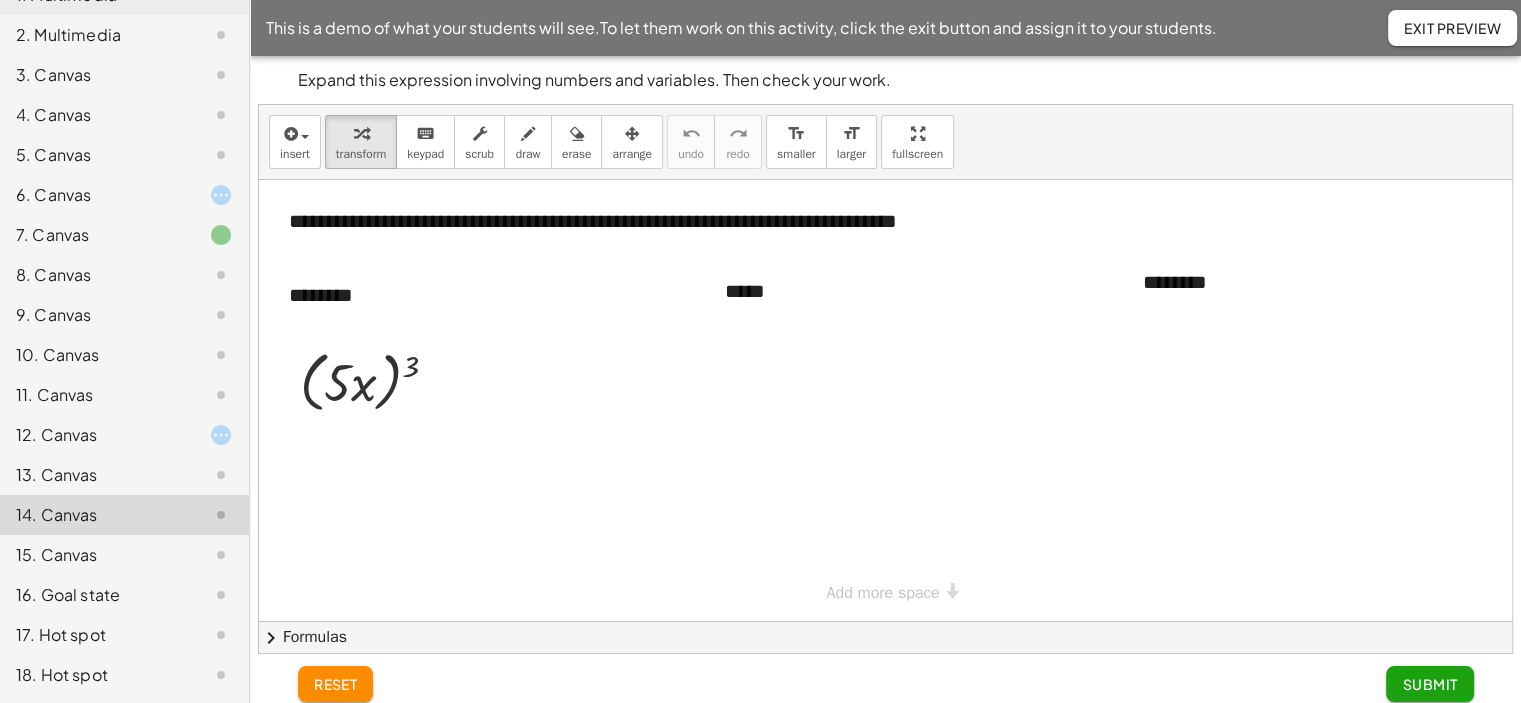 click on "15. Canvas" 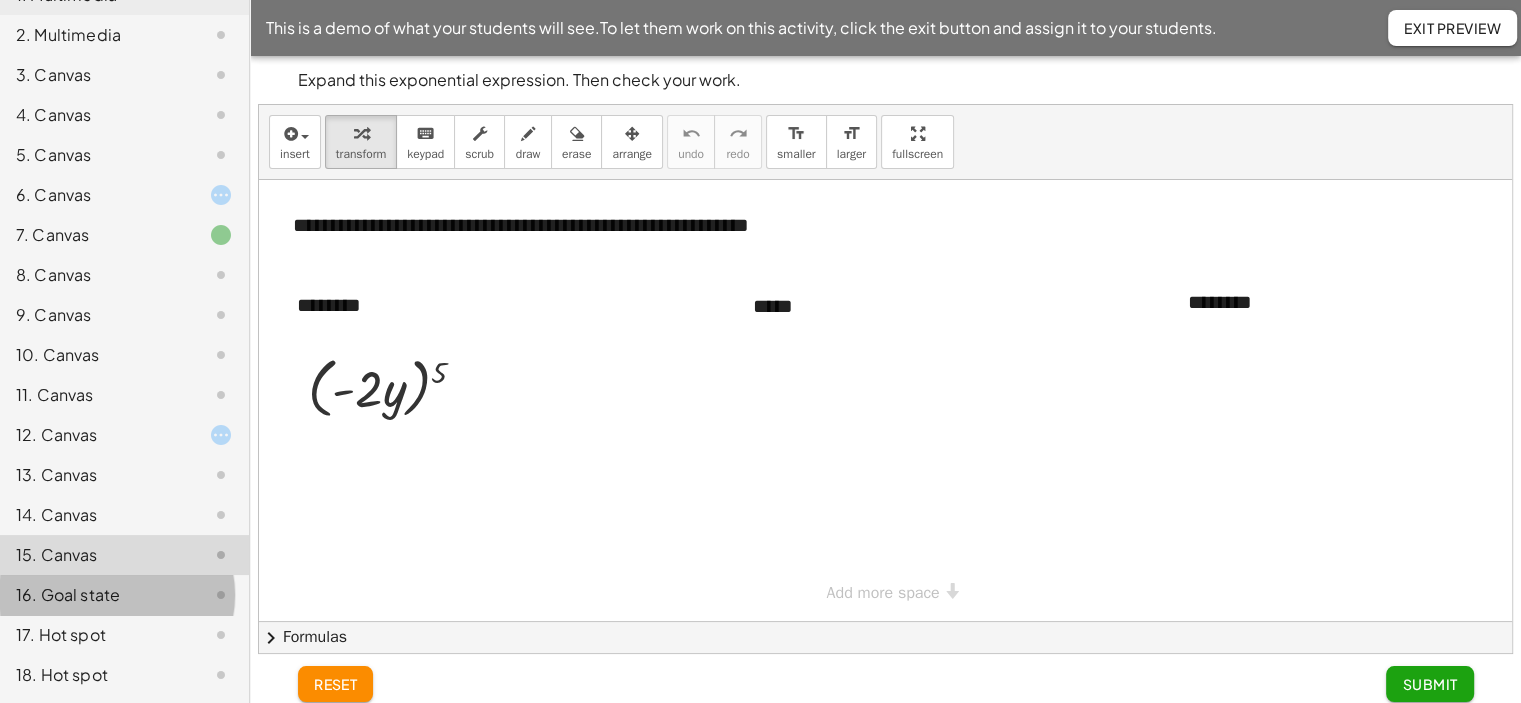 click on "16. Goal state" 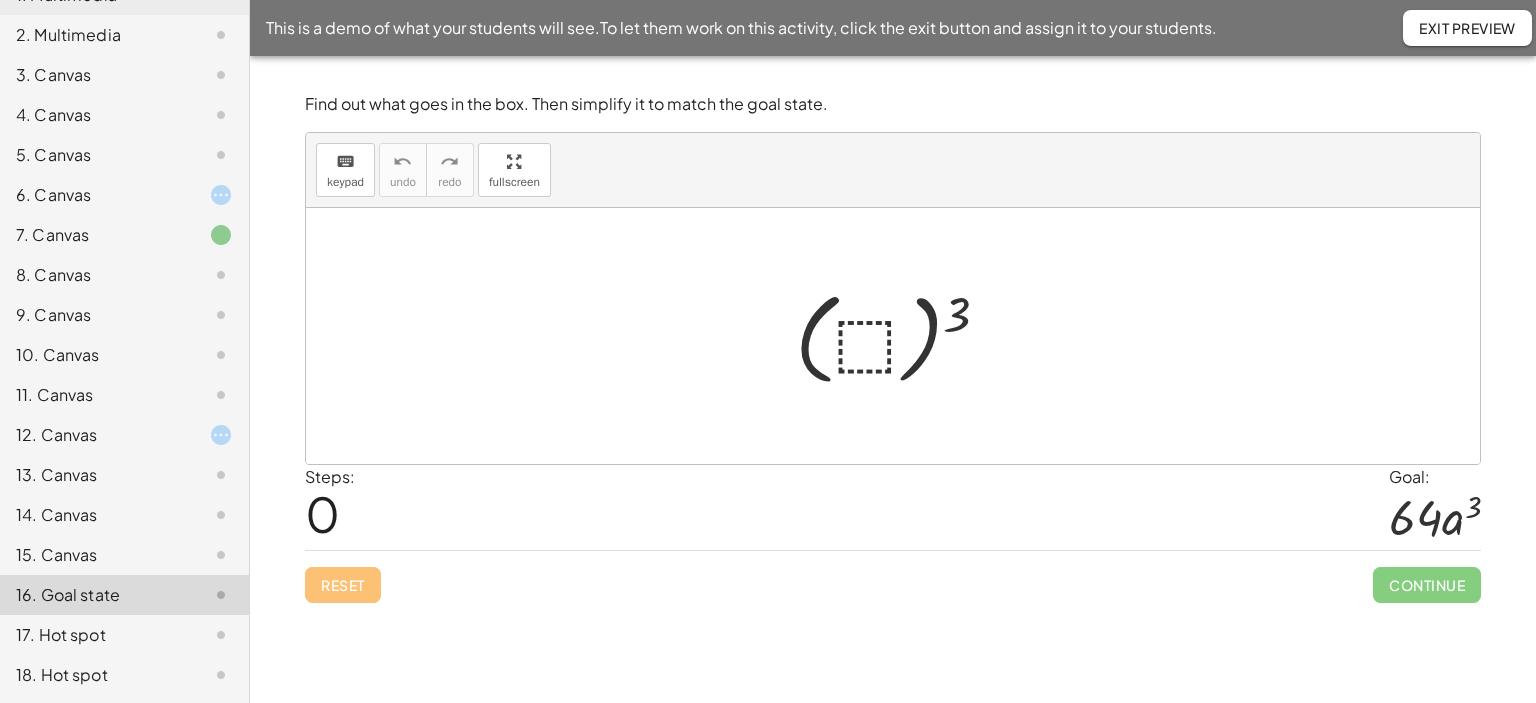 click at bounding box center [900, 336] 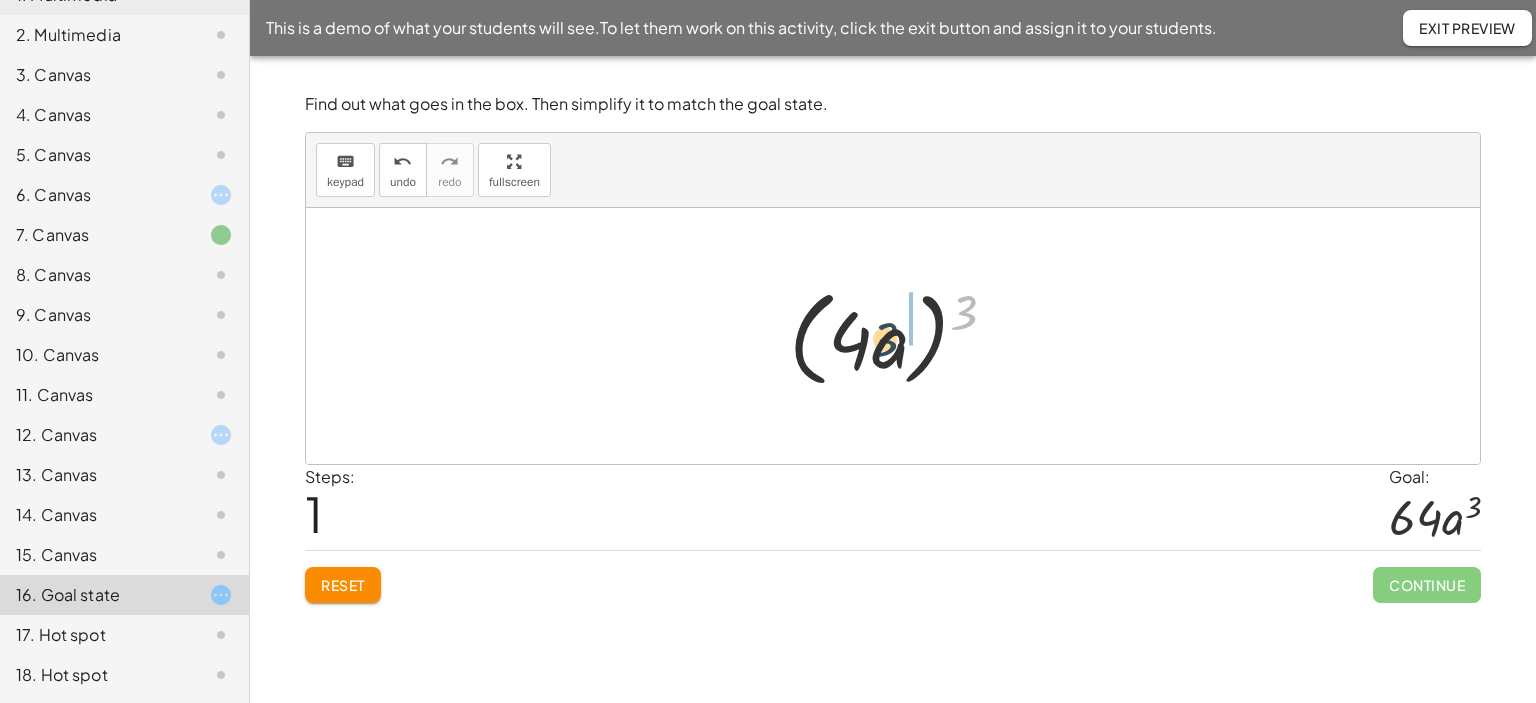 drag, startPoint x: 964, startPoint y: 314, endPoint x: 883, endPoint y: 342, distance: 85.70297 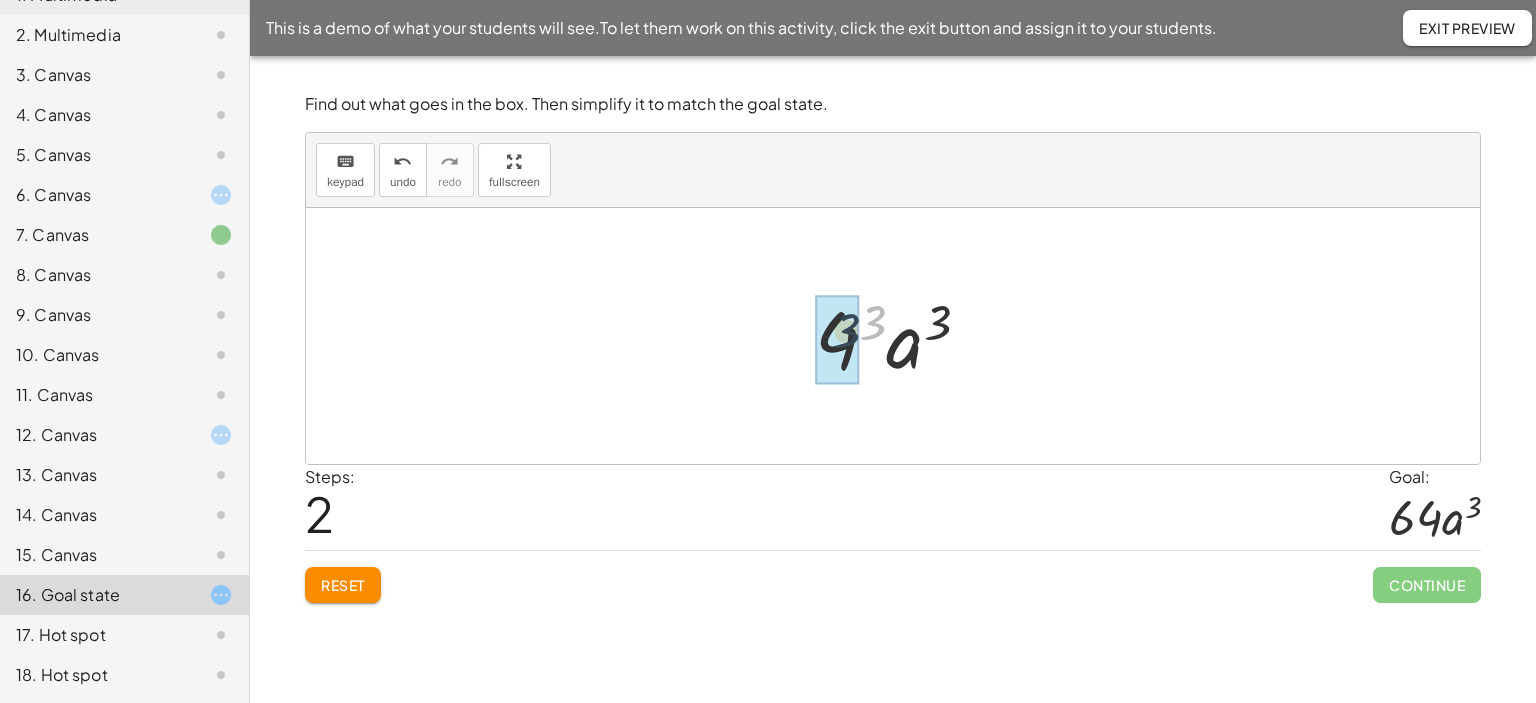 drag, startPoint x: 866, startPoint y: 327, endPoint x: 839, endPoint y: 336, distance: 28.460499 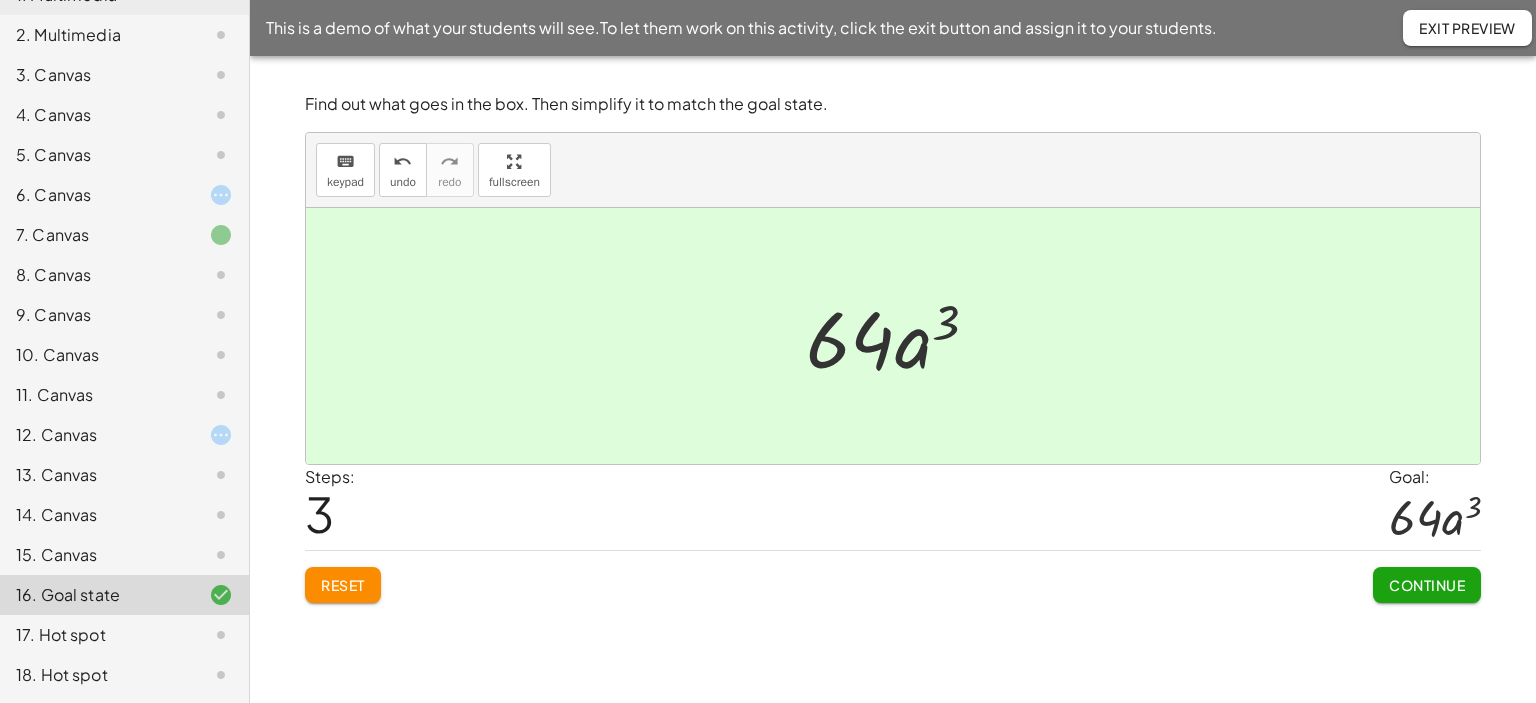 click on "Continue" 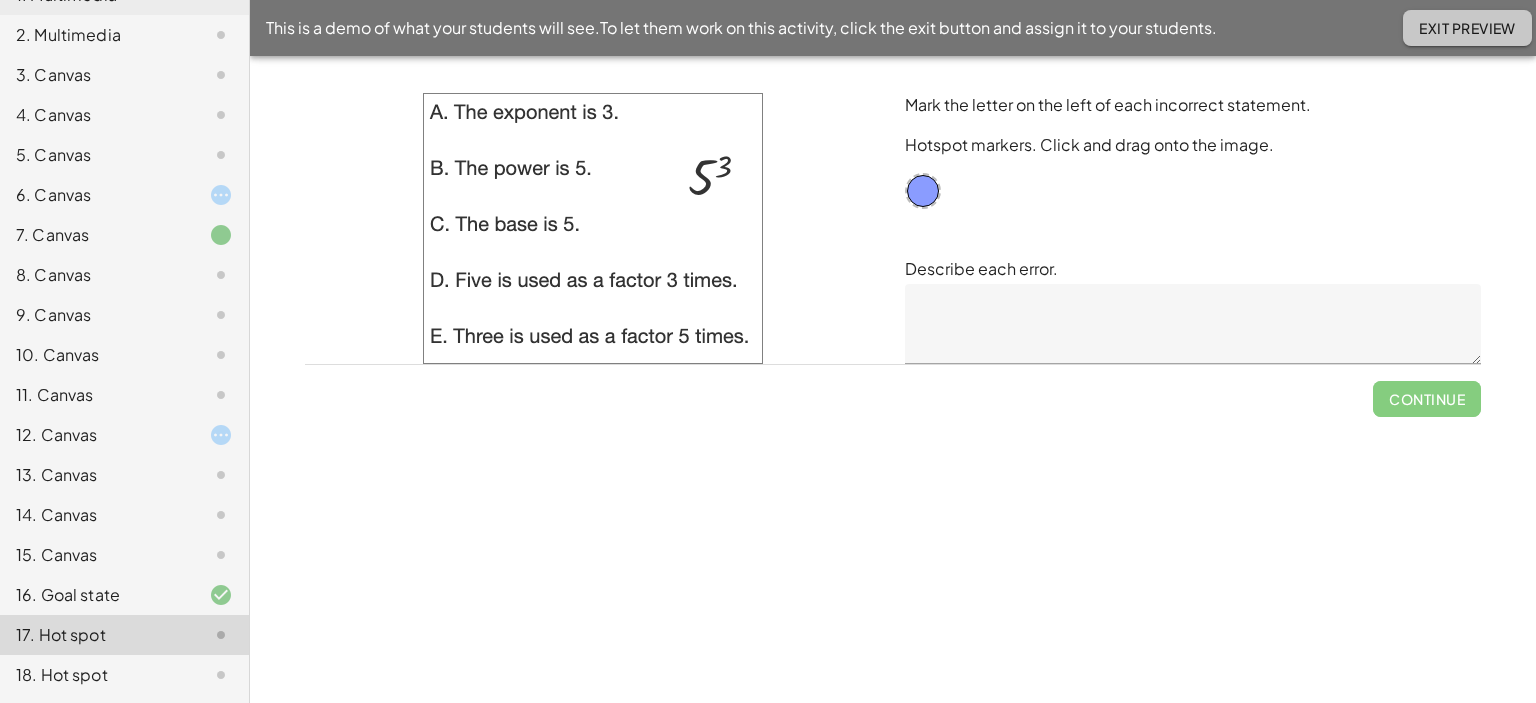 click on "Exit Preview" 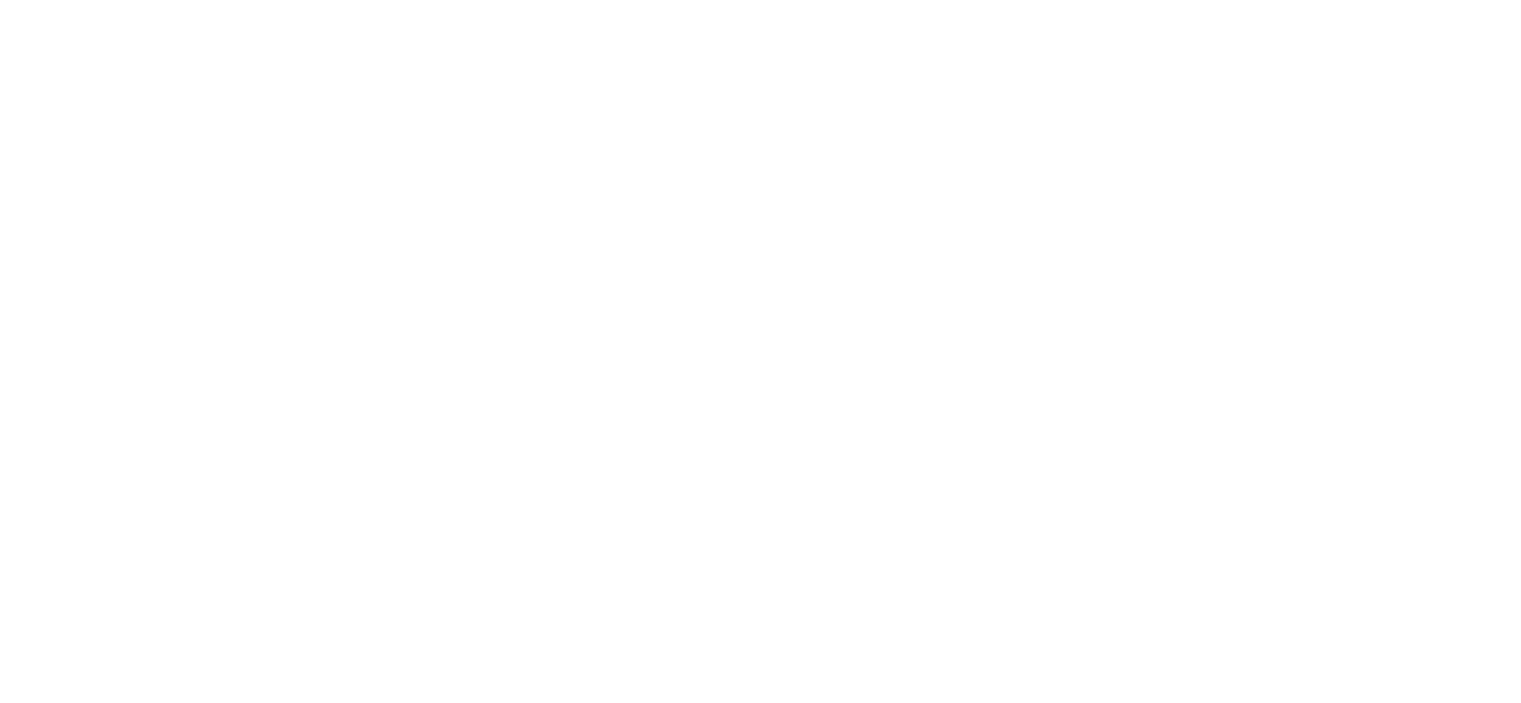 scroll, scrollTop: 0, scrollLeft: 0, axis: both 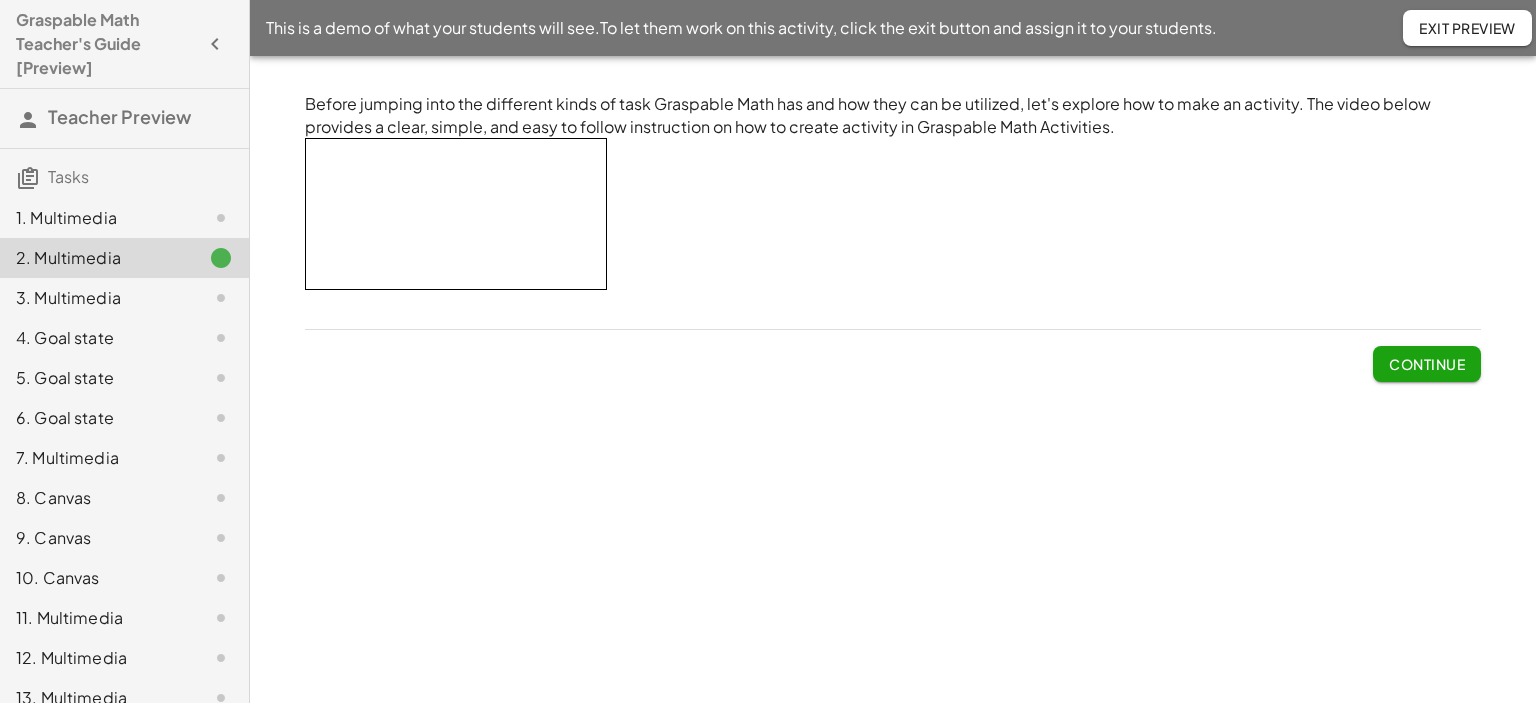 click on "3. Multimedia" 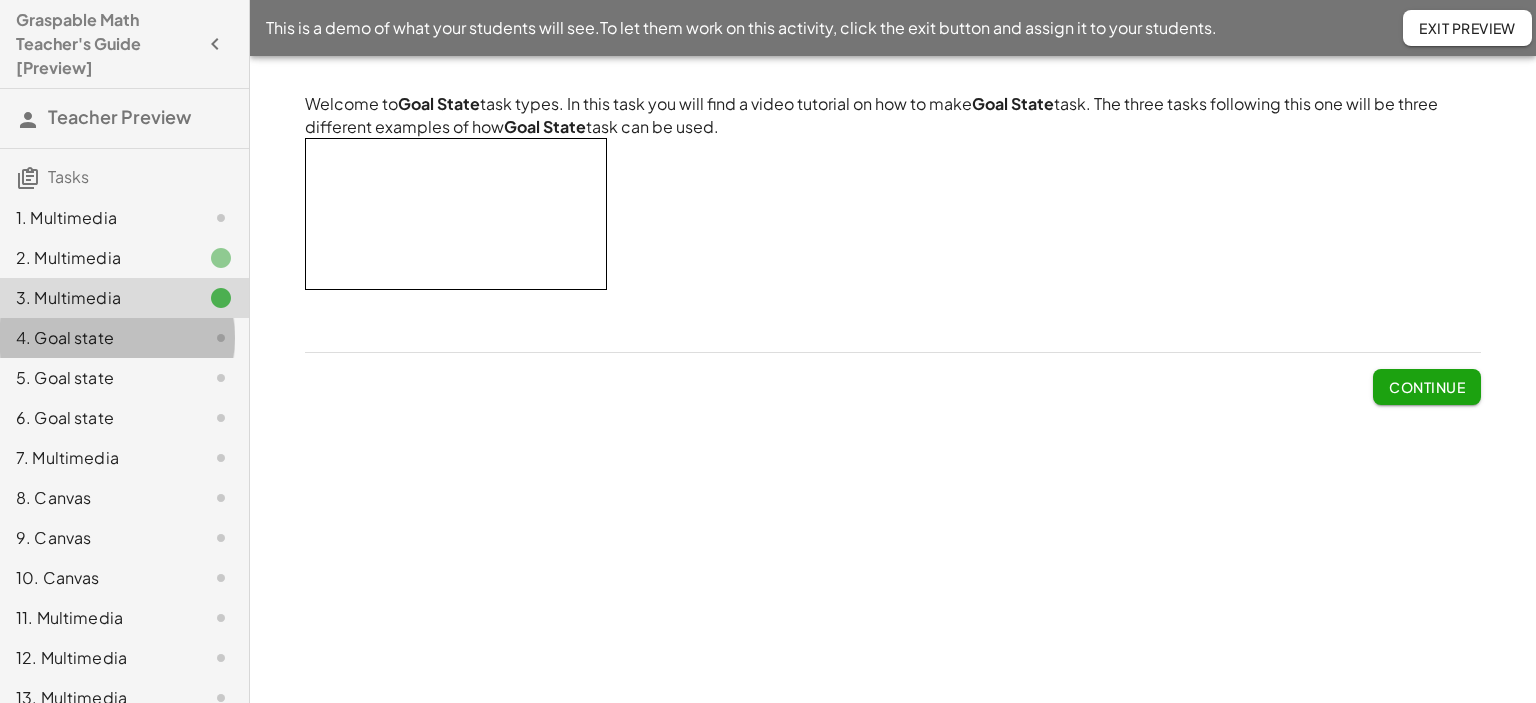 click on "4. Goal state" 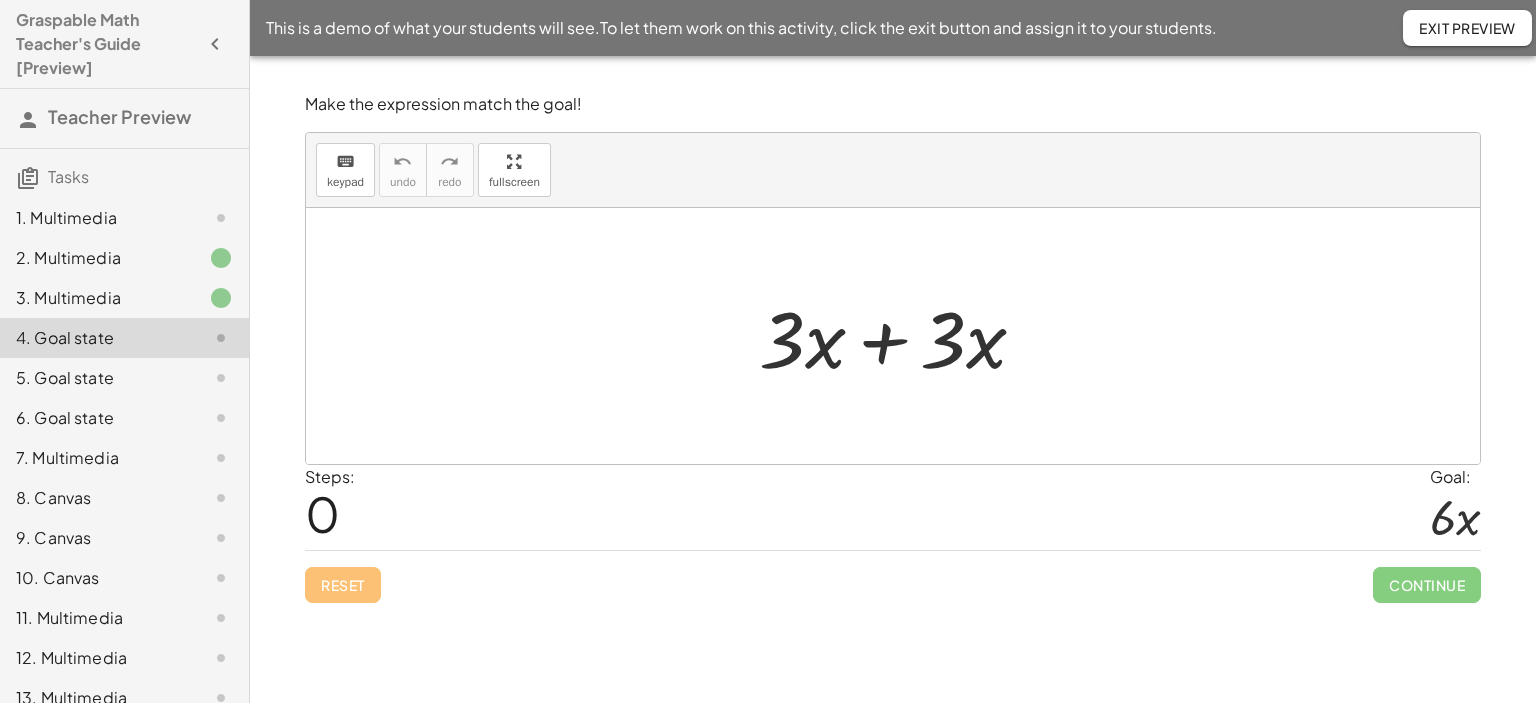 click on "5. Goal state" 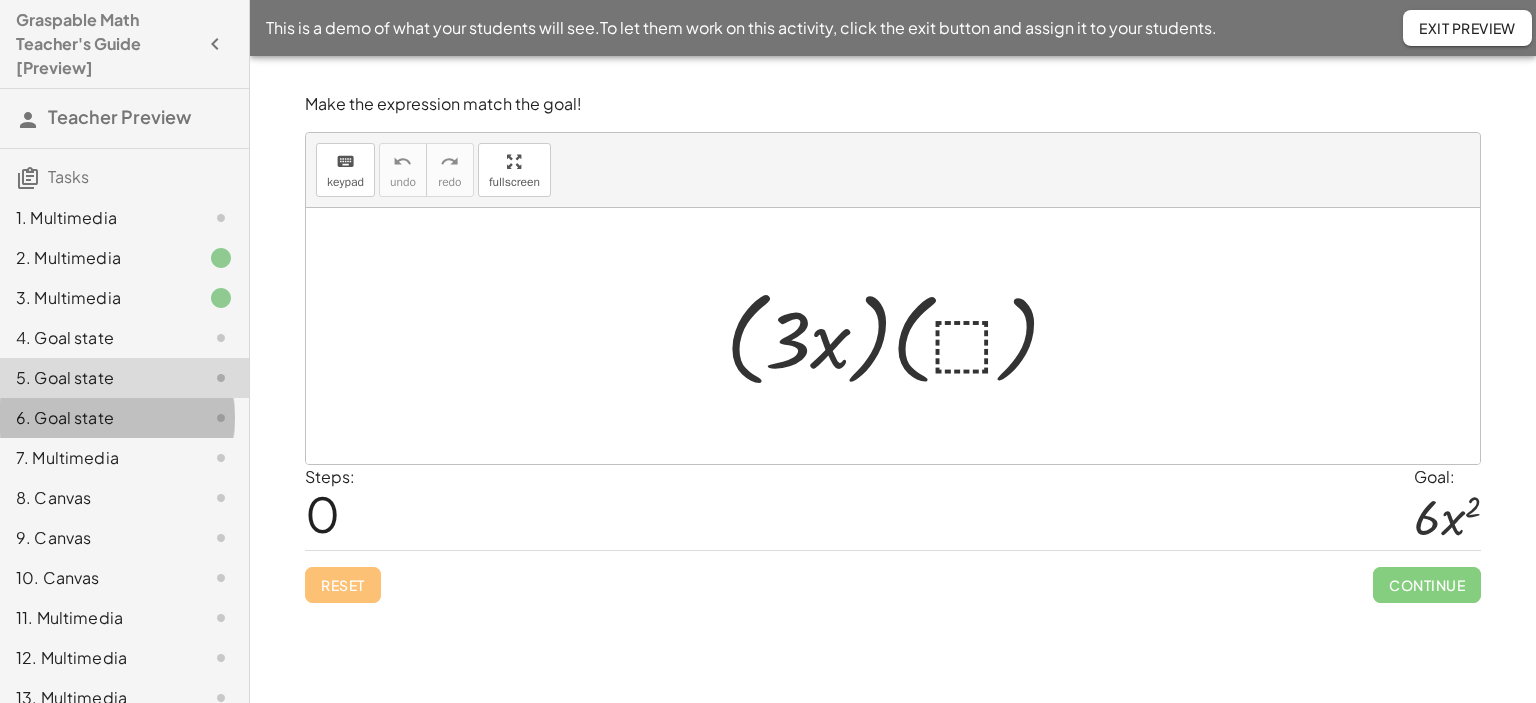 click on "6. Goal state" 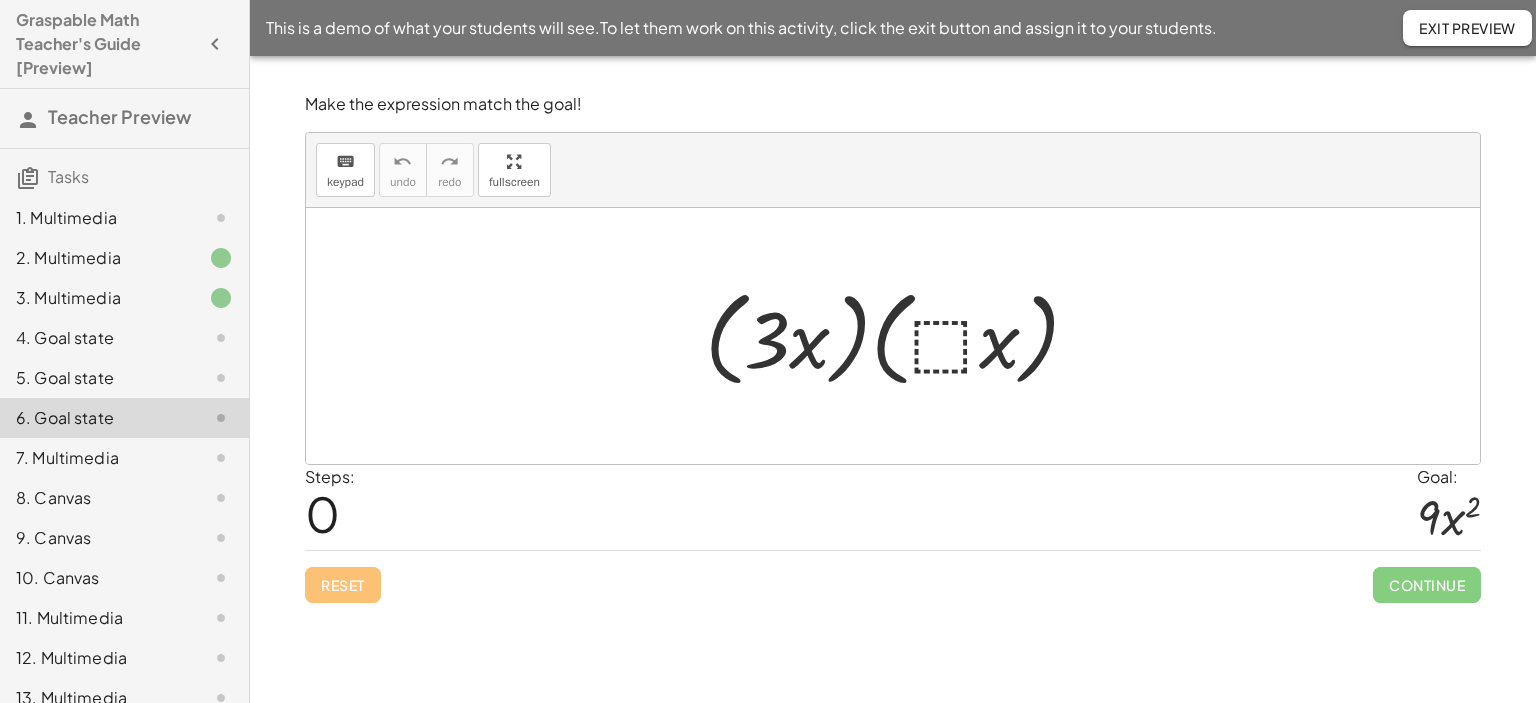 click on "7. Multimedia" 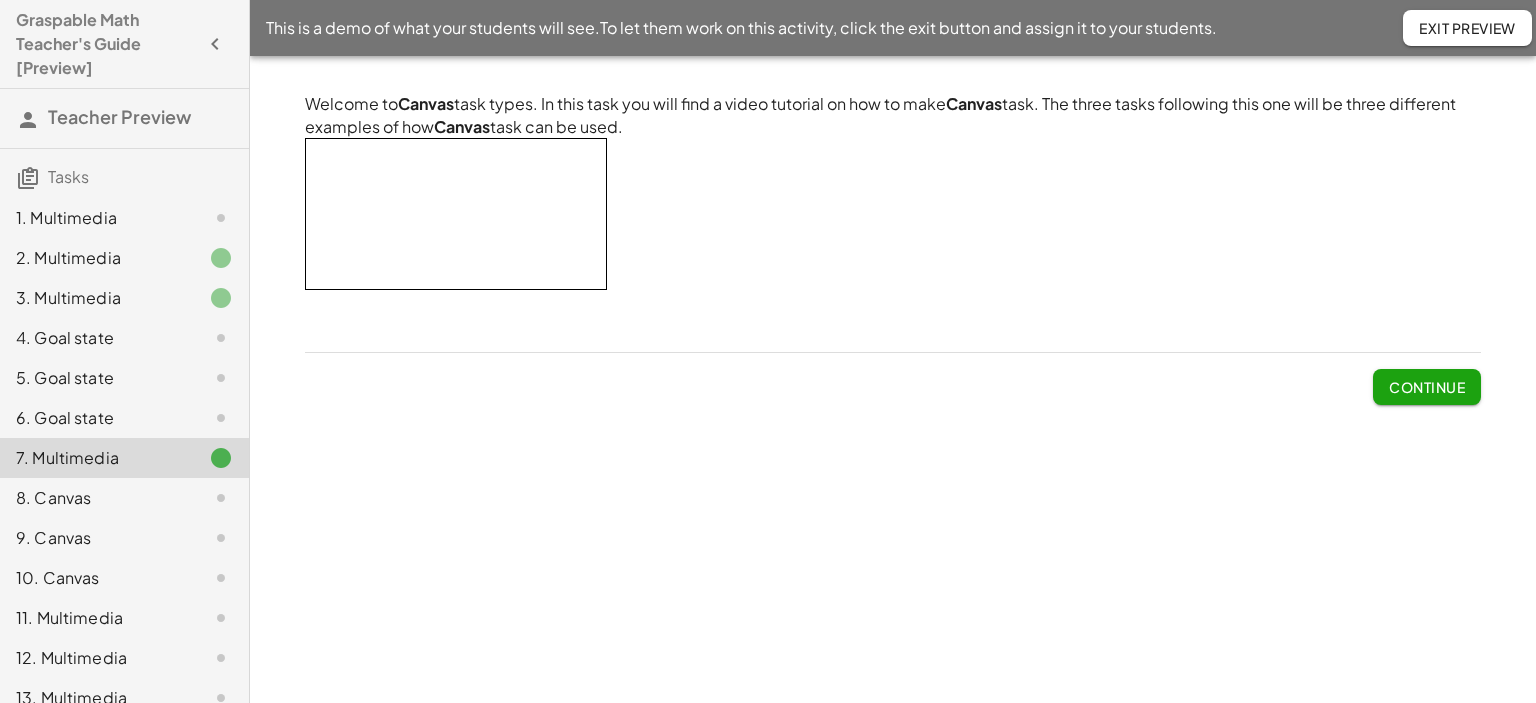 click on "8. Canvas" 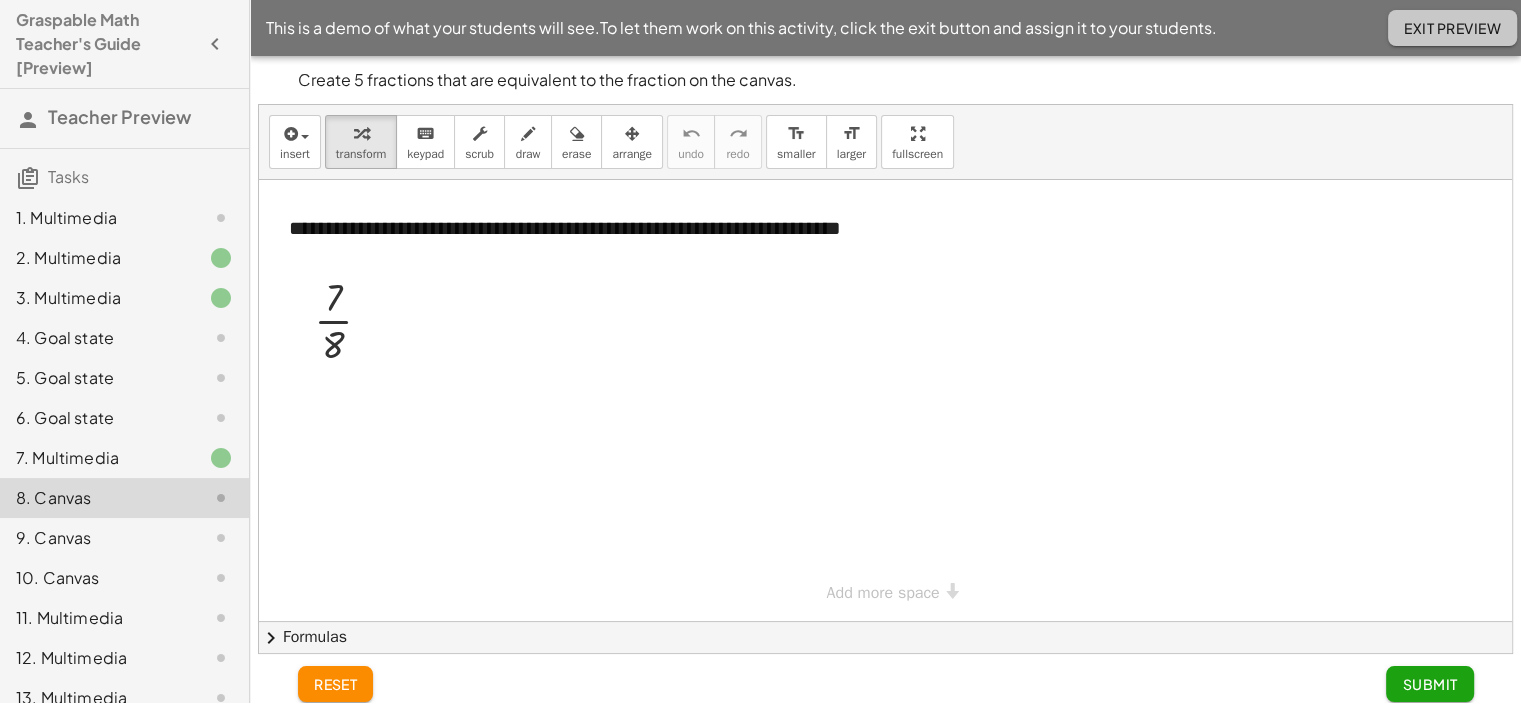 click on "Exit Preview" 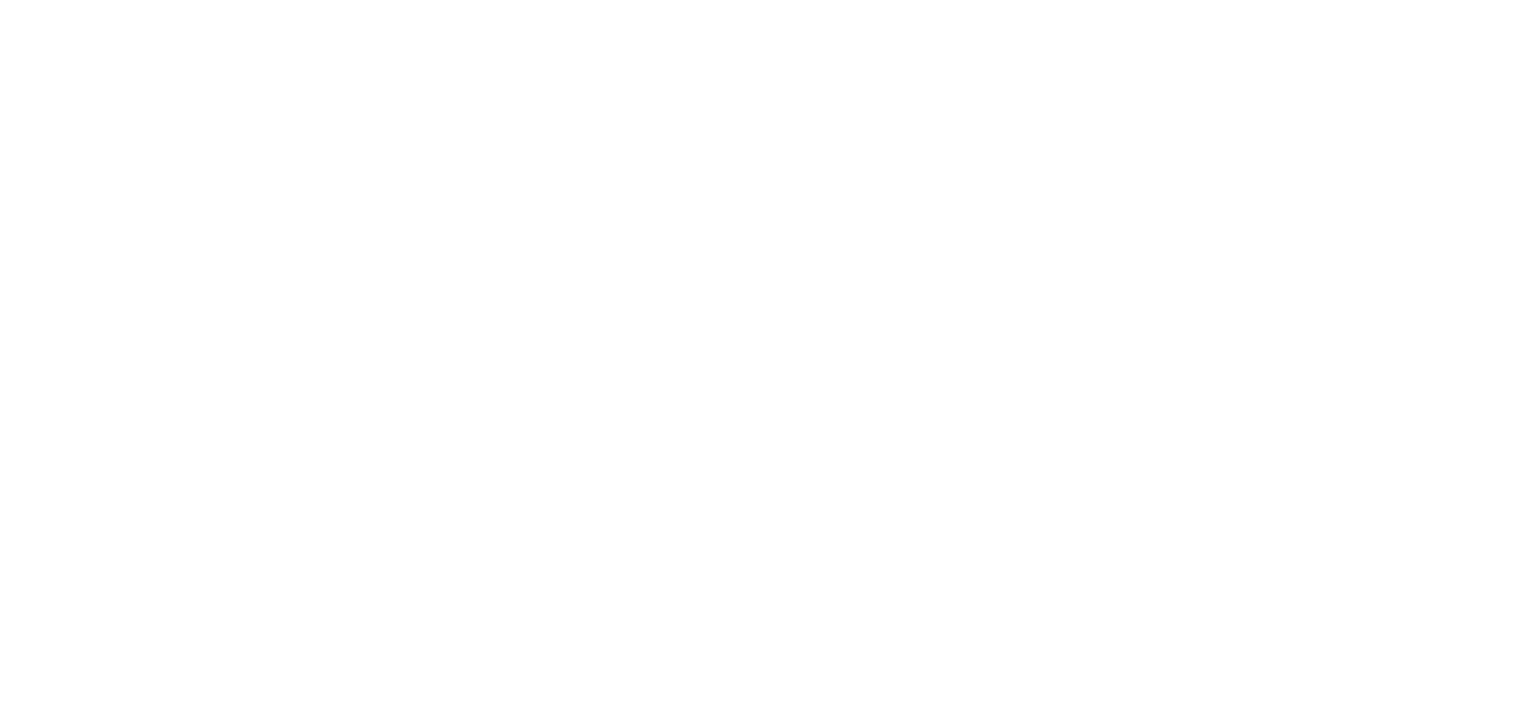 scroll, scrollTop: 0, scrollLeft: 0, axis: both 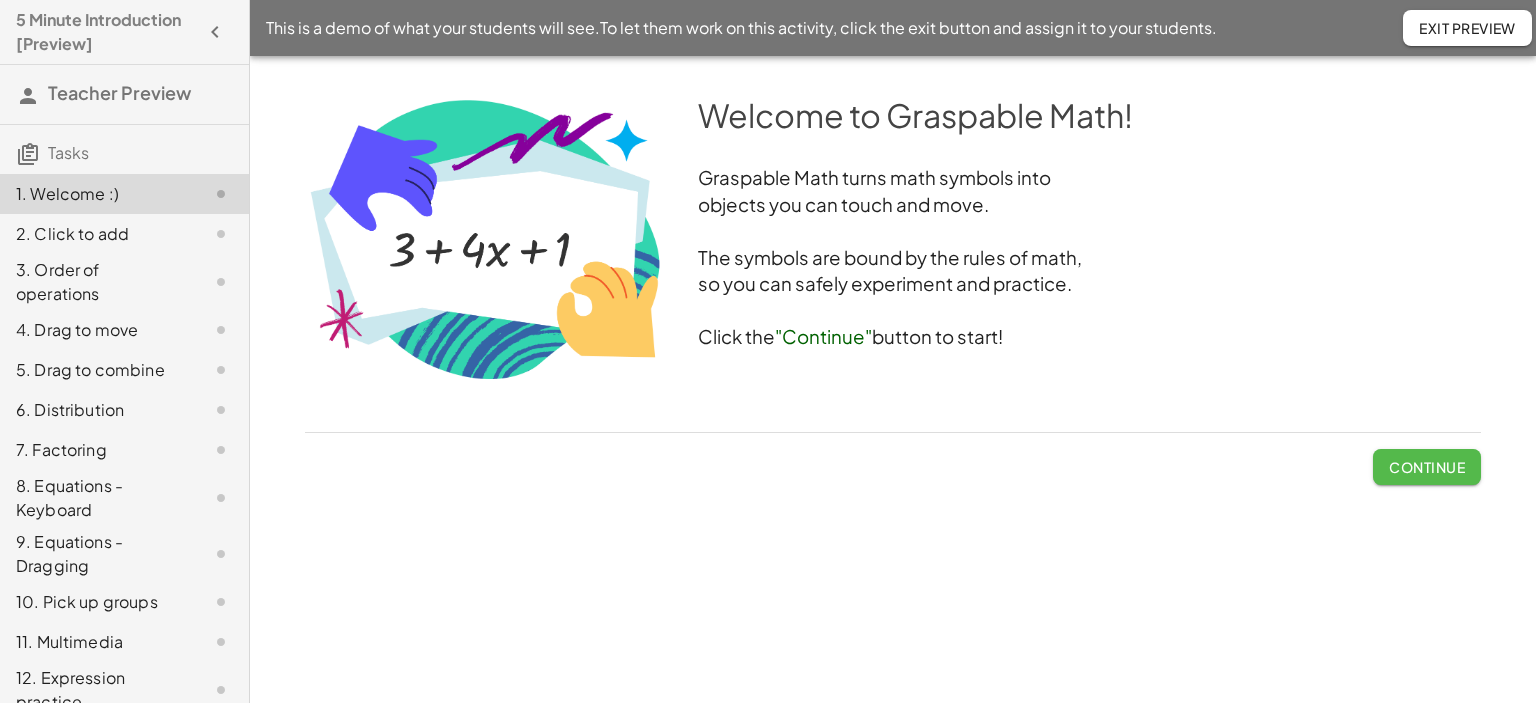 click on "Continue" 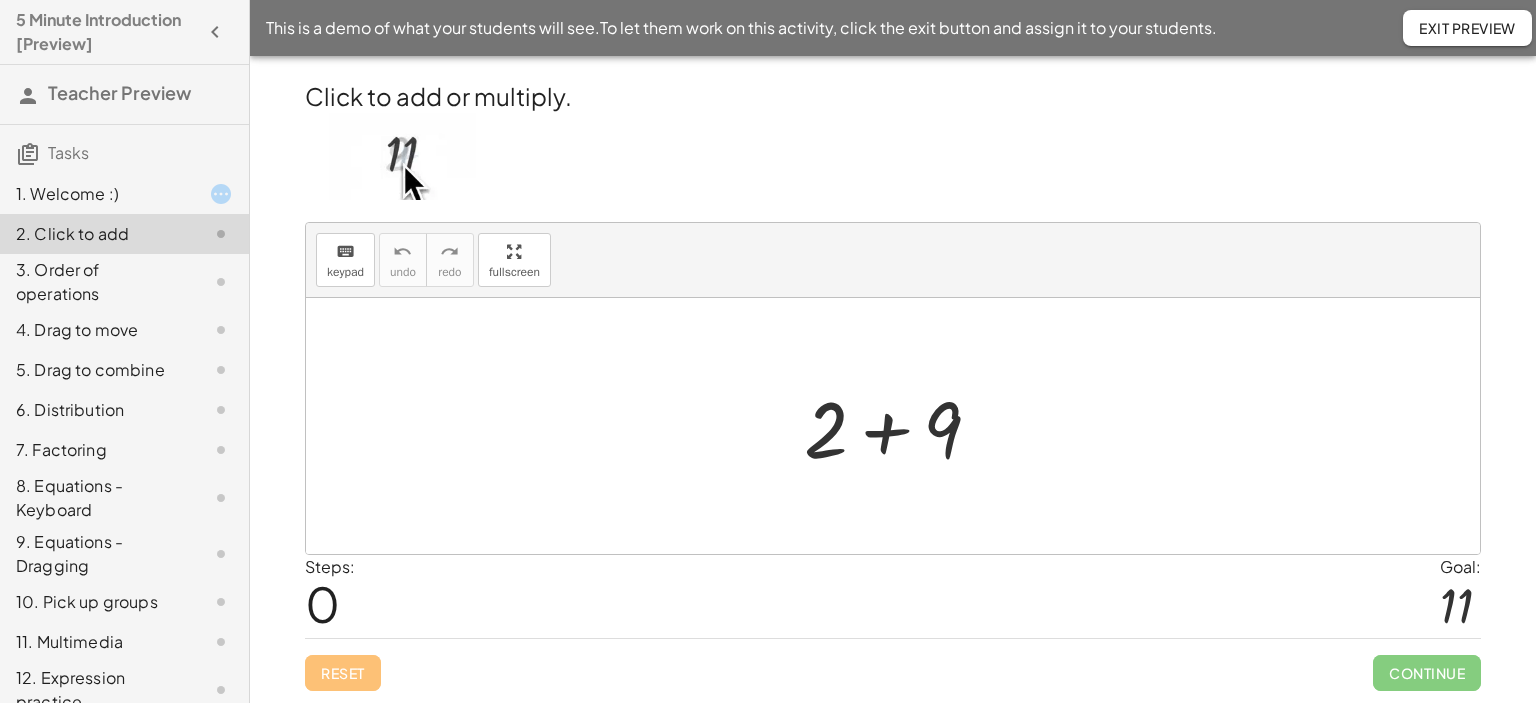 click at bounding box center (900, 426) 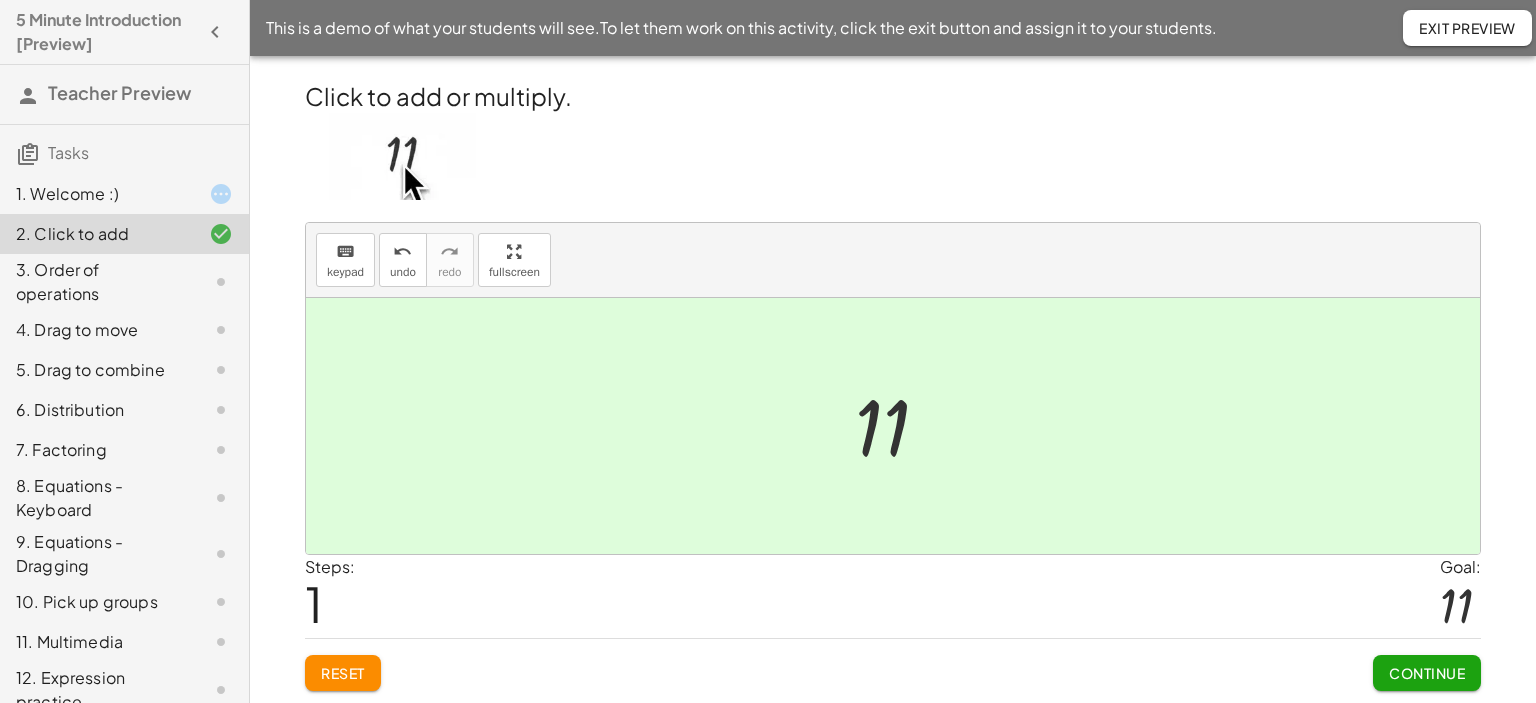 click on "Continue" at bounding box center [1427, 673] 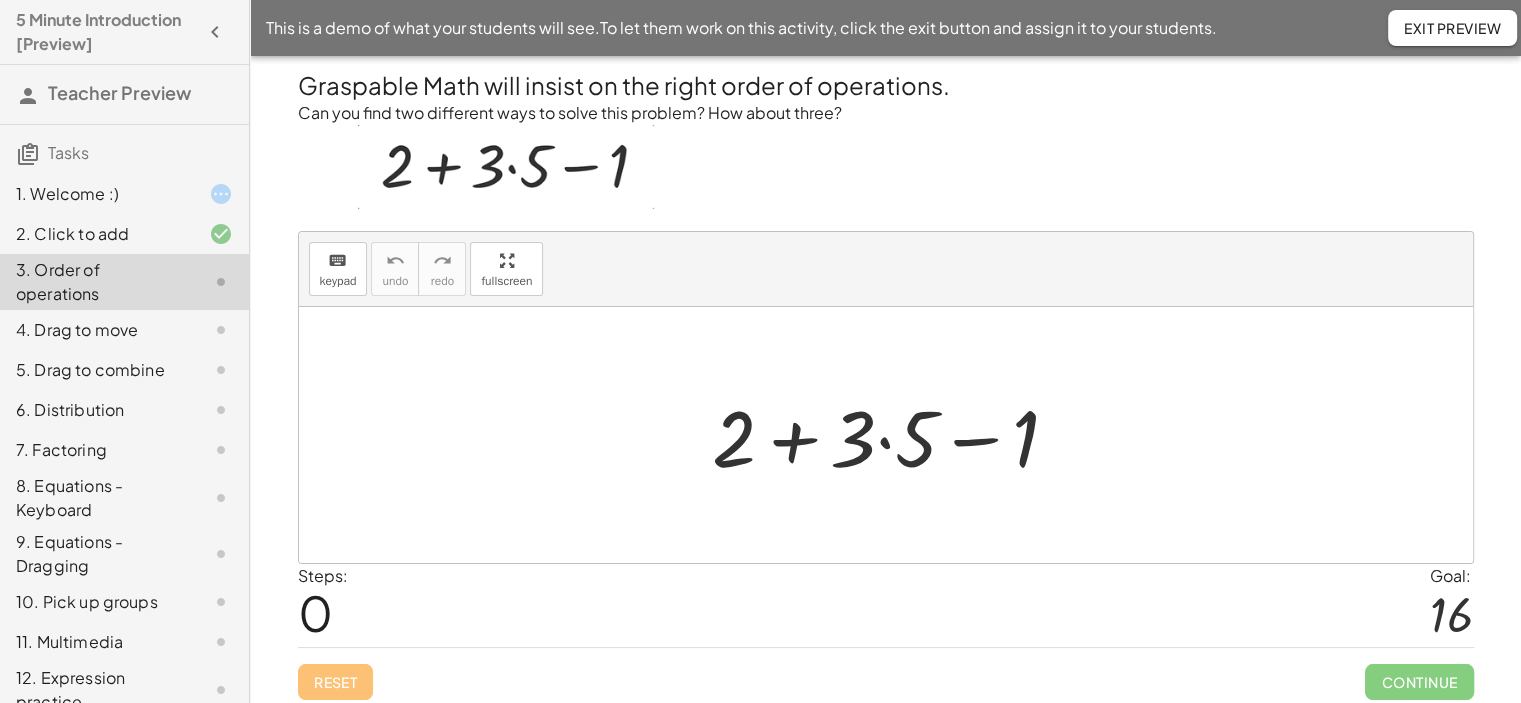 click at bounding box center [894, 435] 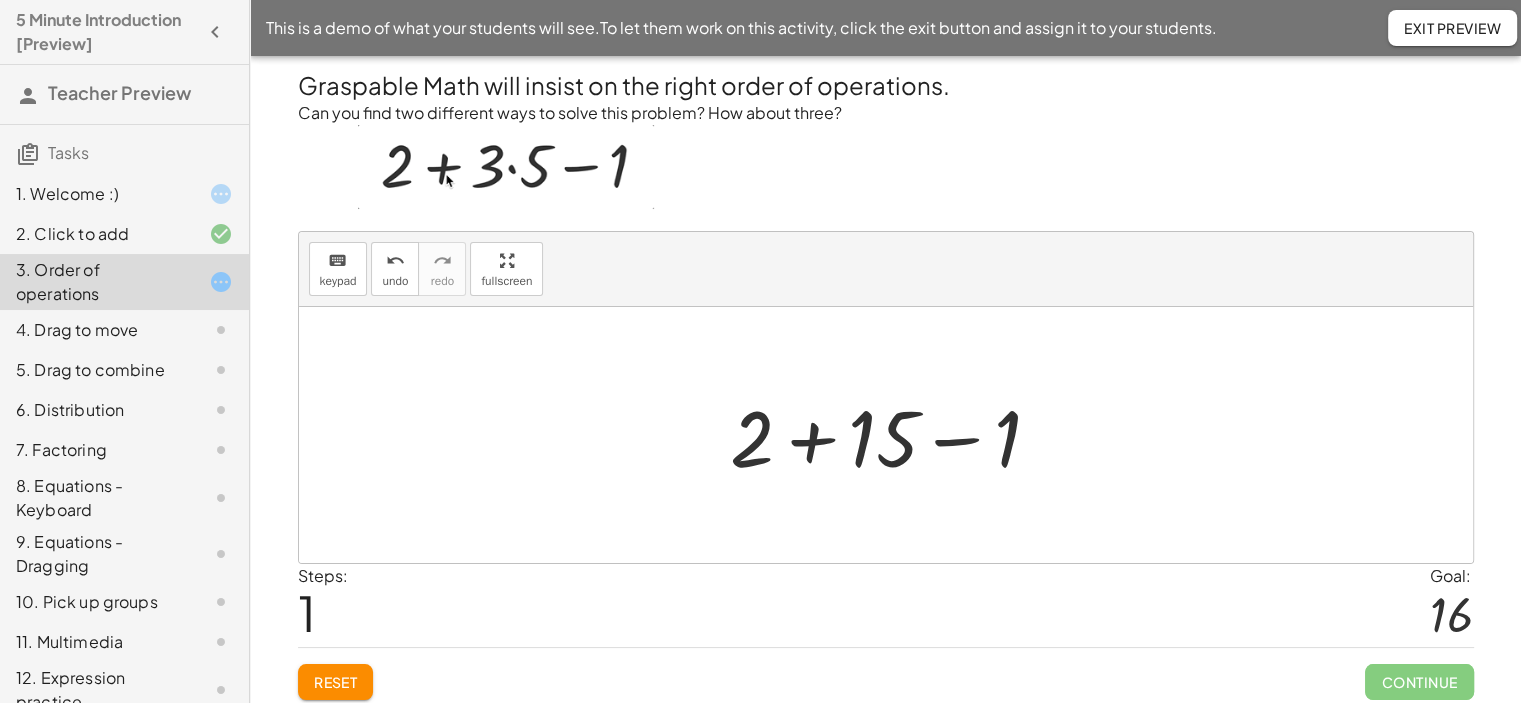 click at bounding box center (893, 435) 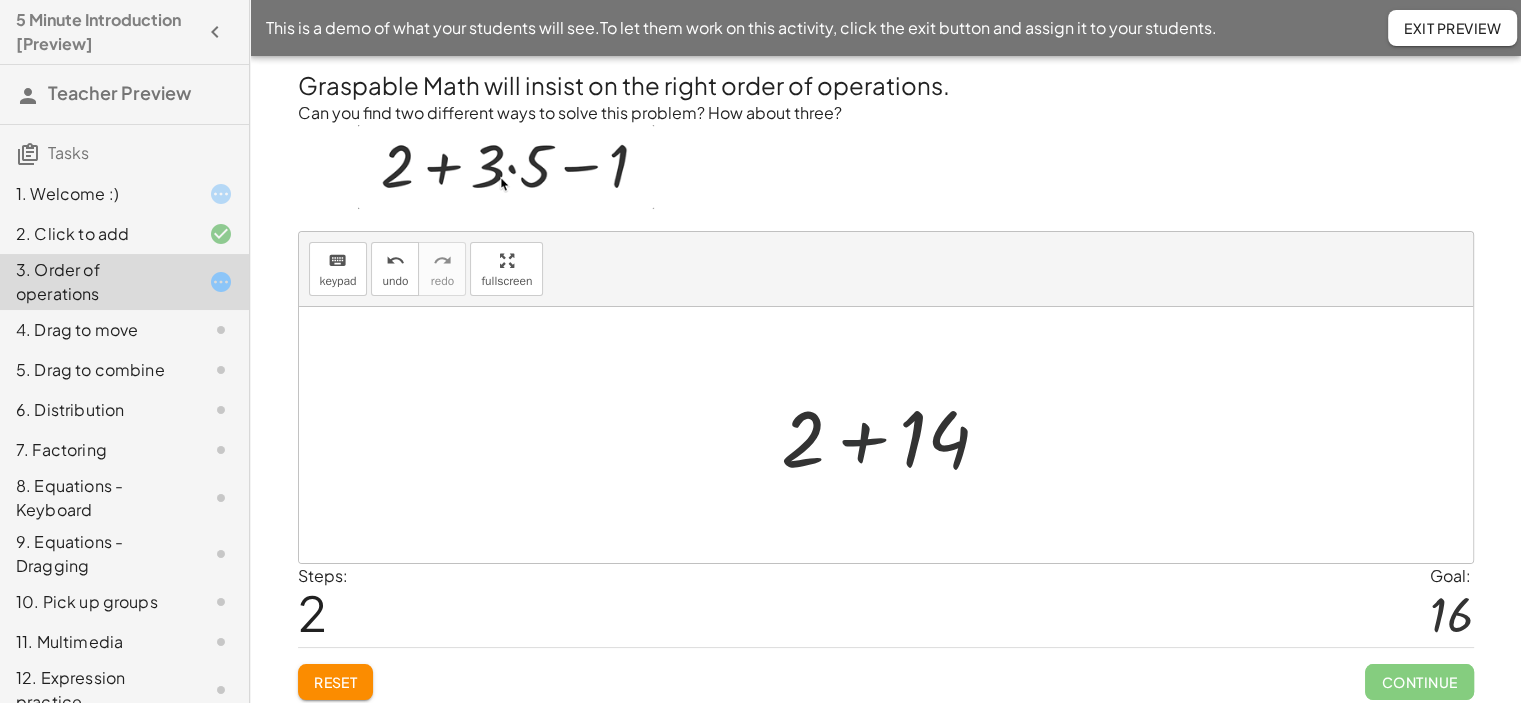 click at bounding box center [893, 435] 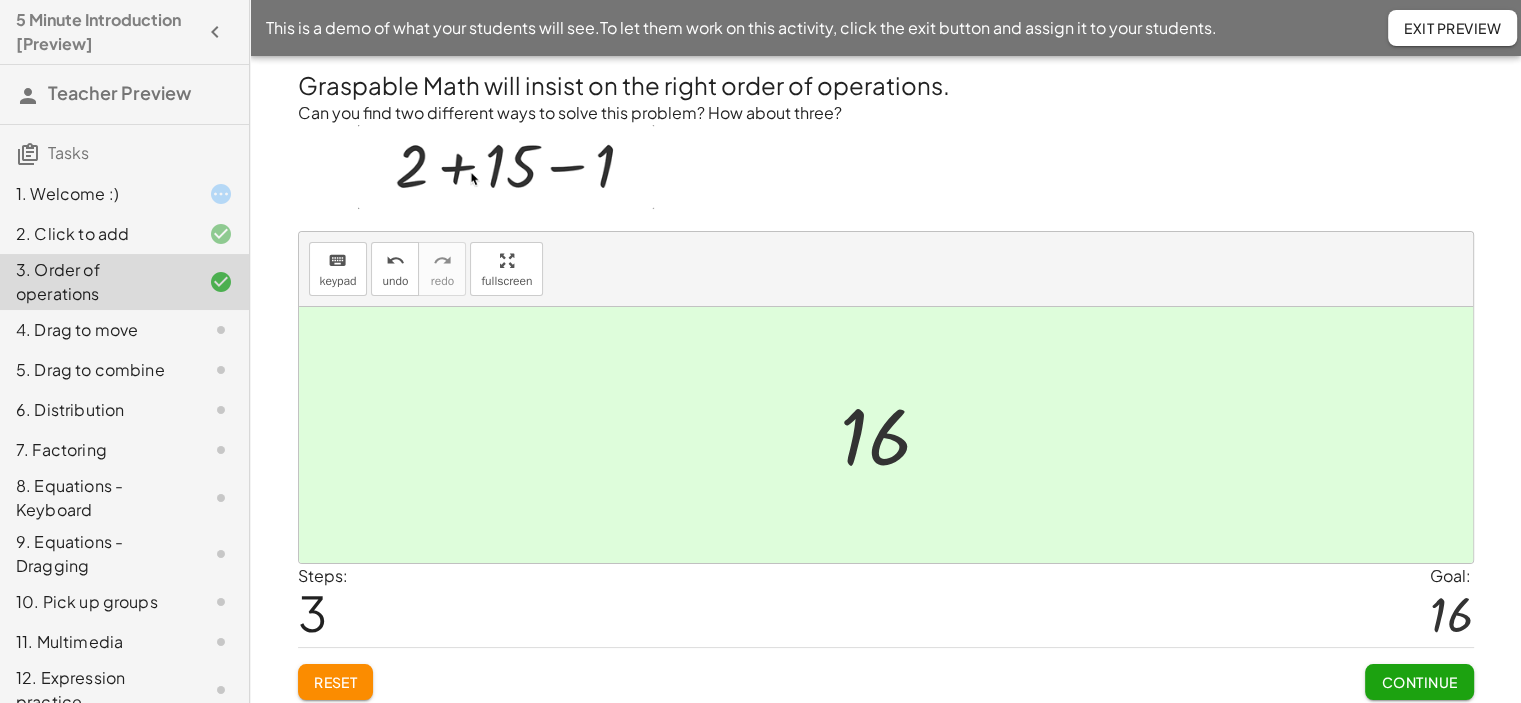 click on "Continue" at bounding box center (1419, 682) 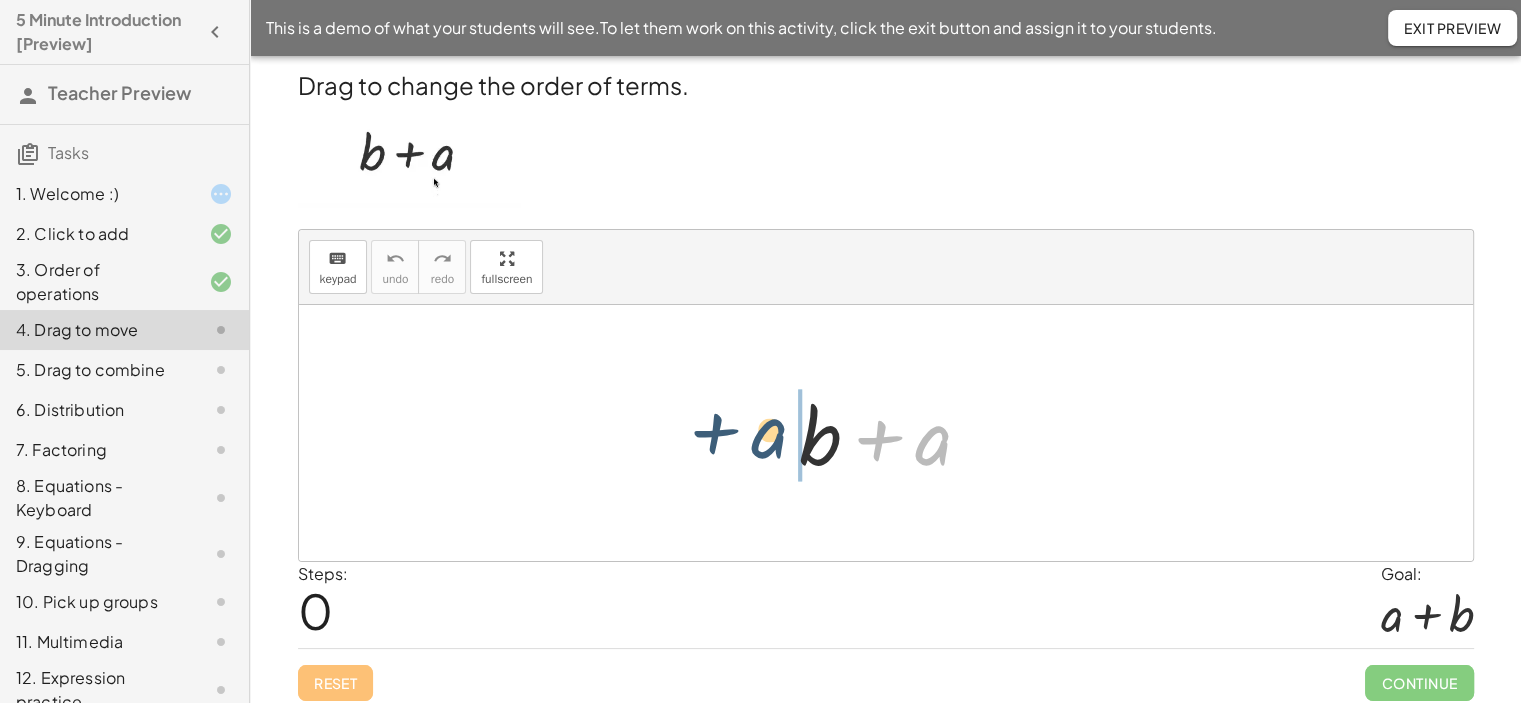 drag, startPoint x: 933, startPoint y: 441, endPoint x: 767, endPoint y: 437, distance: 166.04819 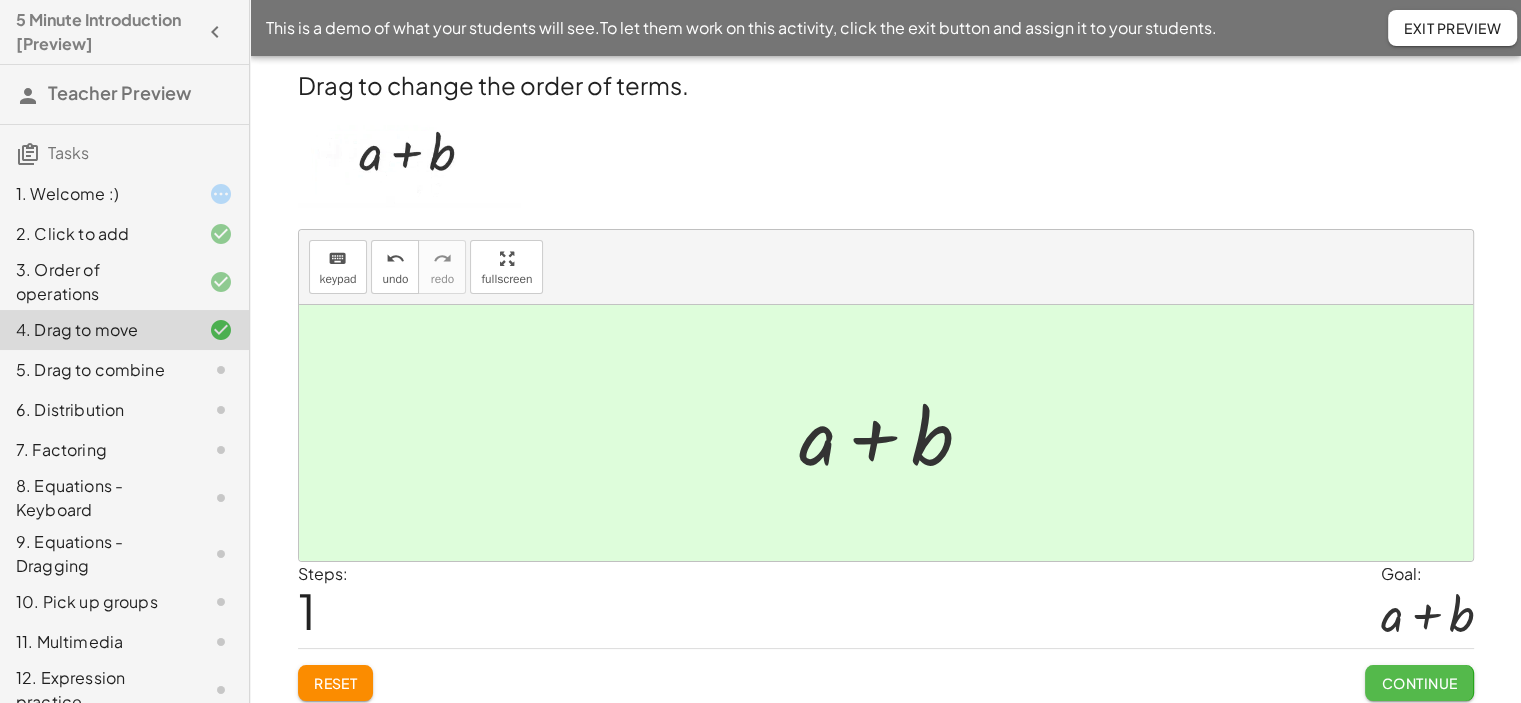 click on "Continue" at bounding box center [1419, 683] 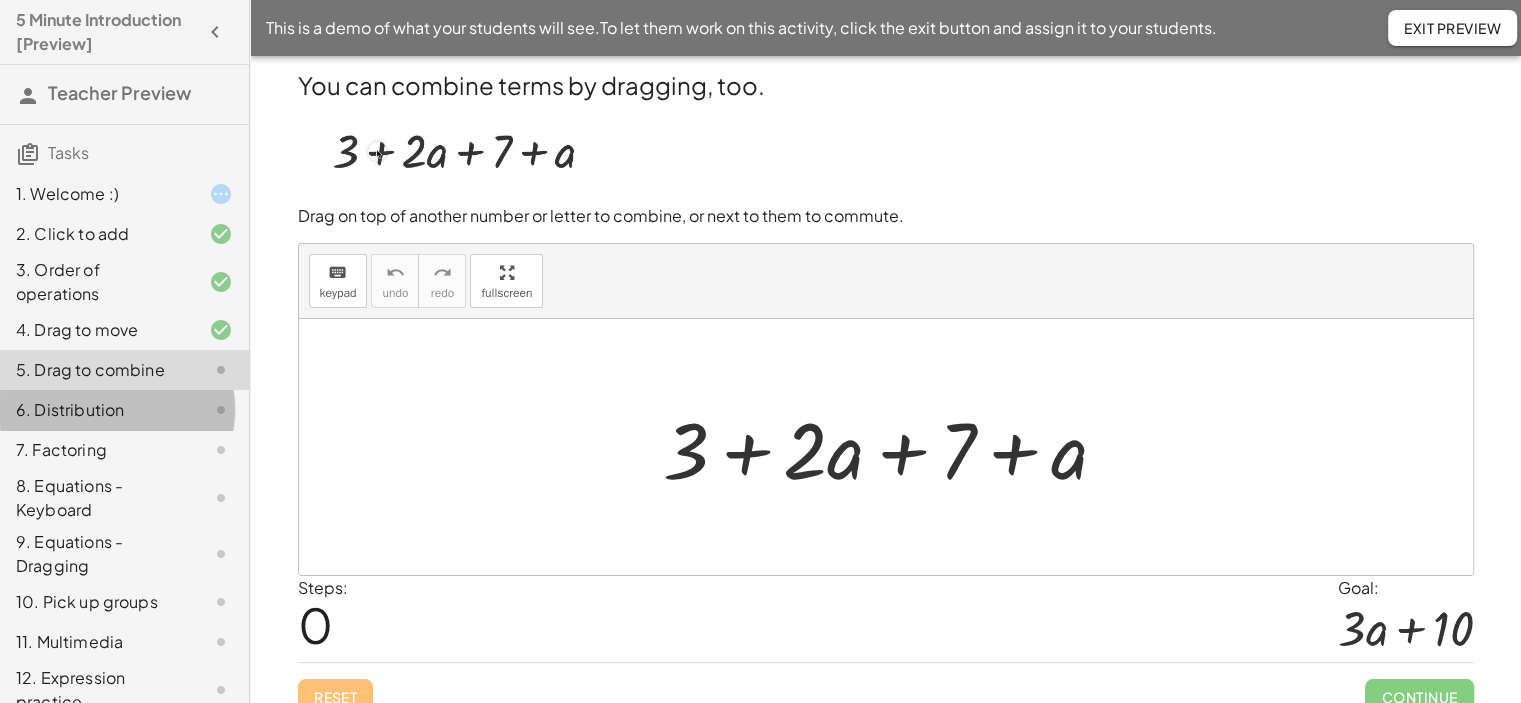 click on "6. Distribution" 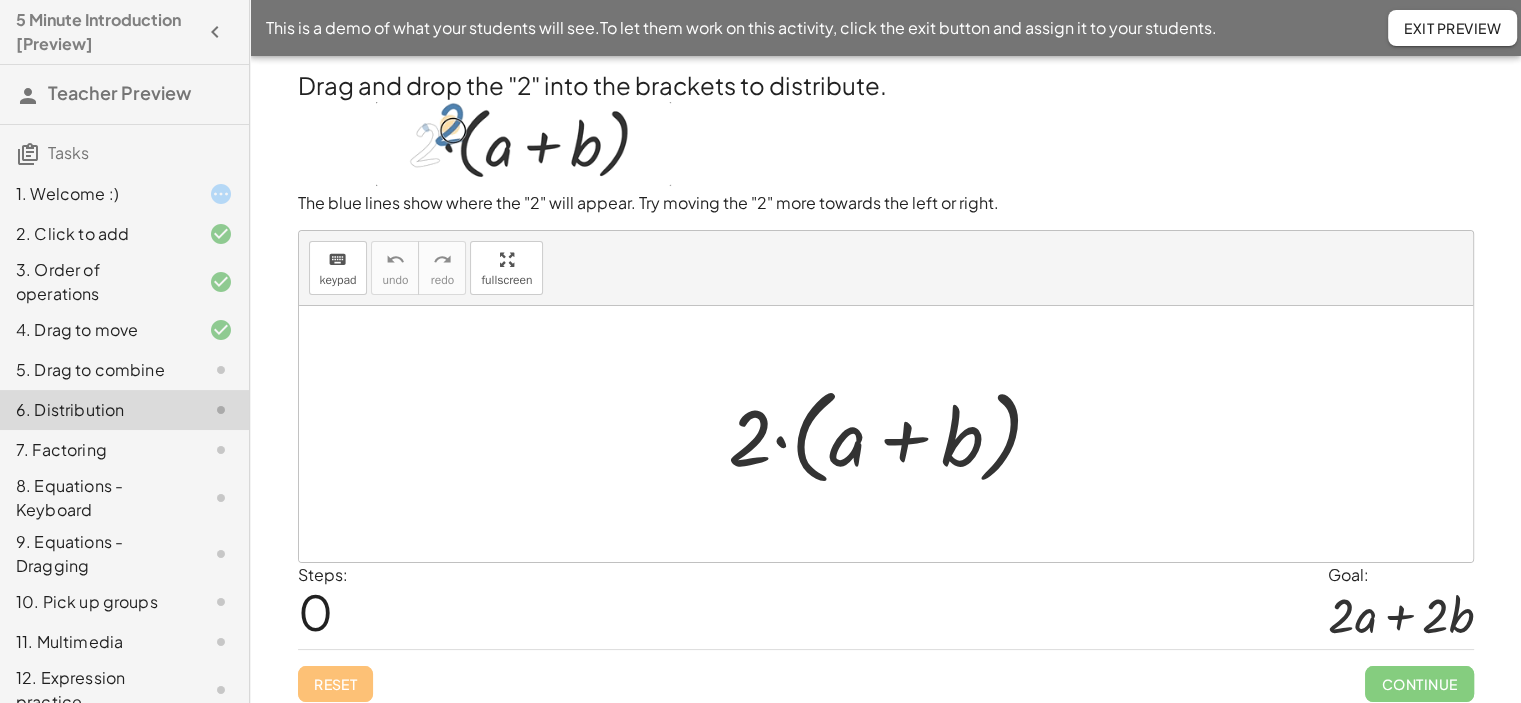 click on "7. Factoring" 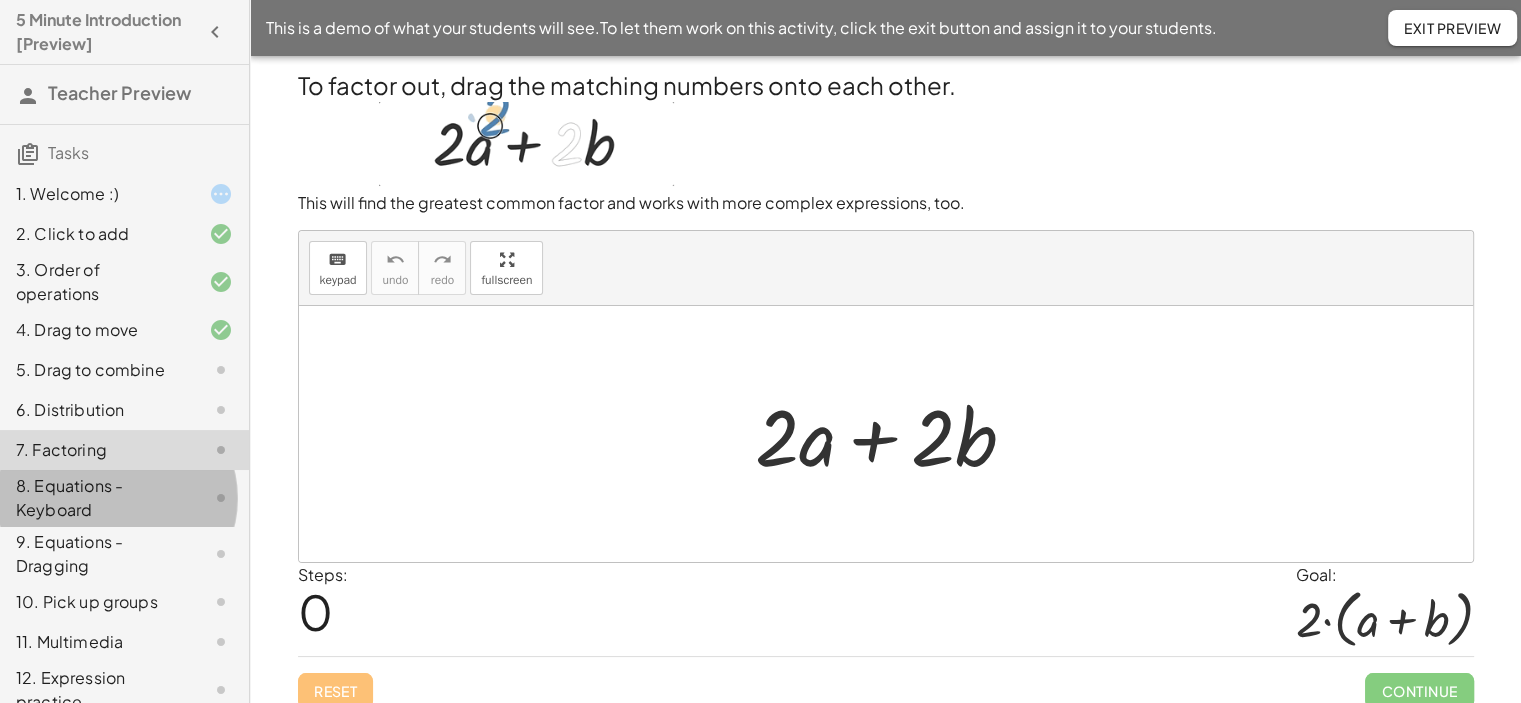 click on "8. Equations - Keyboard" 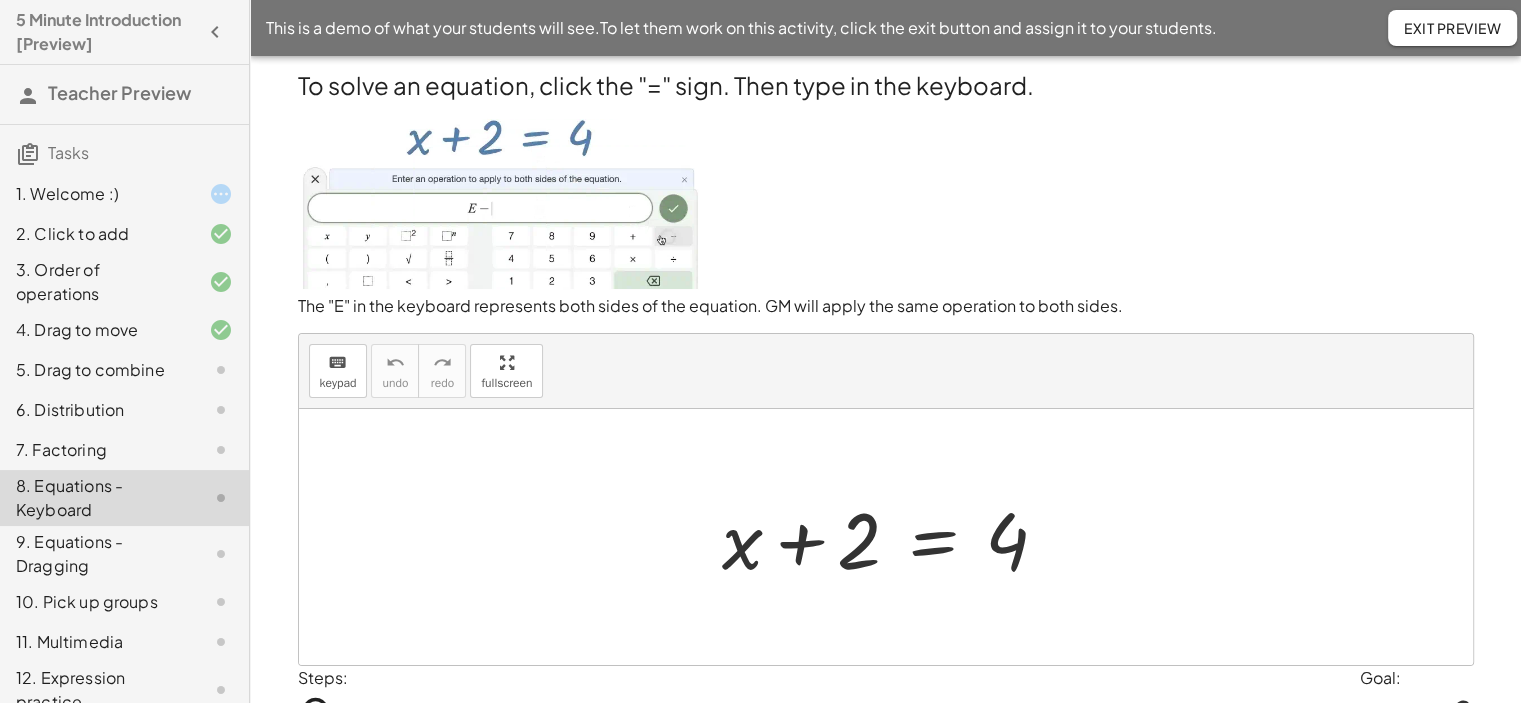 click on "9. Equations - Dragging" 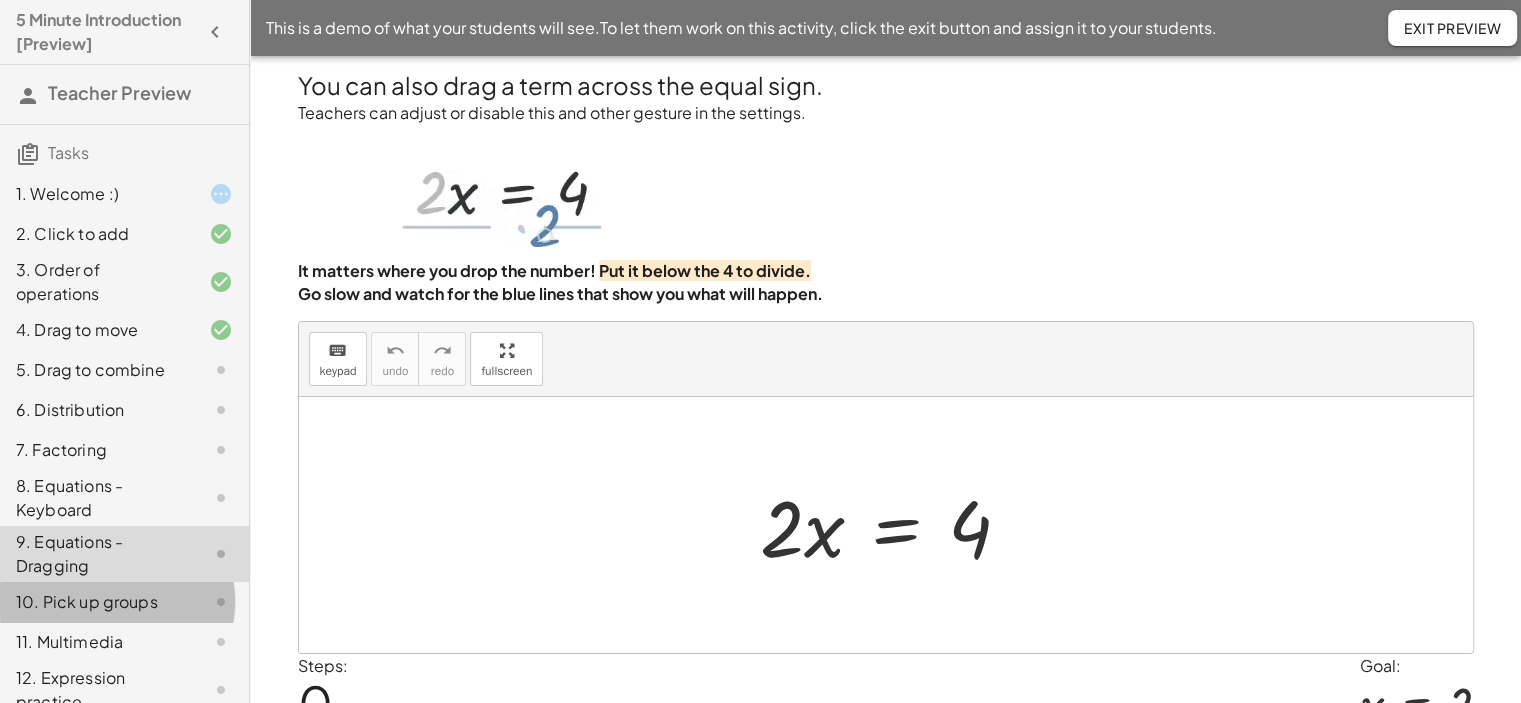 click on "10. Pick up groups" 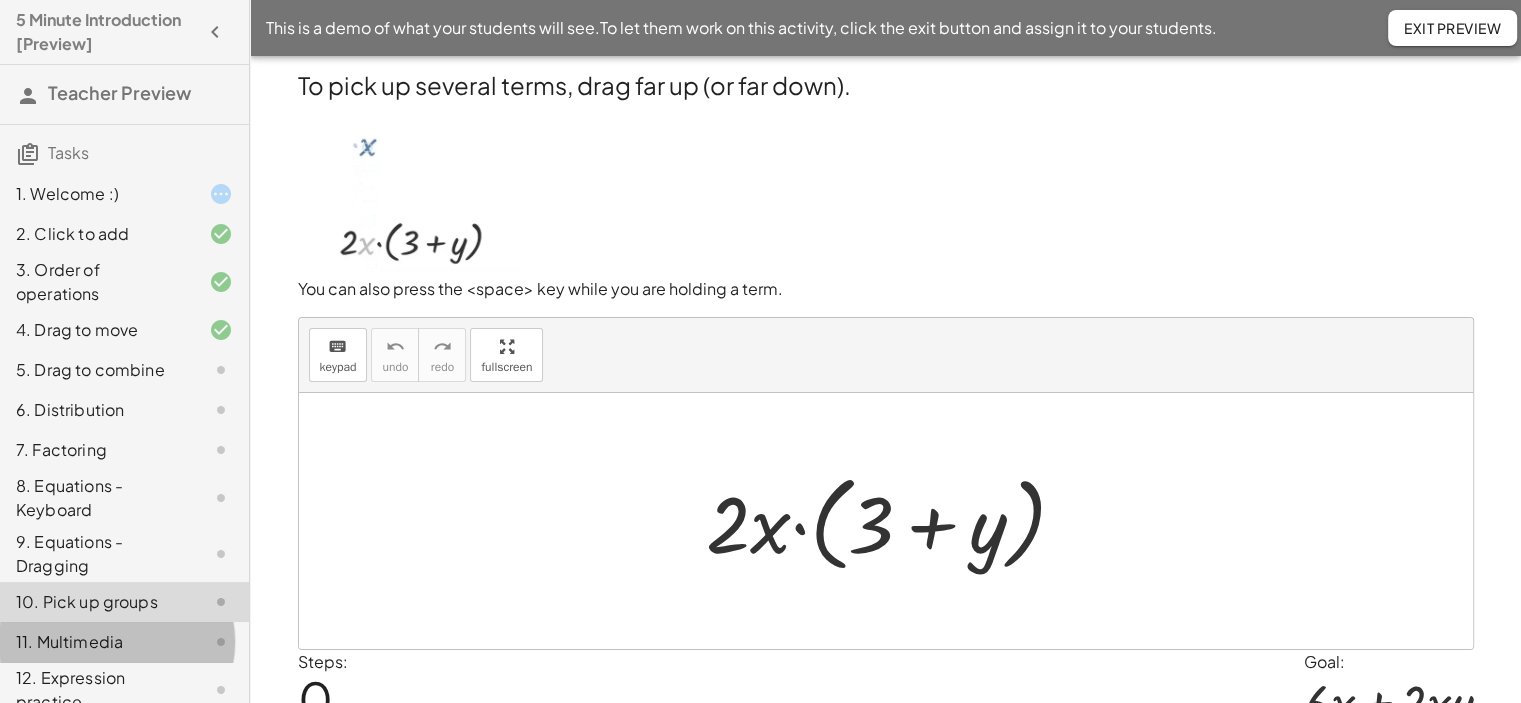 click on "11. Multimedia" 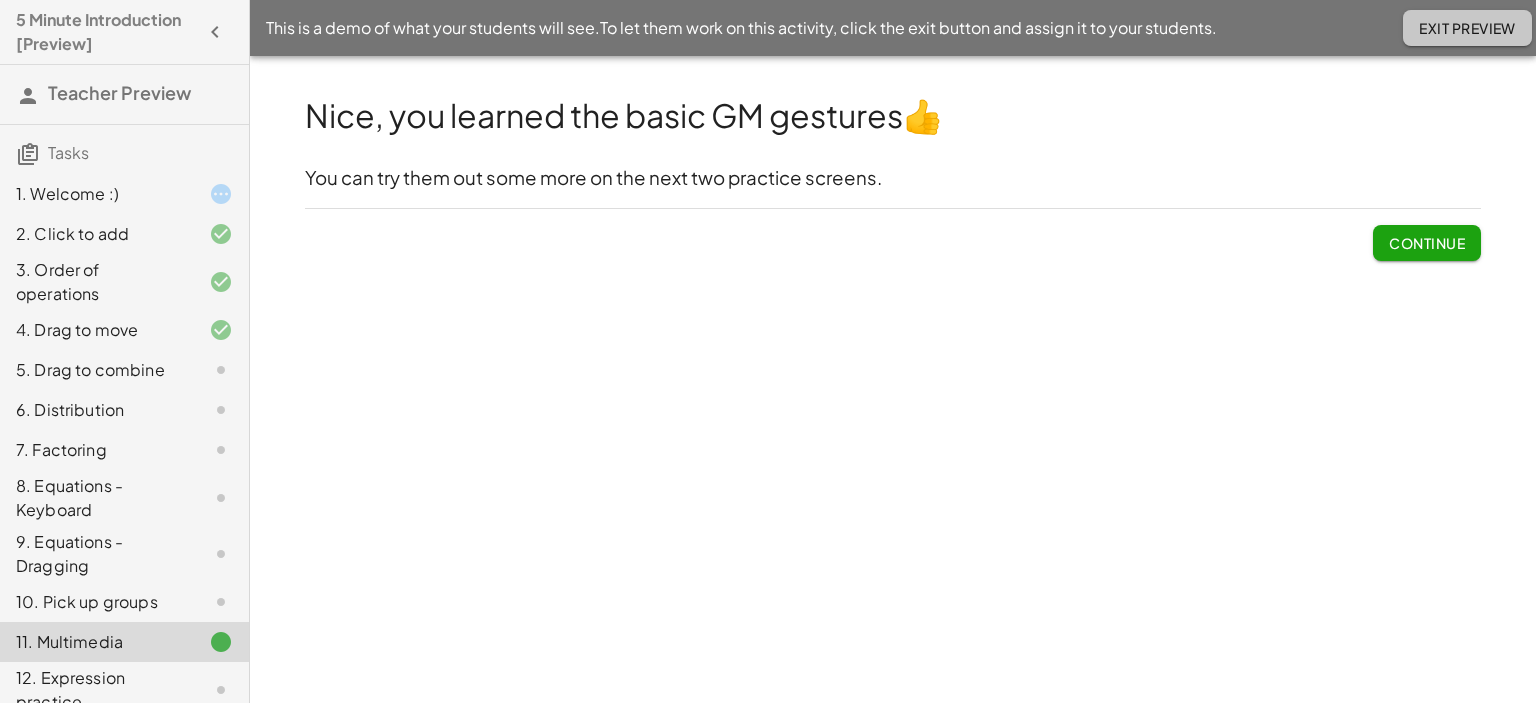 click on "Exit Preview" 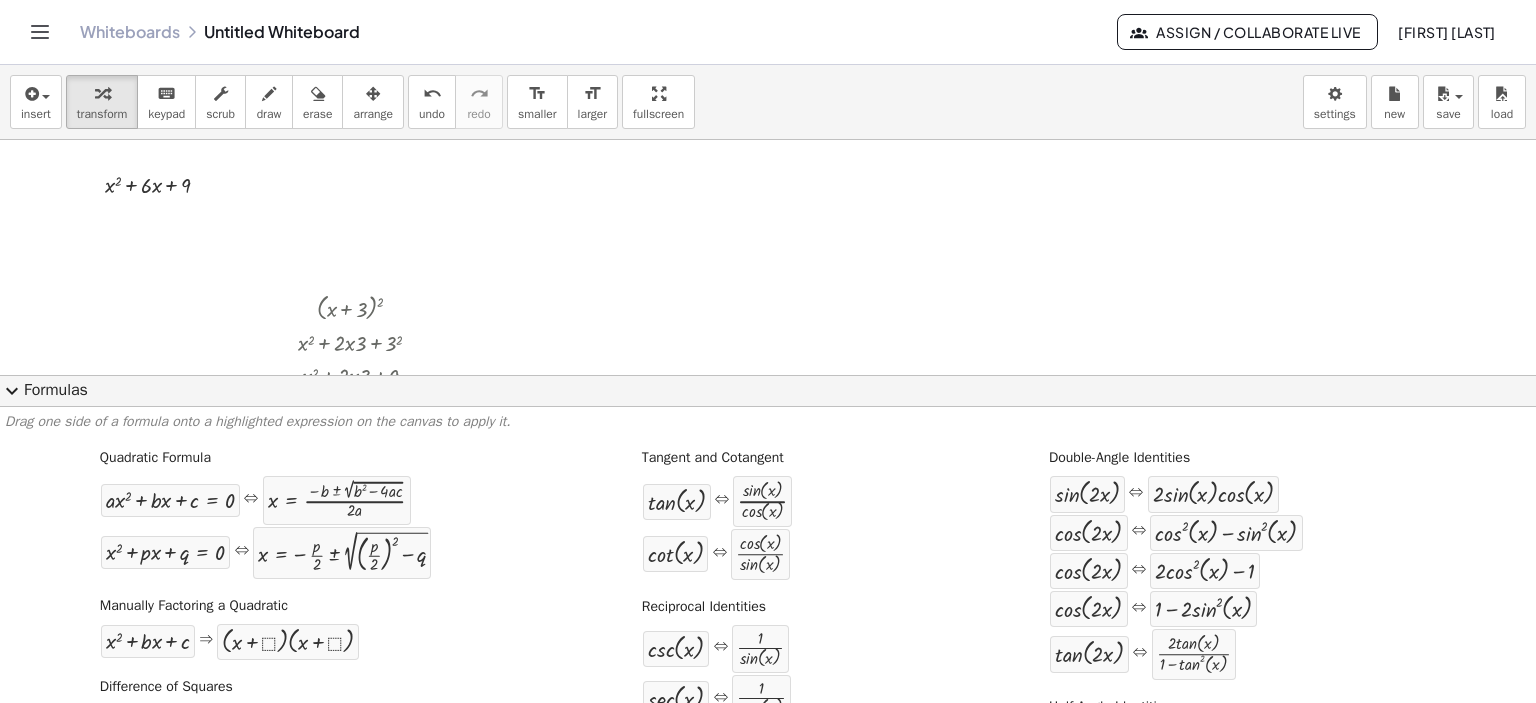 scroll, scrollTop: 0, scrollLeft: 0, axis: both 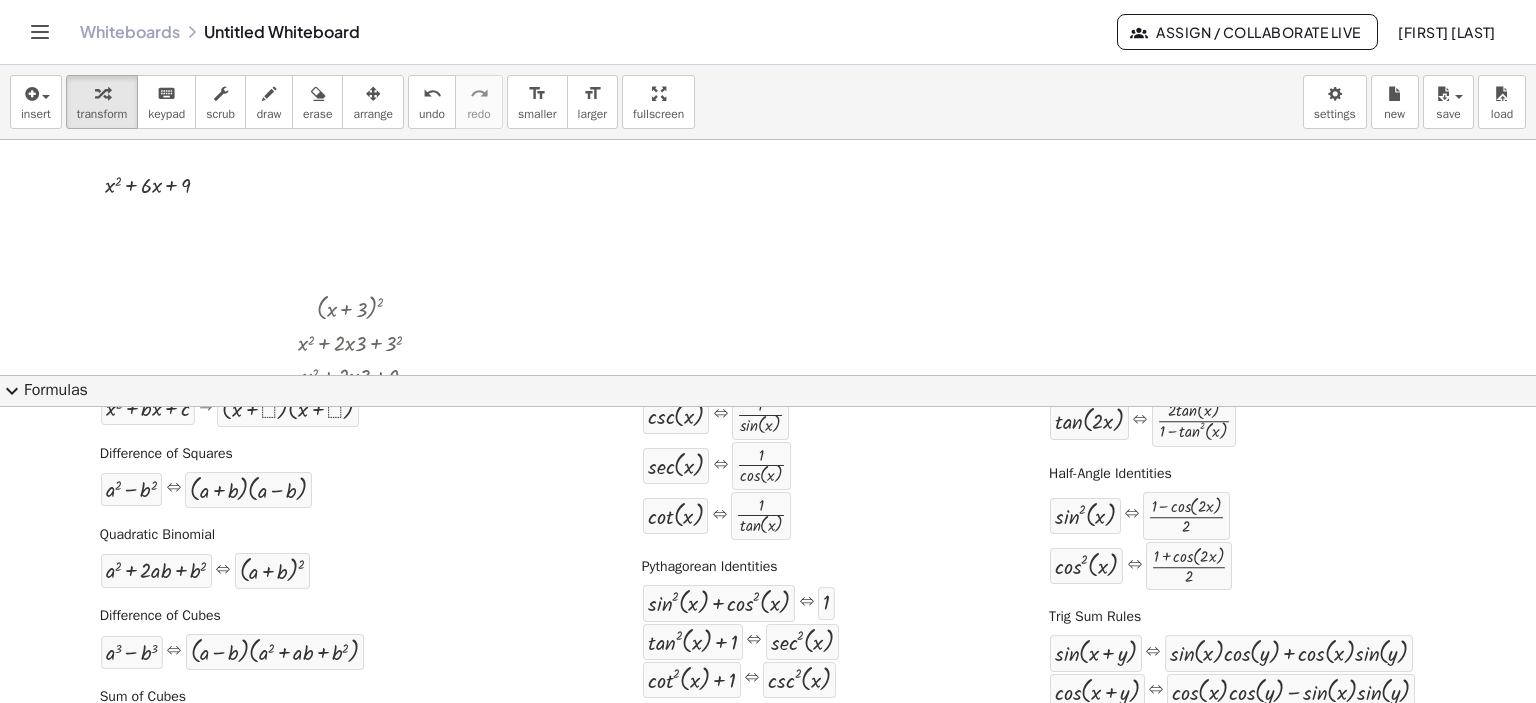 click on "expand_more" at bounding box center [12, 391] 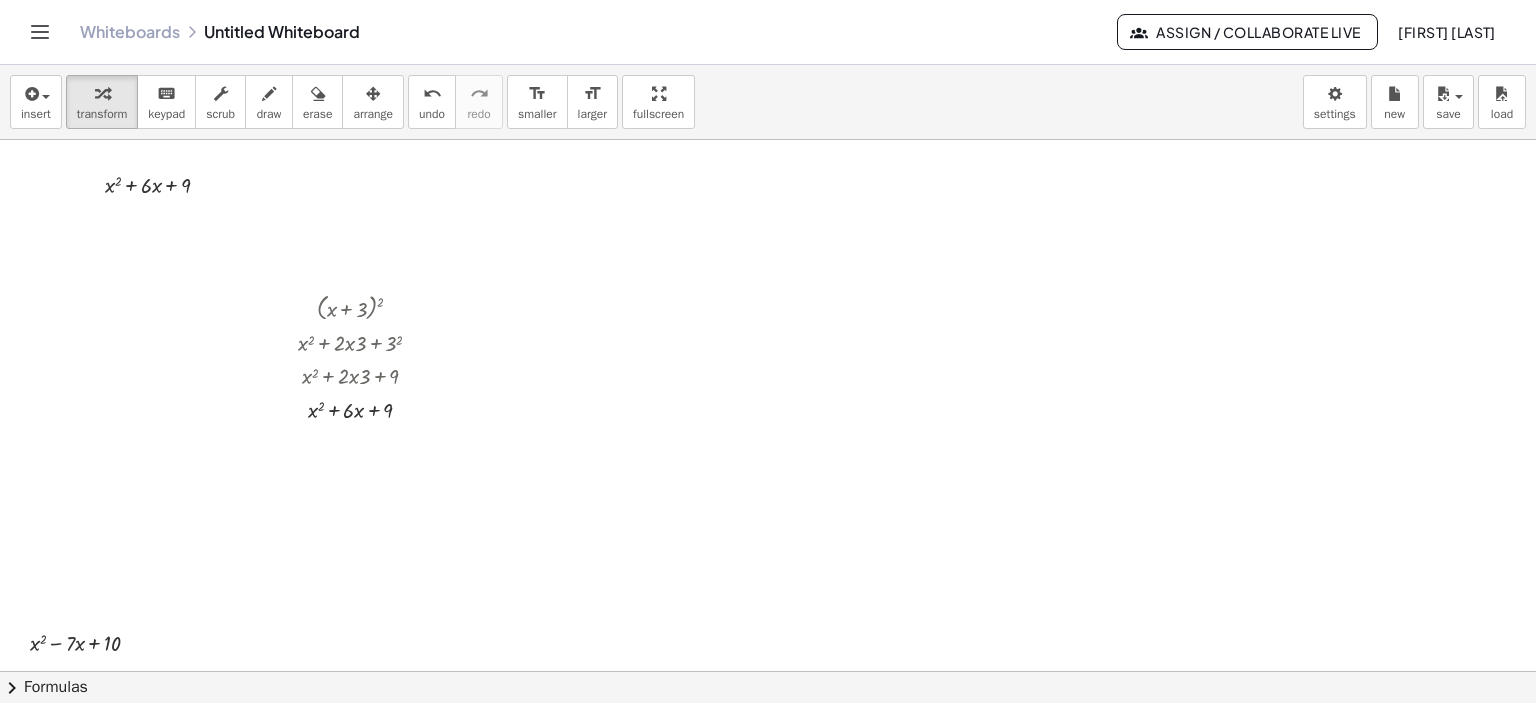 click on "Whiteboards" 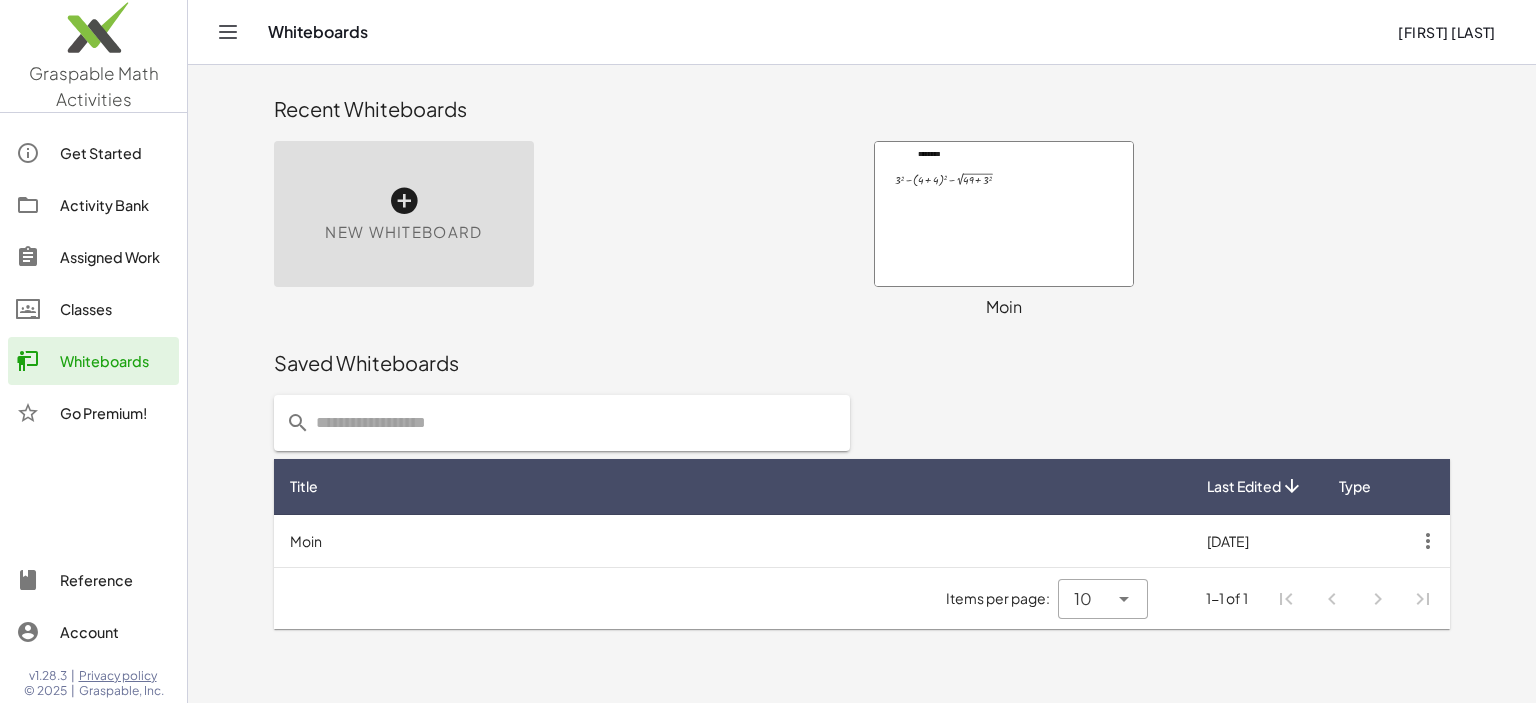 click on "Assigned Work" 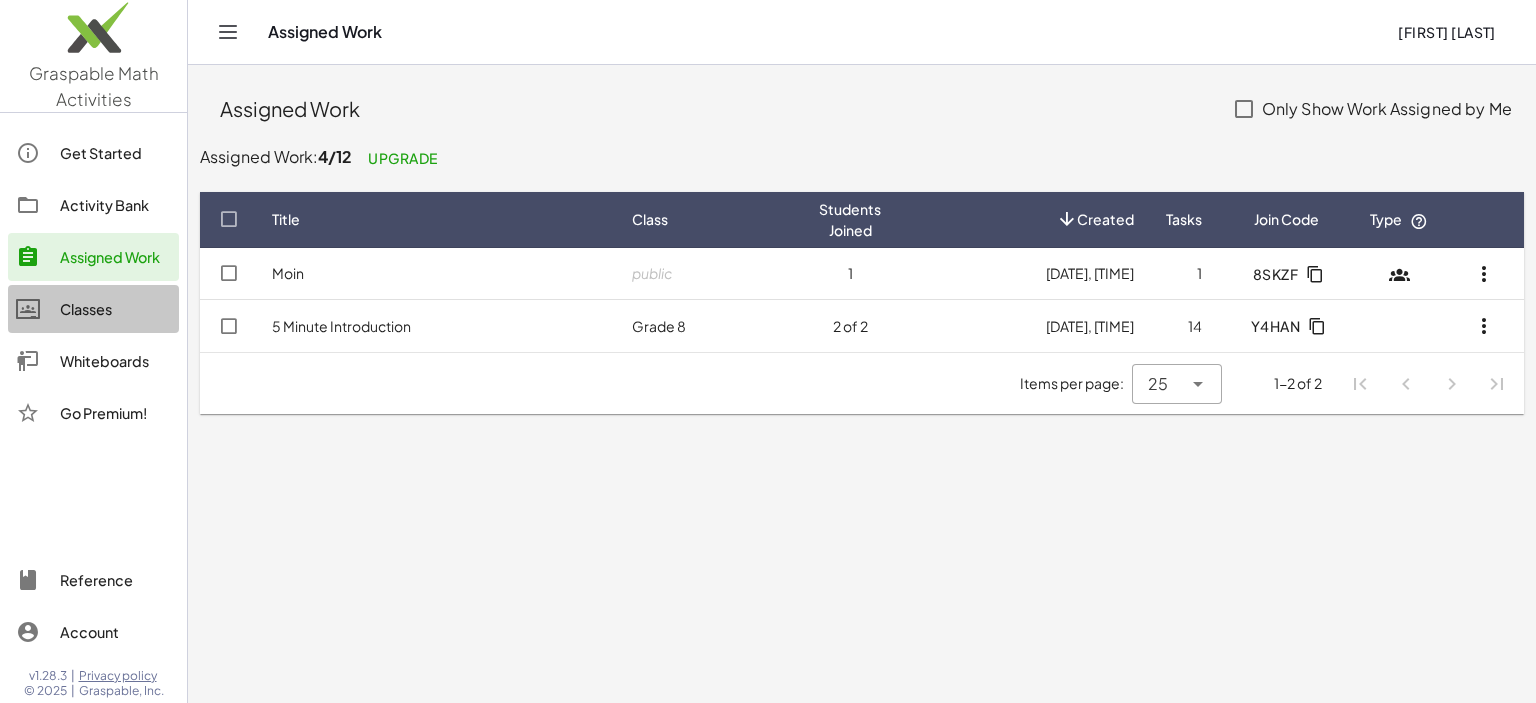 click on "Classes" 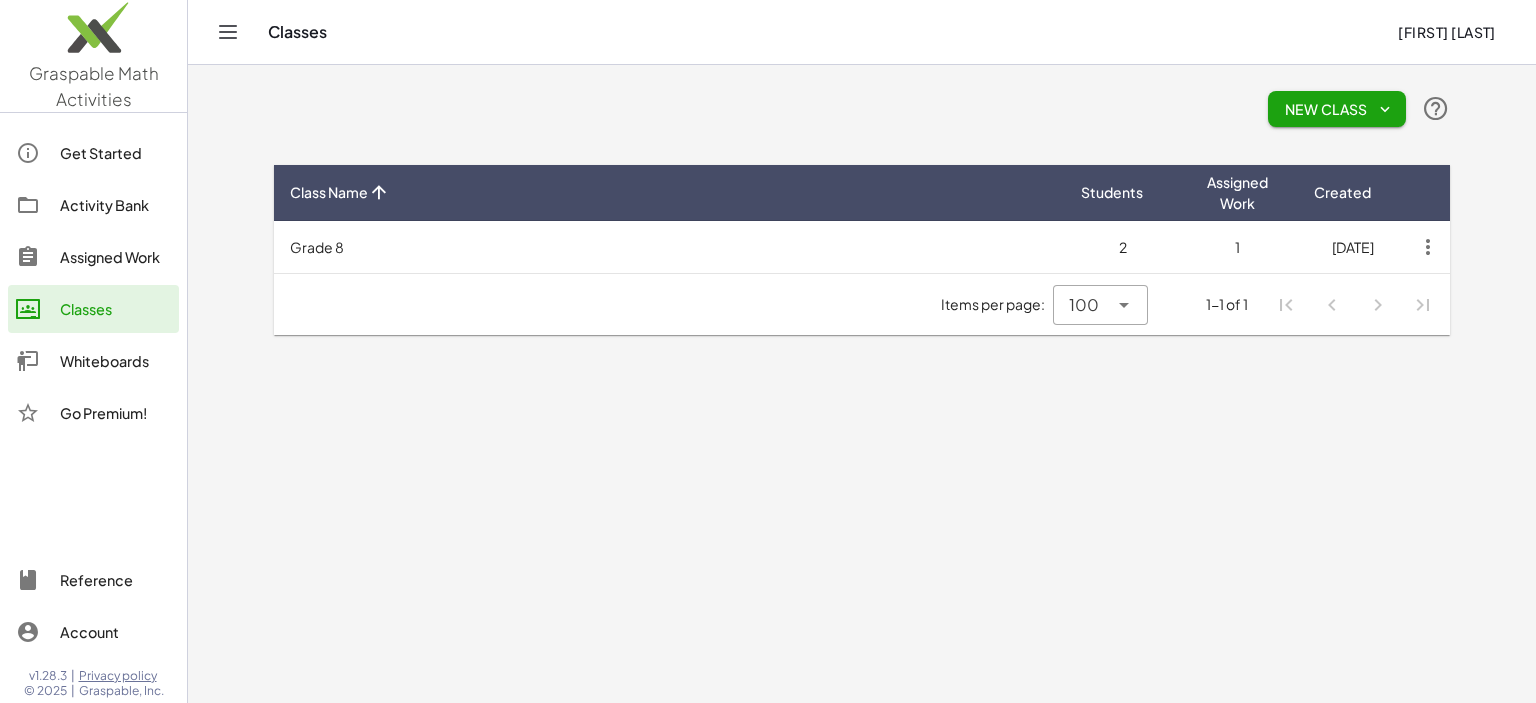 click on "New Class" 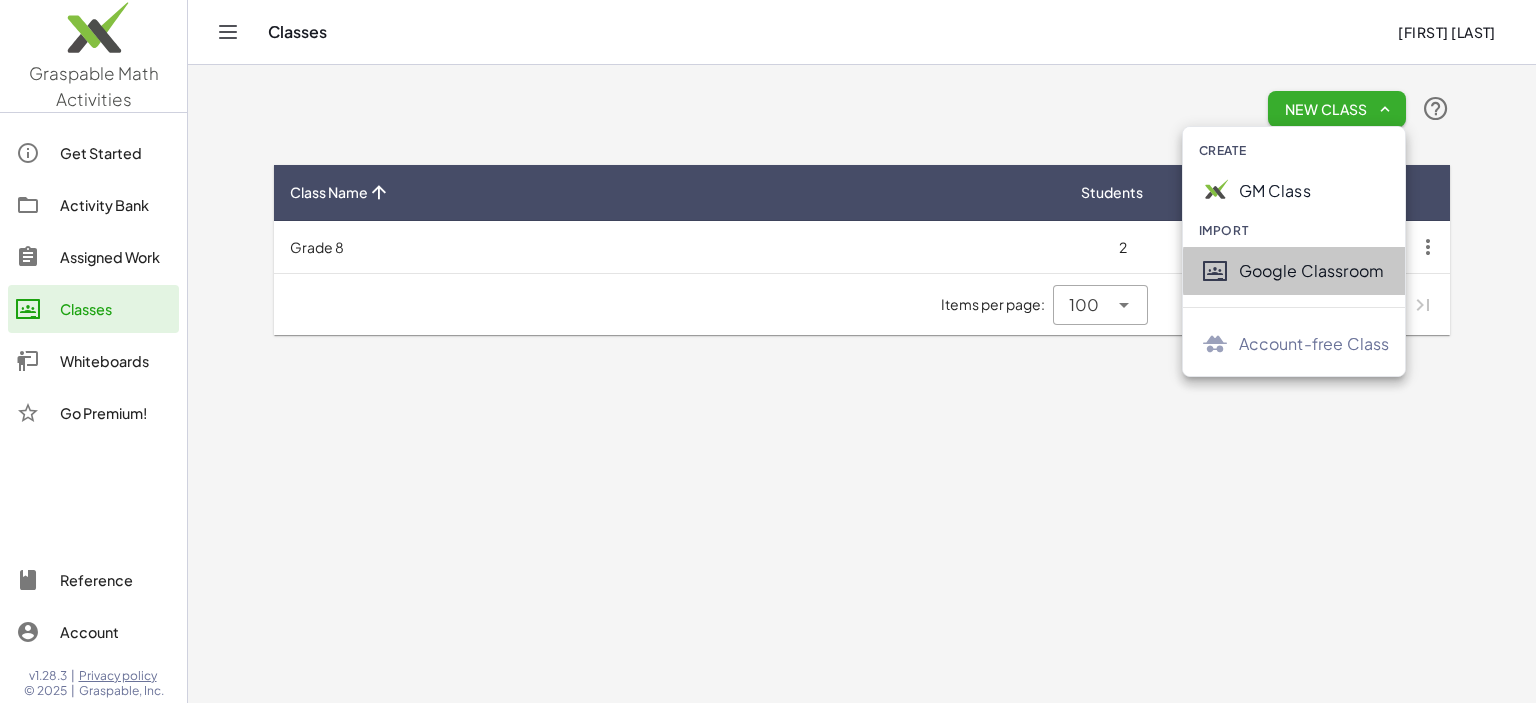 click on "Google Classroom" 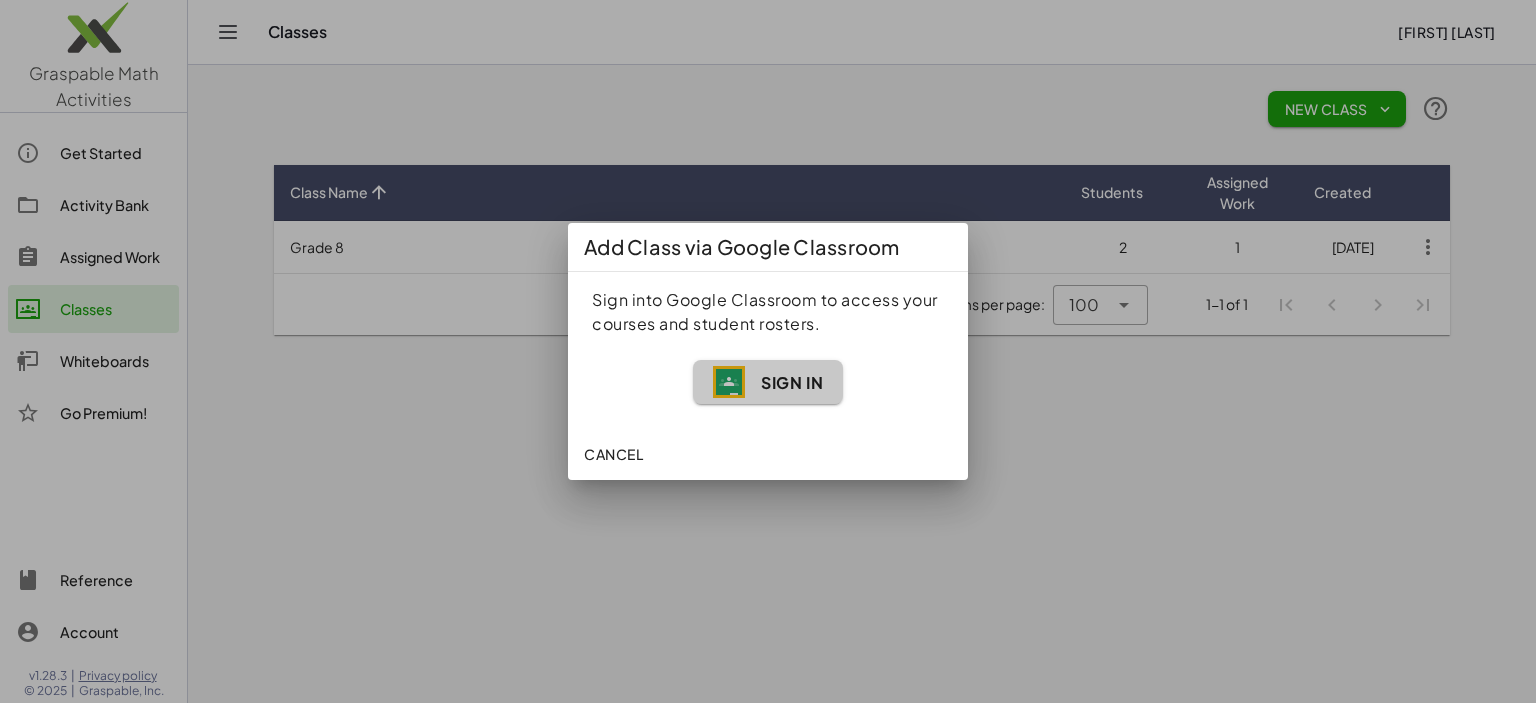 click on "Sign In" 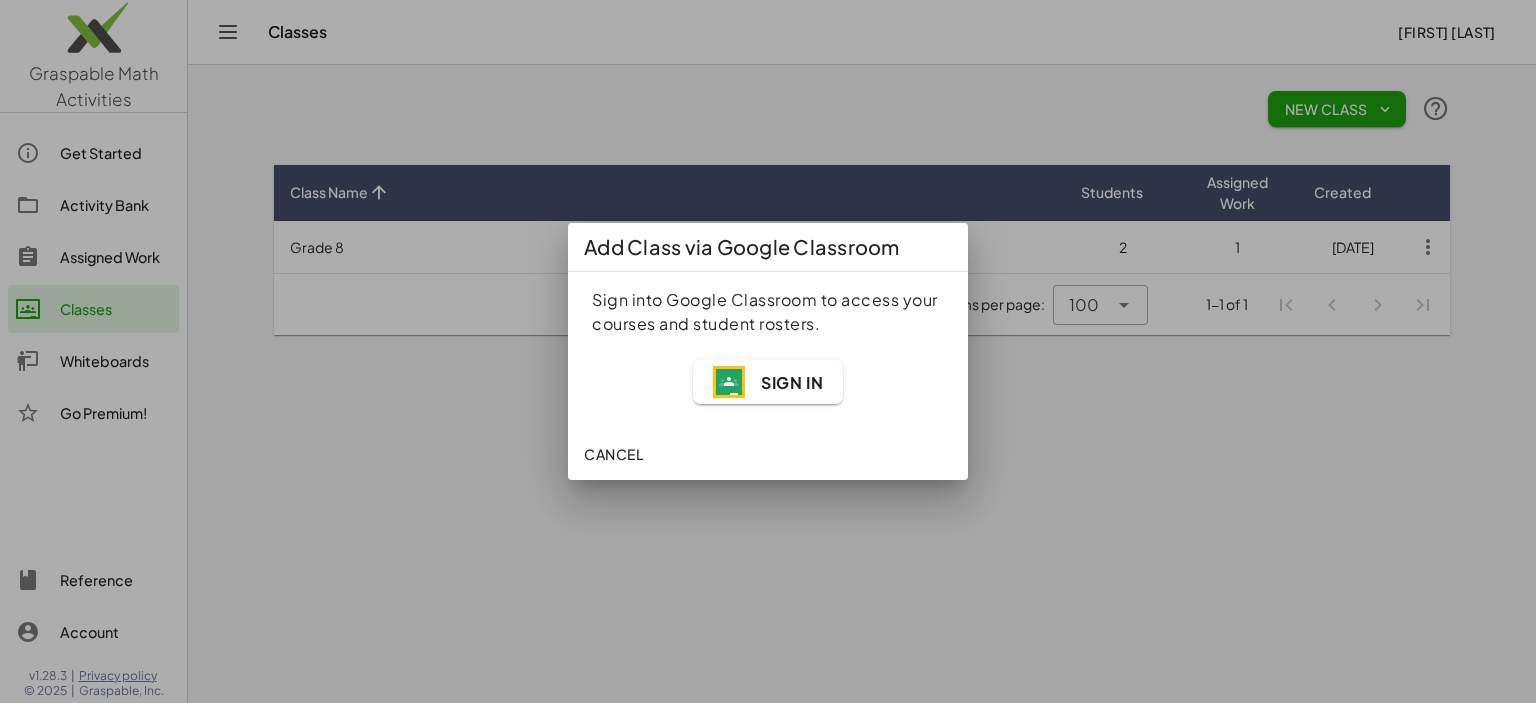 click on "Cancel" 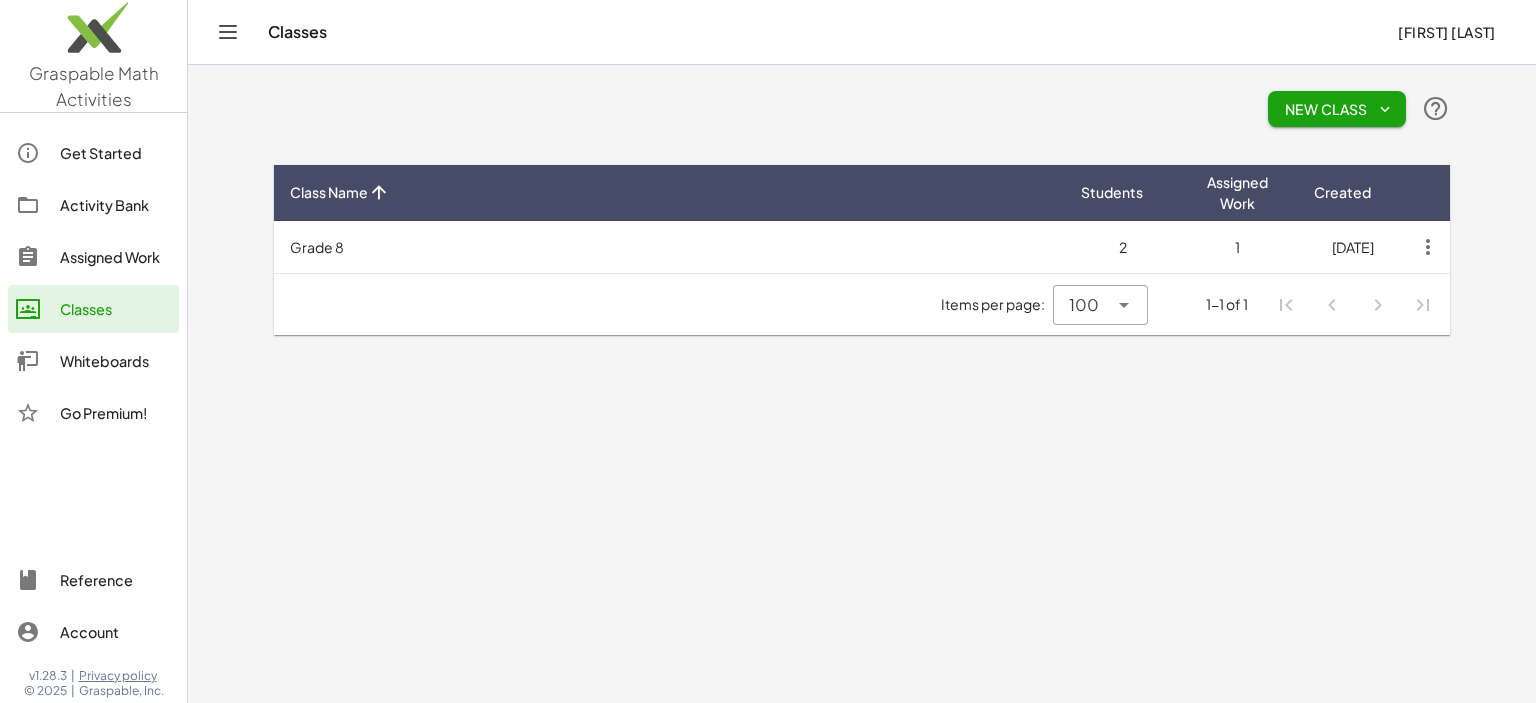 click on "New Class" 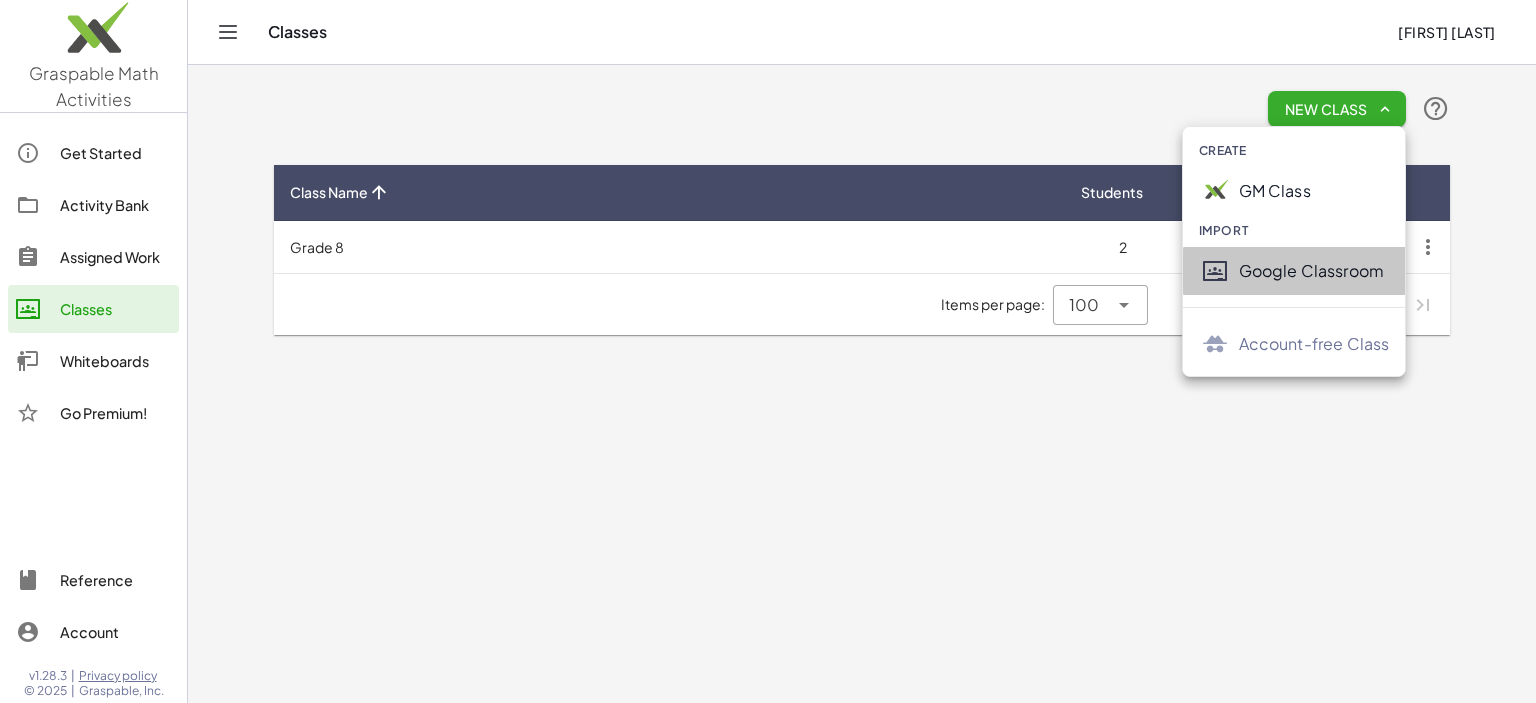 click on "Google Classroom" 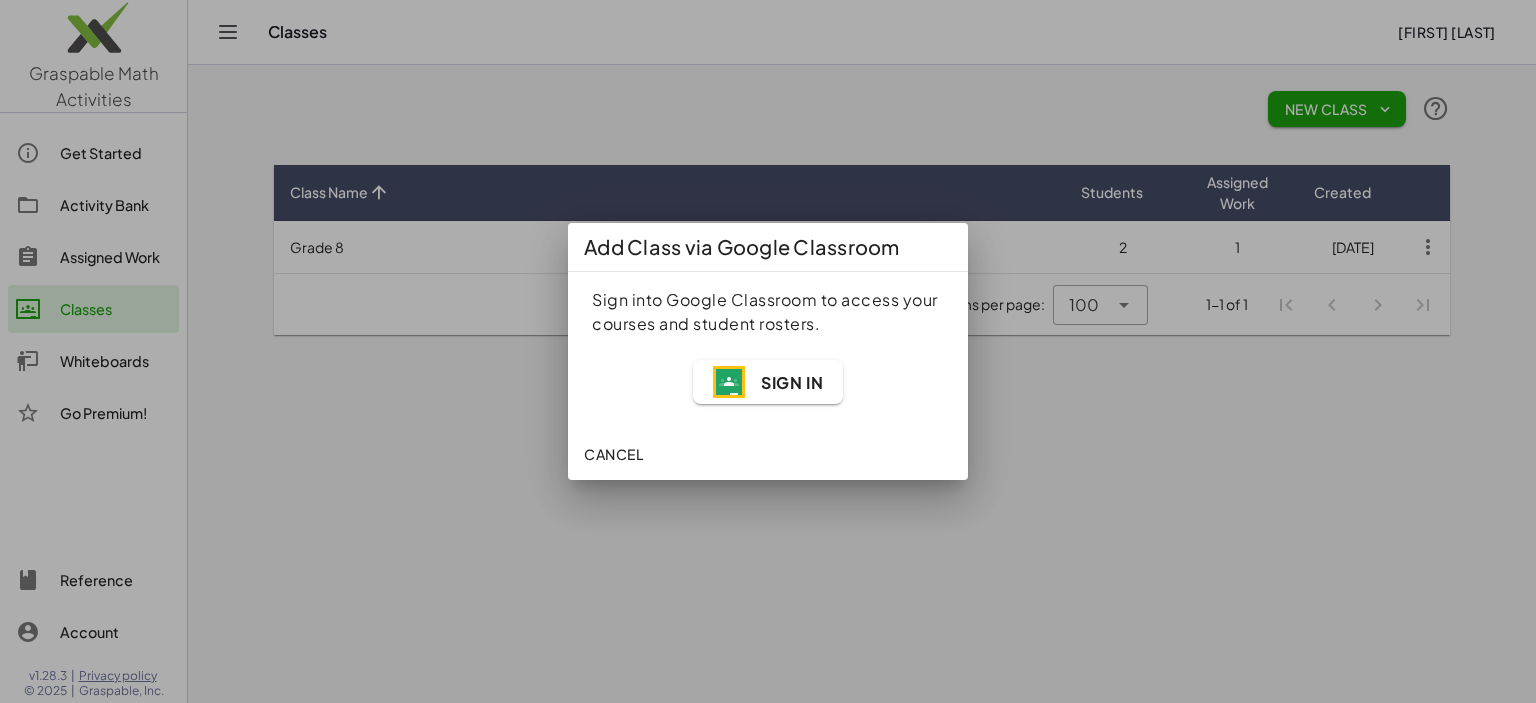 click on "Sign In" 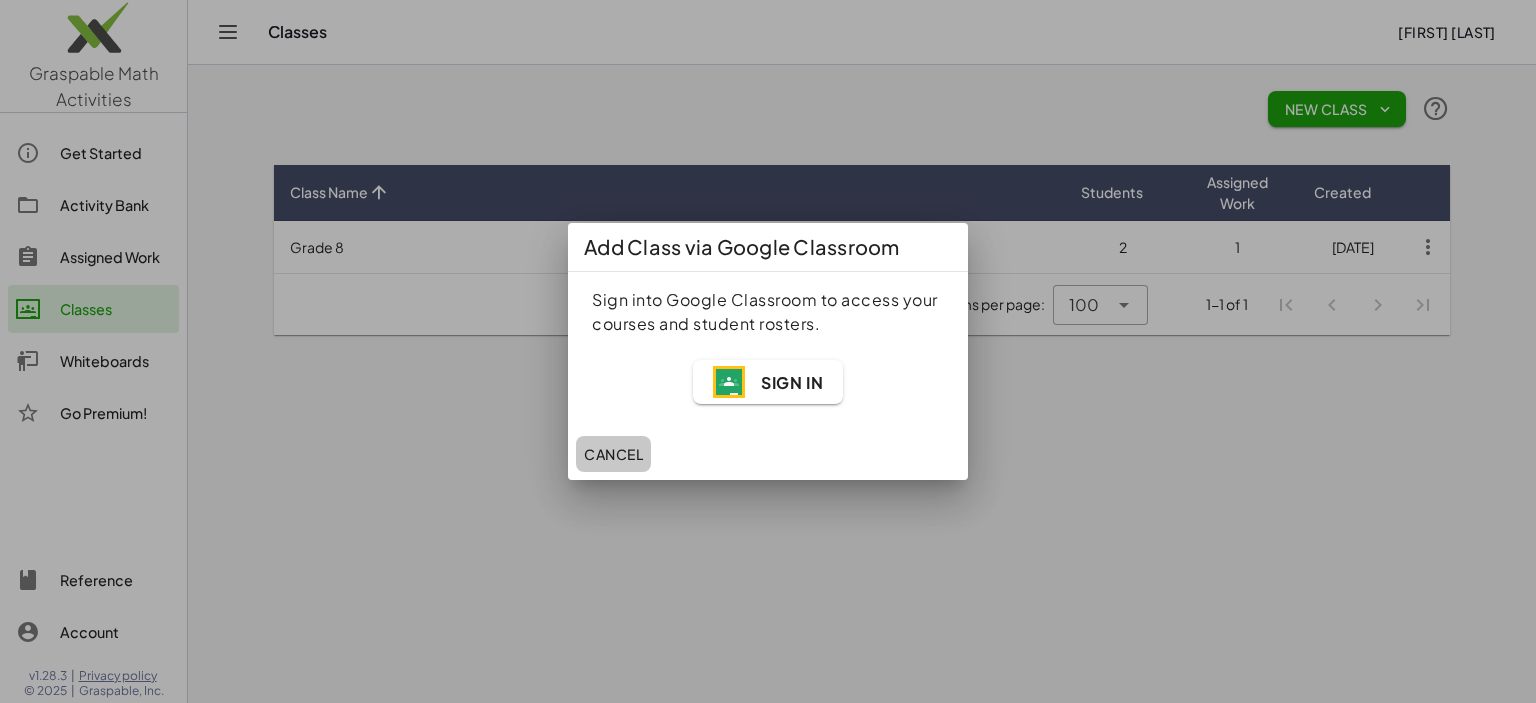 click on "Cancel" 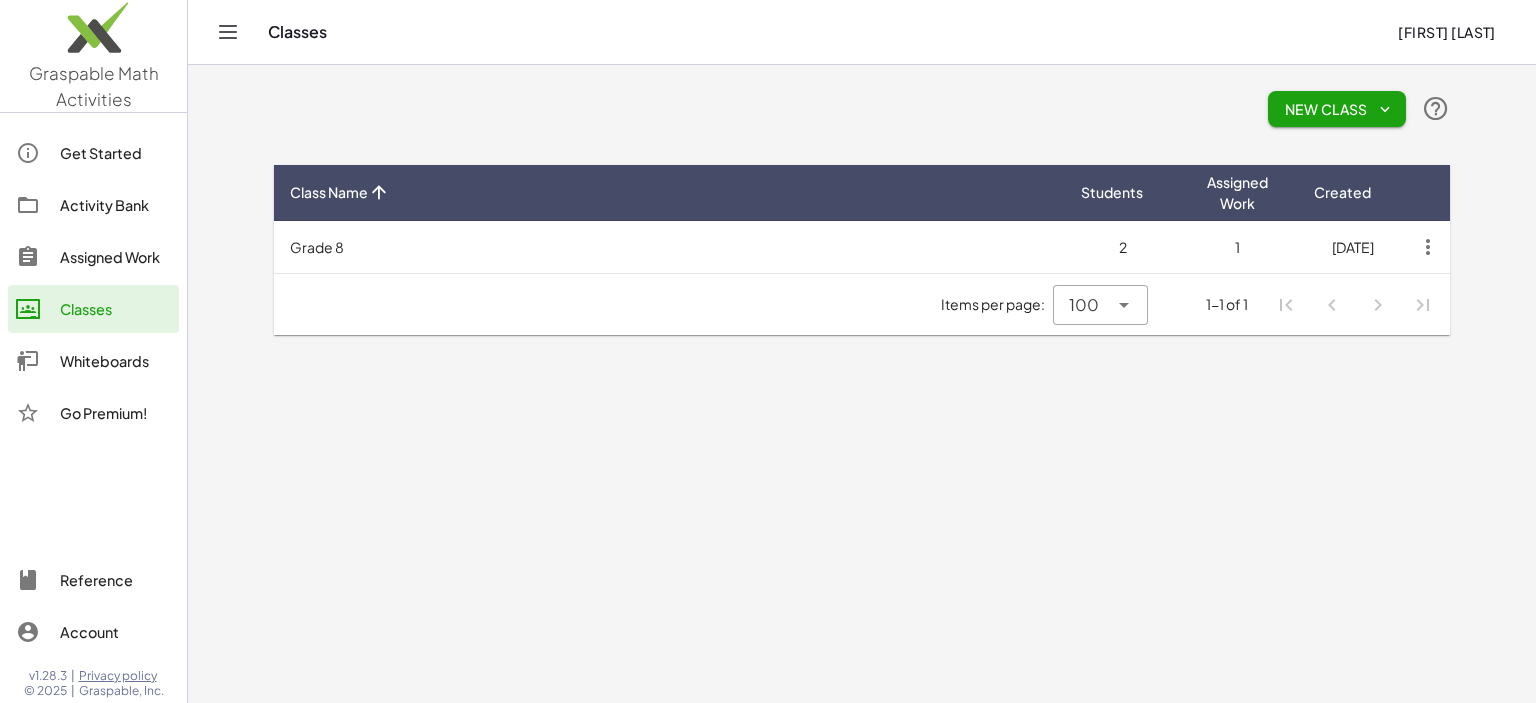 click on "New Class" 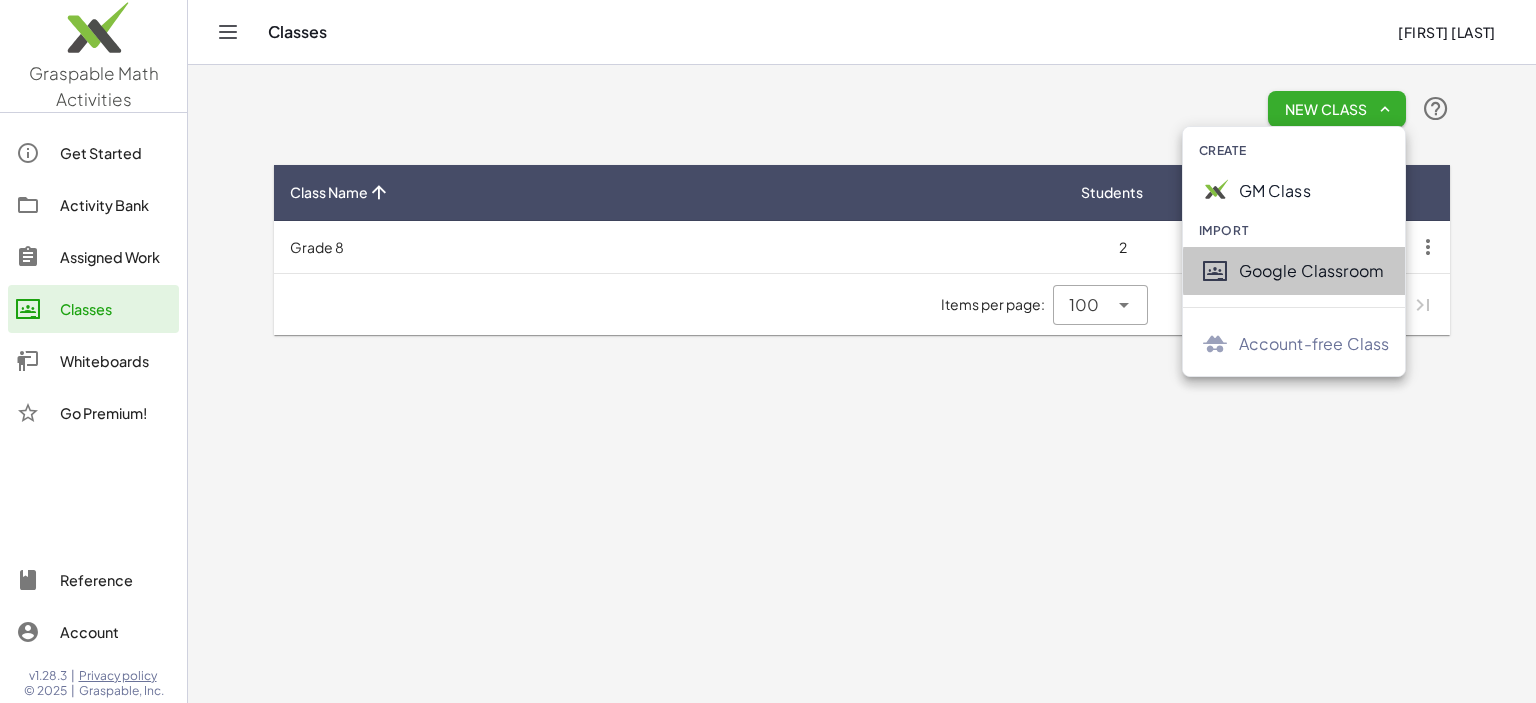 click on "Google Classroom" 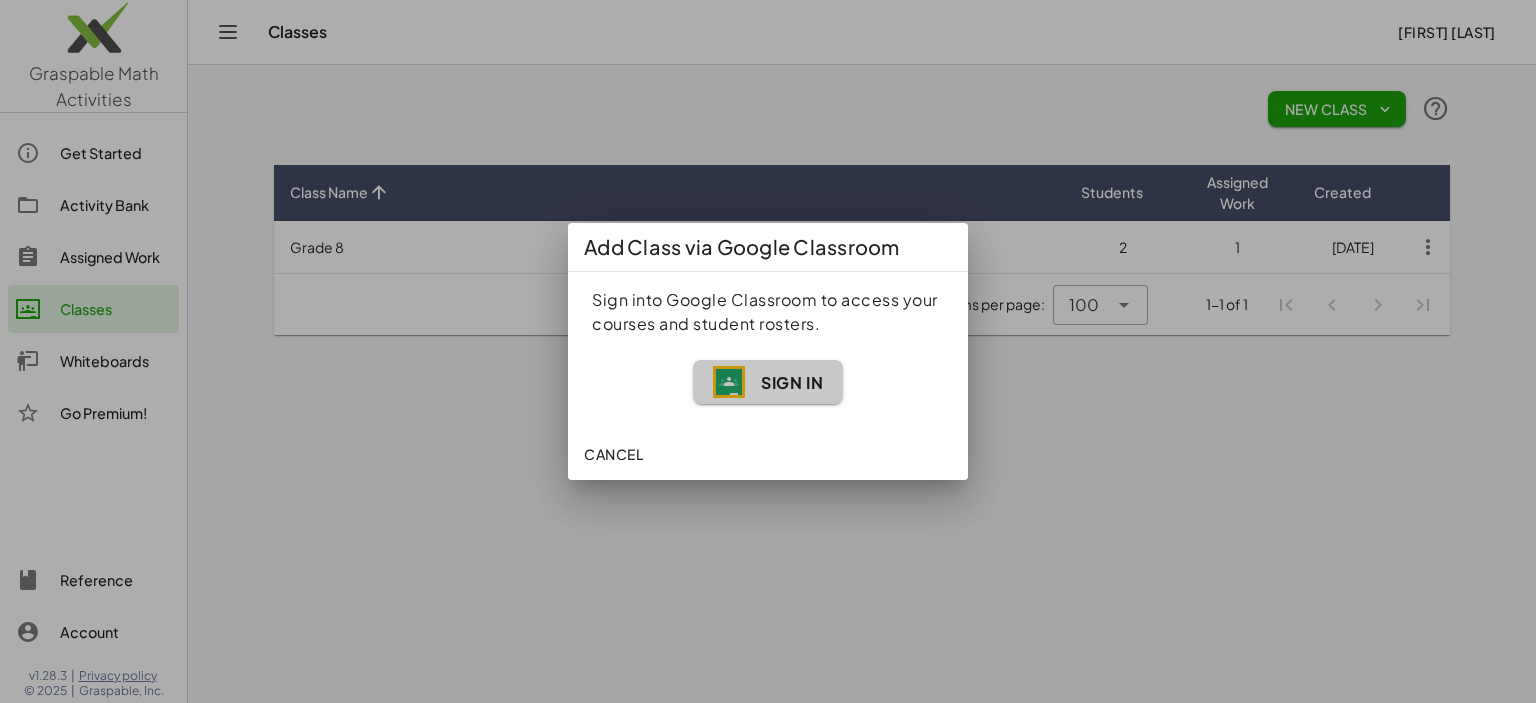 click on "Sign In" 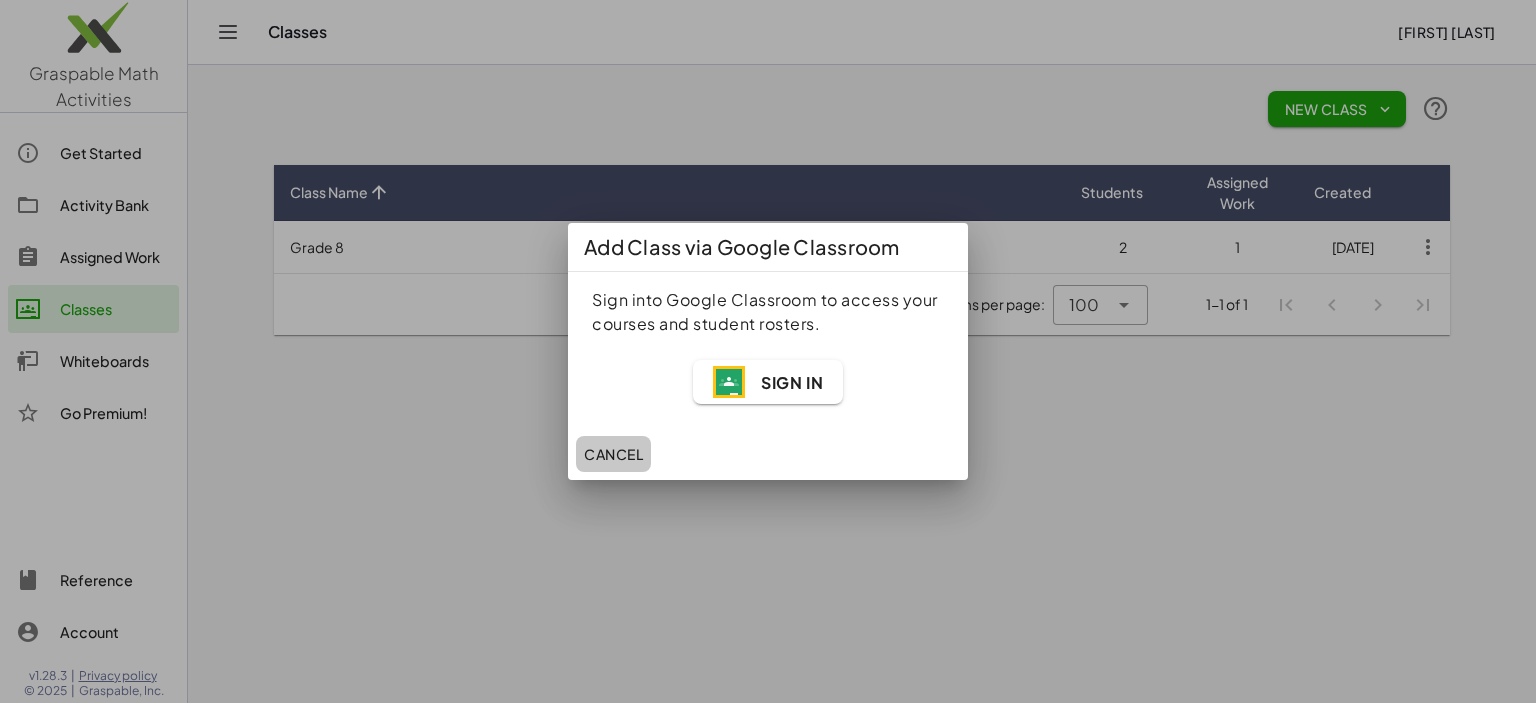 click on "Cancel" 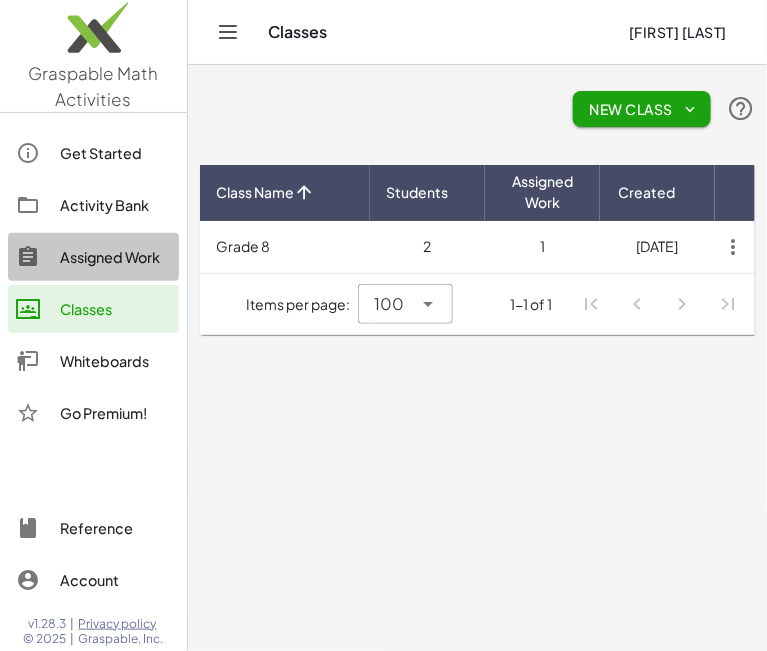 click on "Assigned Work" 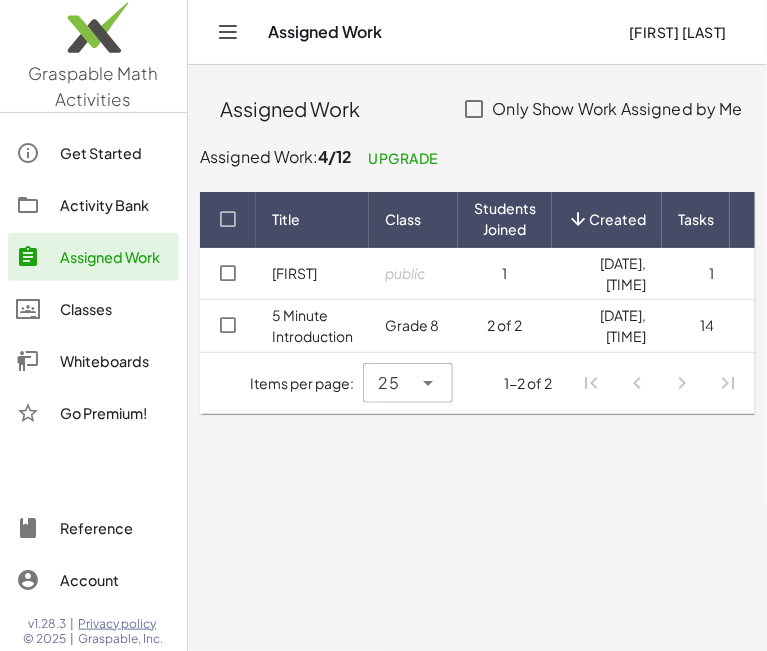 click on "Activity Bank" 